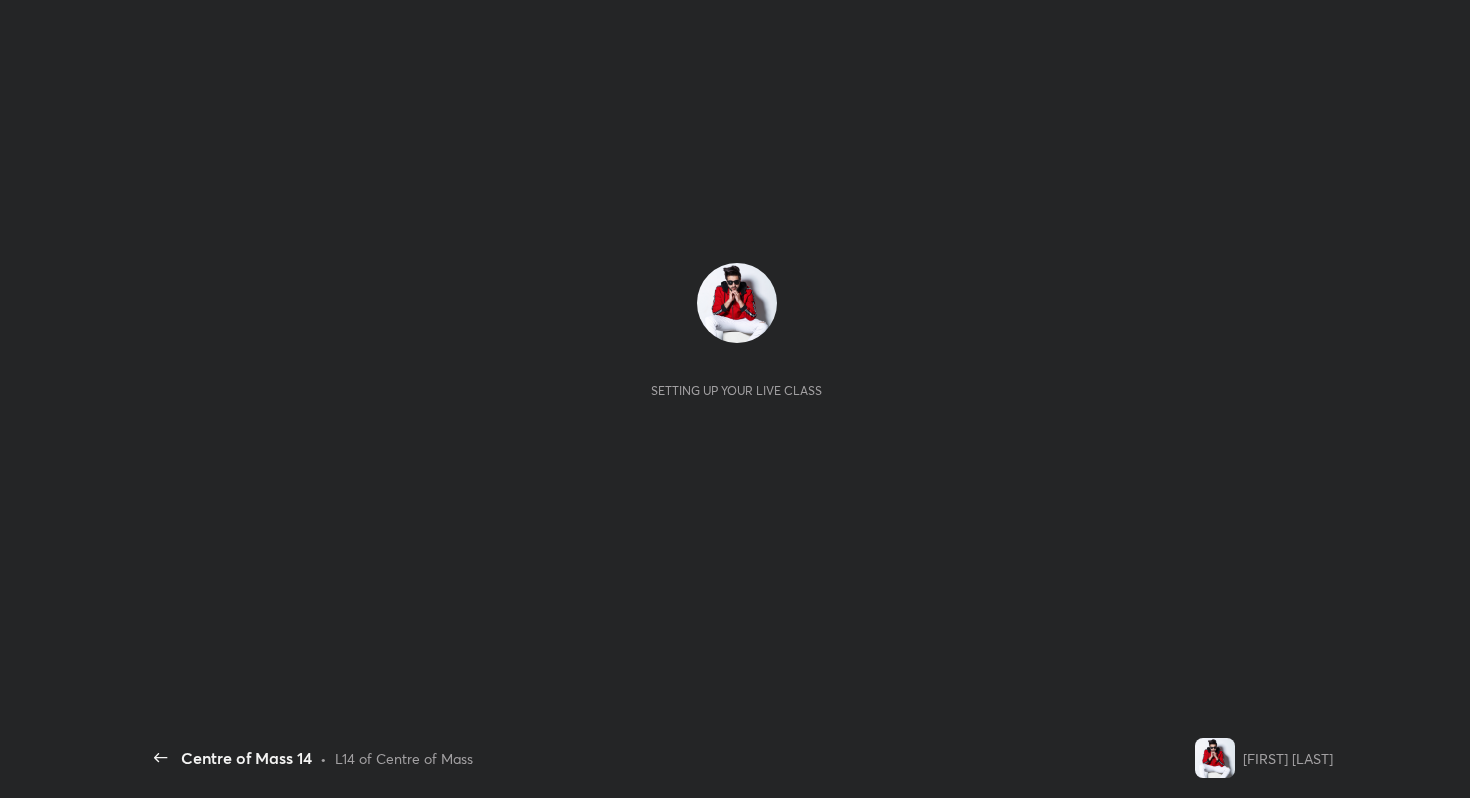 scroll, scrollTop: 0, scrollLeft: 0, axis: both 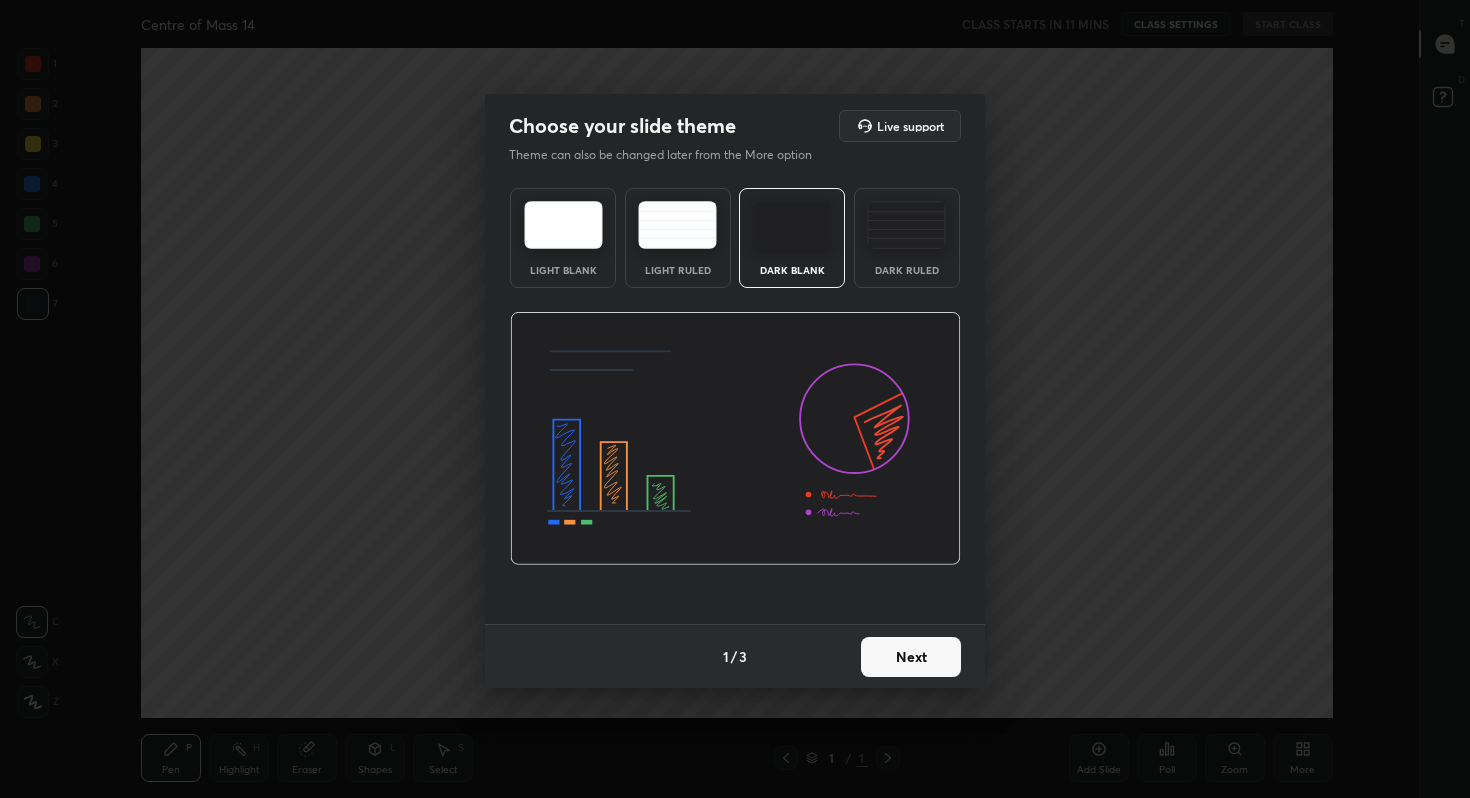 click on "Next" at bounding box center [911, 657] 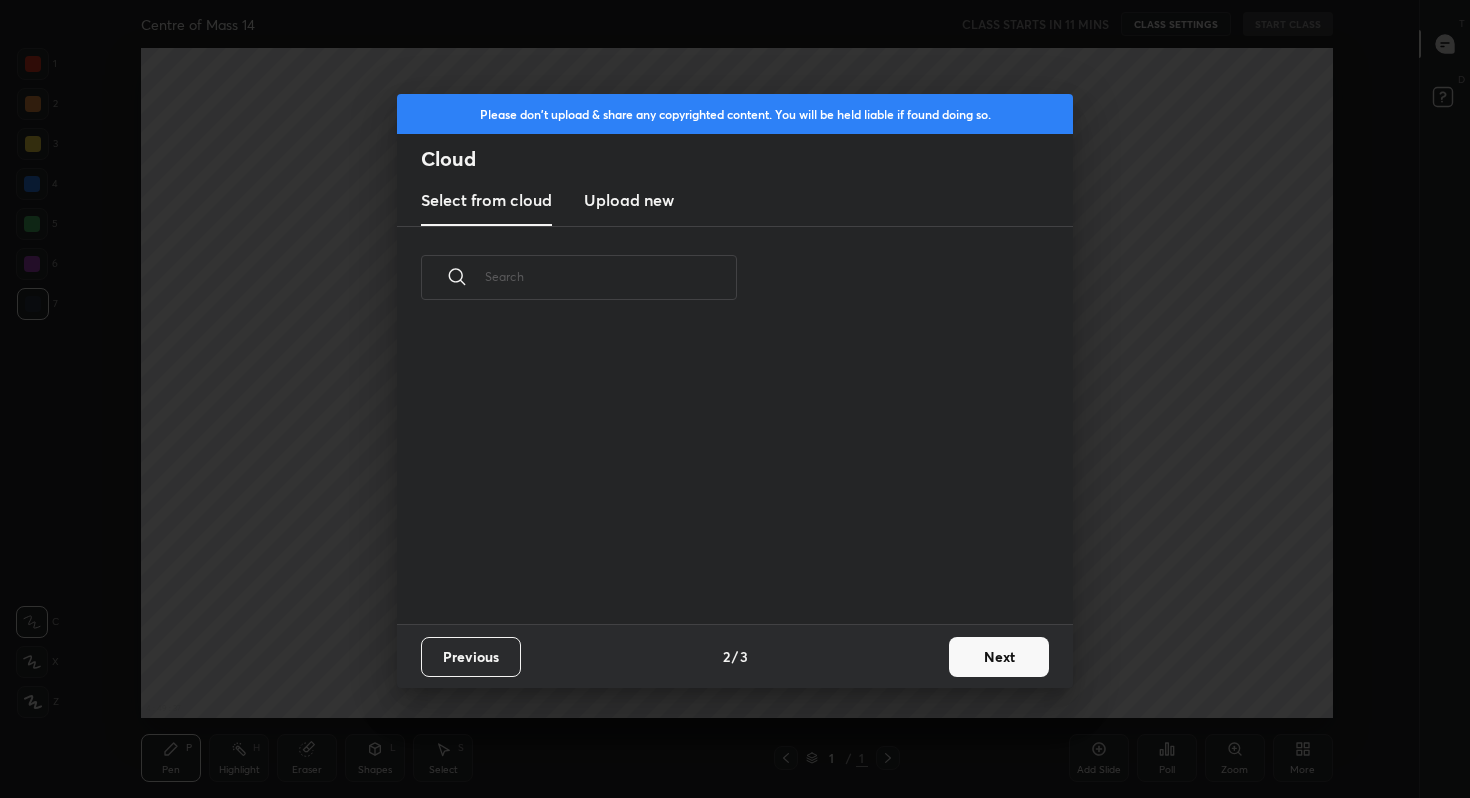 click on "Previous 2 / 3 Next" at bounding box center (735, 656) 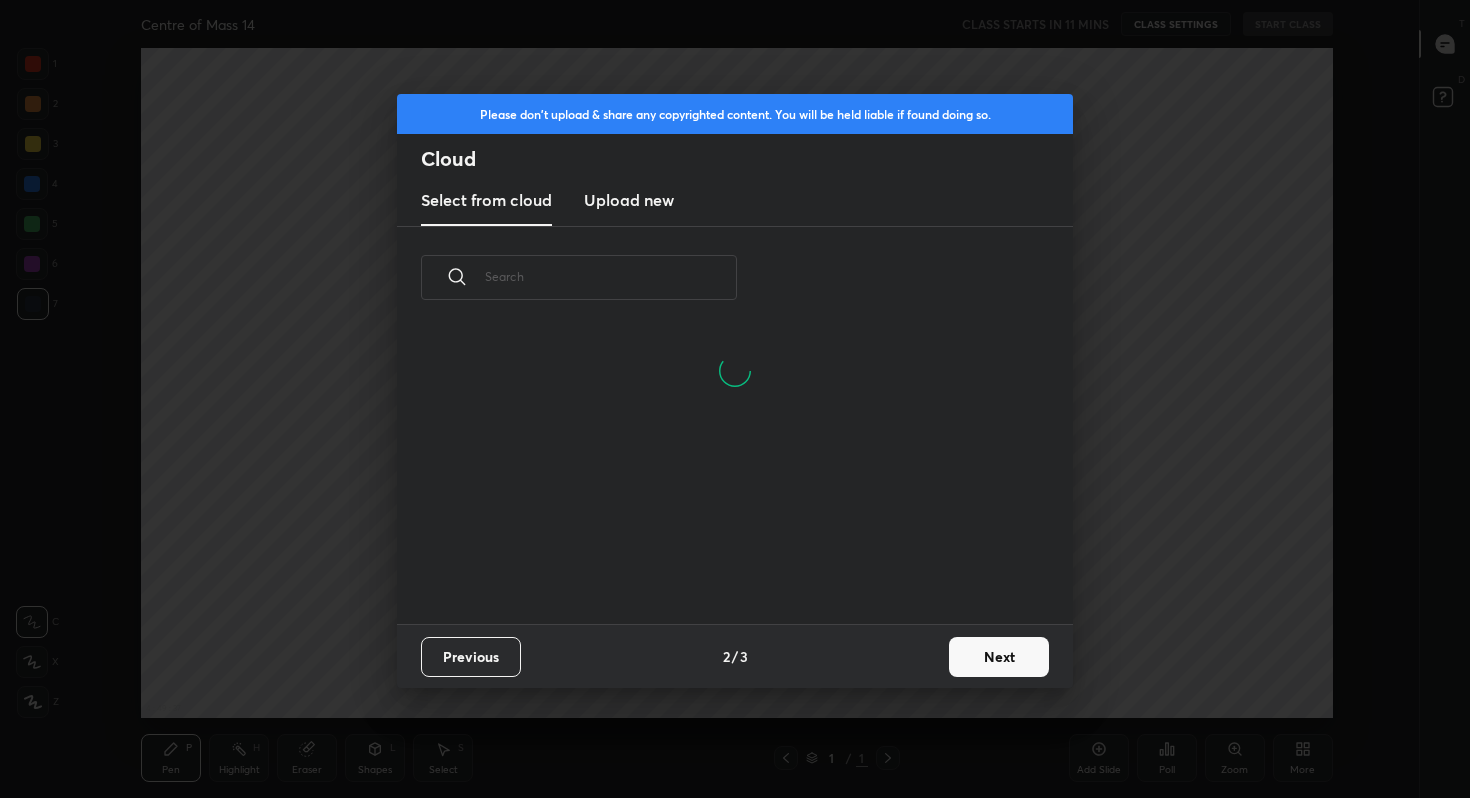 click on "Next" at bounding box center [999, 657] 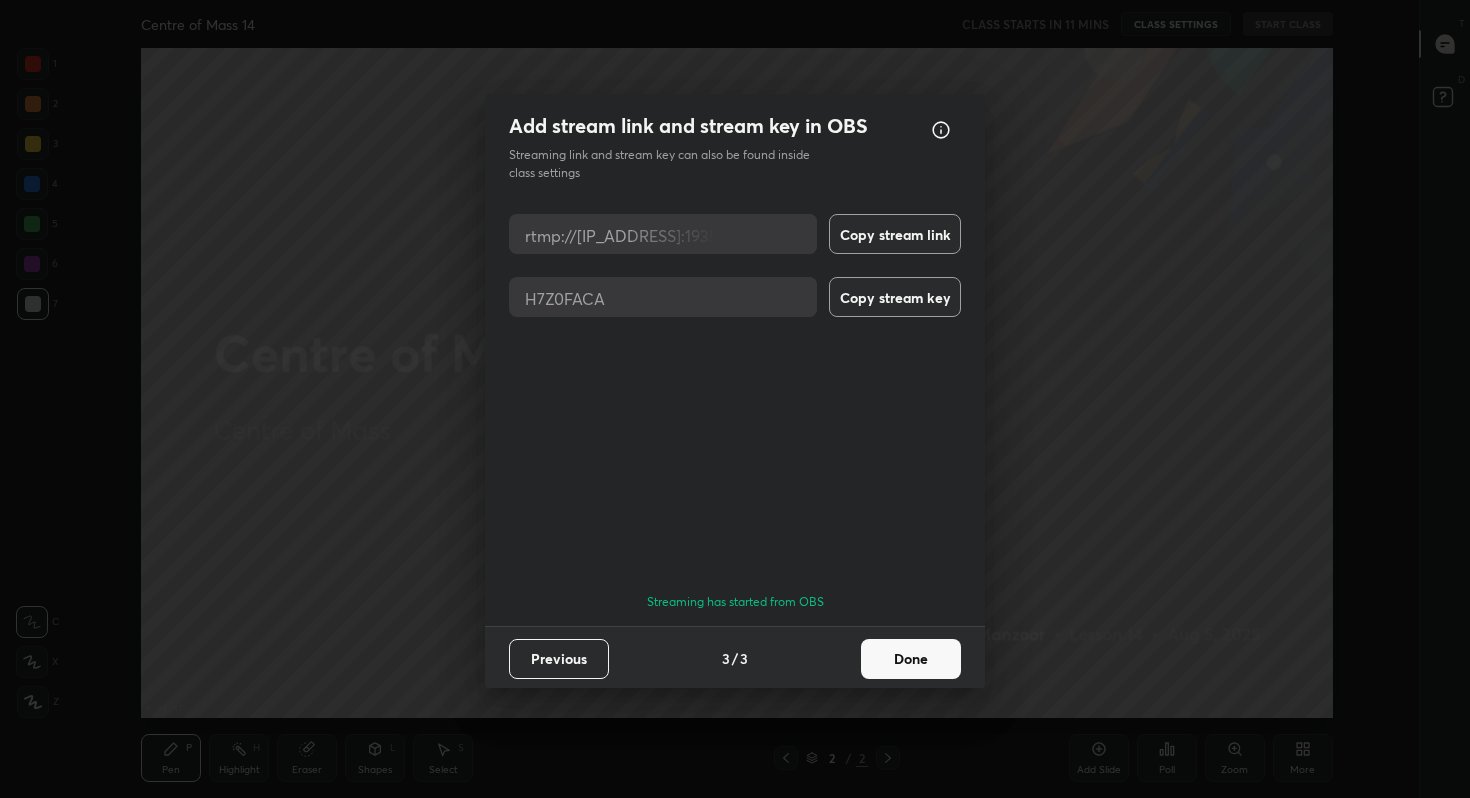 click on "Done" at bounding box center (911, 659) 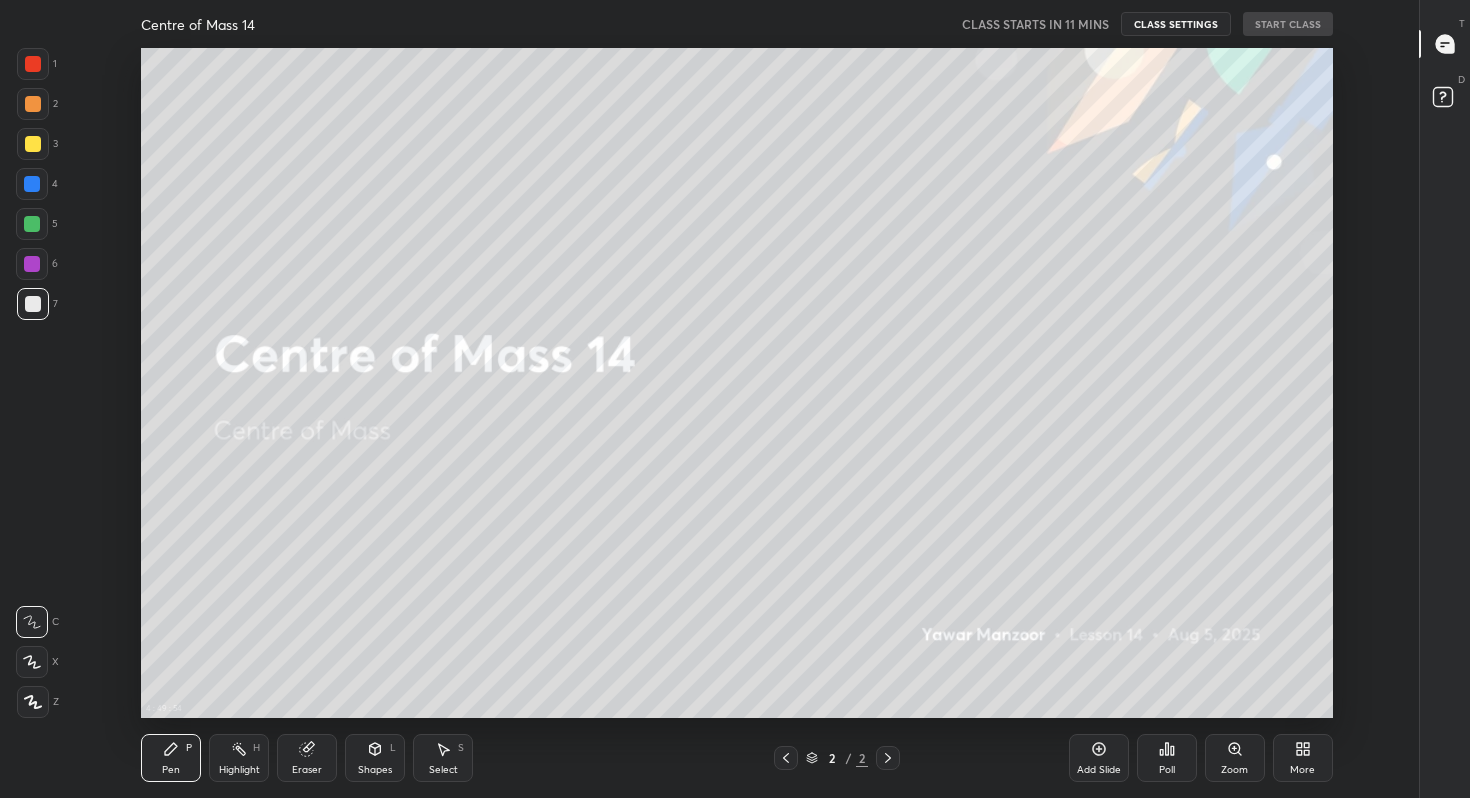 click 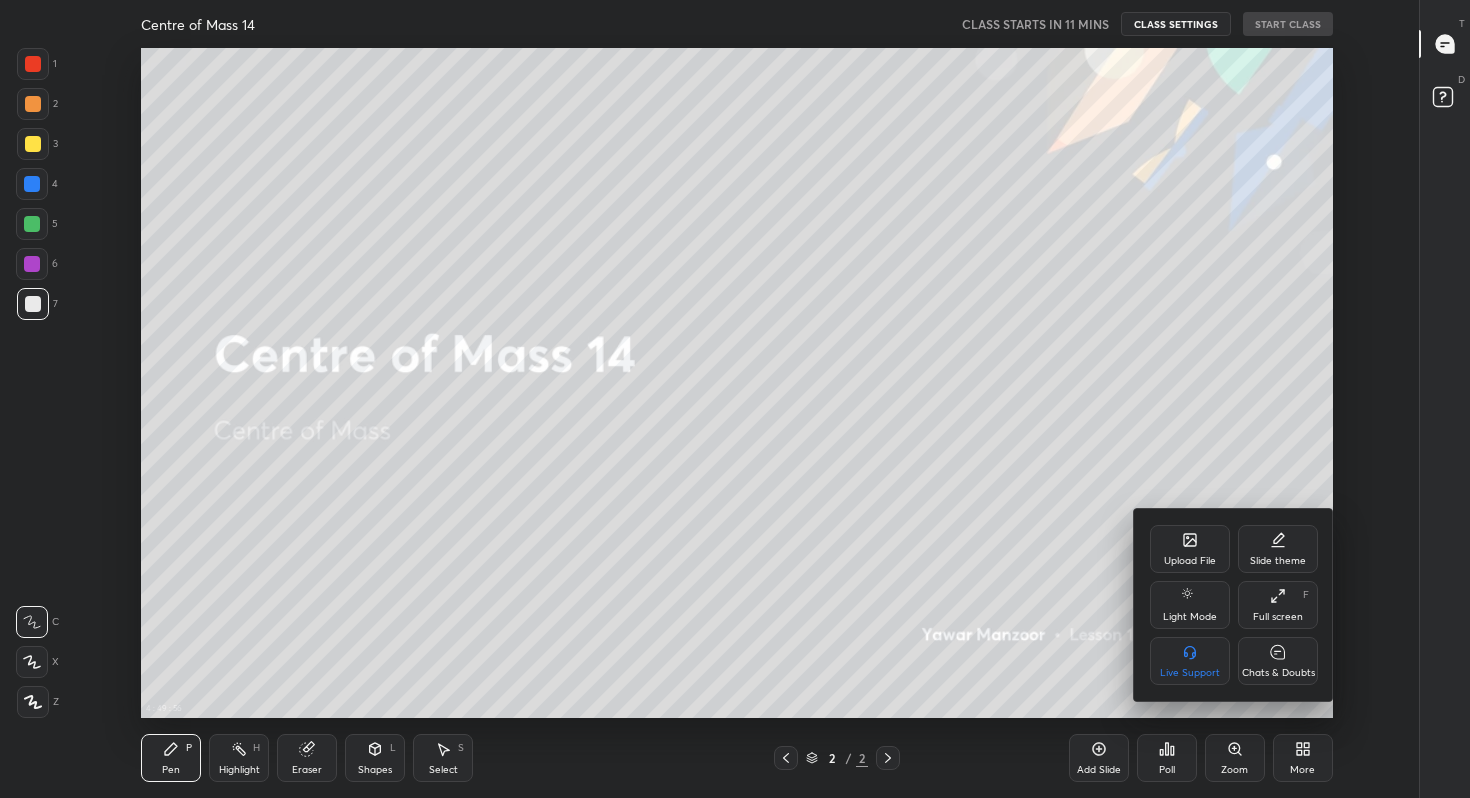 click on "Full screen" at bounding box center [1278, 617] 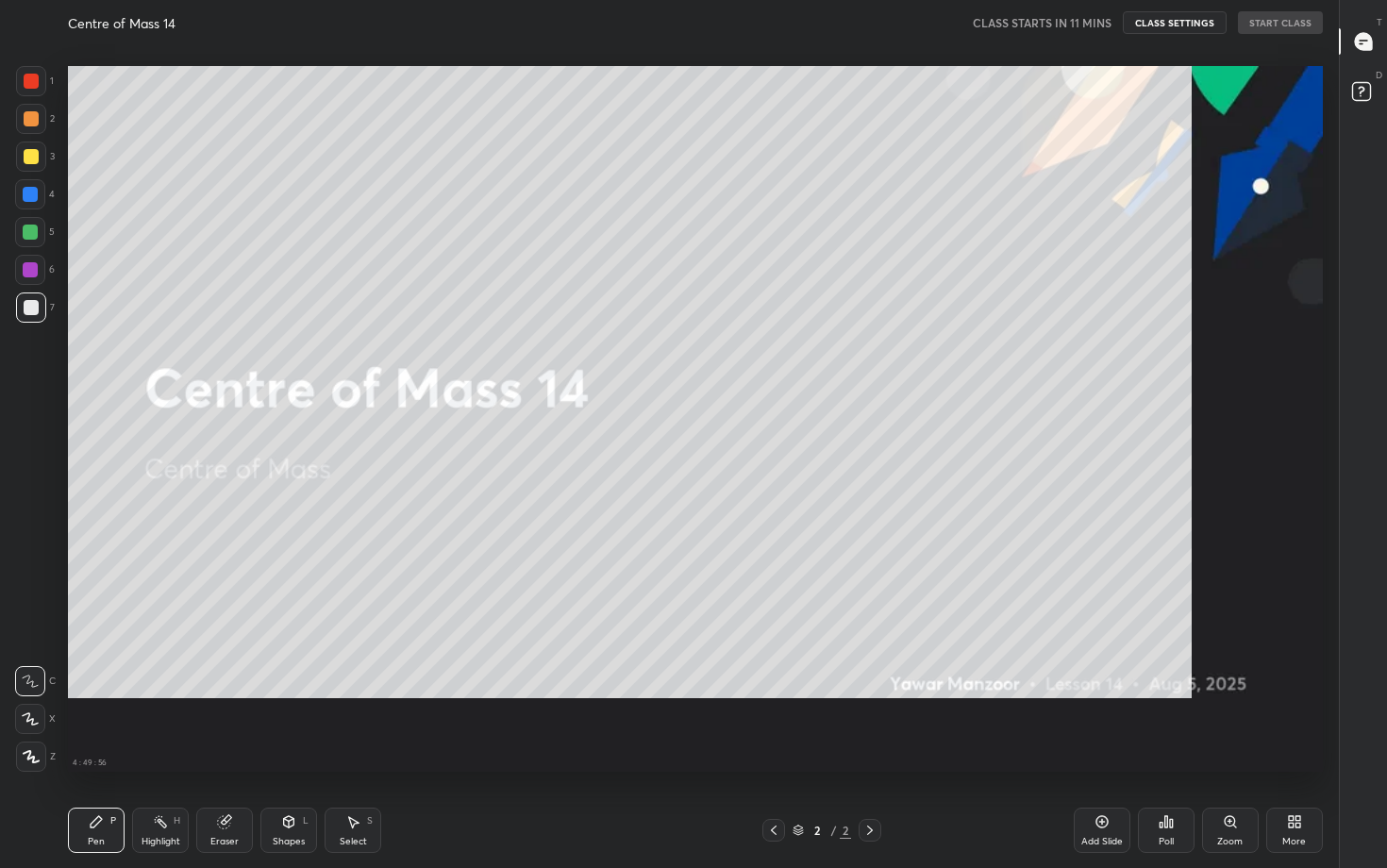 scroll, scrollTop: 93601, scrollLeft: 93084, axis: both 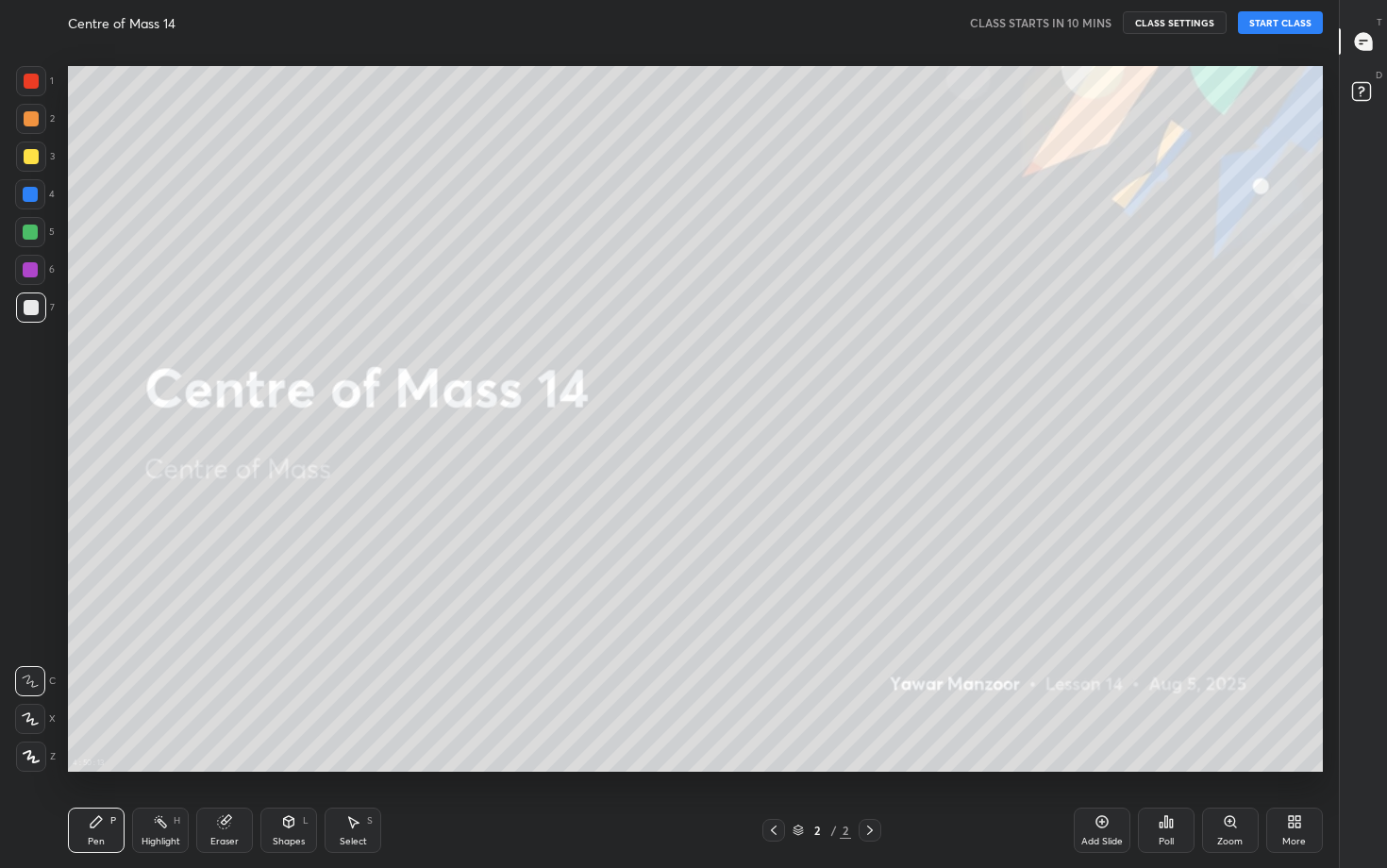 click on "START CLASS" at bounding box center (1280, 23) 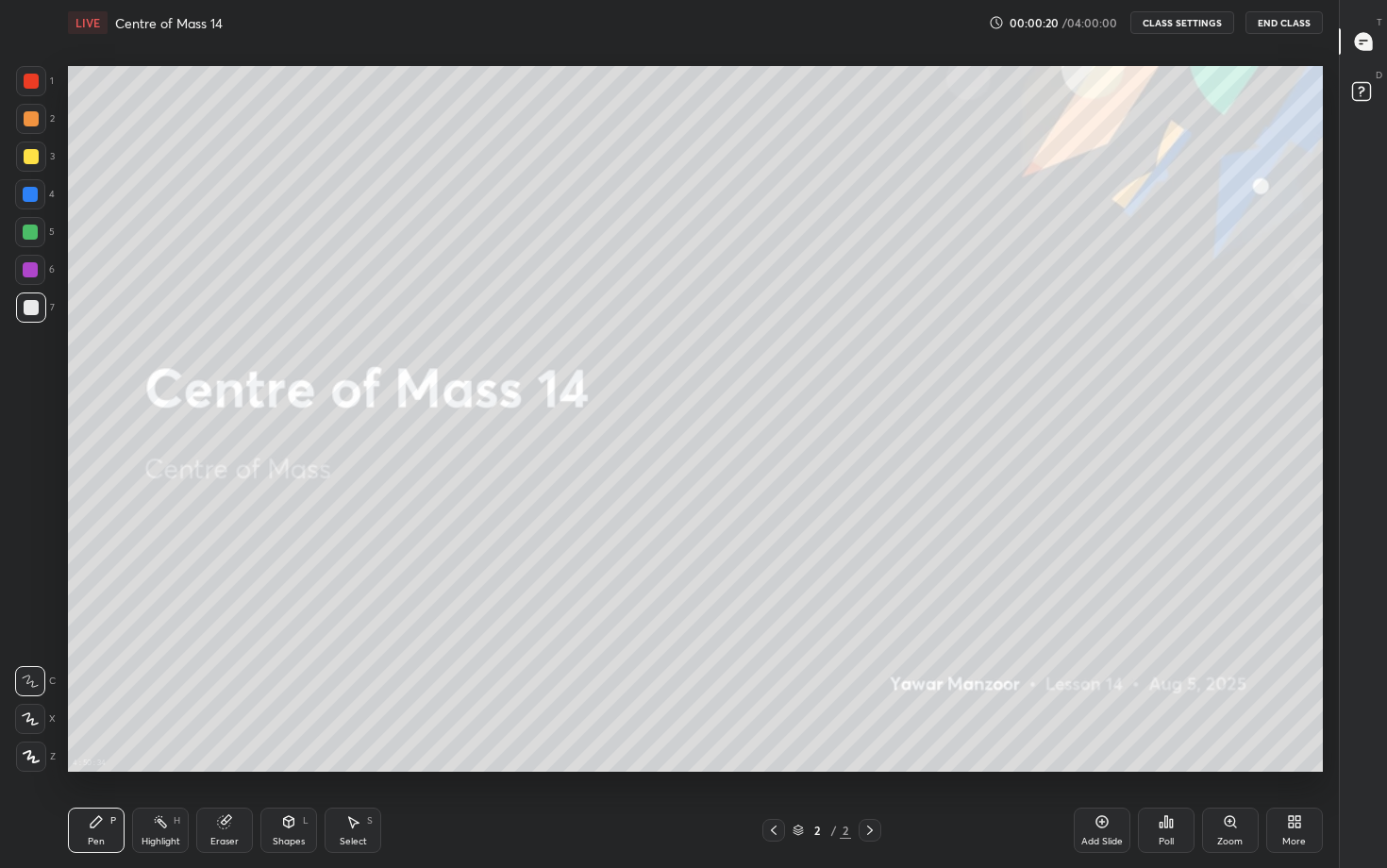 click 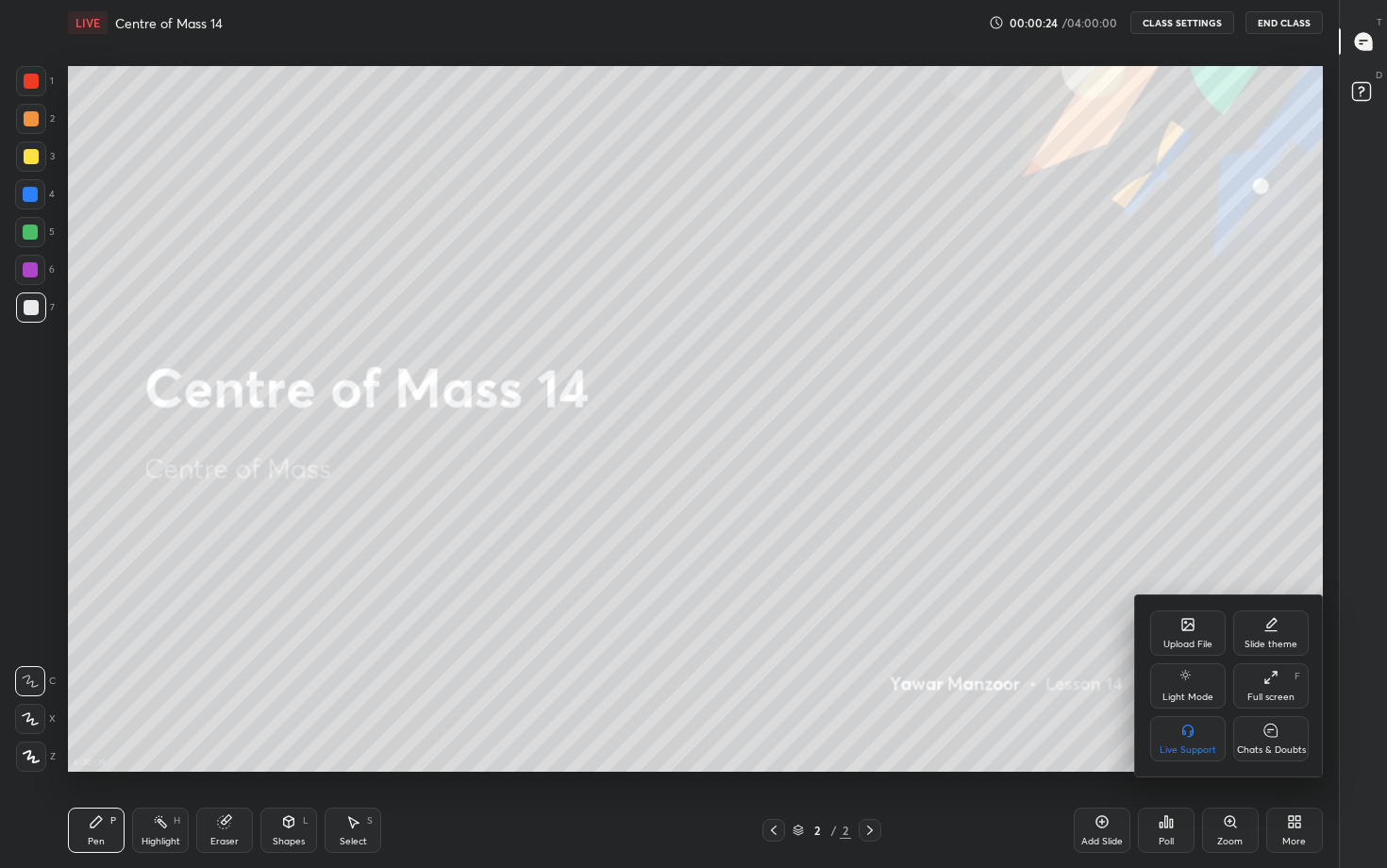 click on "Upload File" at bounding box center [1188, 633] 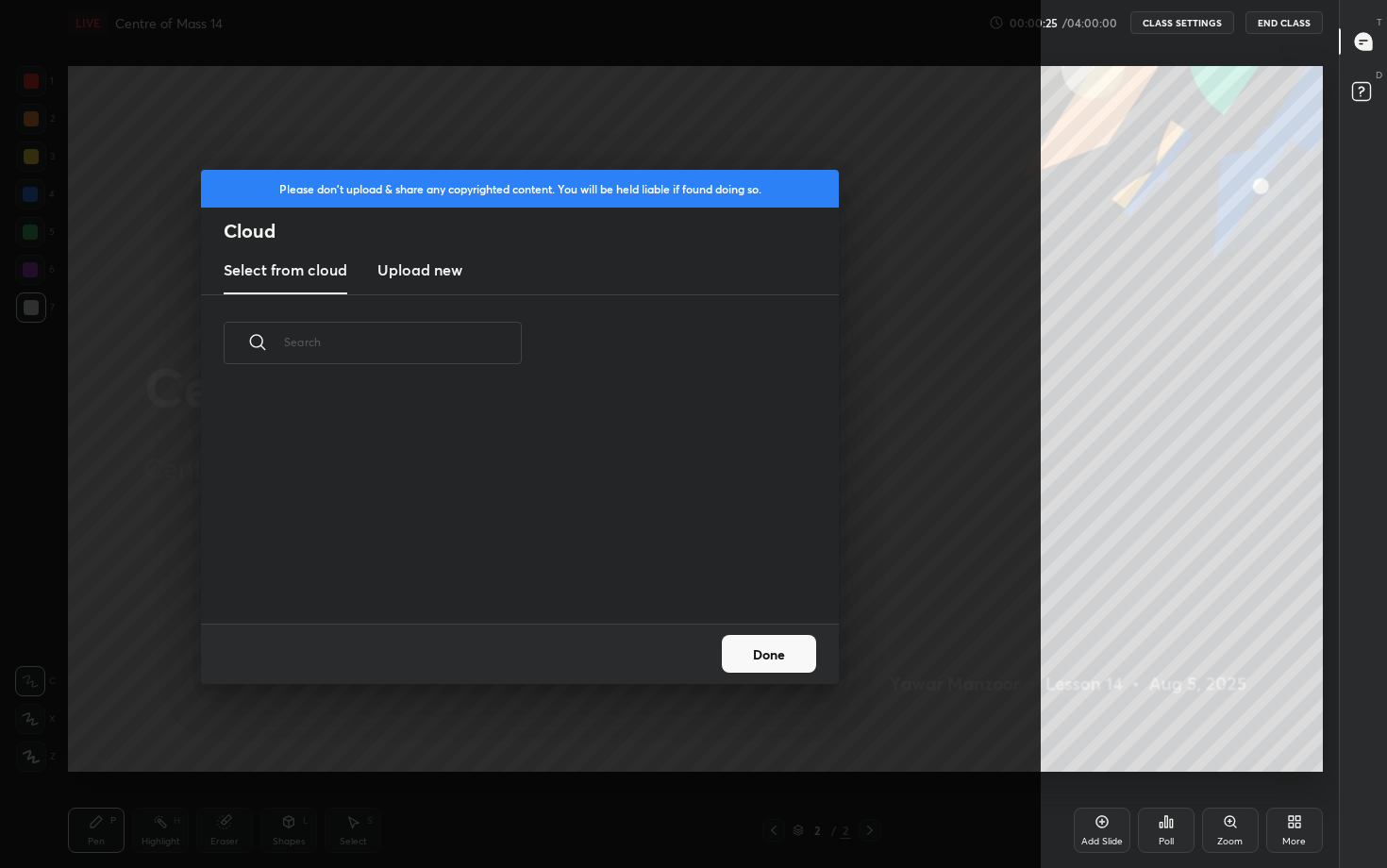scroll, scrollTop: 7, scrollLeft: 10, axis: both 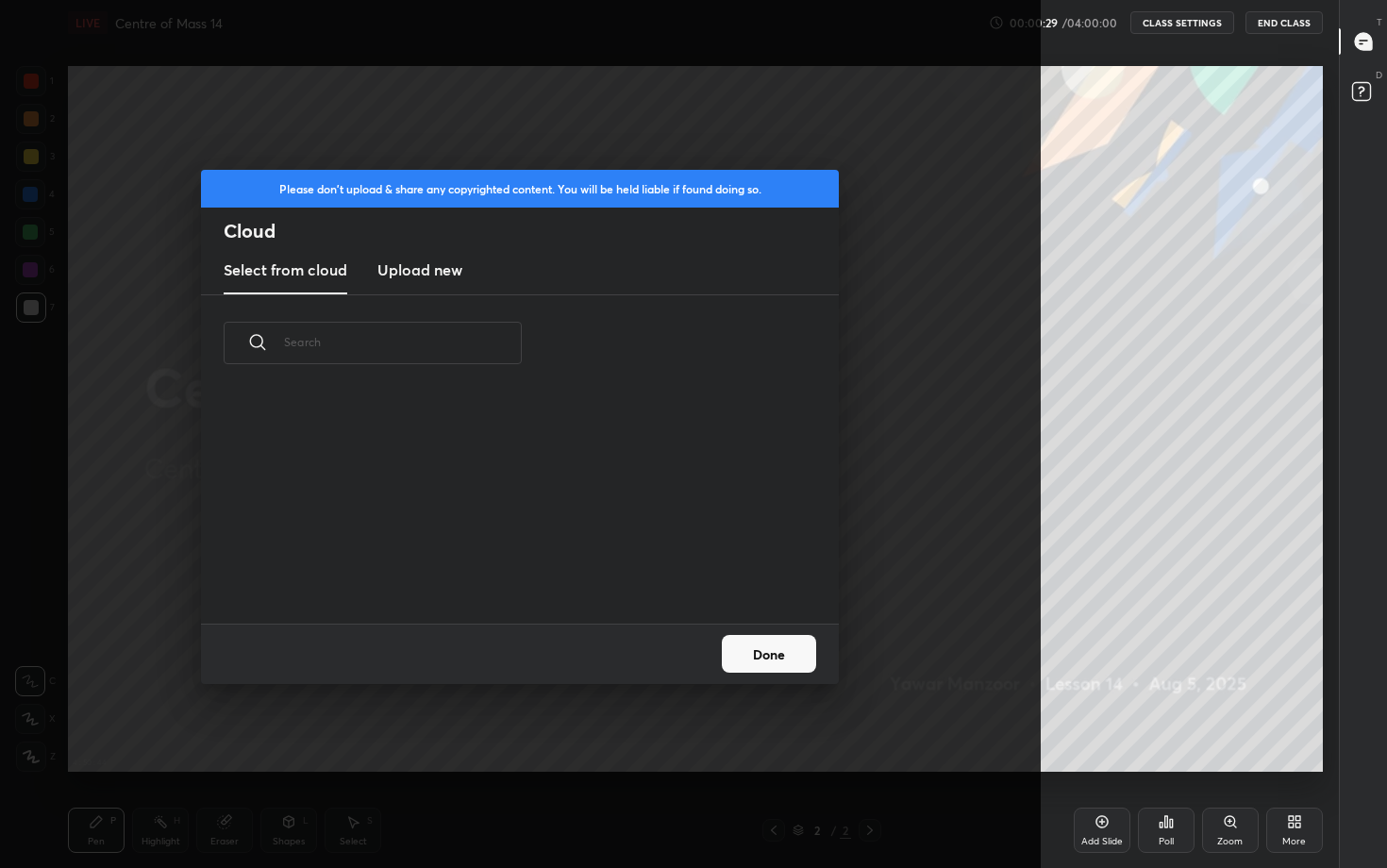 click on "Upload new" at bounding box center [420, 270] 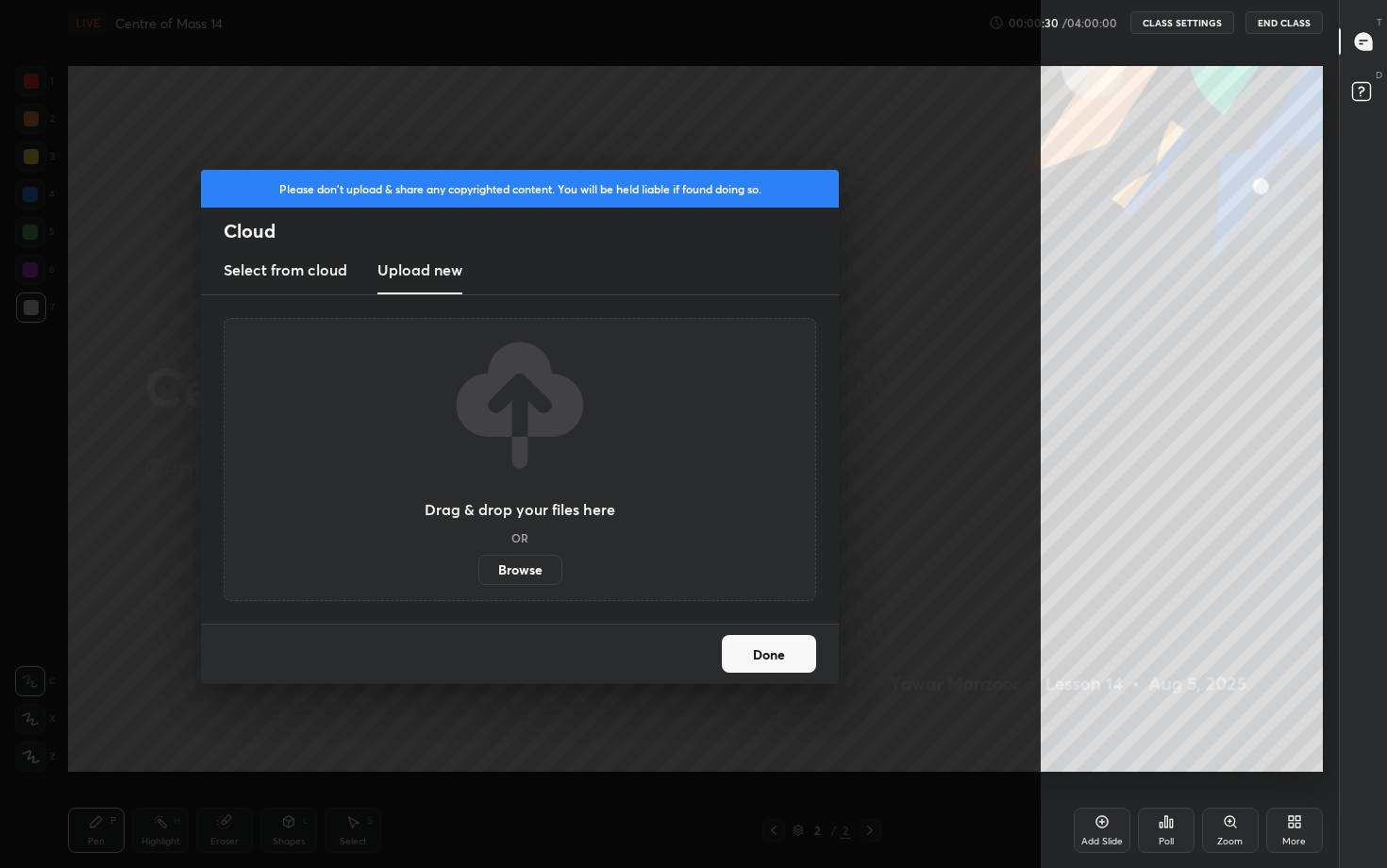 click on "Browse" at bounding box center (520, 570) 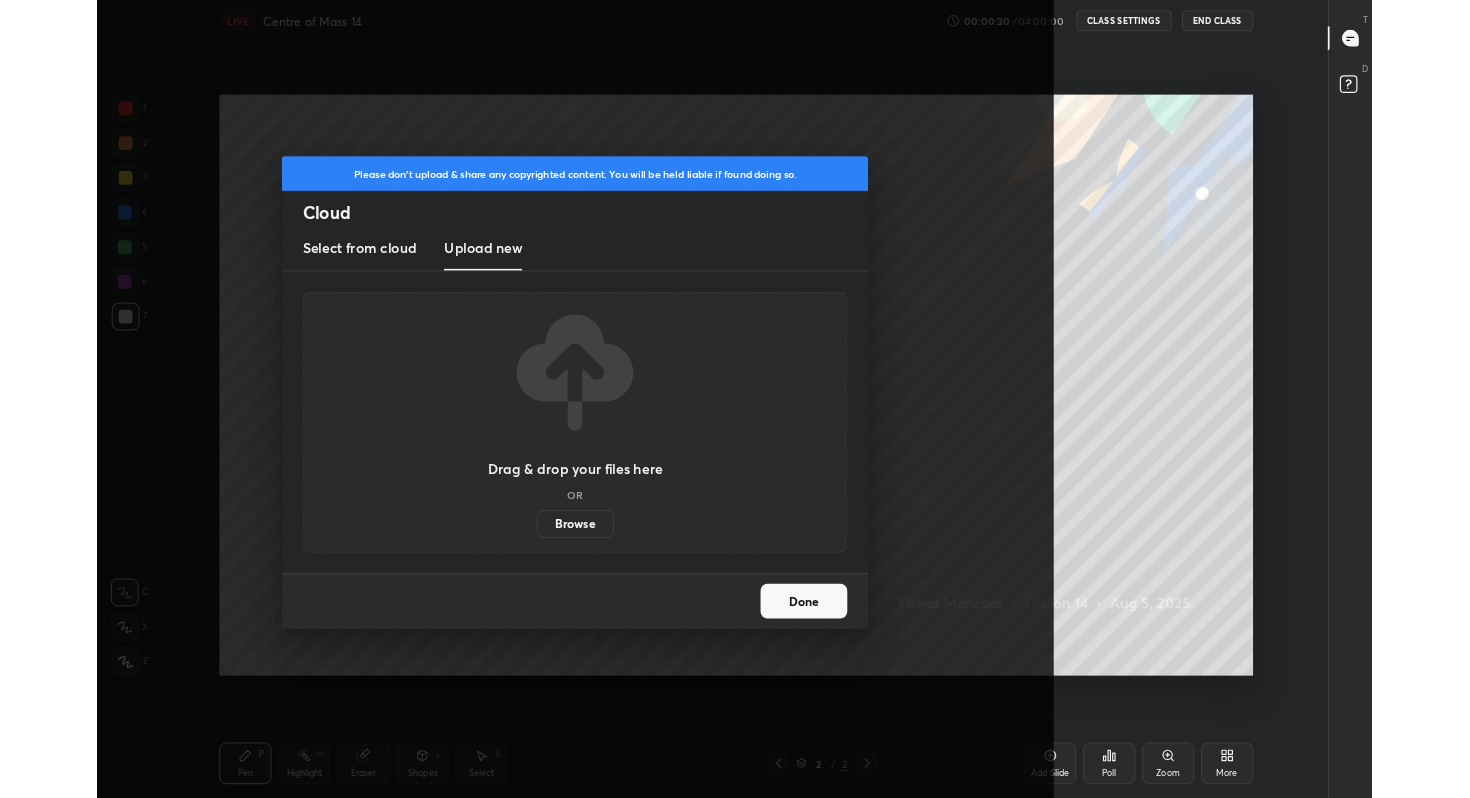 scroll, scrollTop: 670, scrollLeft: 1346, axis: both 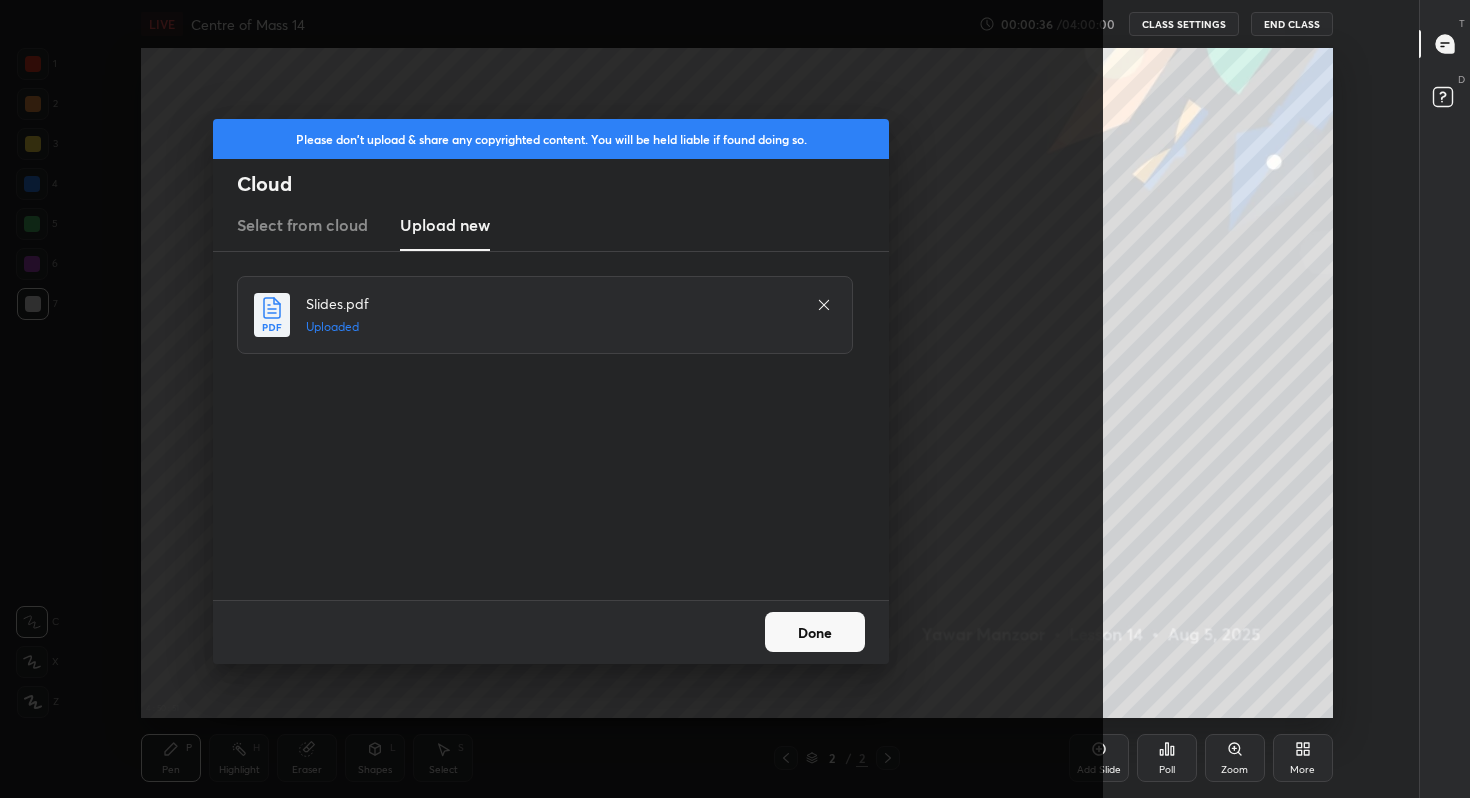 click on "Done" at bounding box center (815, 632) 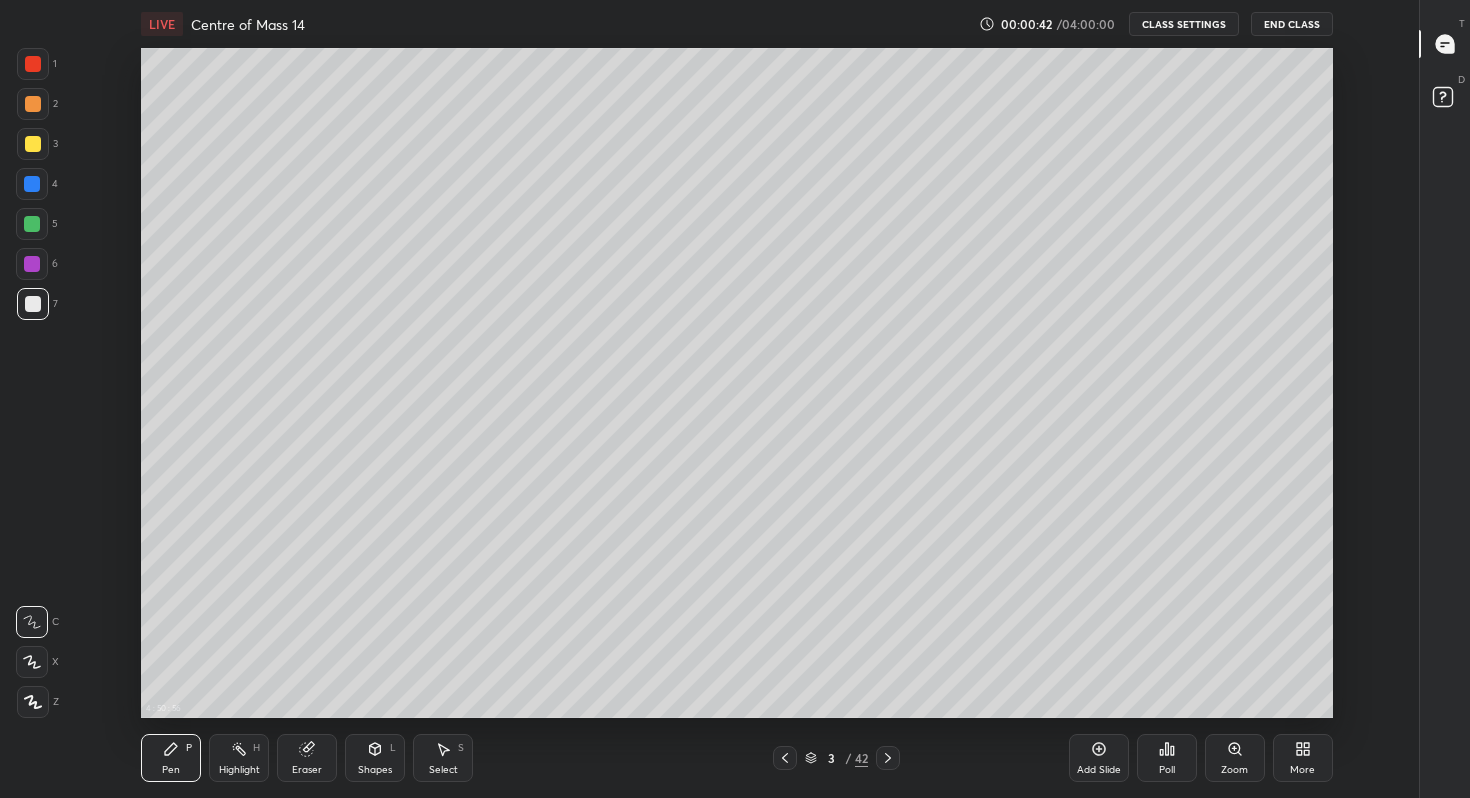 click on "Poll" at bounding box center [1167, 758] 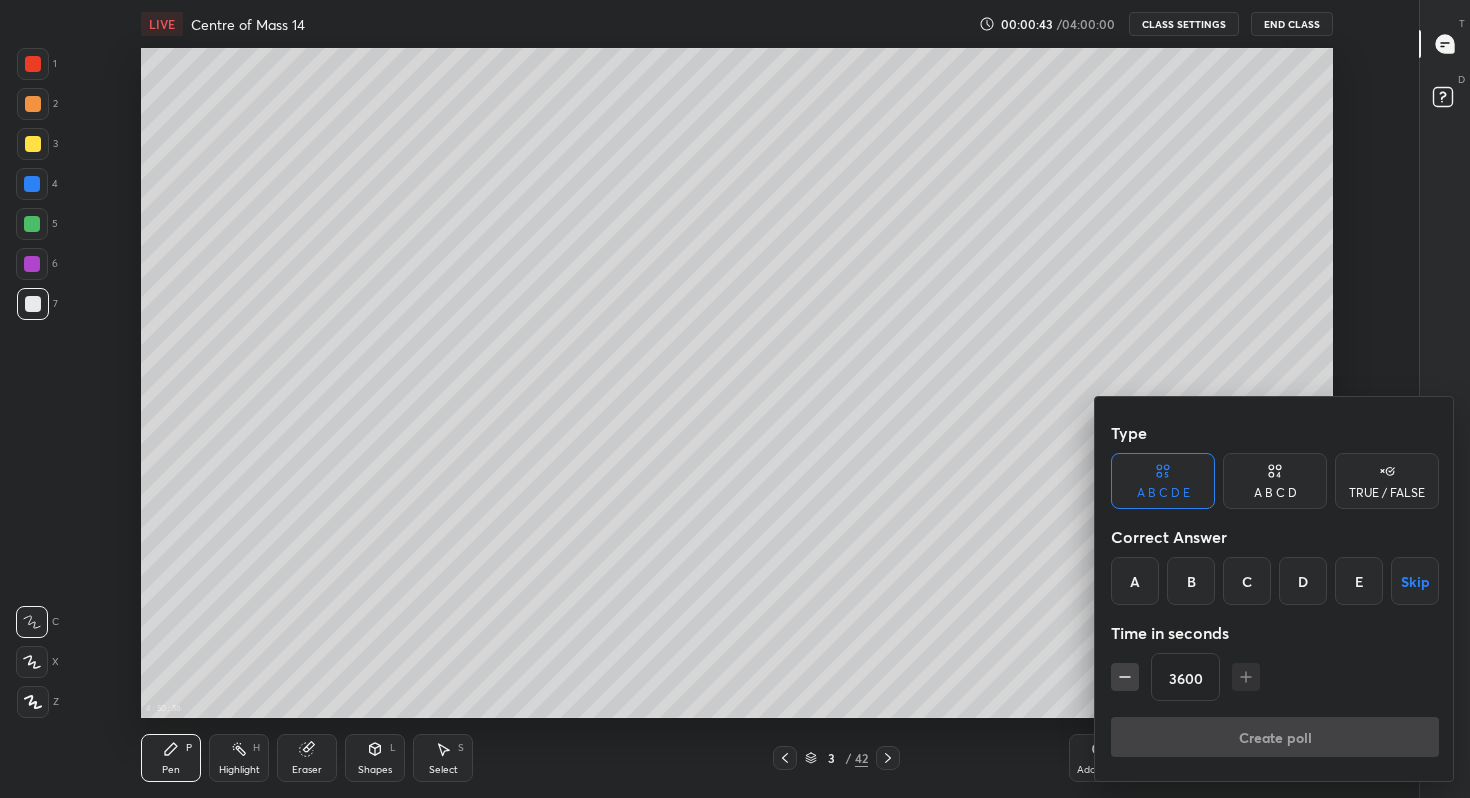 click on "Skip" at bounding box center (1415, 581) 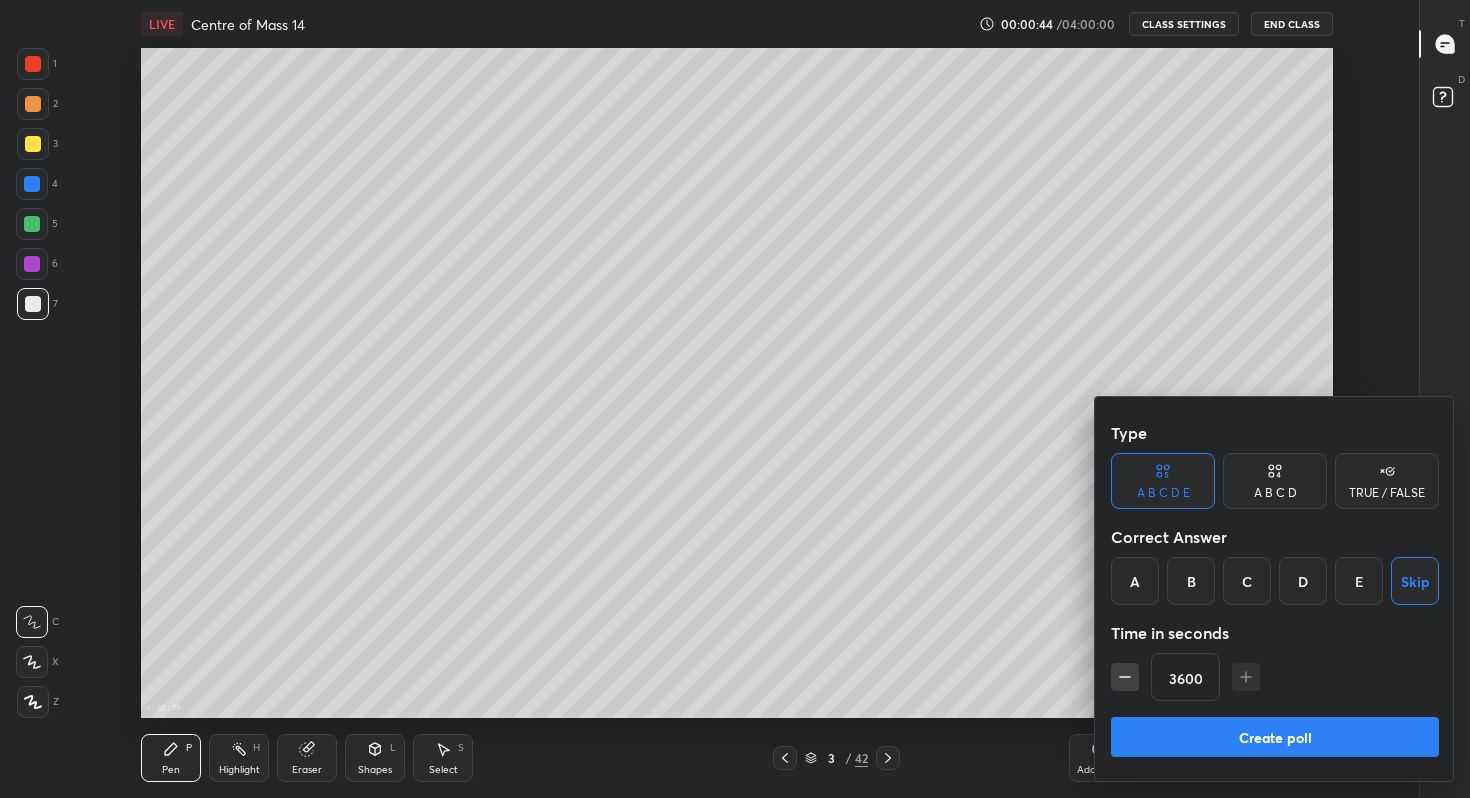 click on "Create poll" at bounding box center [1275, 737] 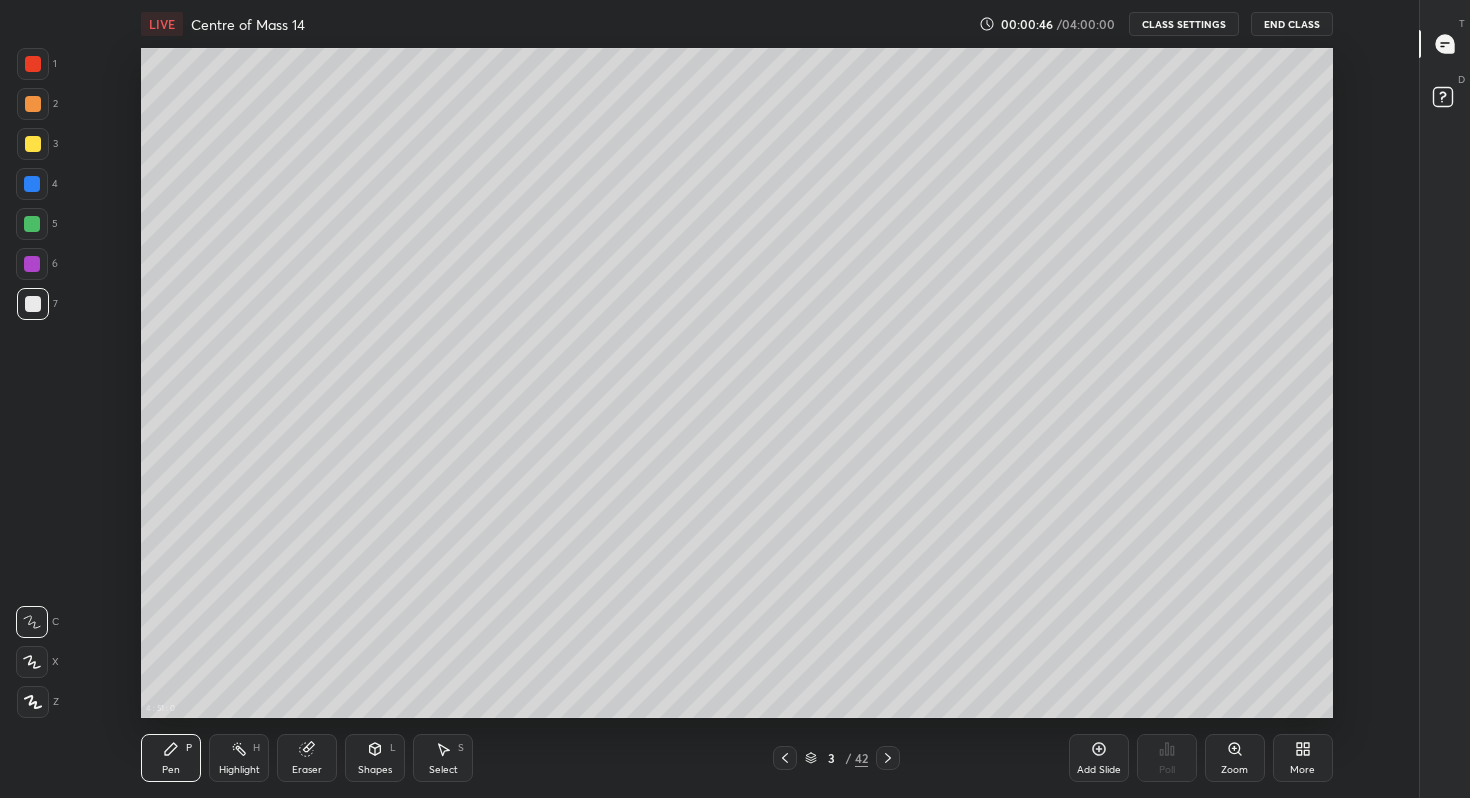 click 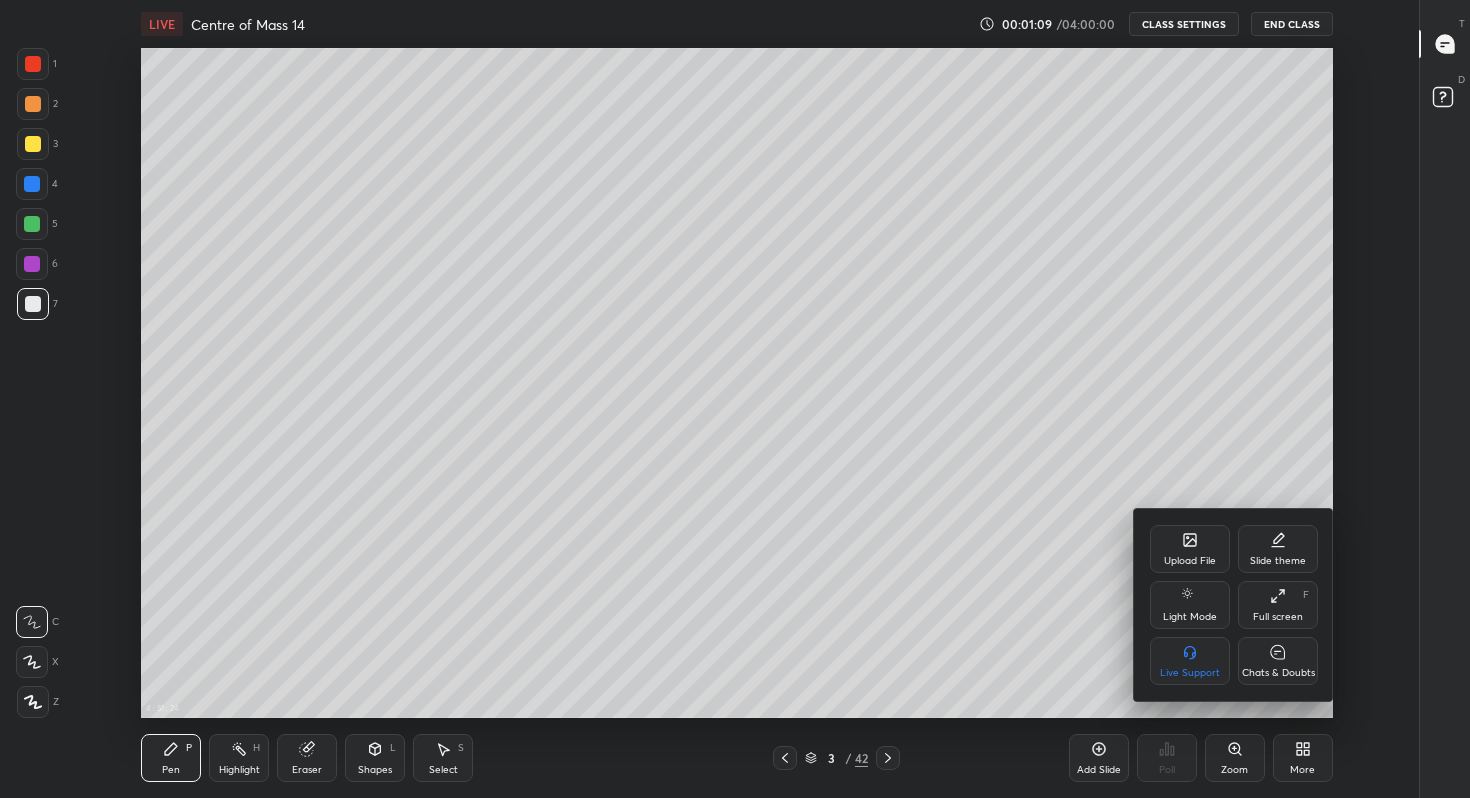 click on "Chats & Doubts" at bounding box center [1278, 673] 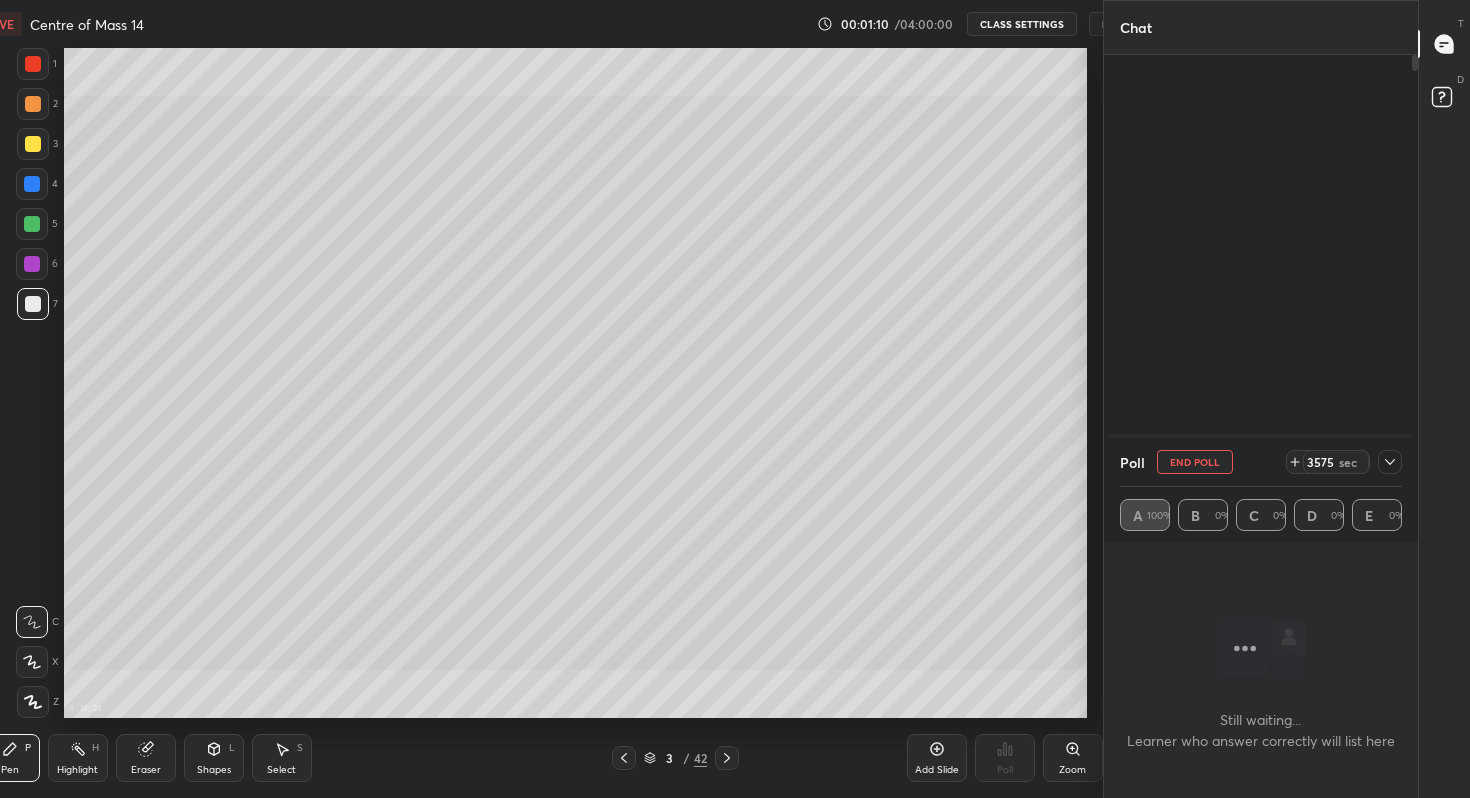 scroll, scrollTop: 670, scrollLeft: 1165, axis: both 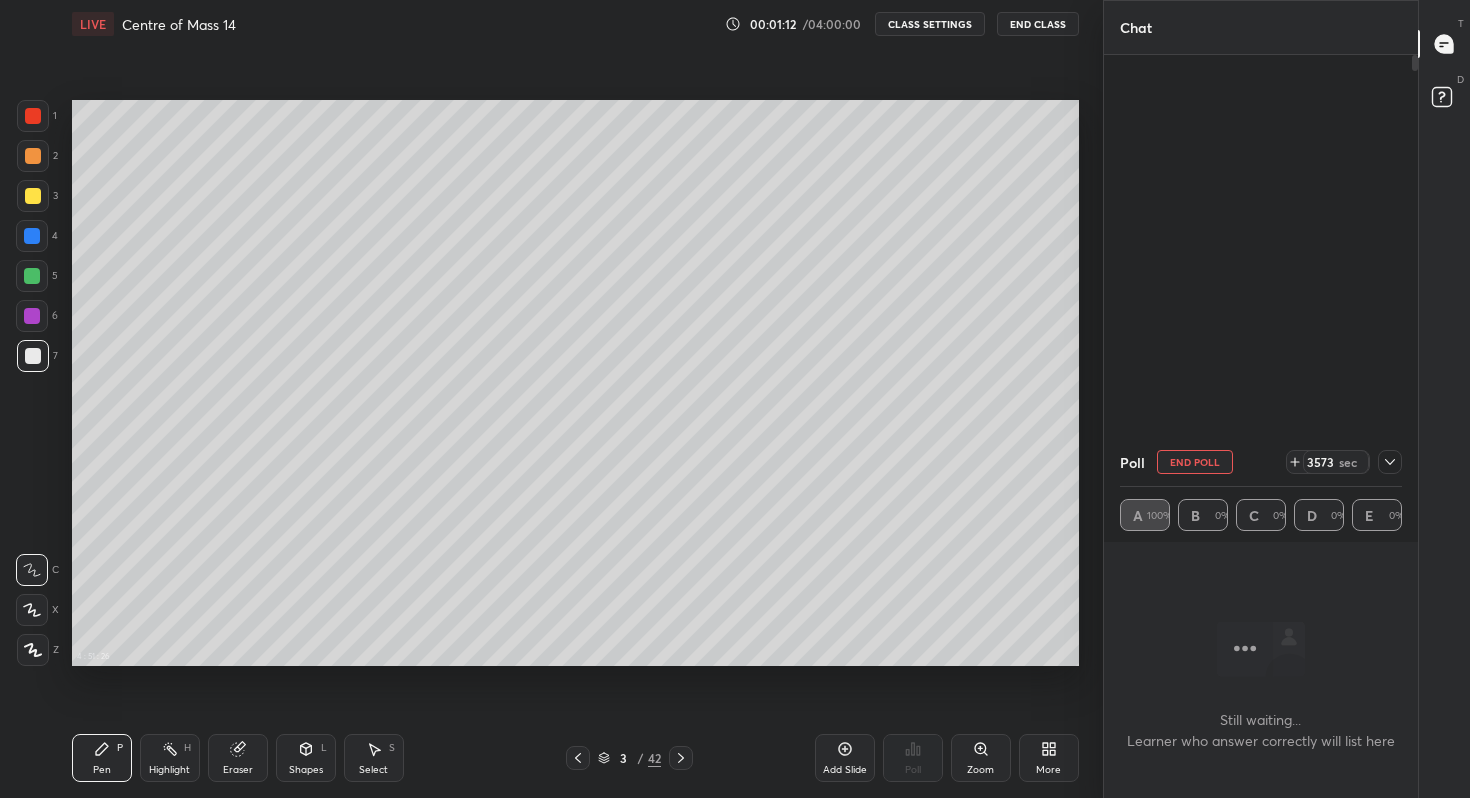 click 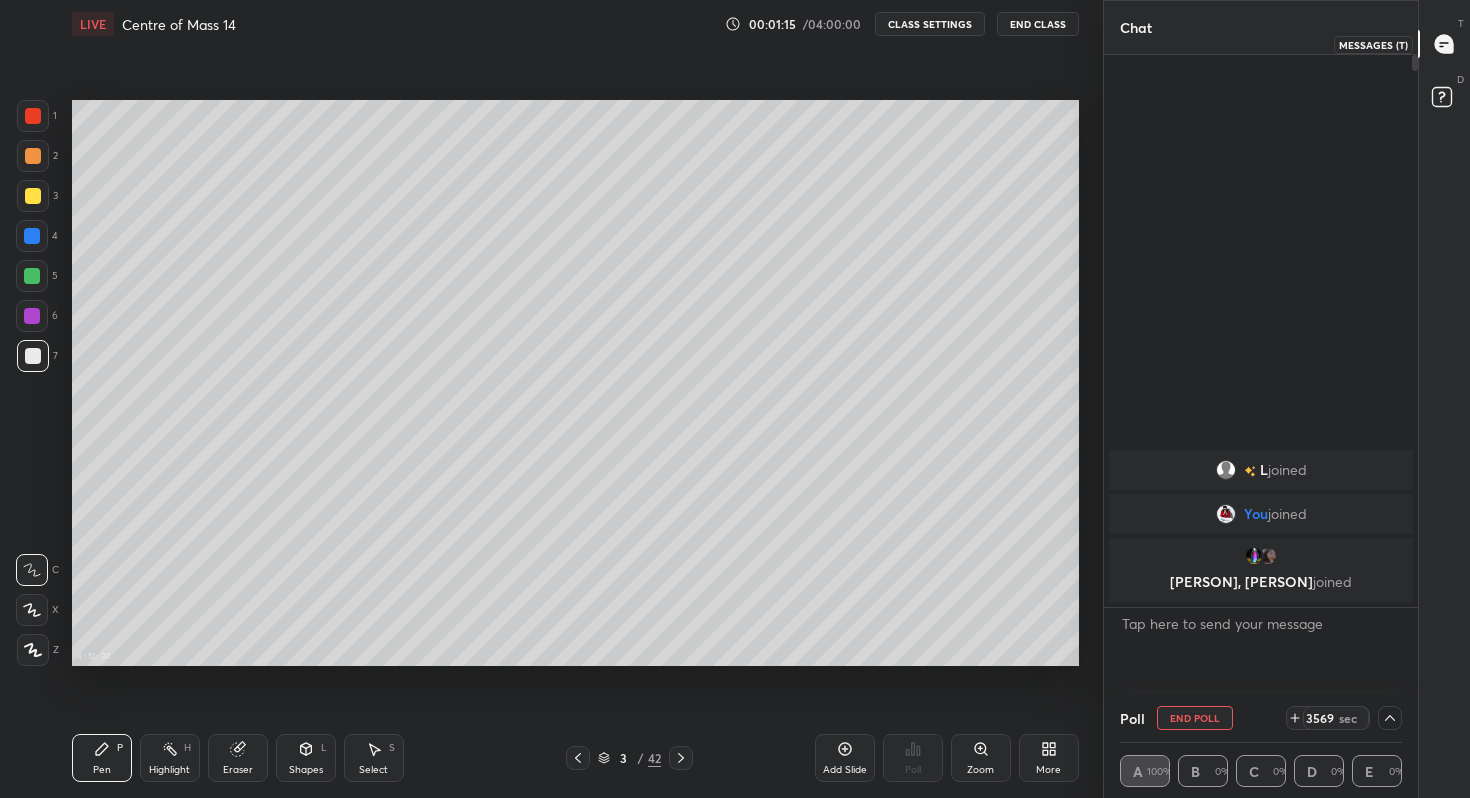 click 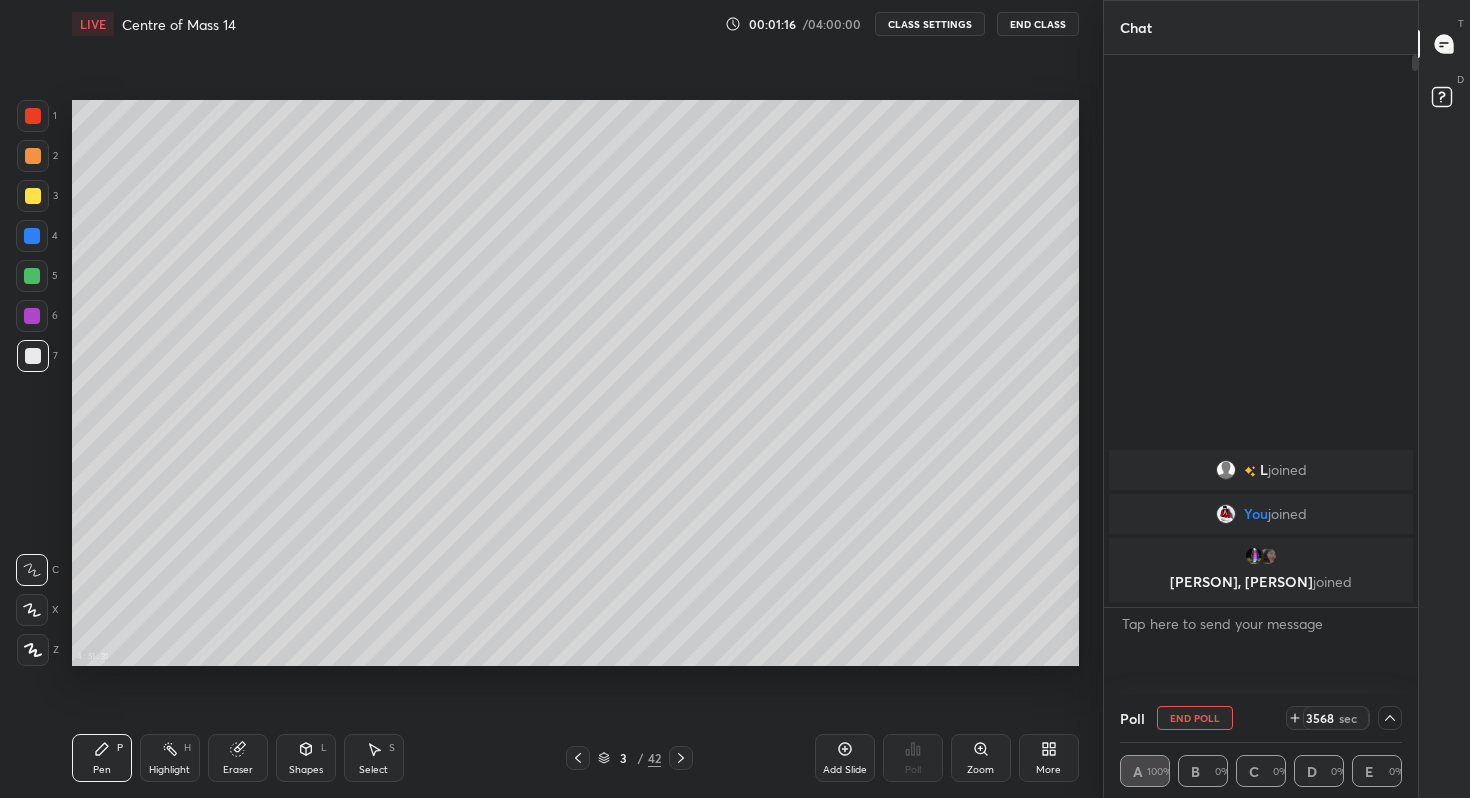 click 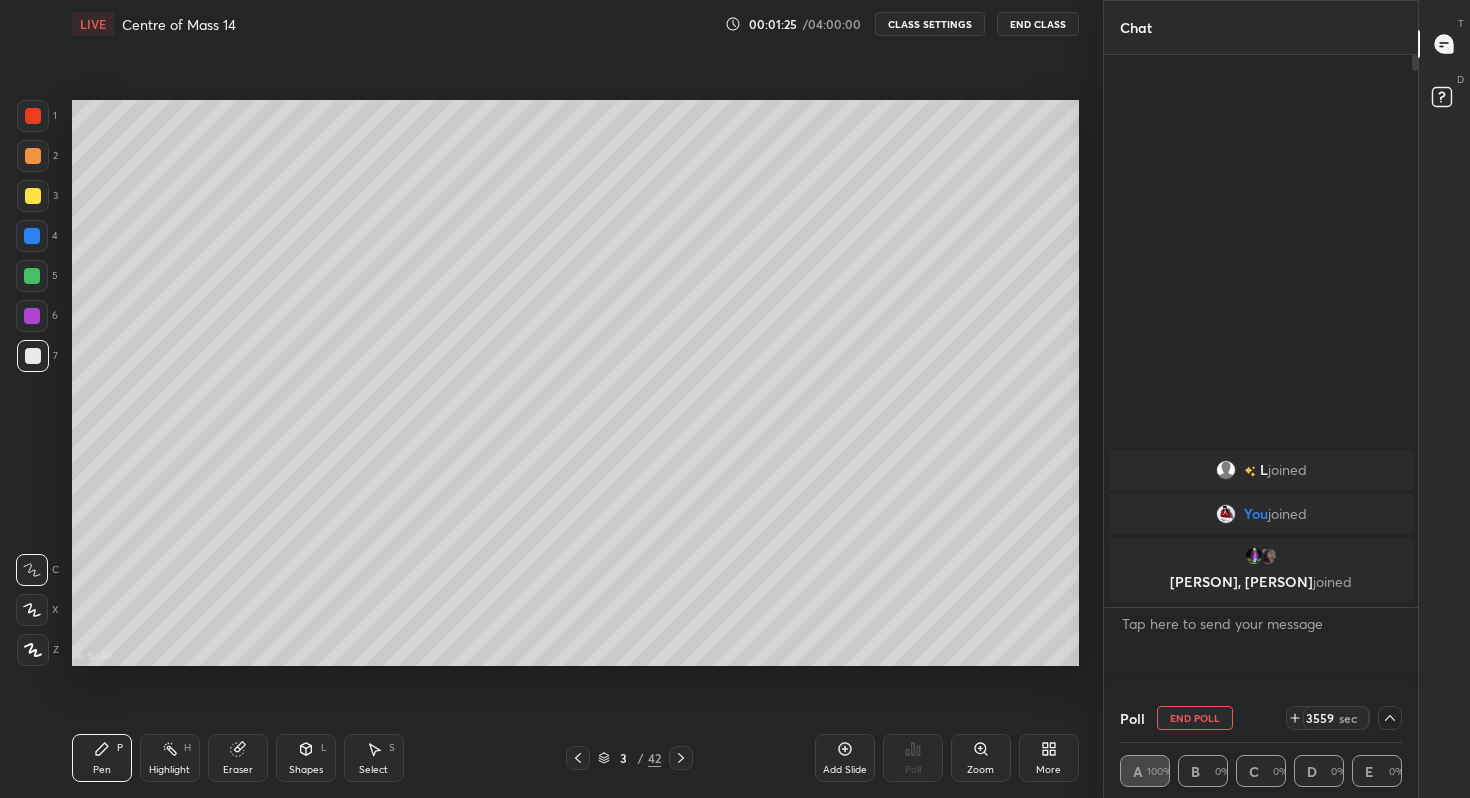 click on "More" at bounding box center [1049, 758] 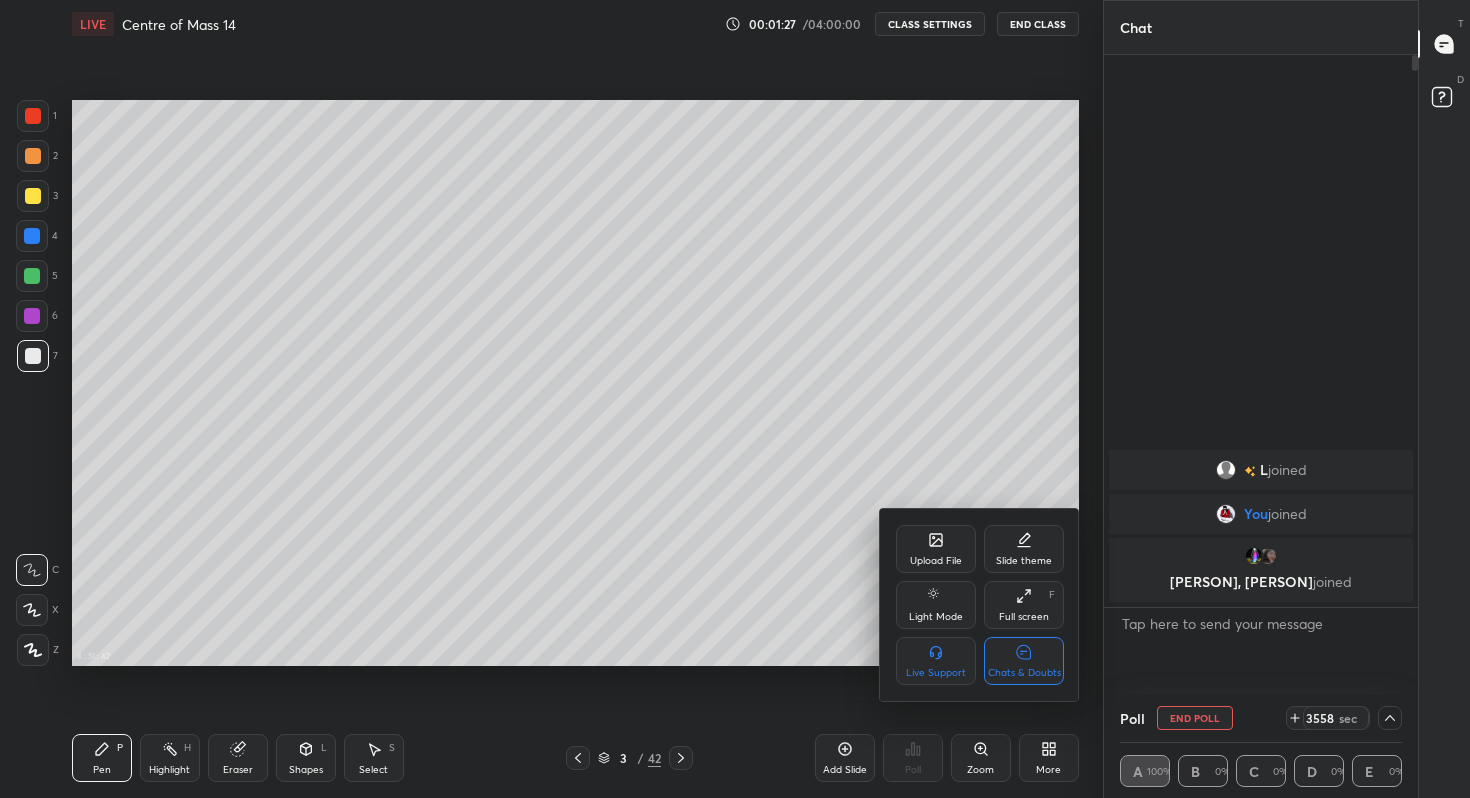 click 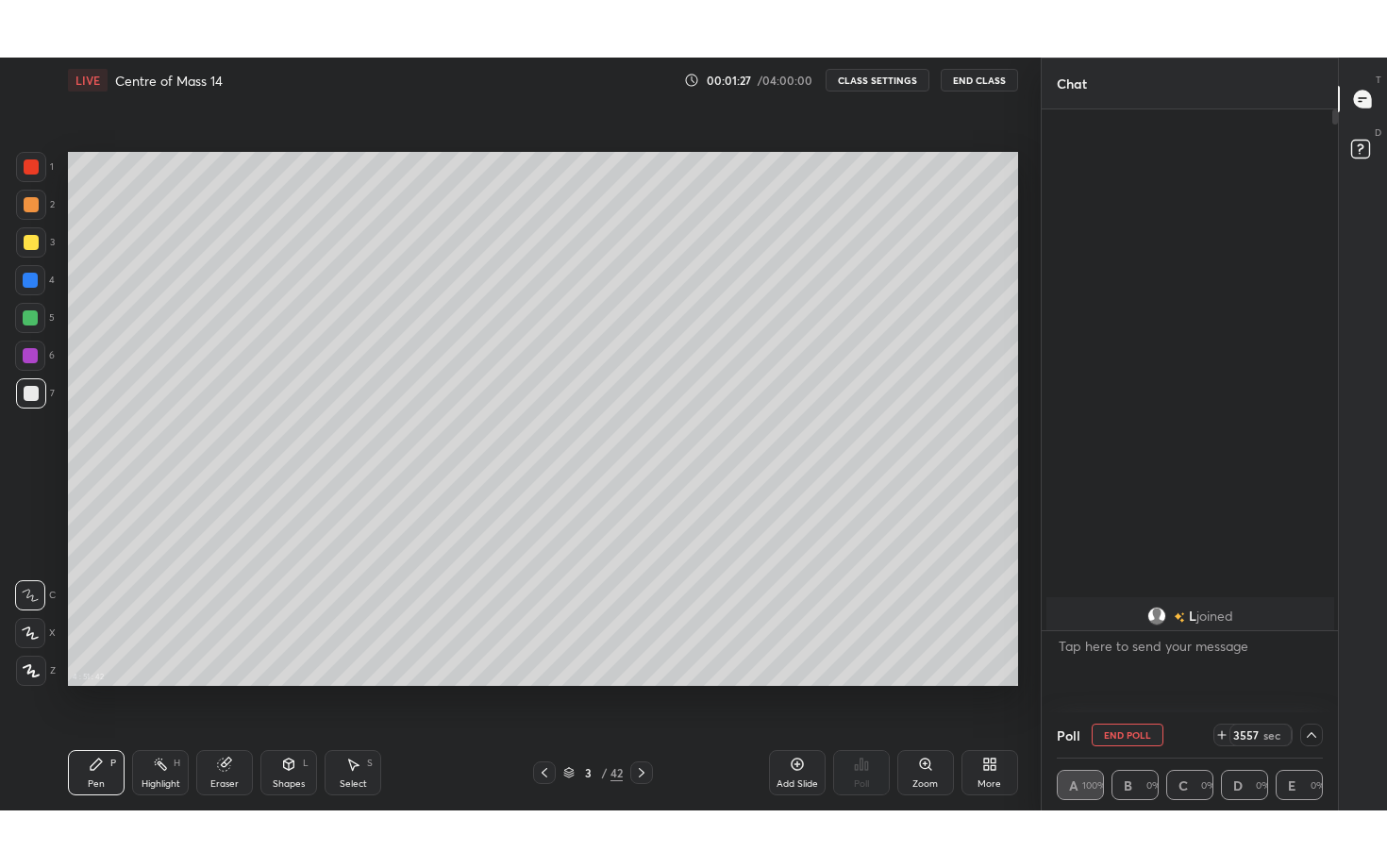 scroll, scrollTop: 93601, scrollLeft: 93389, axis: both 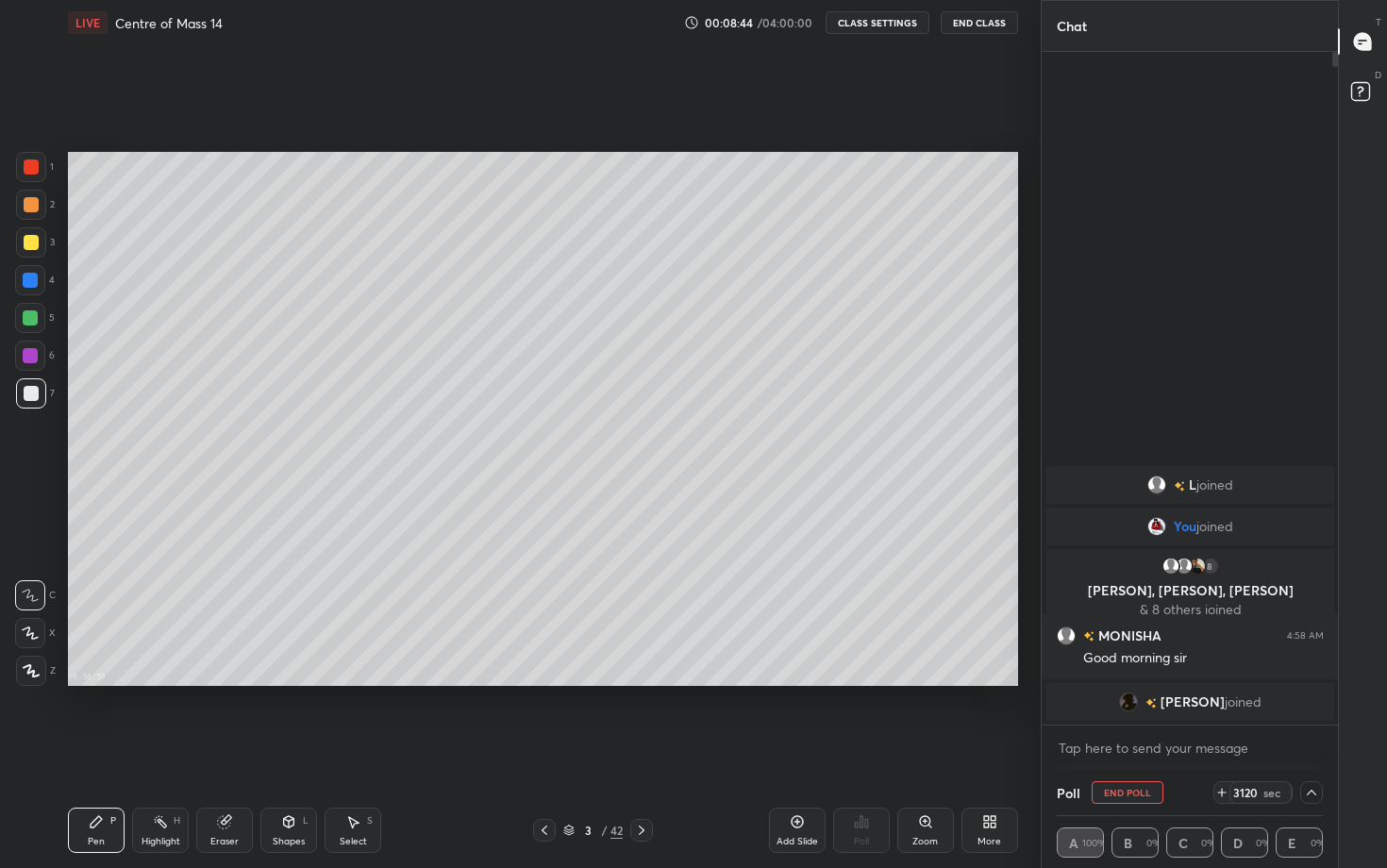click 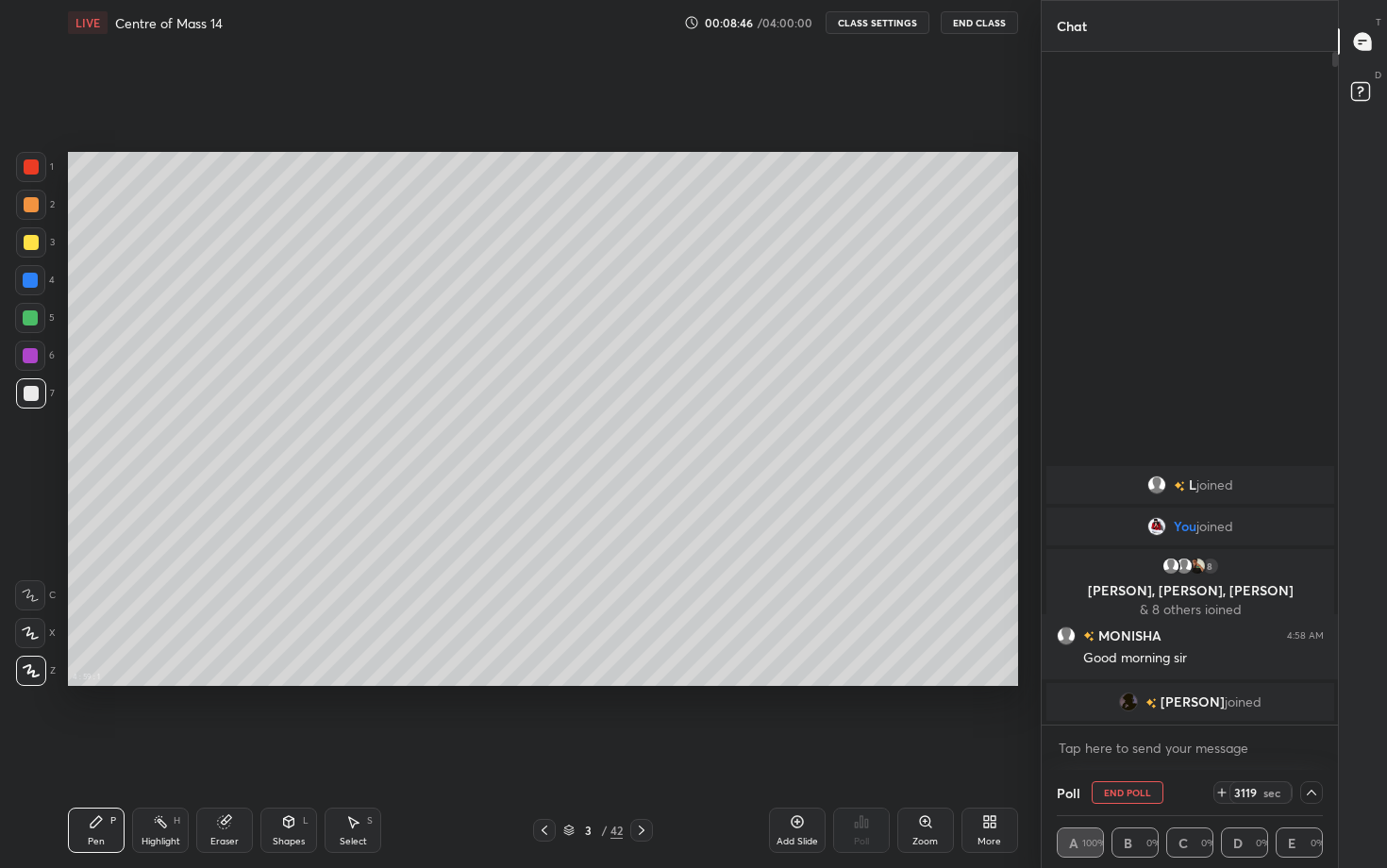 click at bounding box center [31, 205] 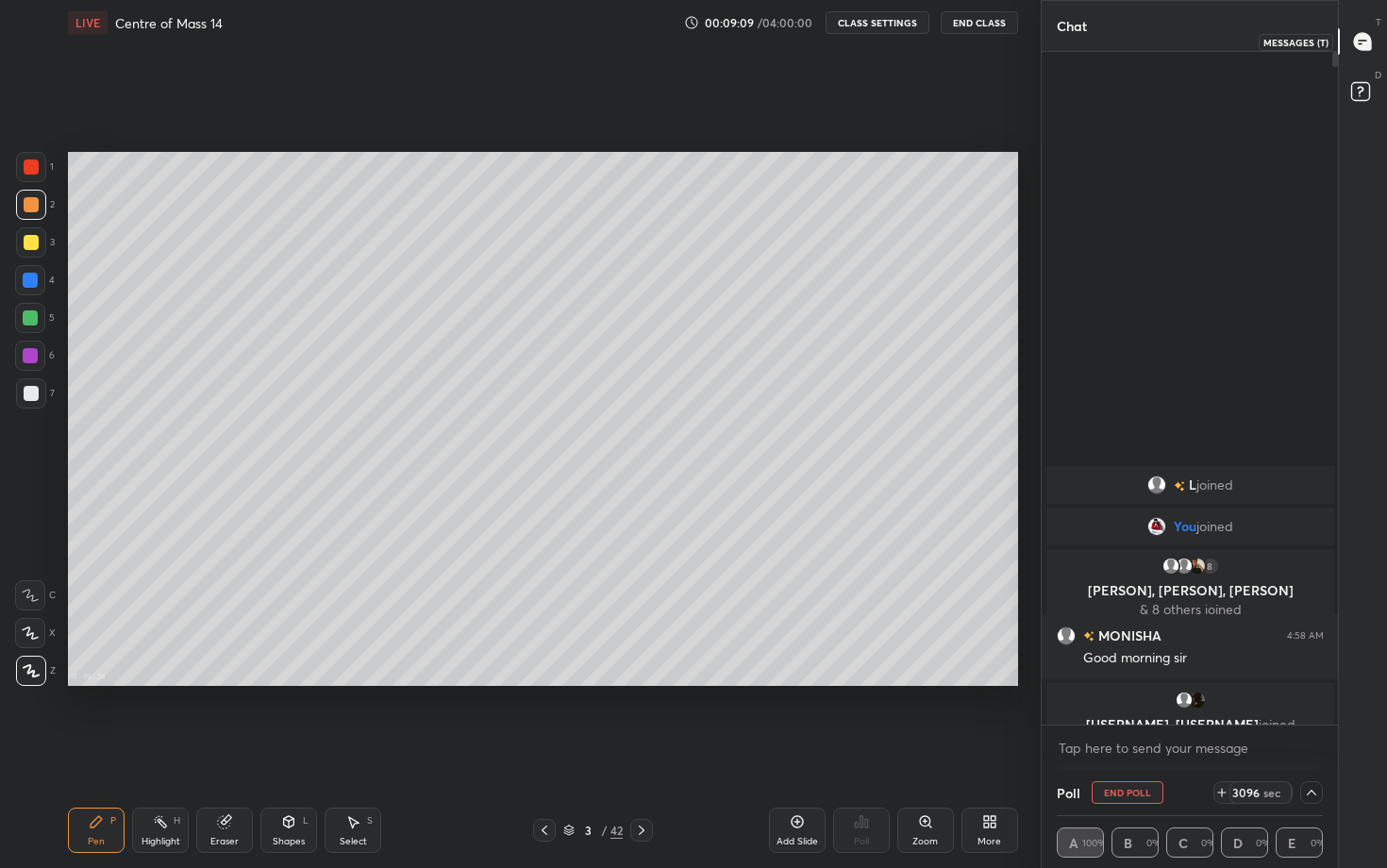 click 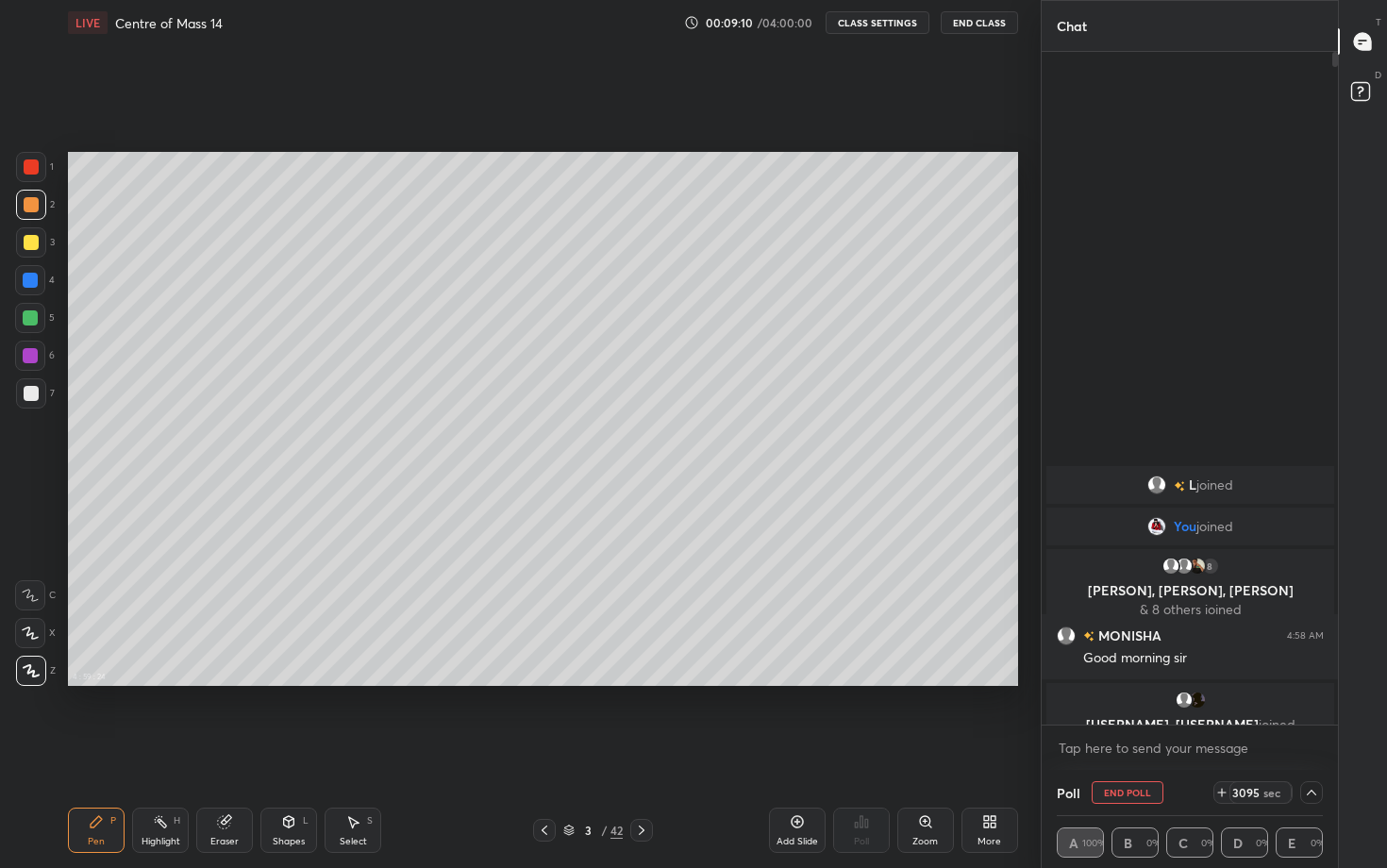 click 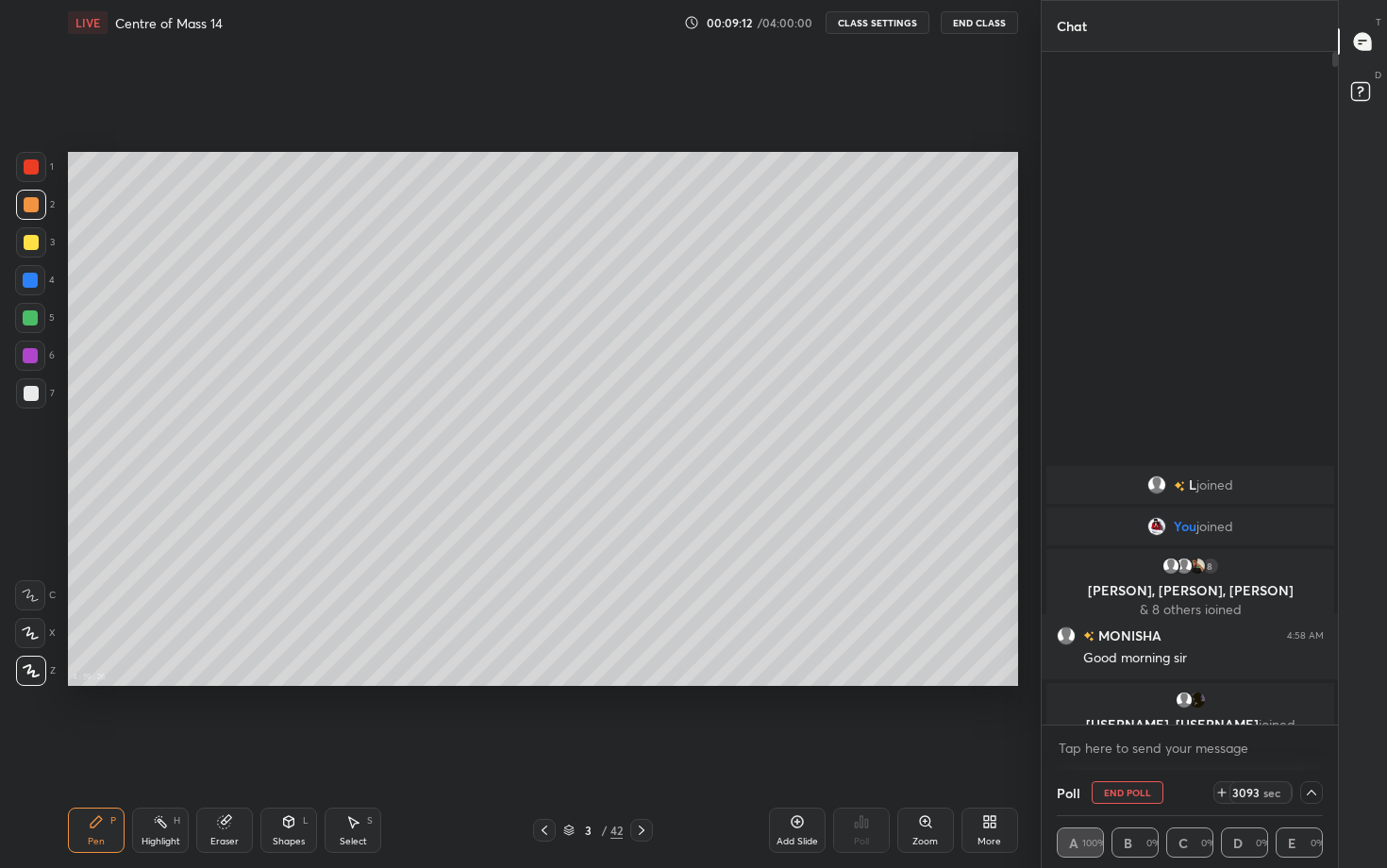 click on "More" at bounding box center (990, 830) 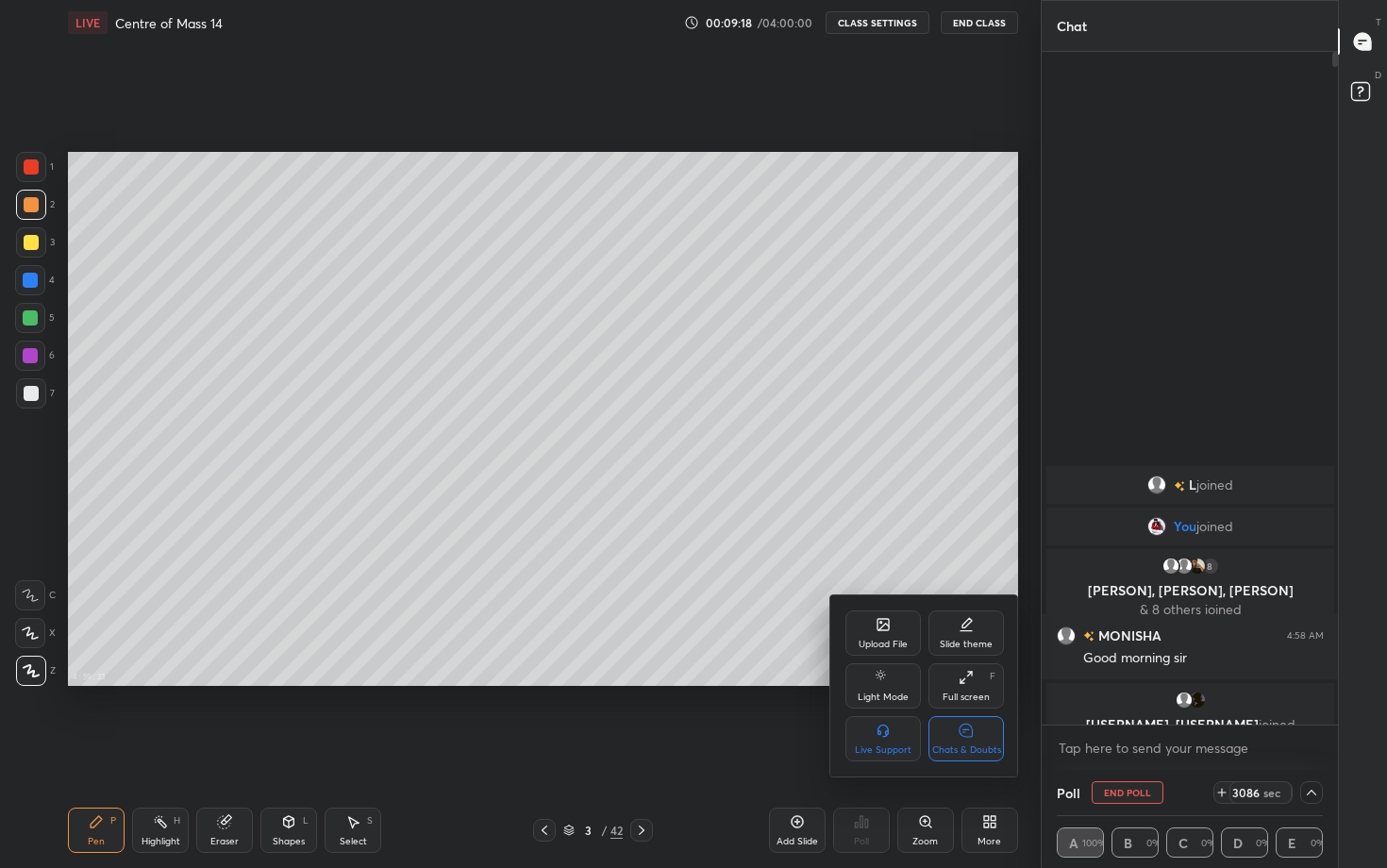 click on "Chats & Doubts" at bounding box center [966, 739] 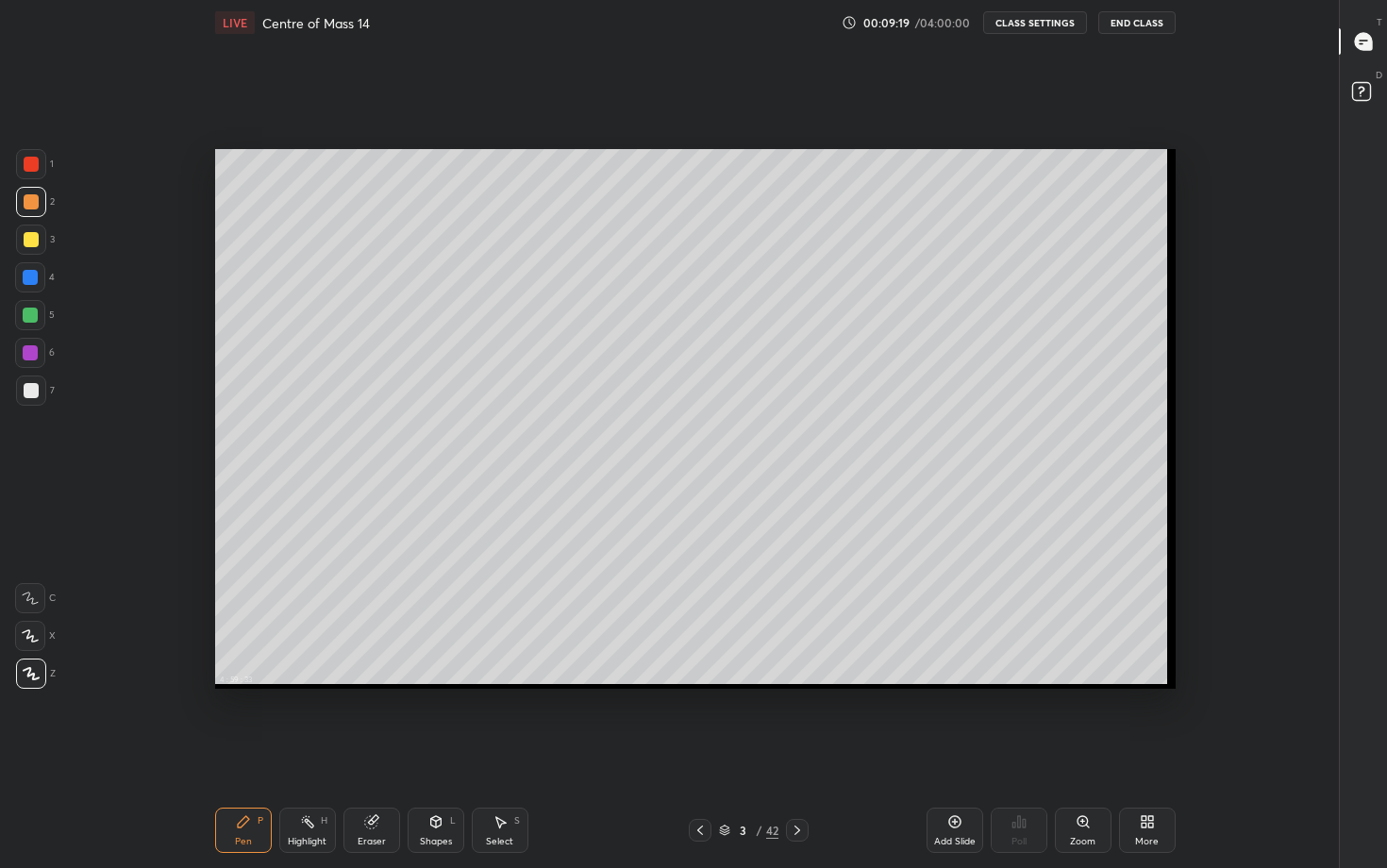 scroll, scrollTop: 7, scrollLeft: 1, axis: both 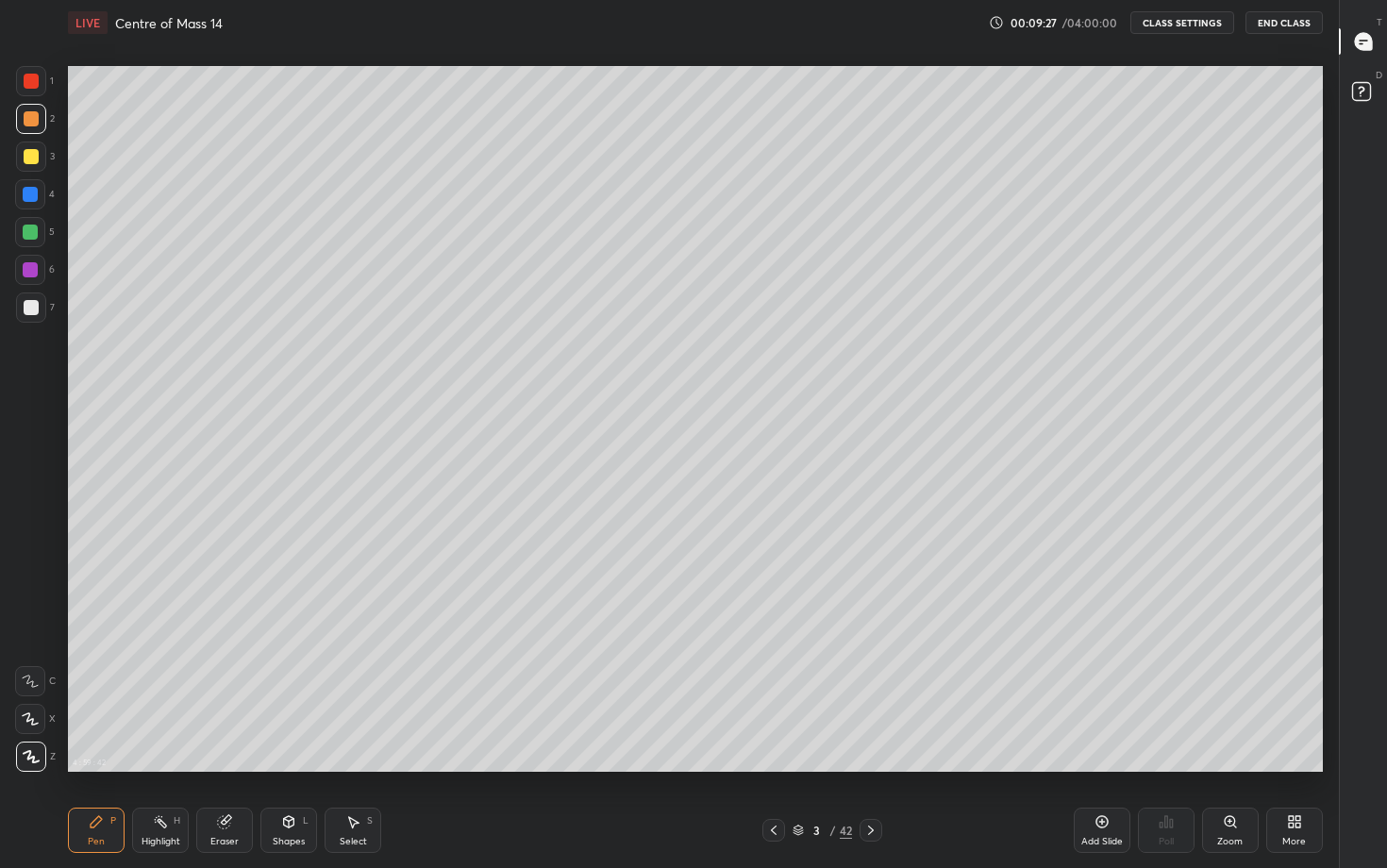 click 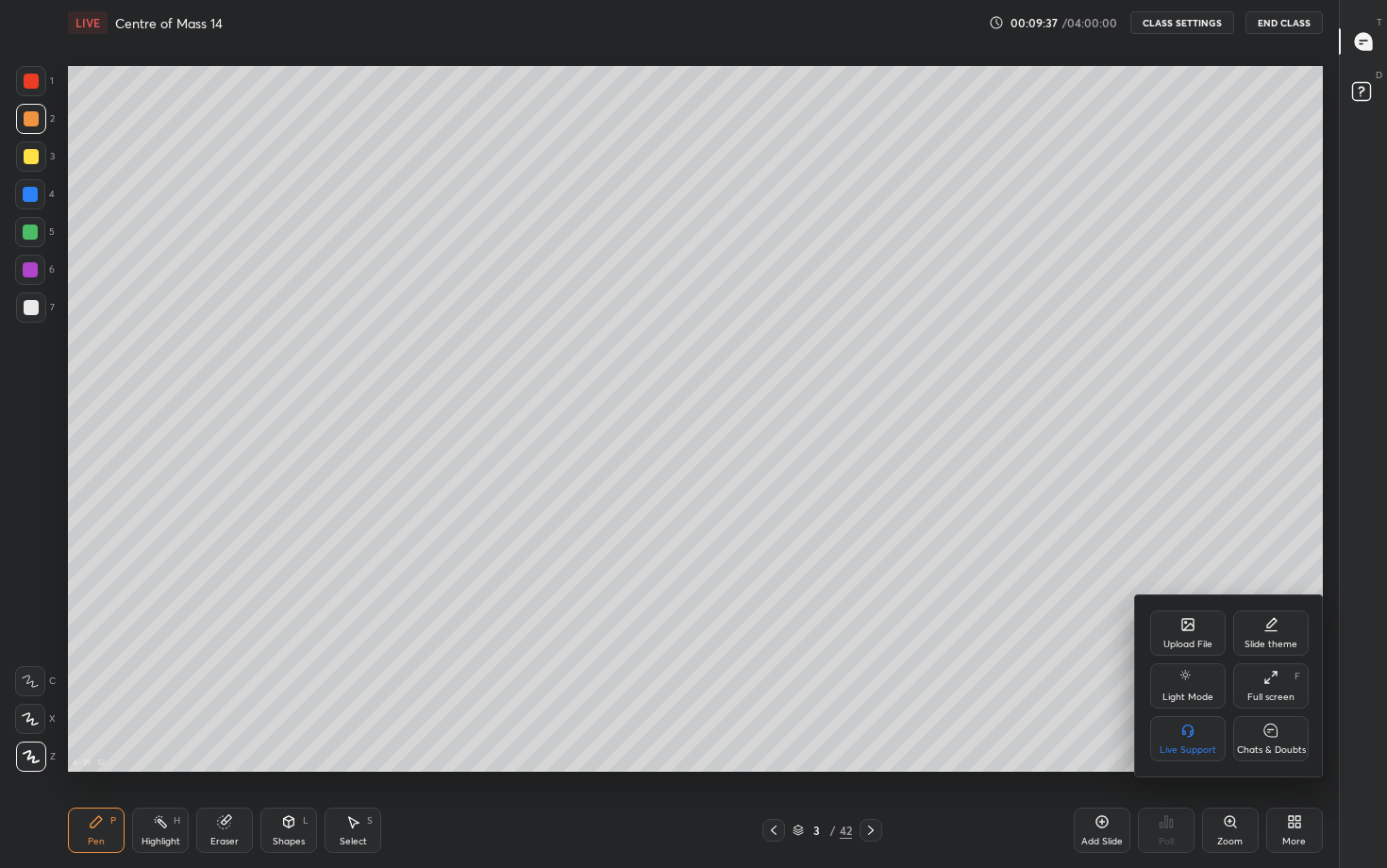 click 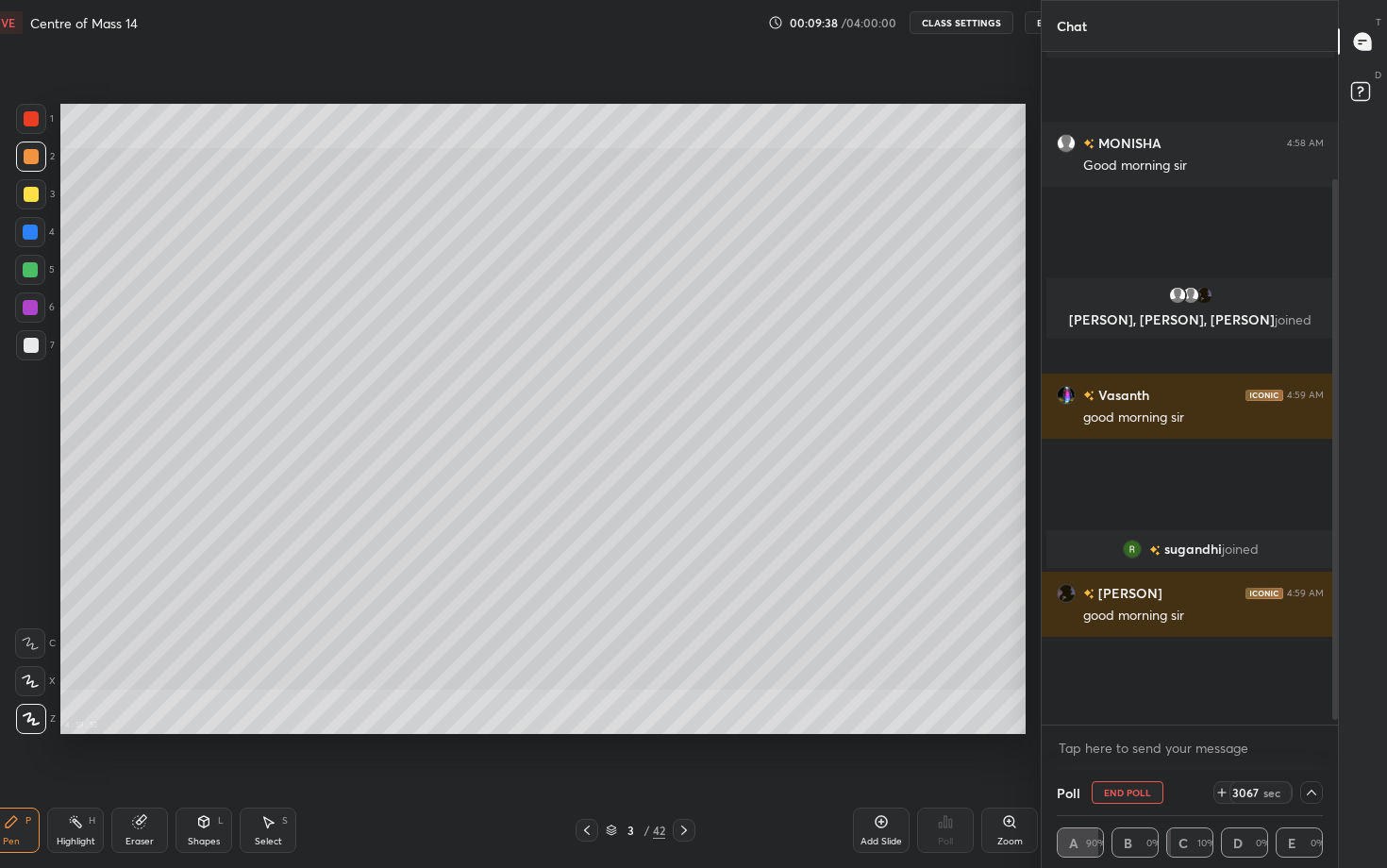 scroll, scrollTop: 747, scrollLeft: 1009, axis: both 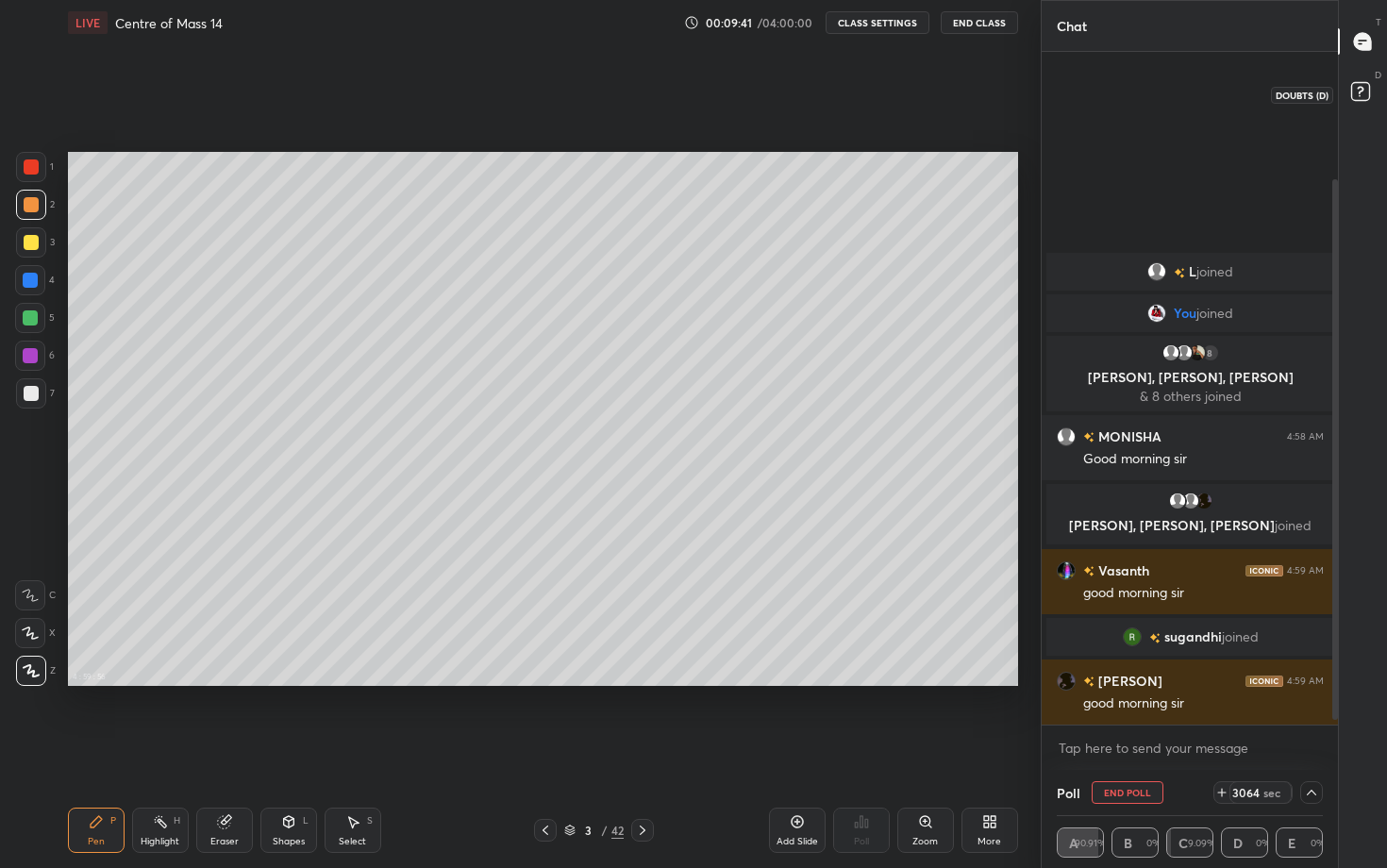click 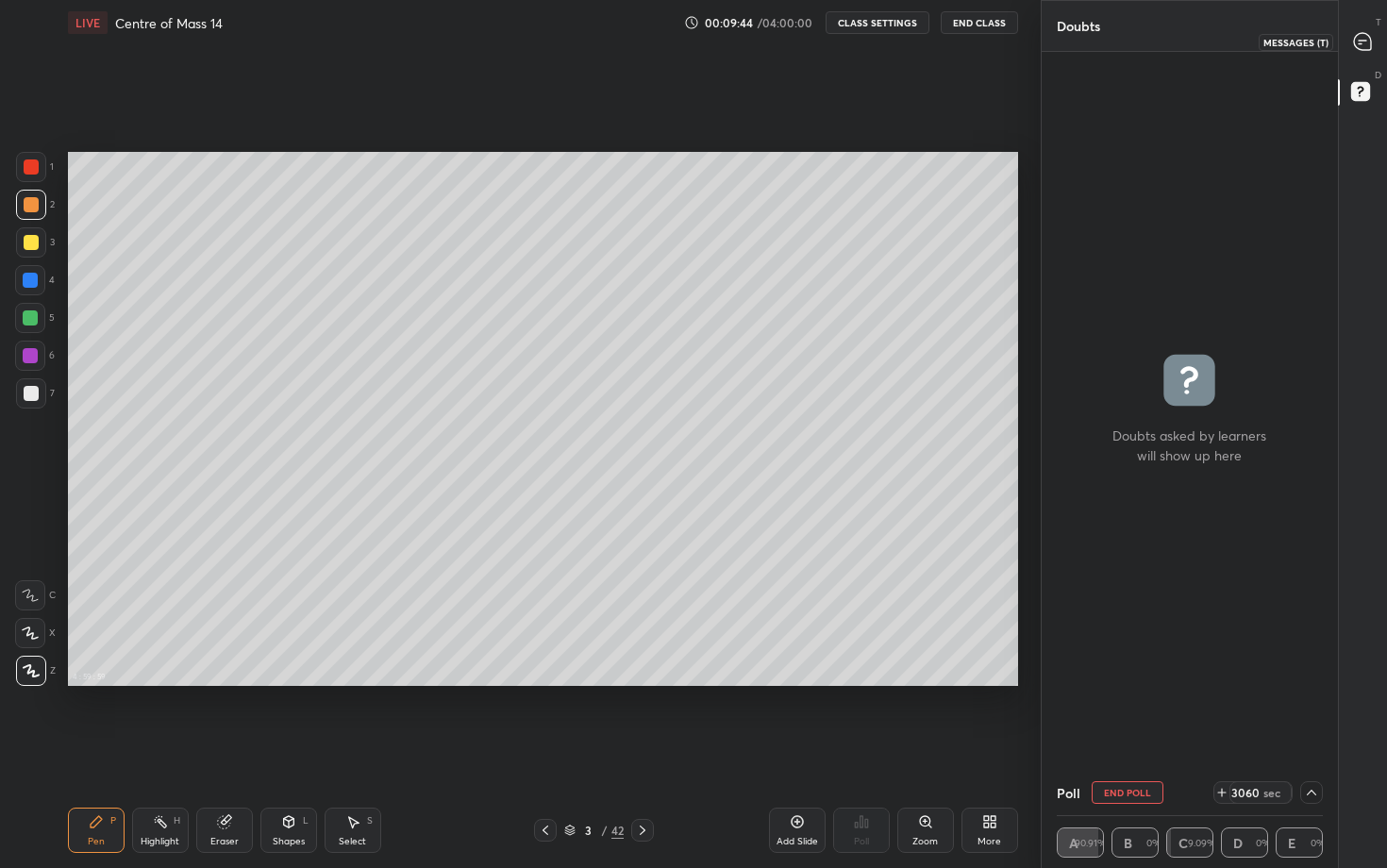 click 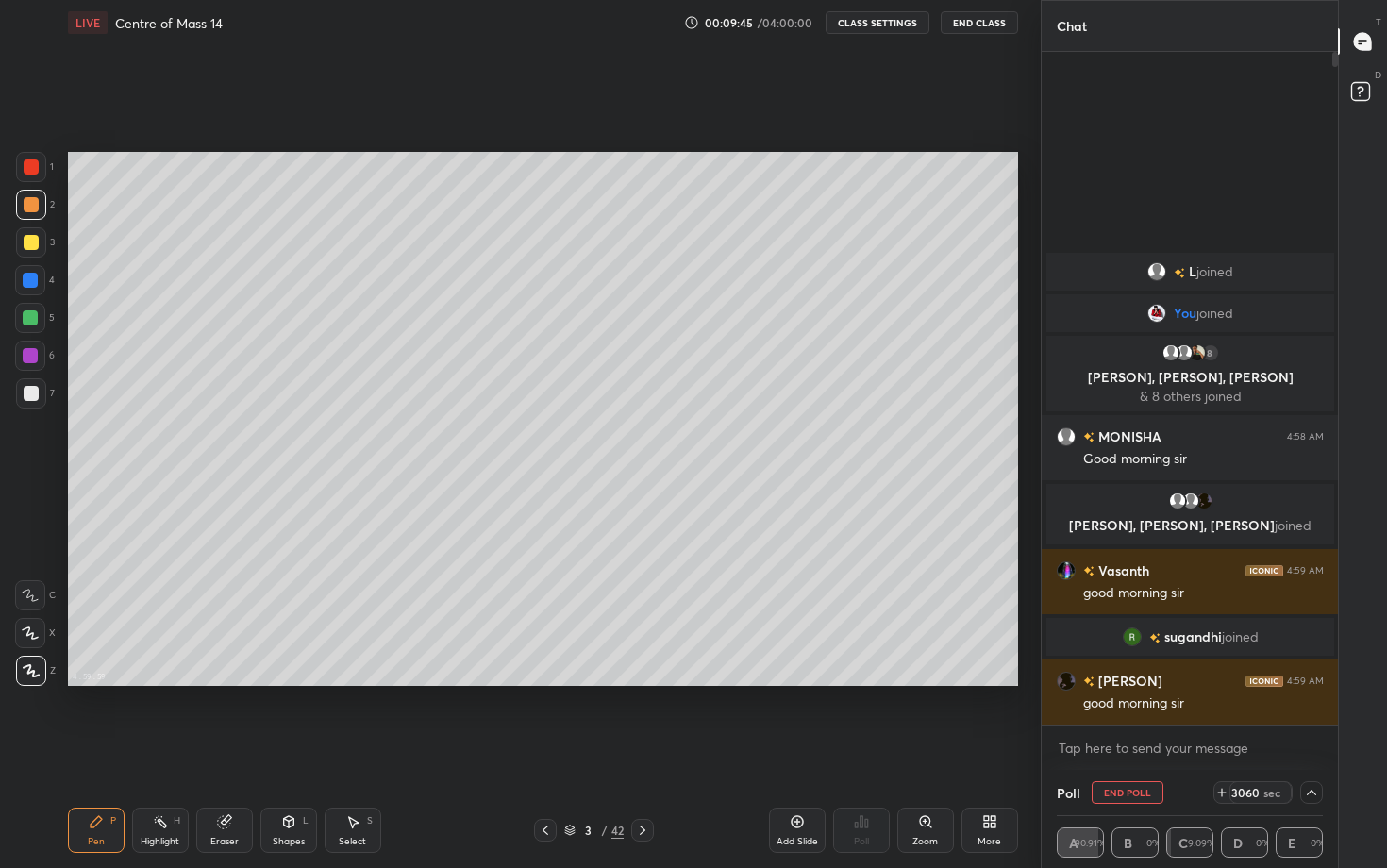 scroll, scrollTop: 7, scrollLeft: 7, axis: both 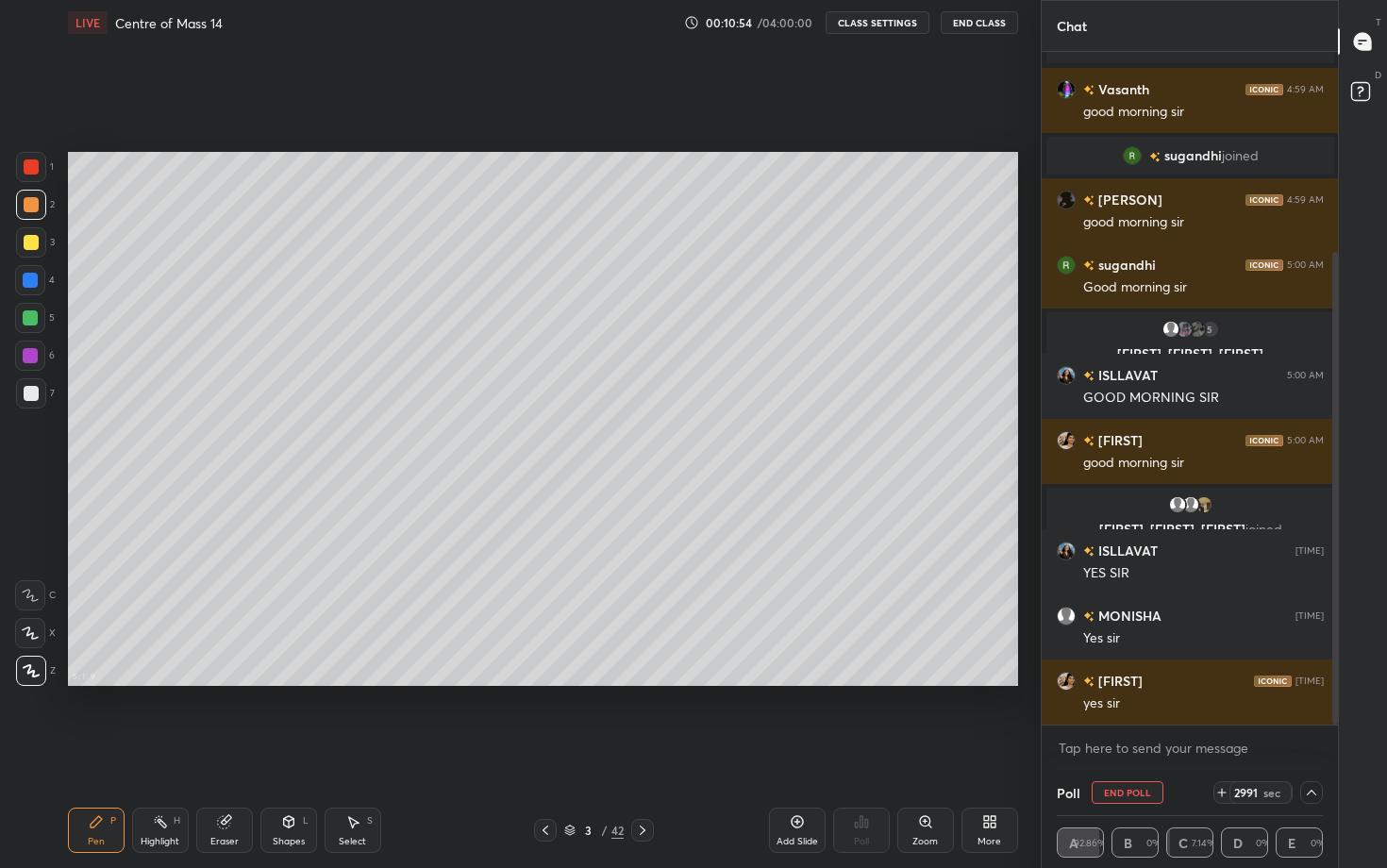 click on "Poll End Poll 2991  sec" at bounding box center (1190, 793) 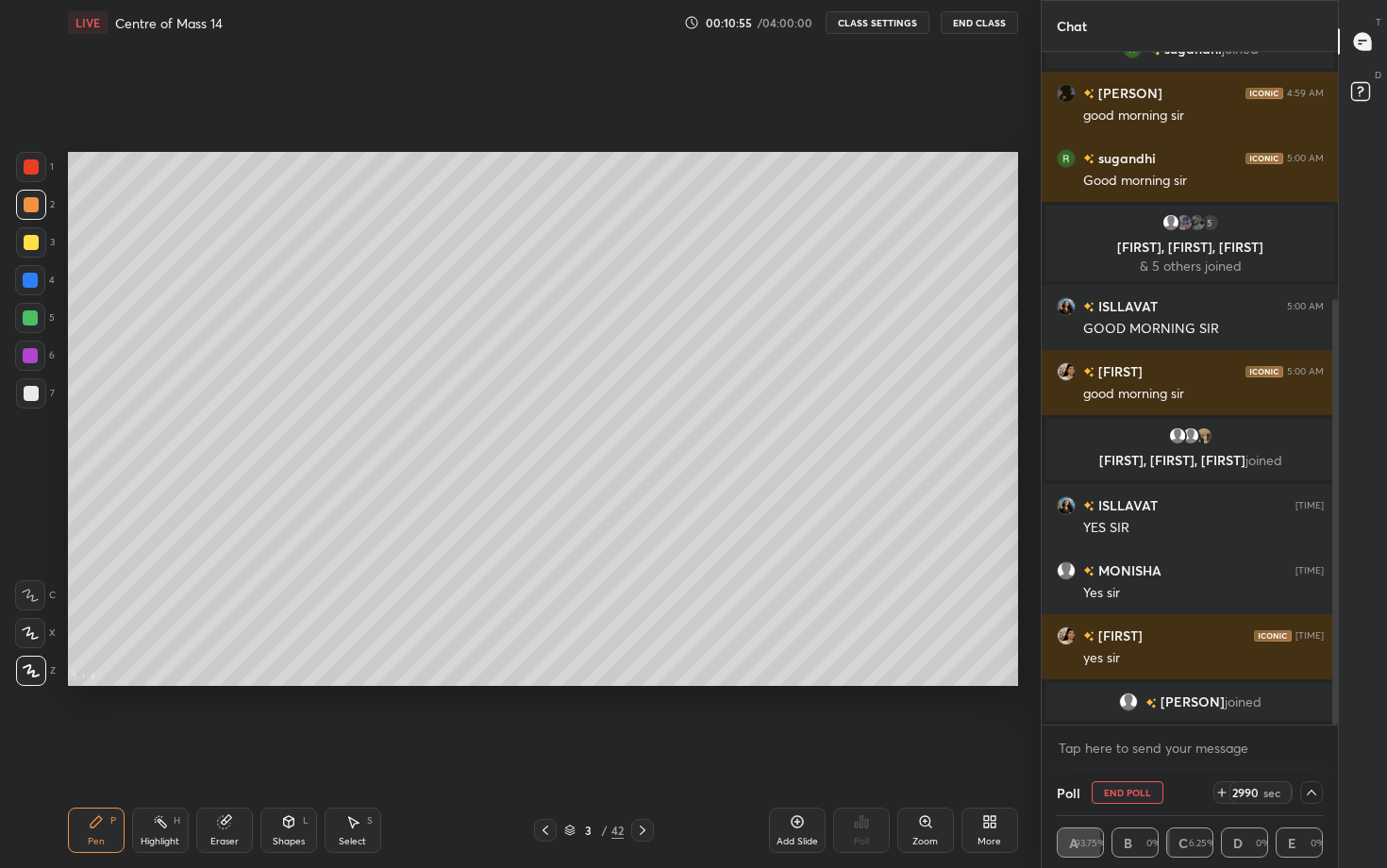 click on "End Poll" at bounding box center [1128, 793] 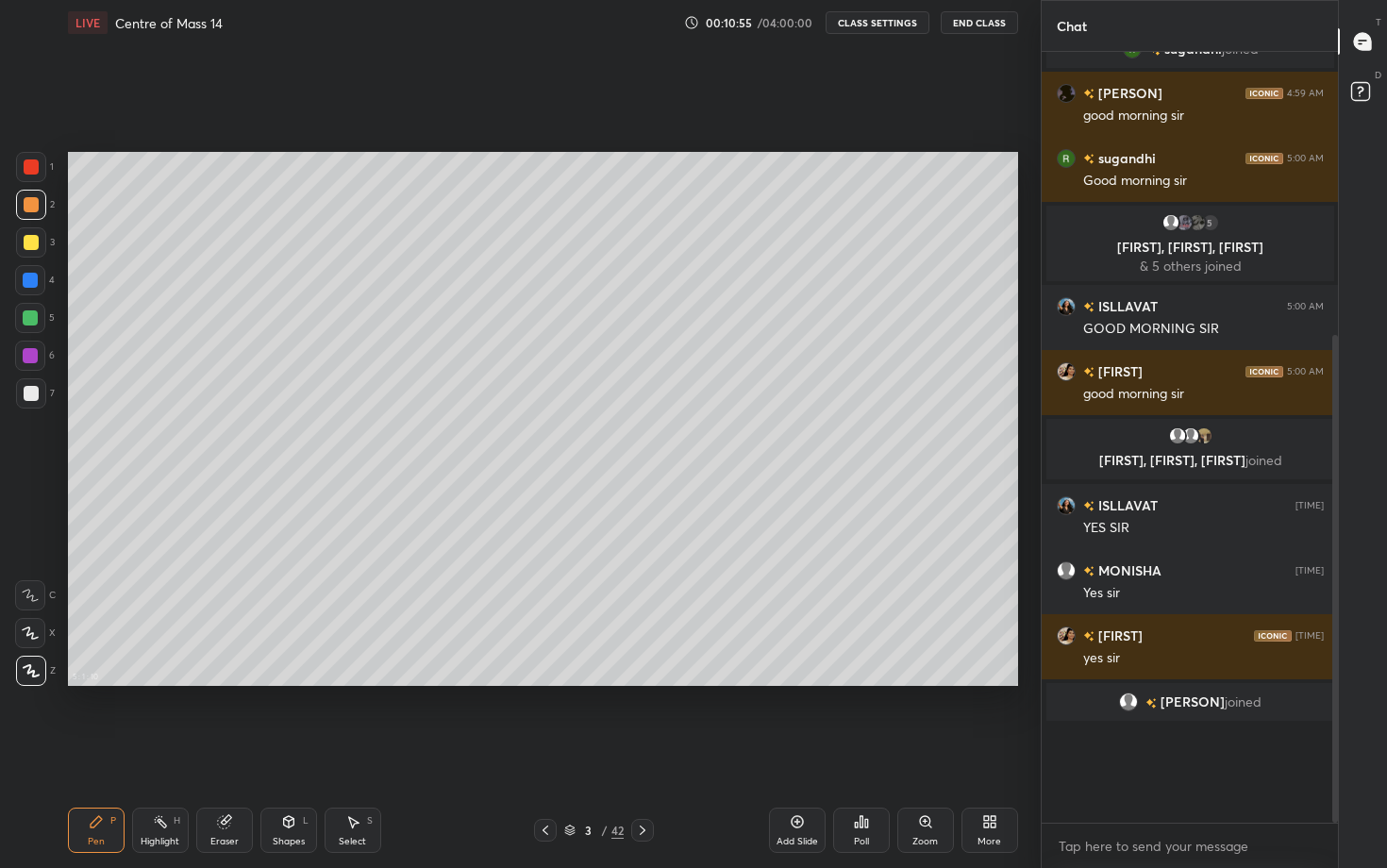 scroll, scrollTop: 6, scrollLeft: 7, axis: both 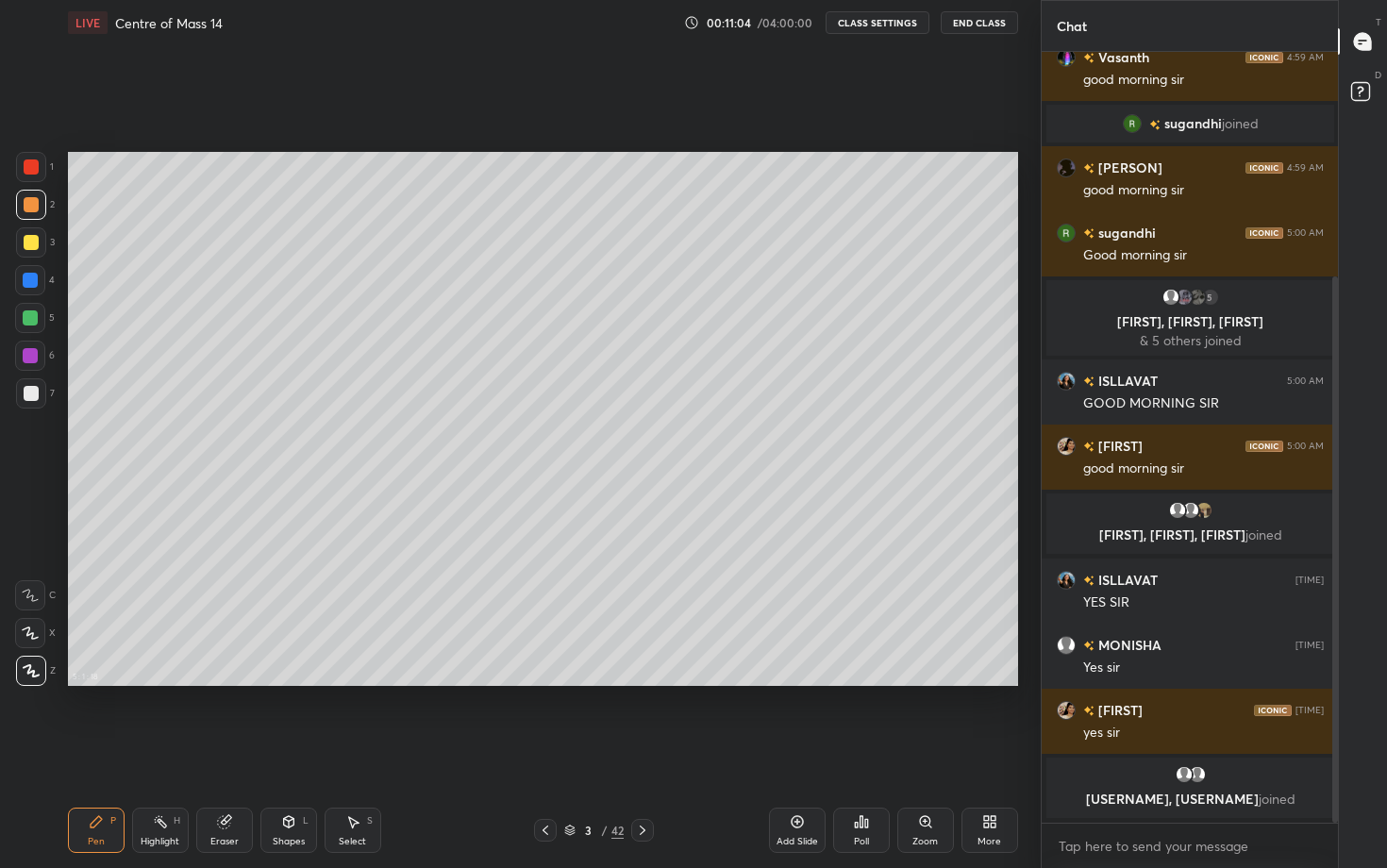 click 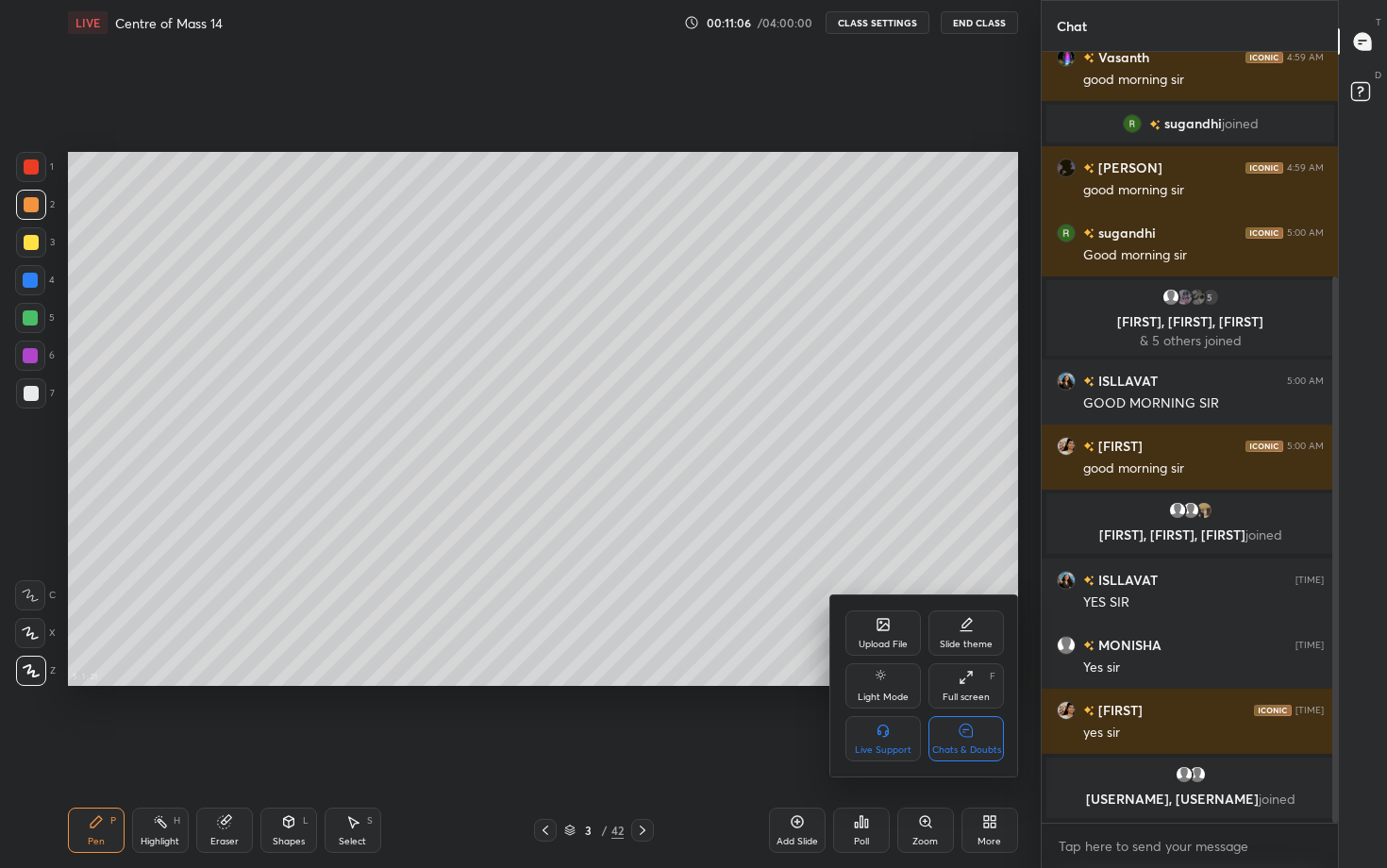 click on "Chats & Doubts" at bounding box center (966, 739) 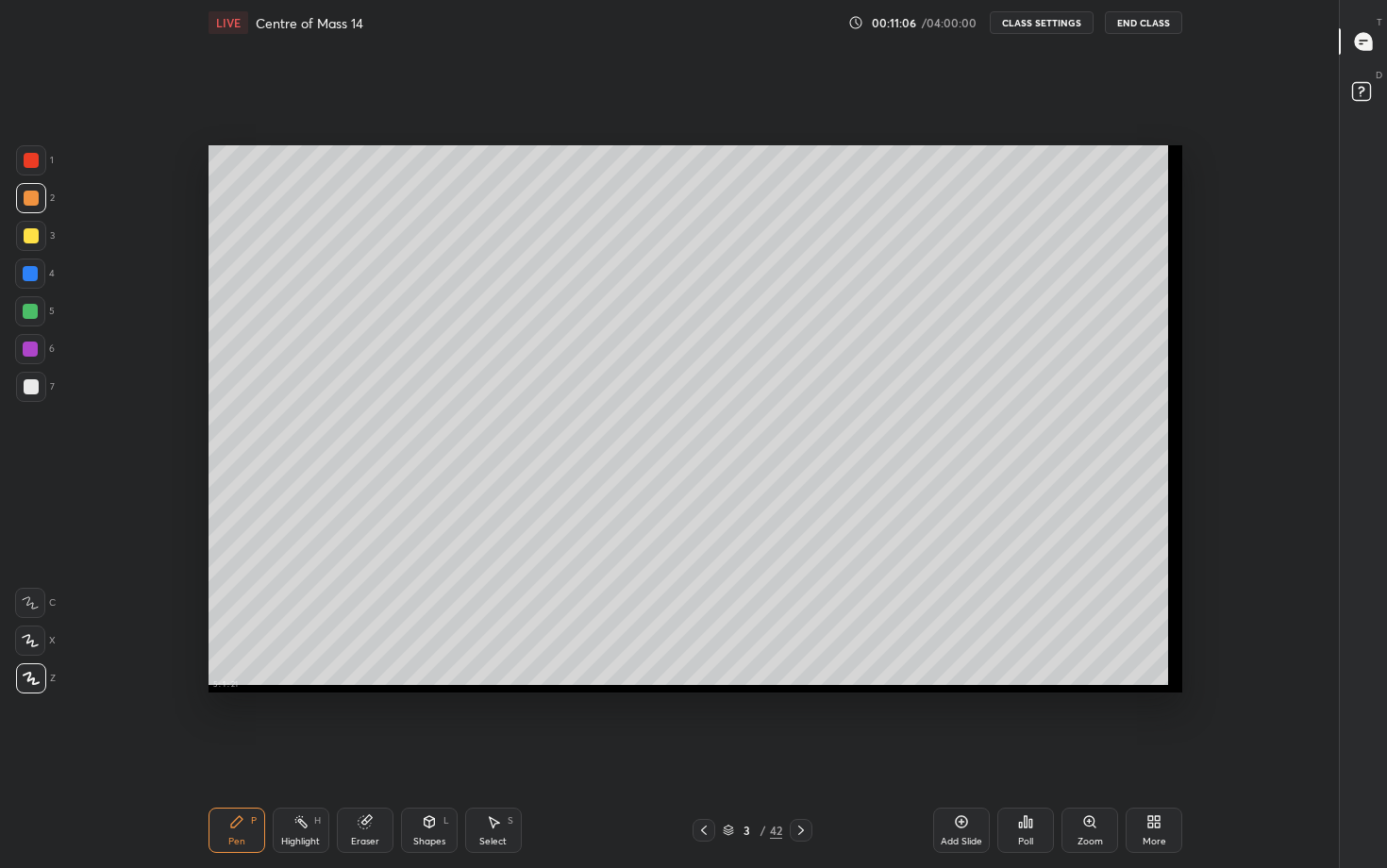 scroll, scrollTop: 7, scrollLeft: 1, axis: both 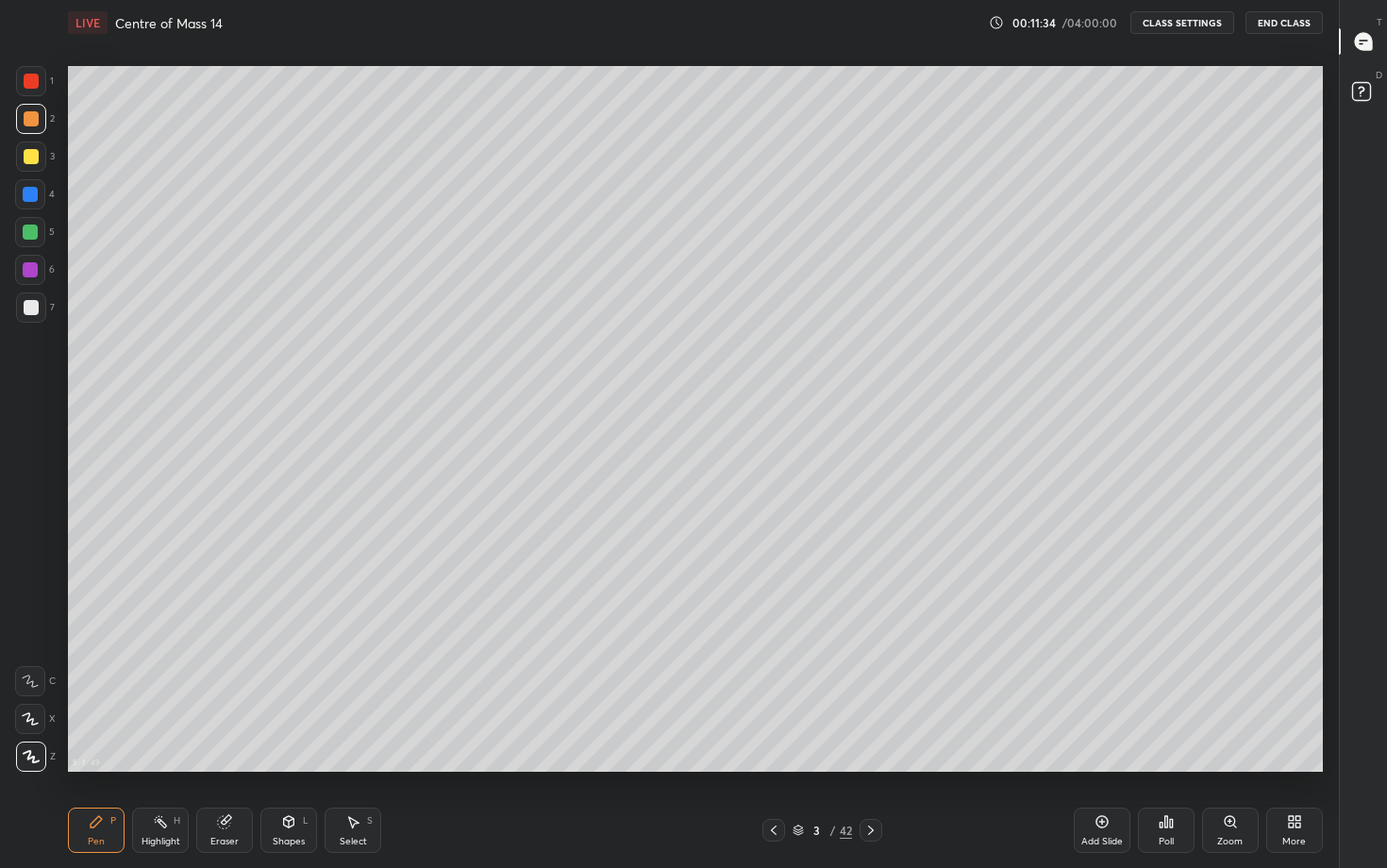 click at bounding box center (31, 308) 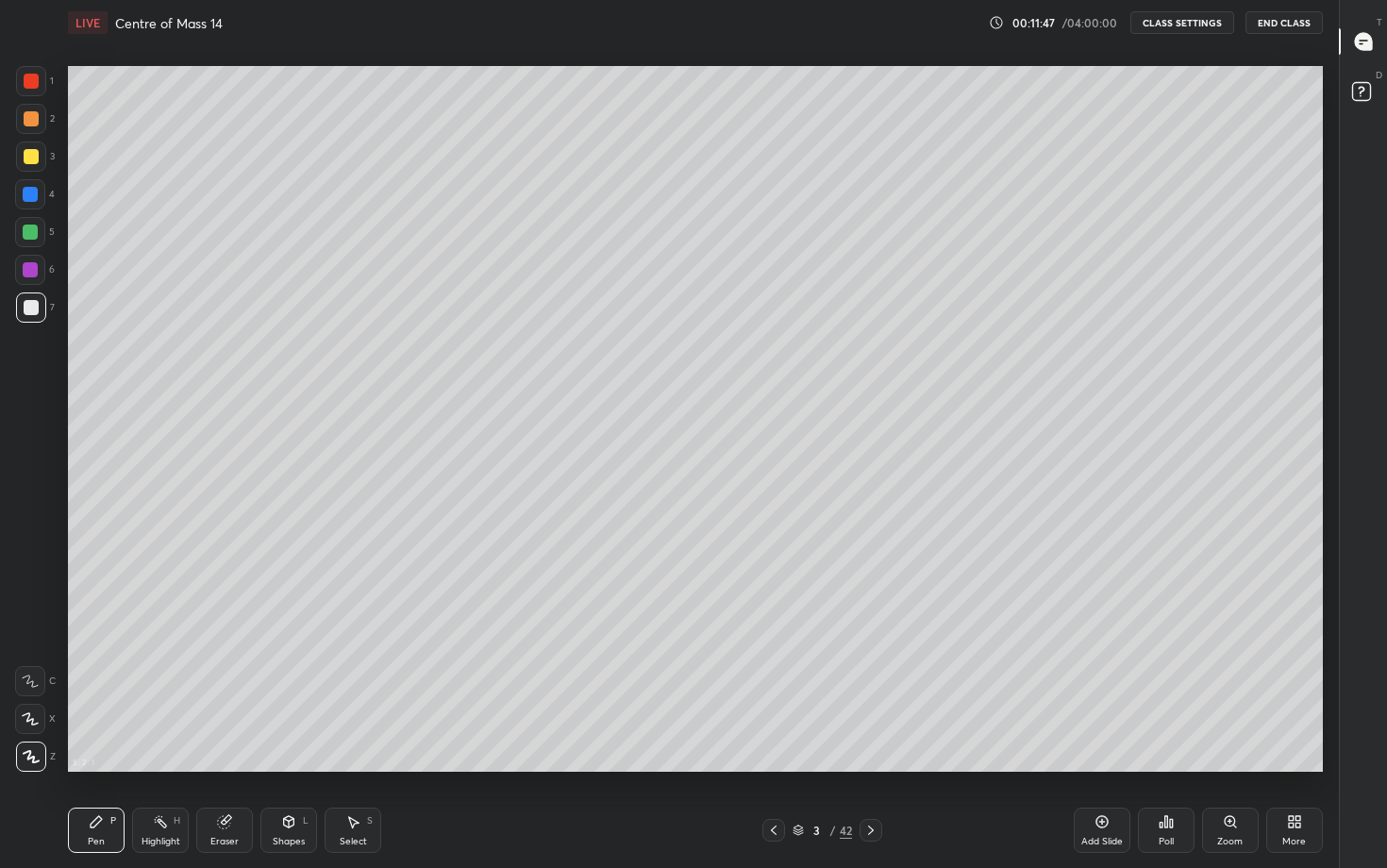 click on "More" at bounding box center (1294, 842) 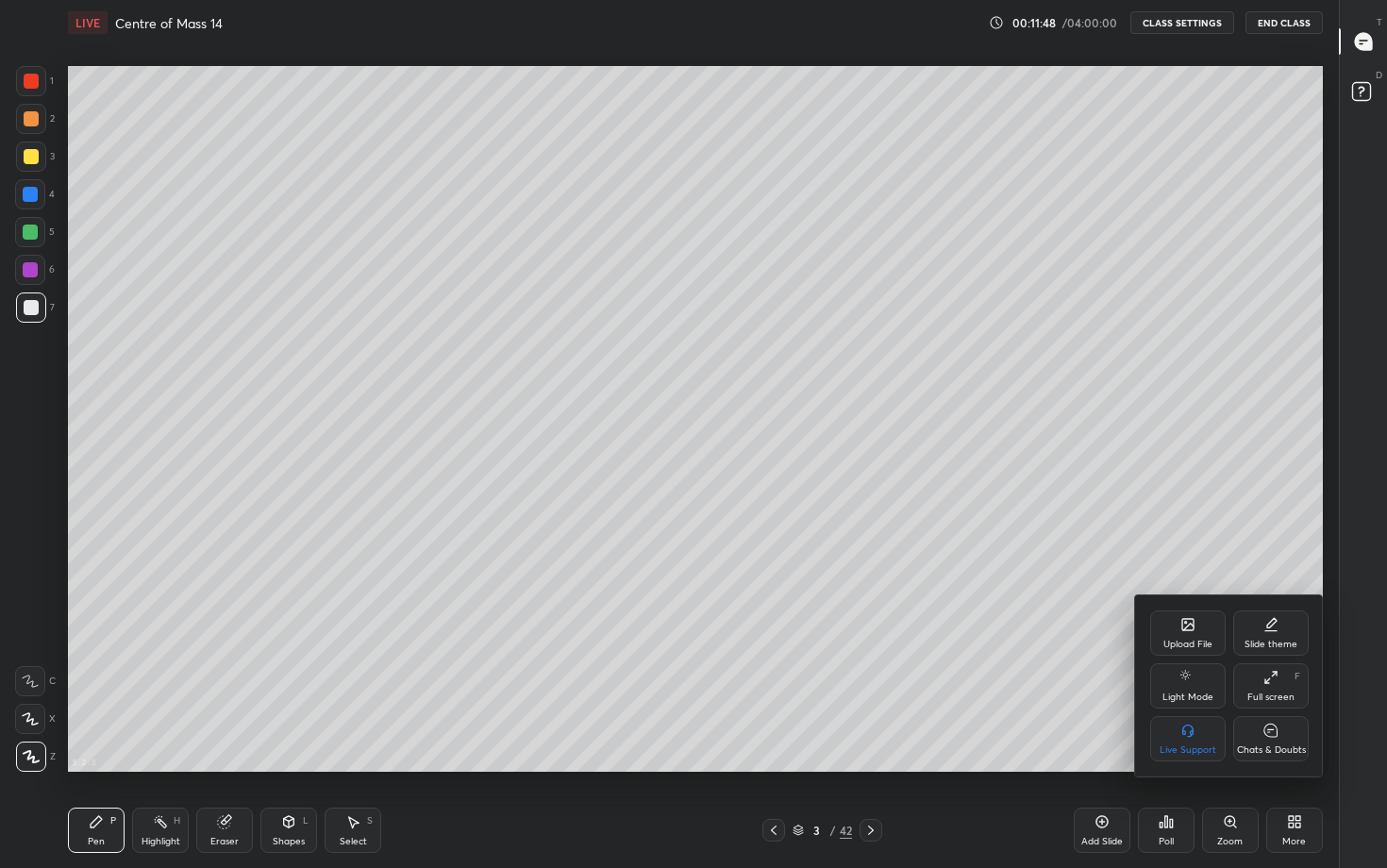 click on "Chats & Doubts" at bounding box center [1271, 739] 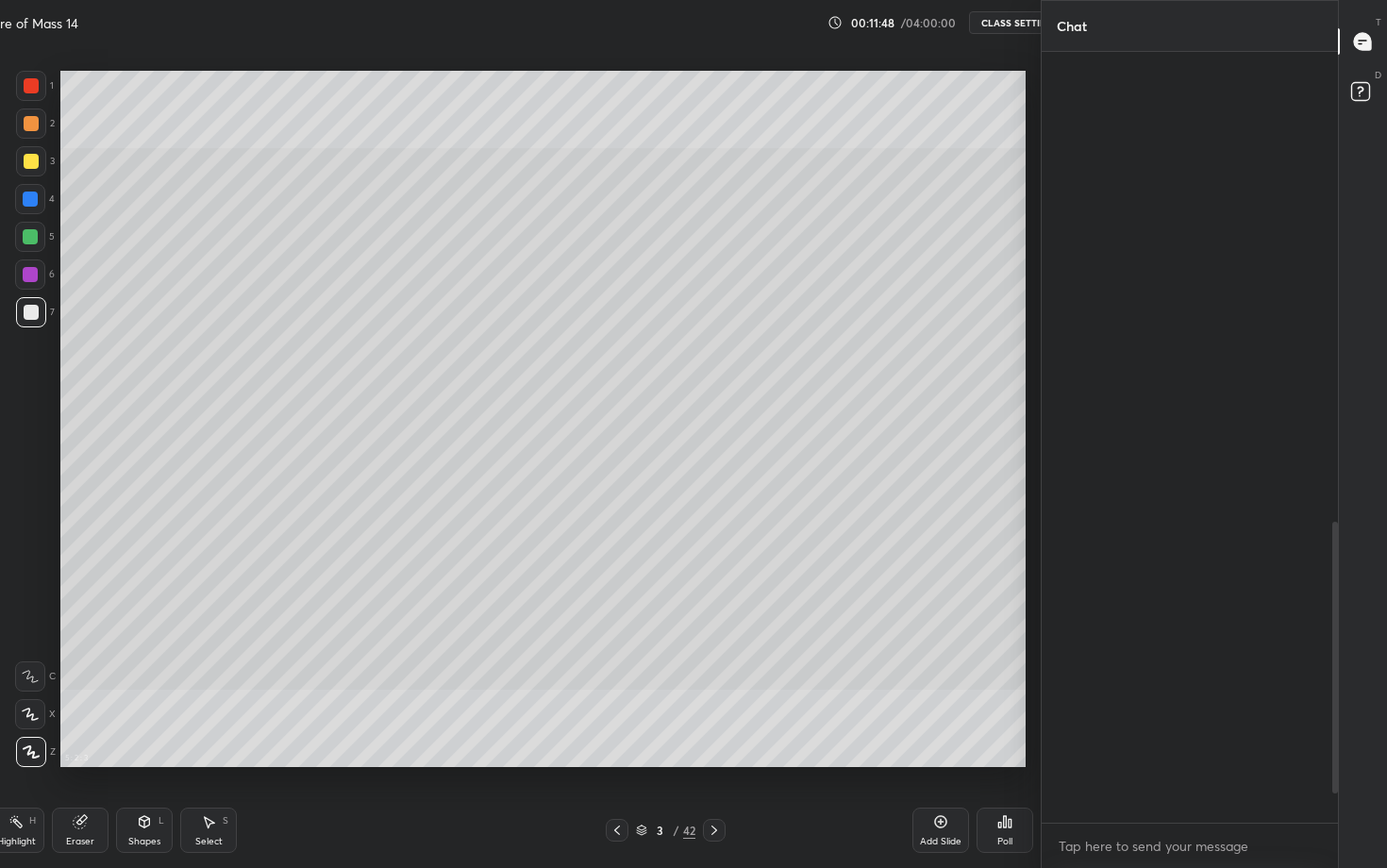 scroll, scrollTop: 747, scrollLeft: 1050, axis: both 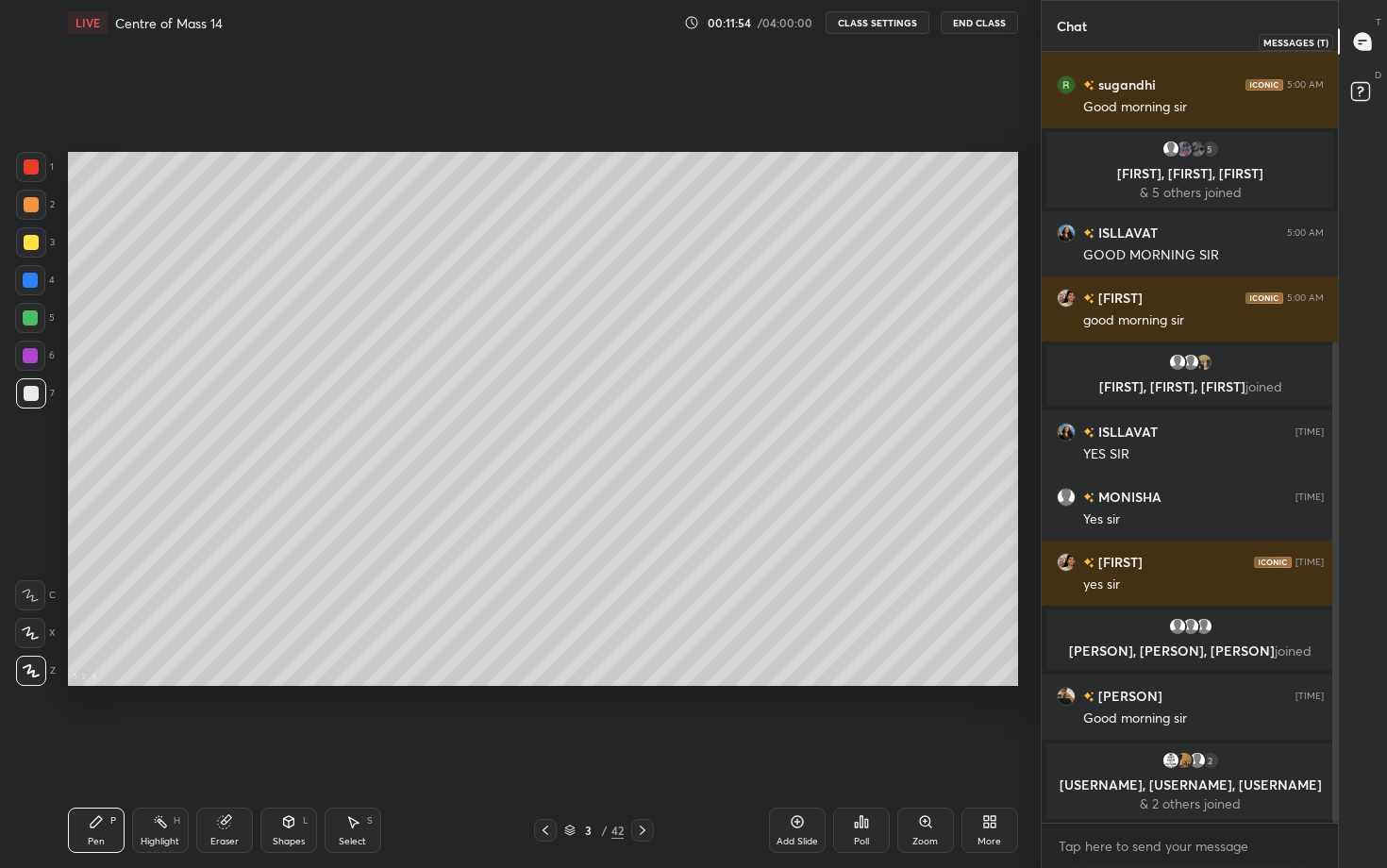 click 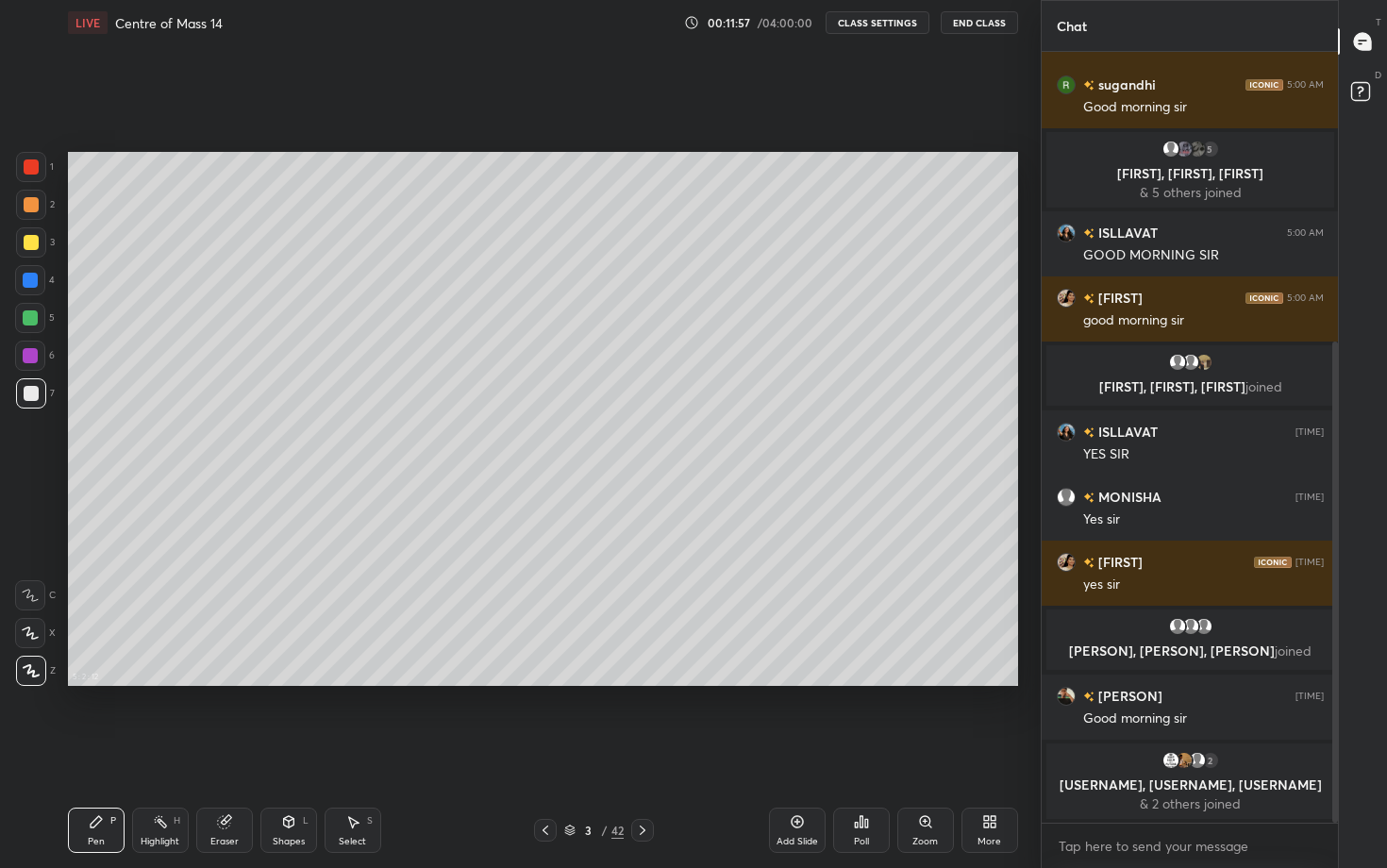 click on "More" at bounding box center [990, 830] 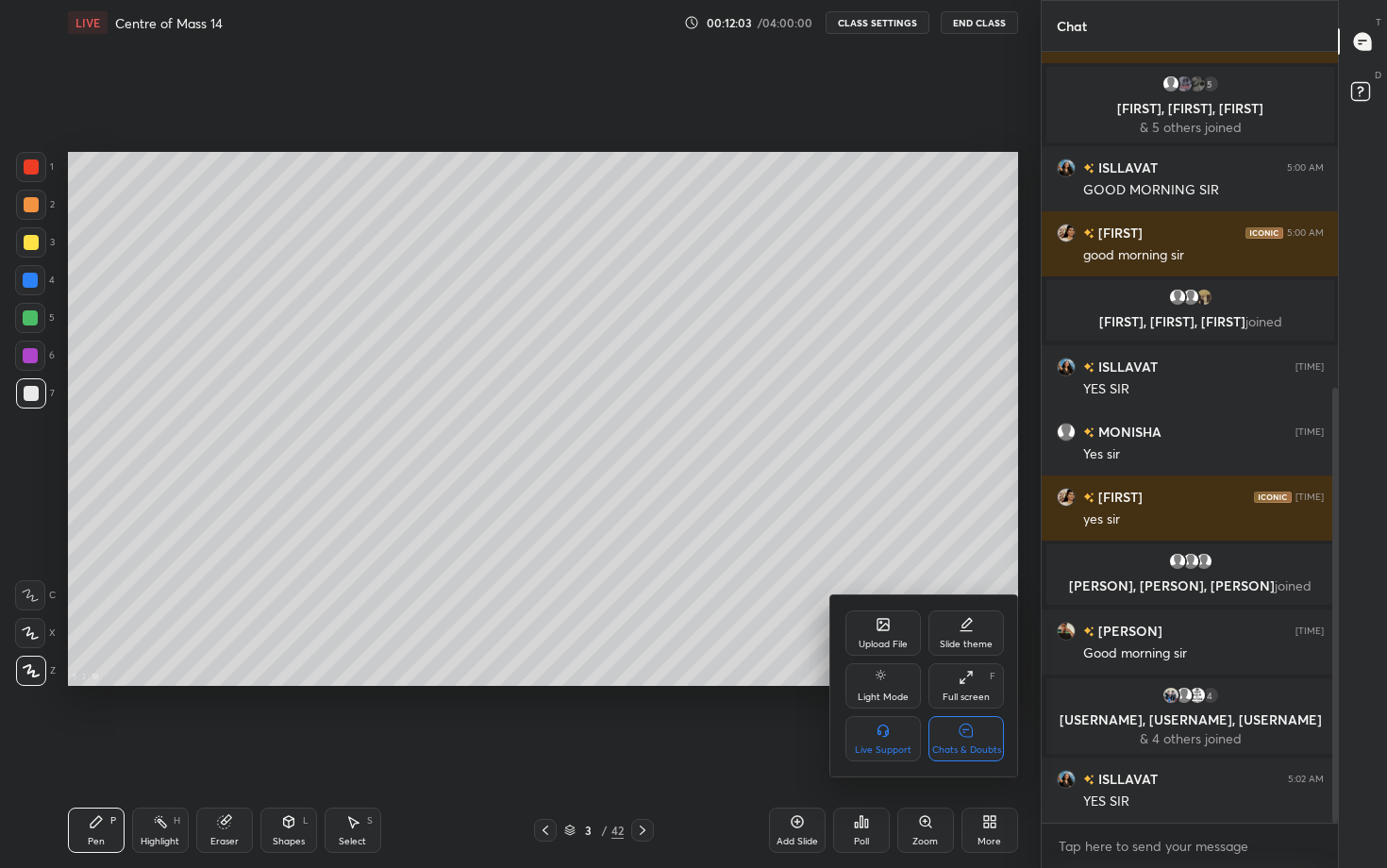 scroll, scrollTop: 594, scrollLeft: 0, axis: vertical 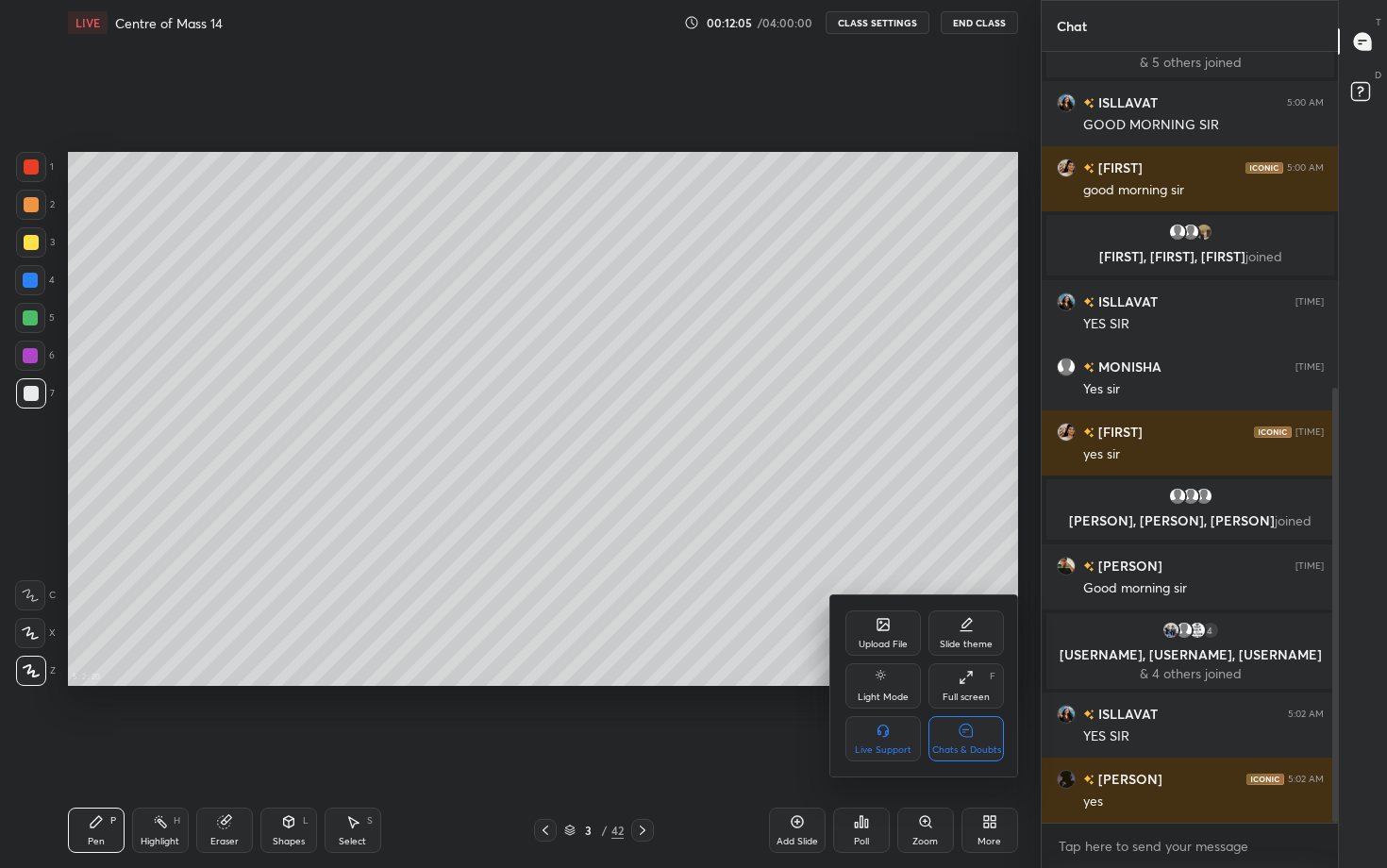click 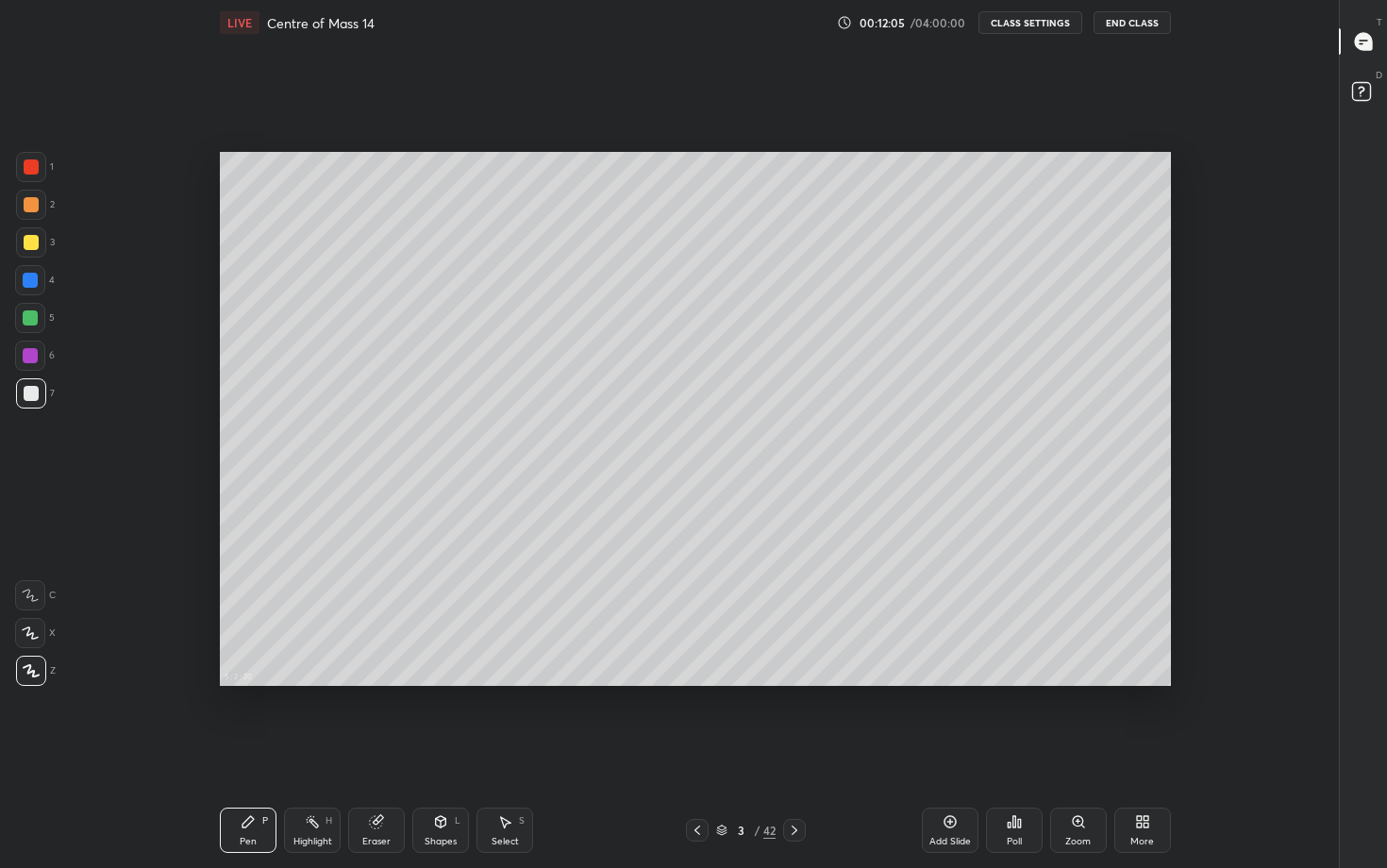scroll, scrollTop: 7, scrollLeft: 7, axis: both 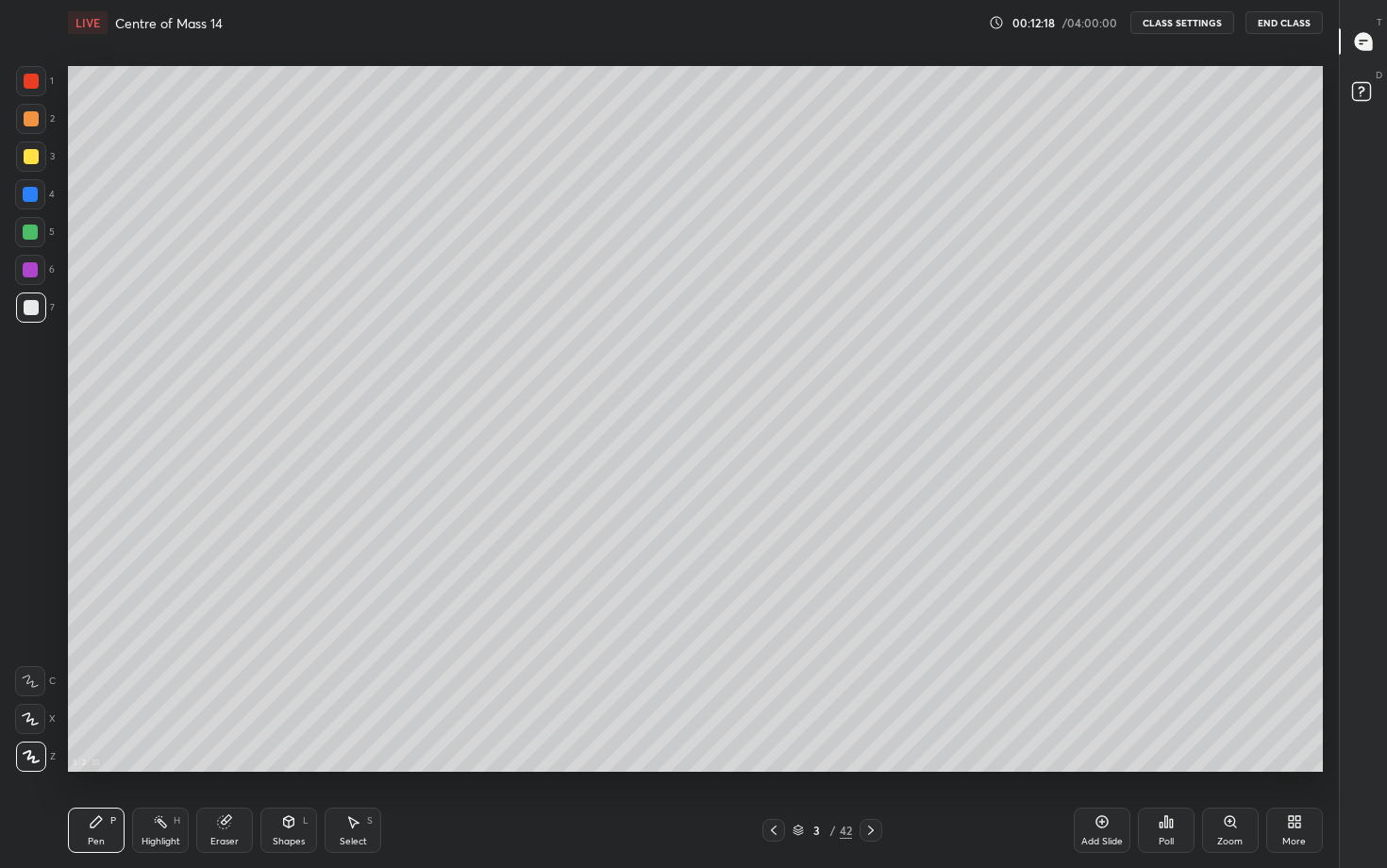 click at bounding box center [31, 119] 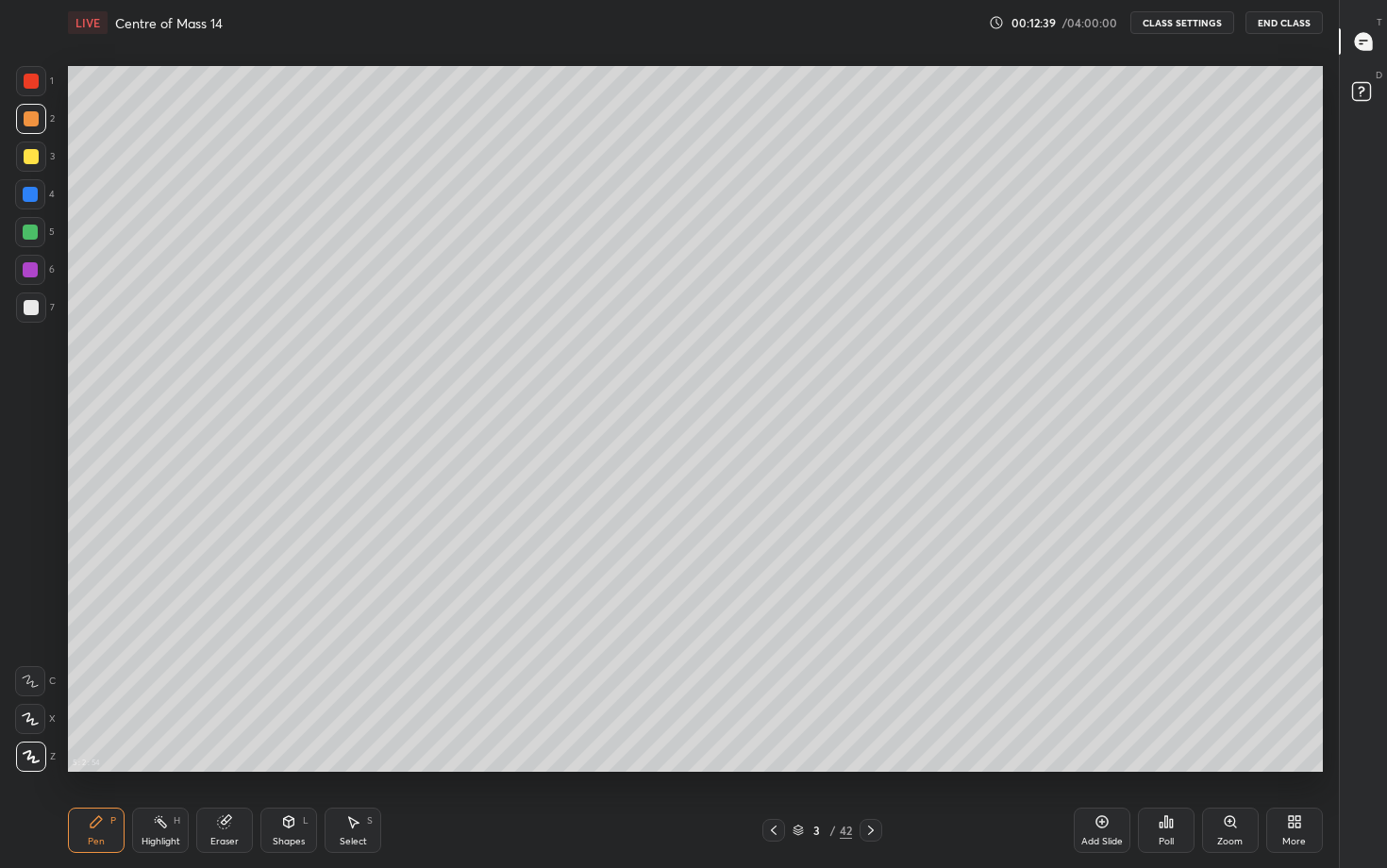 click at bounding box center (31, 119) 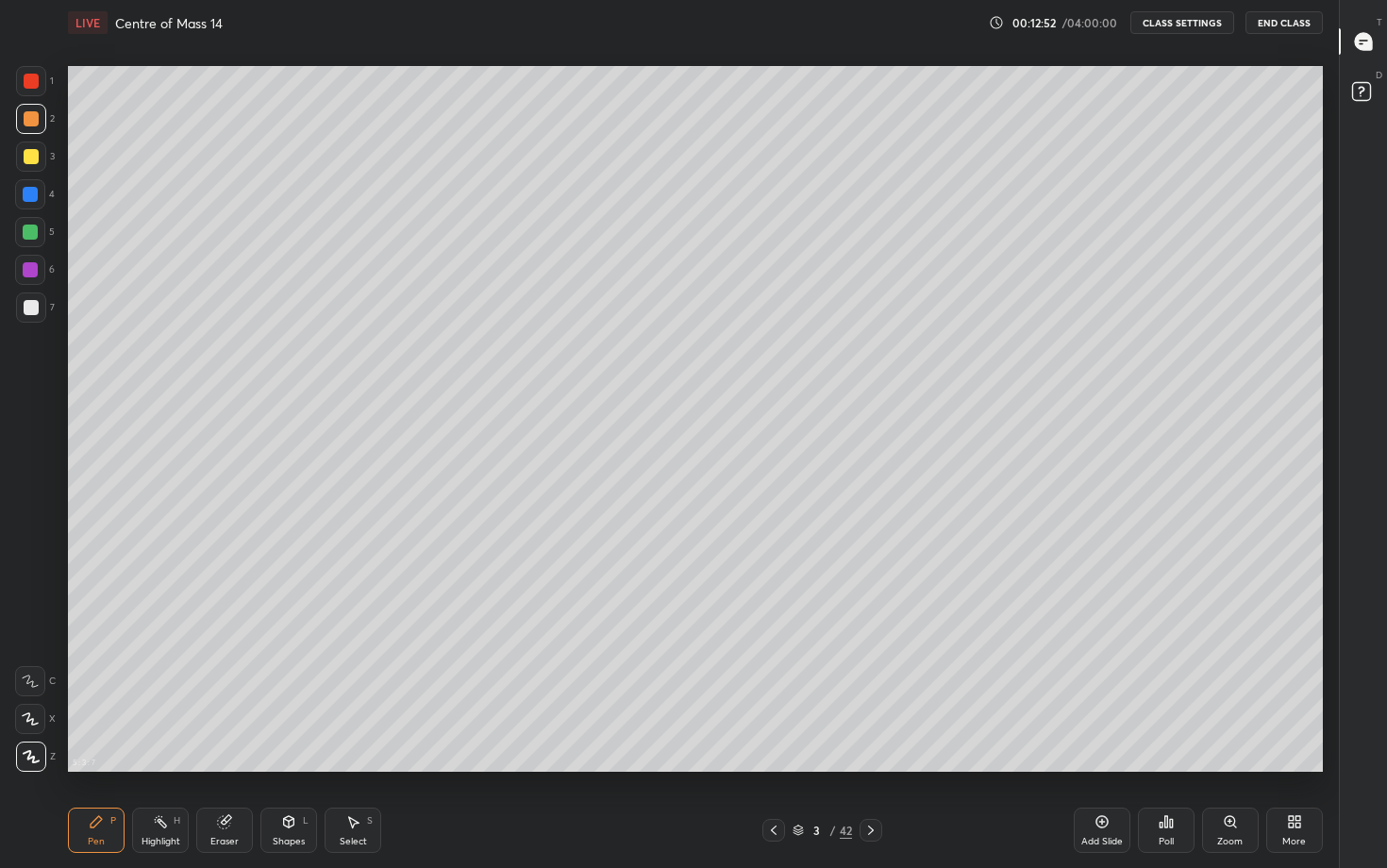 click at bounding box center (31, 119) 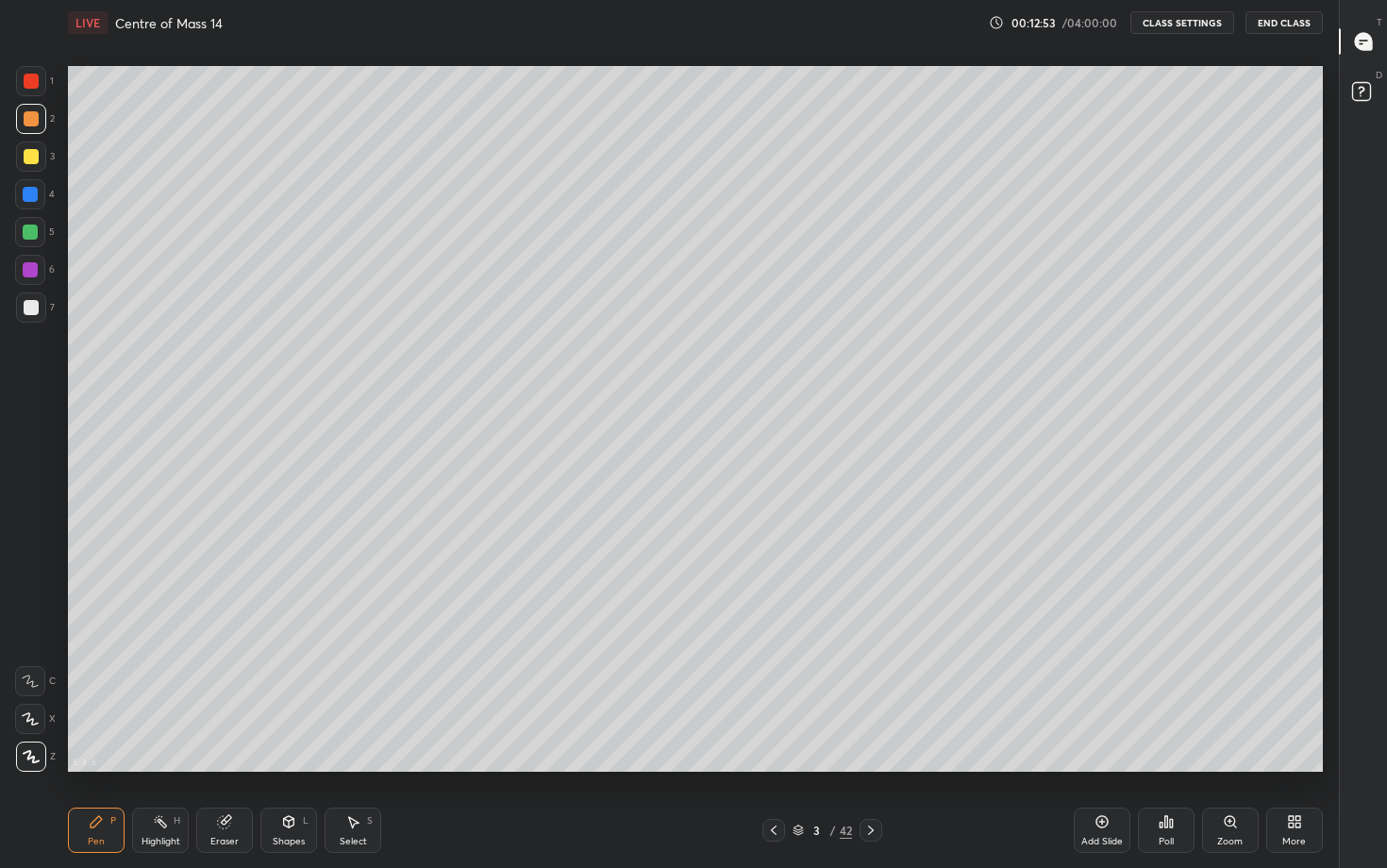 click at bounding box center [31, 81] 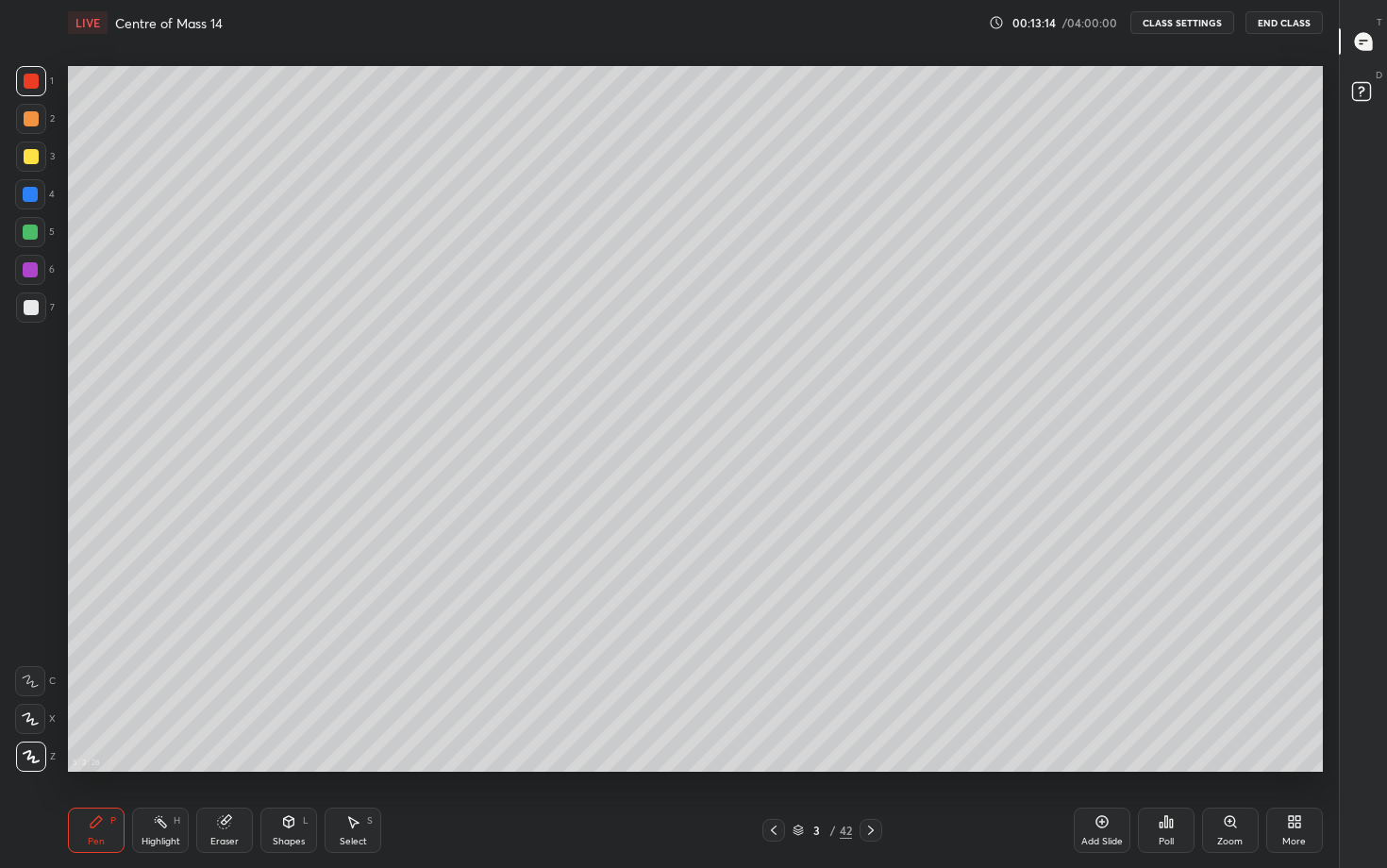 click on "Shapes" at bounding box center (289, 842) 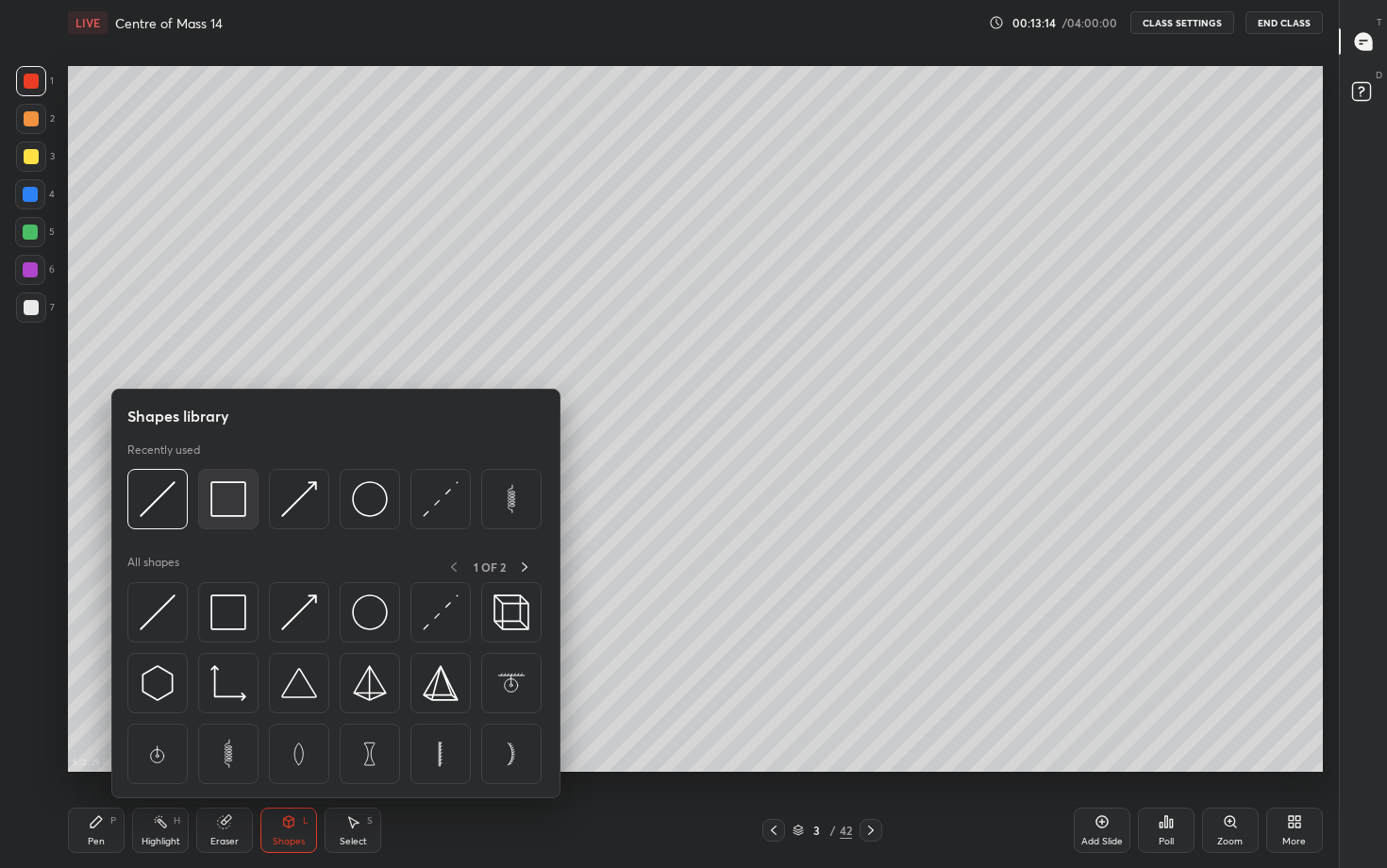 click at bounding box center (228, 499) 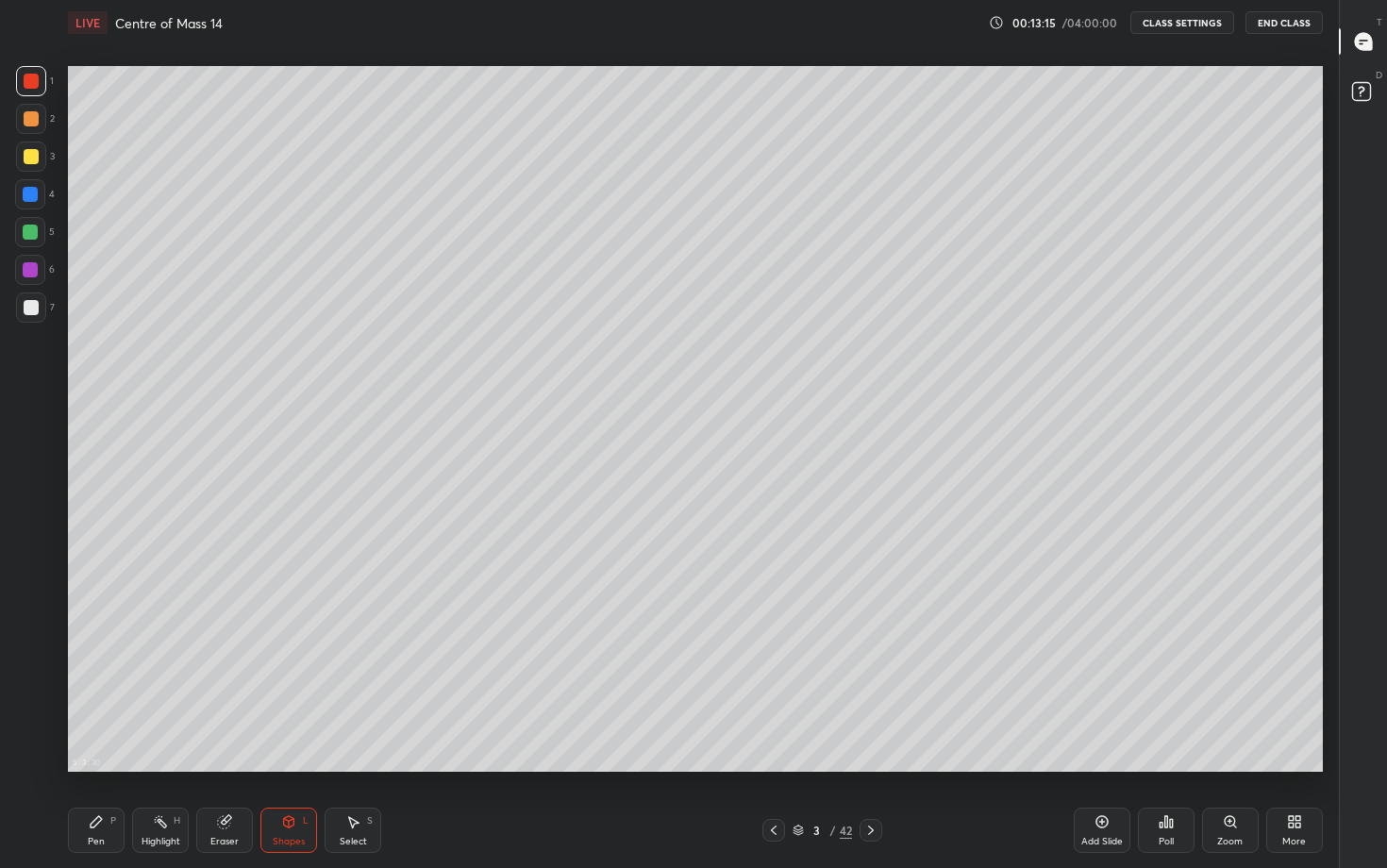 click at bounding box center (31, 308) 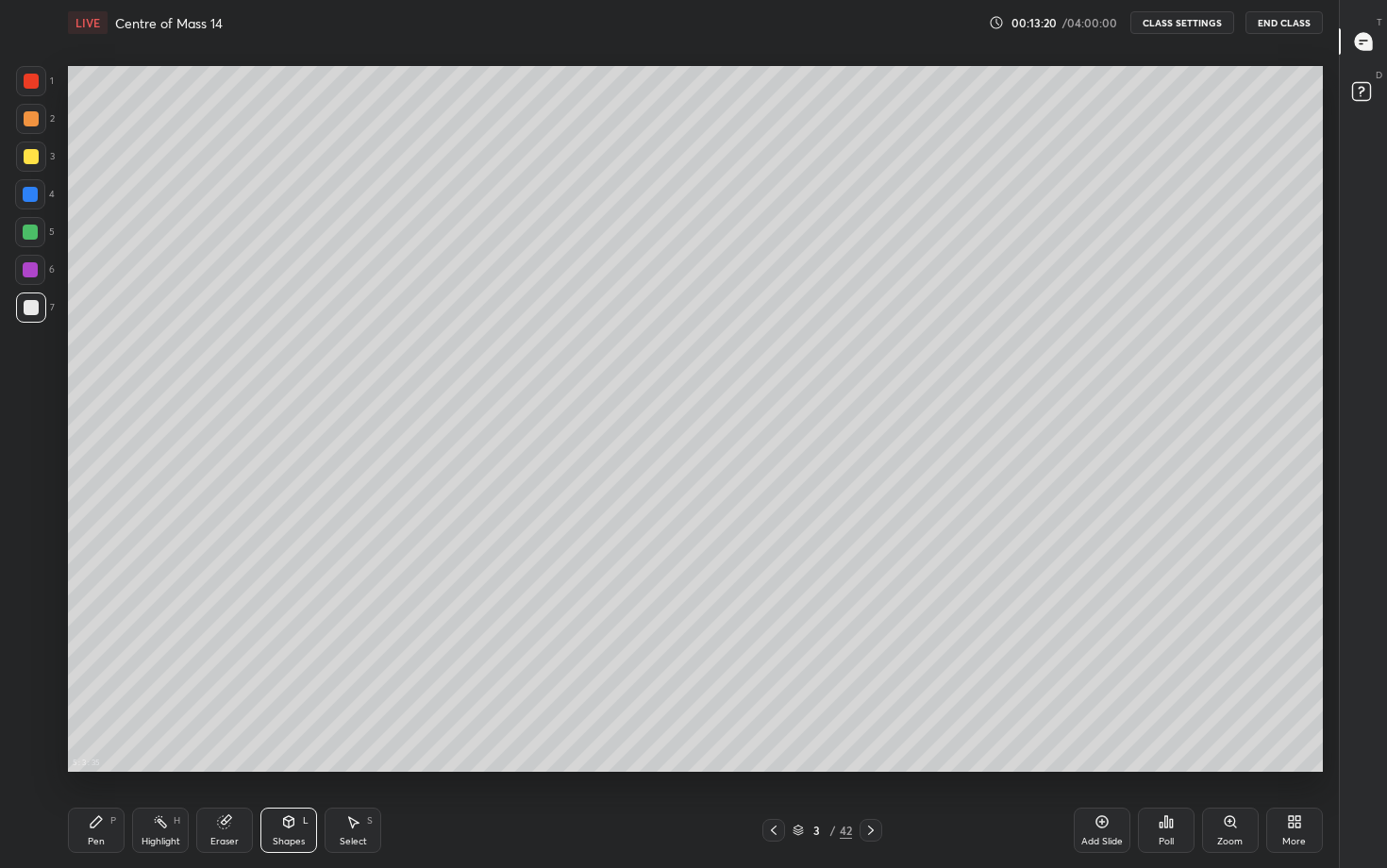 click on "Pen P" at bounding box center (96, 830) 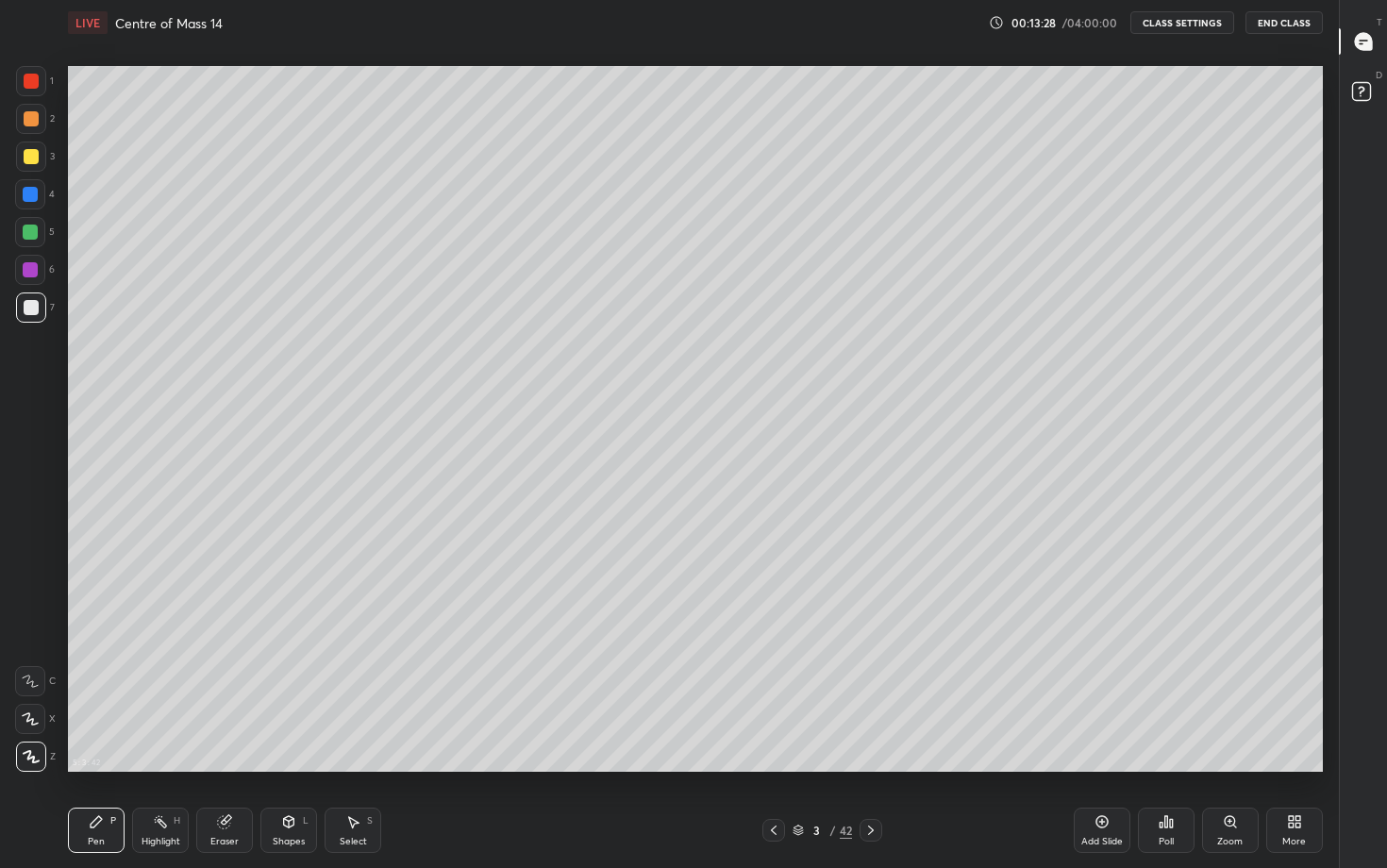 click at bounding box center [31, 308] 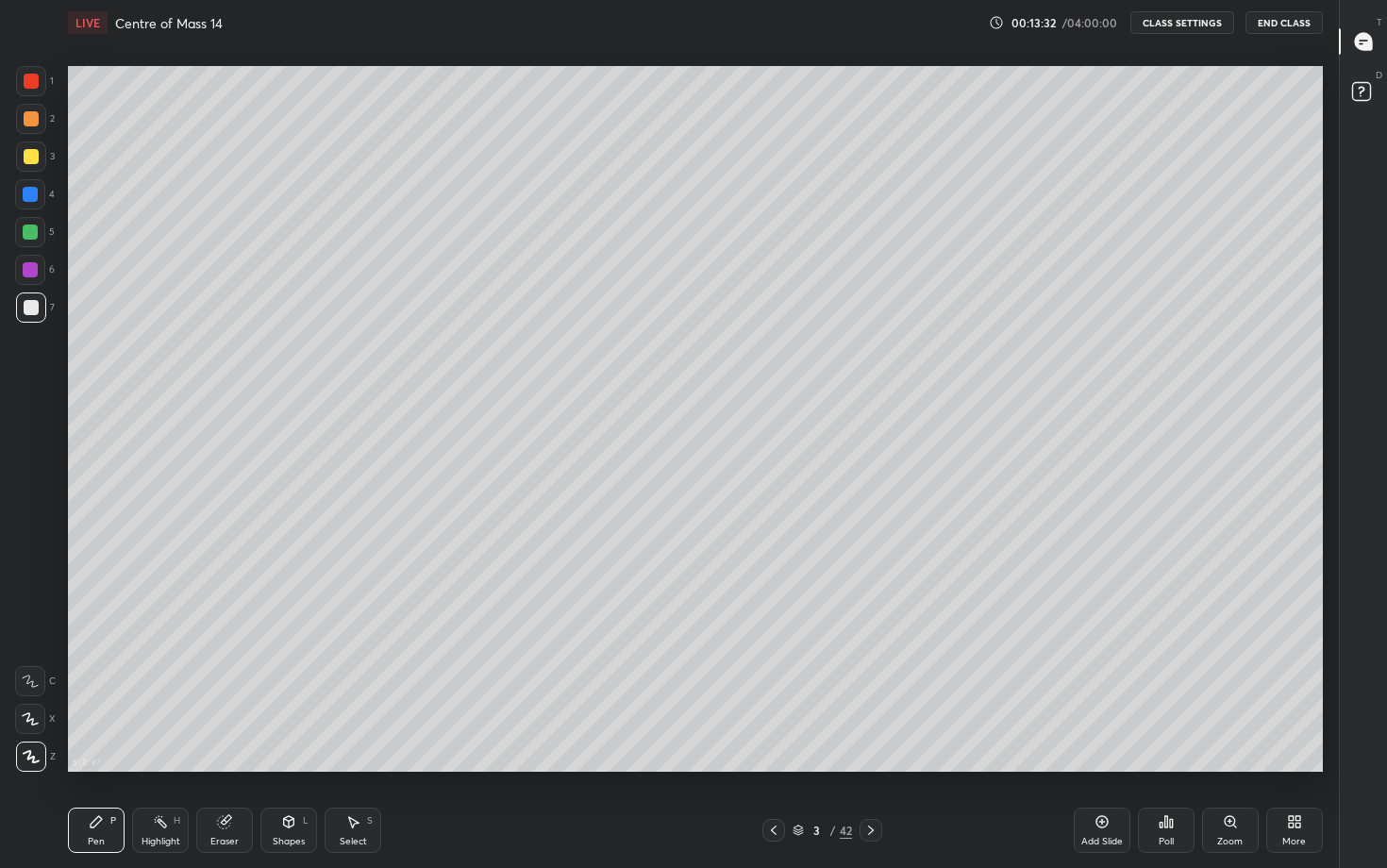 click on "Shapes L" at bounding box center (289, 830) 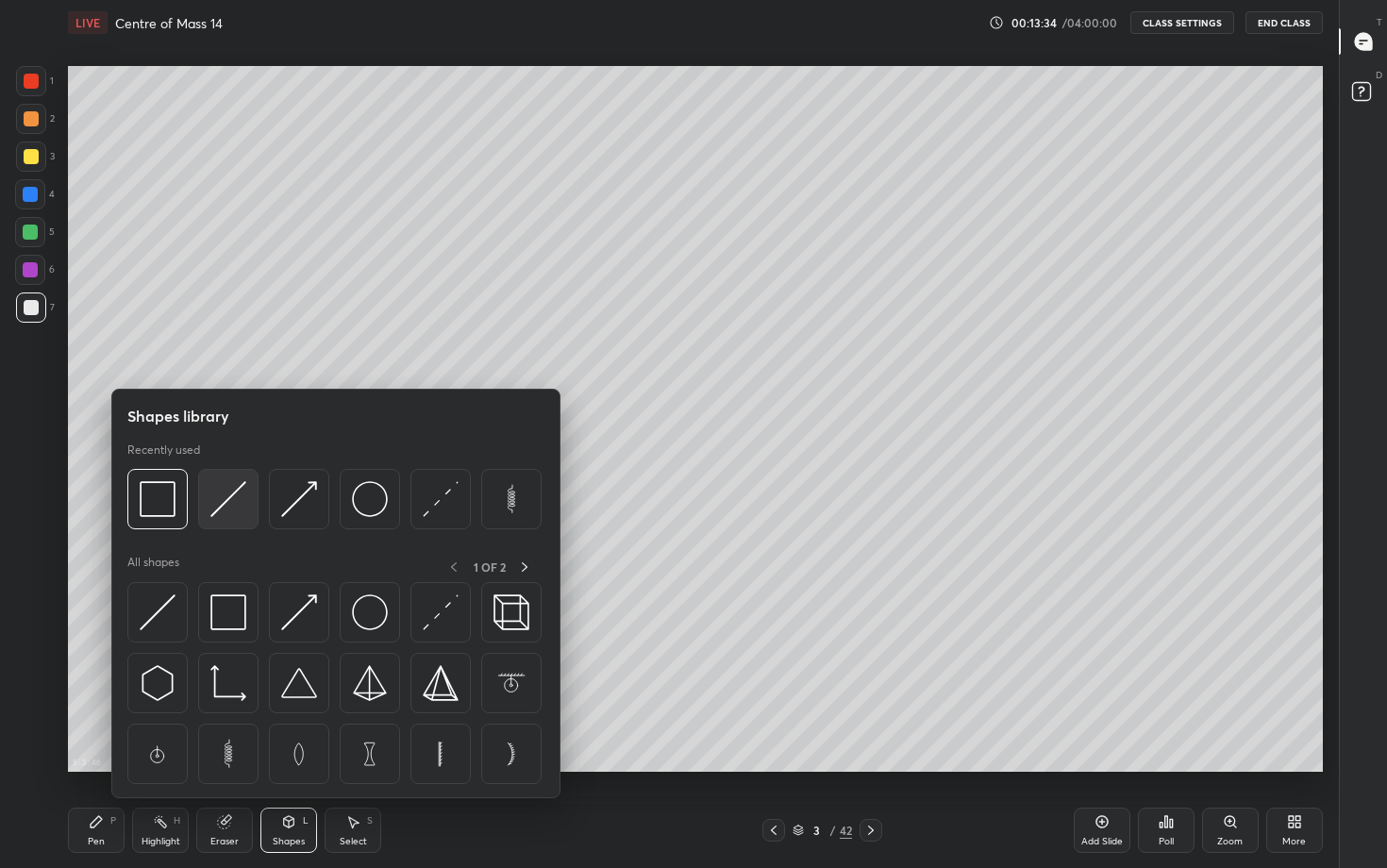 click at bounding box center (228, 499) 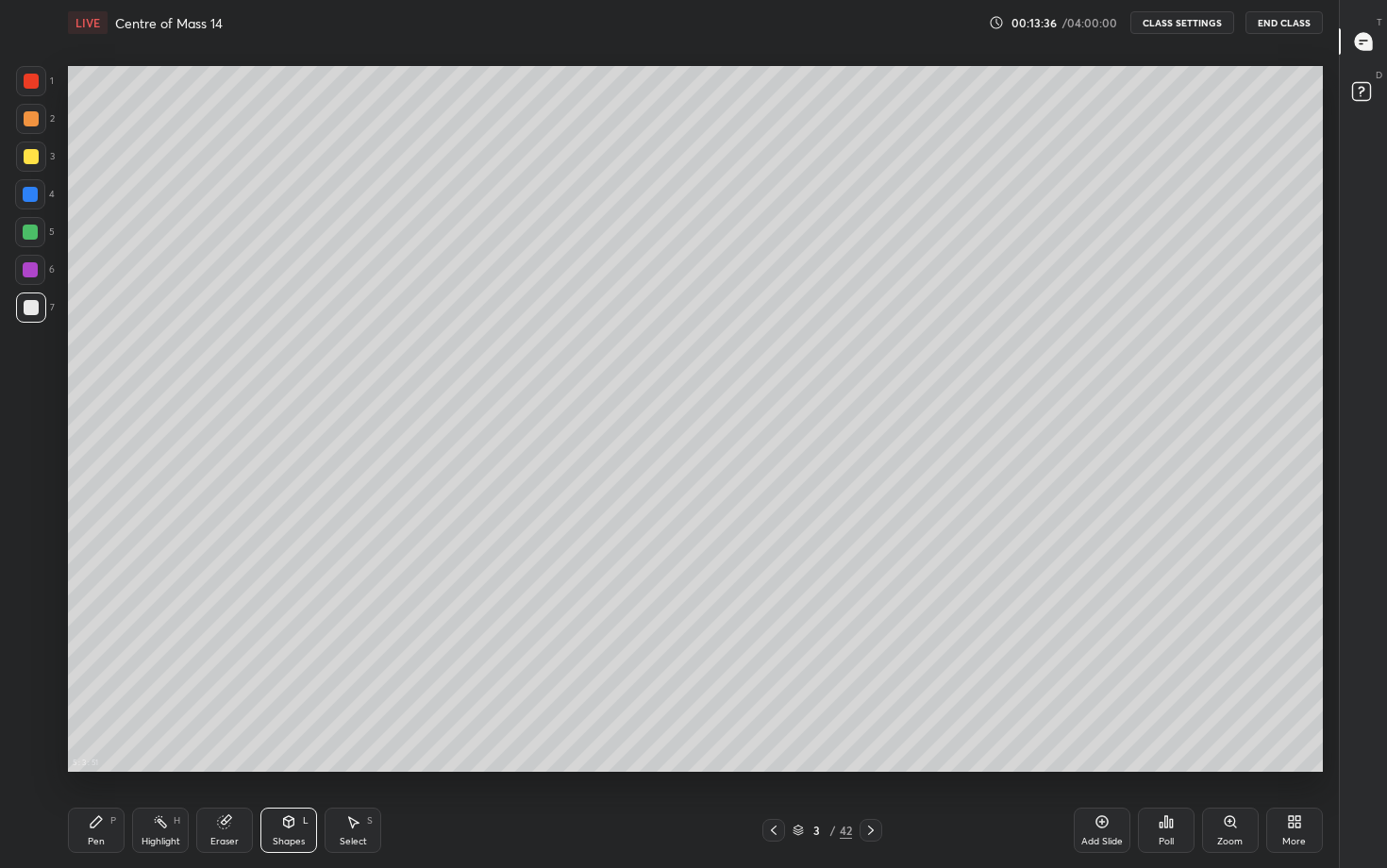 click on "Pen P" at bounding box center (96, 830) 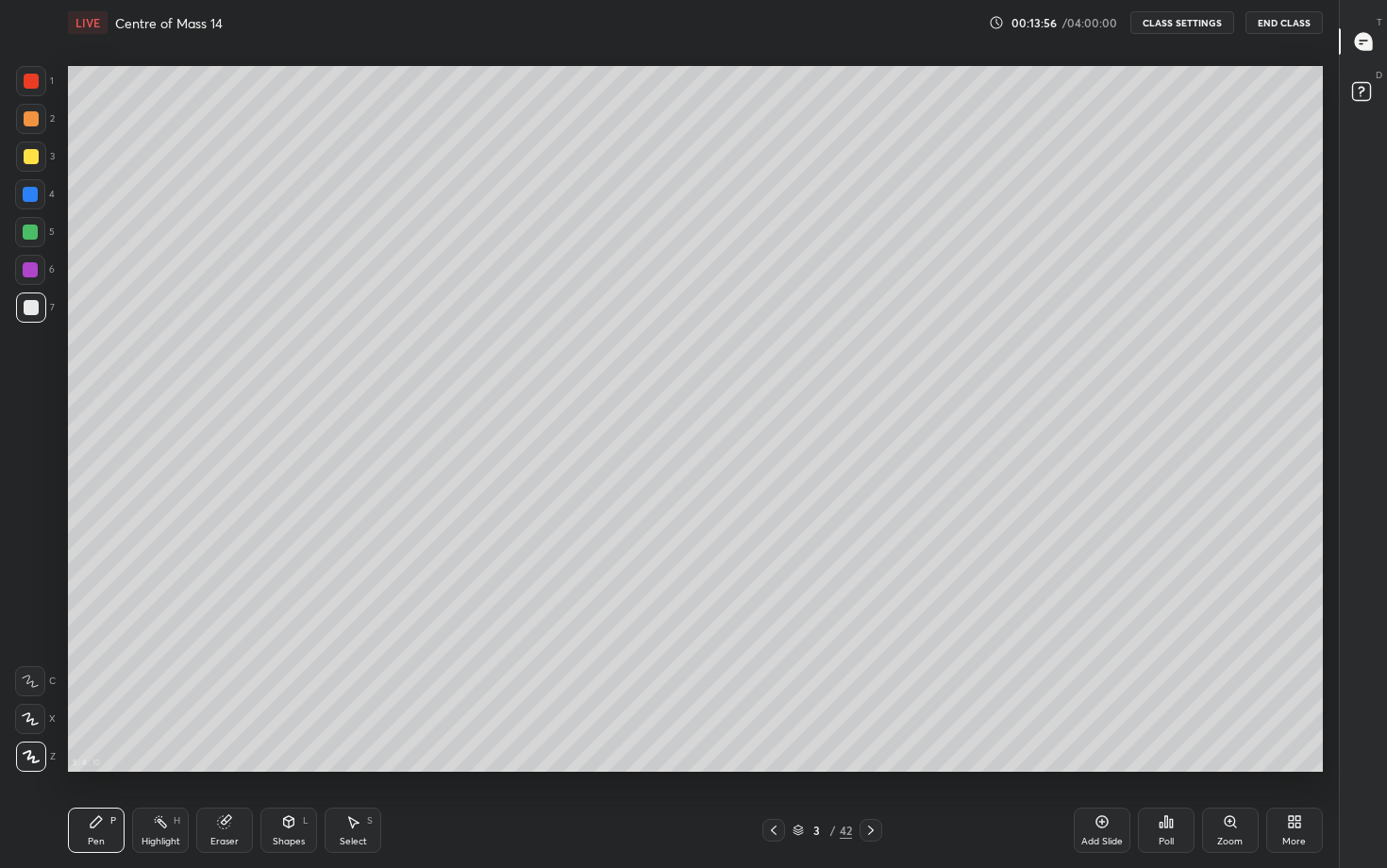 click on "Shapes L" at bounding box center [289, 830] 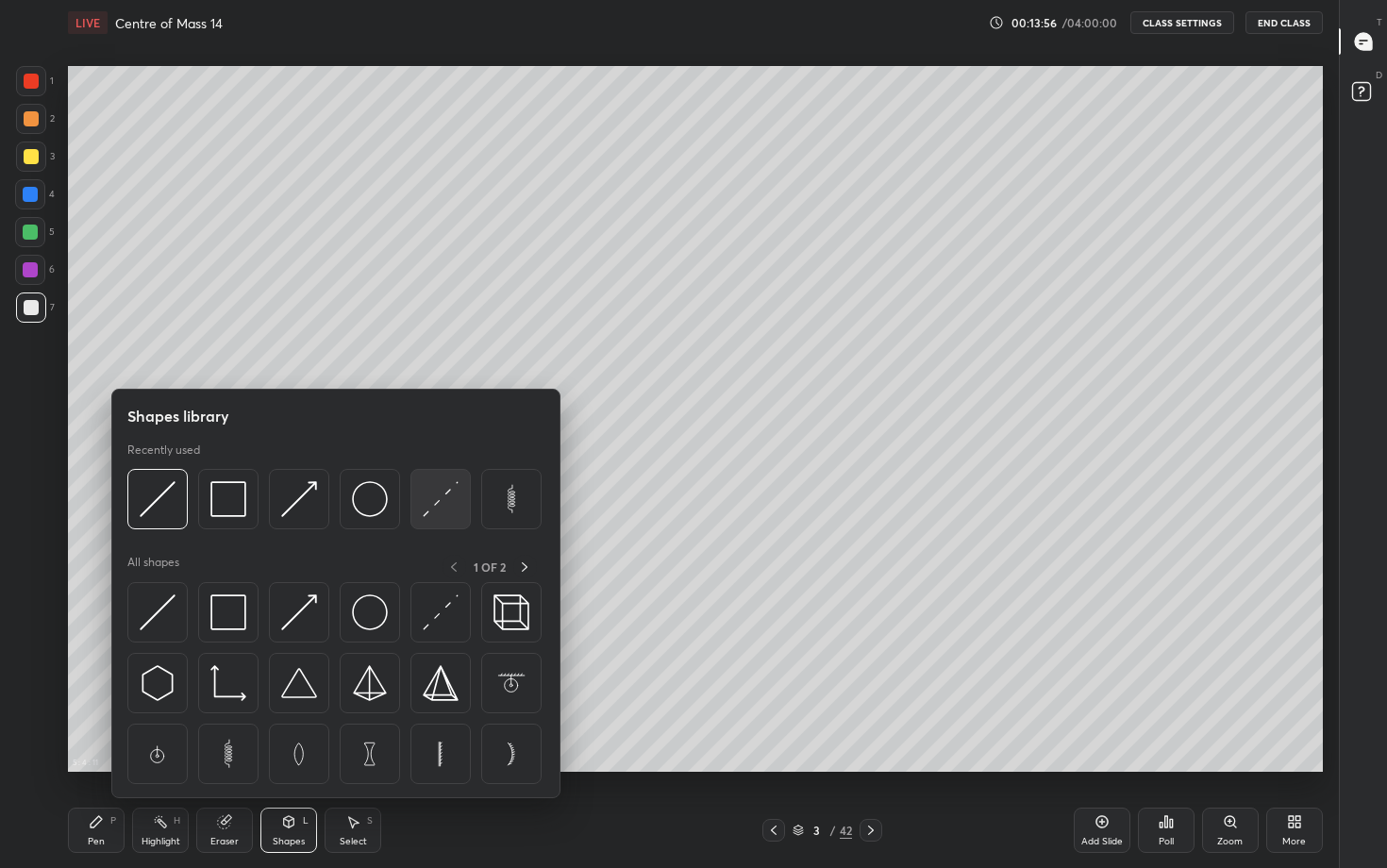 click at bounding box center (441, 499) 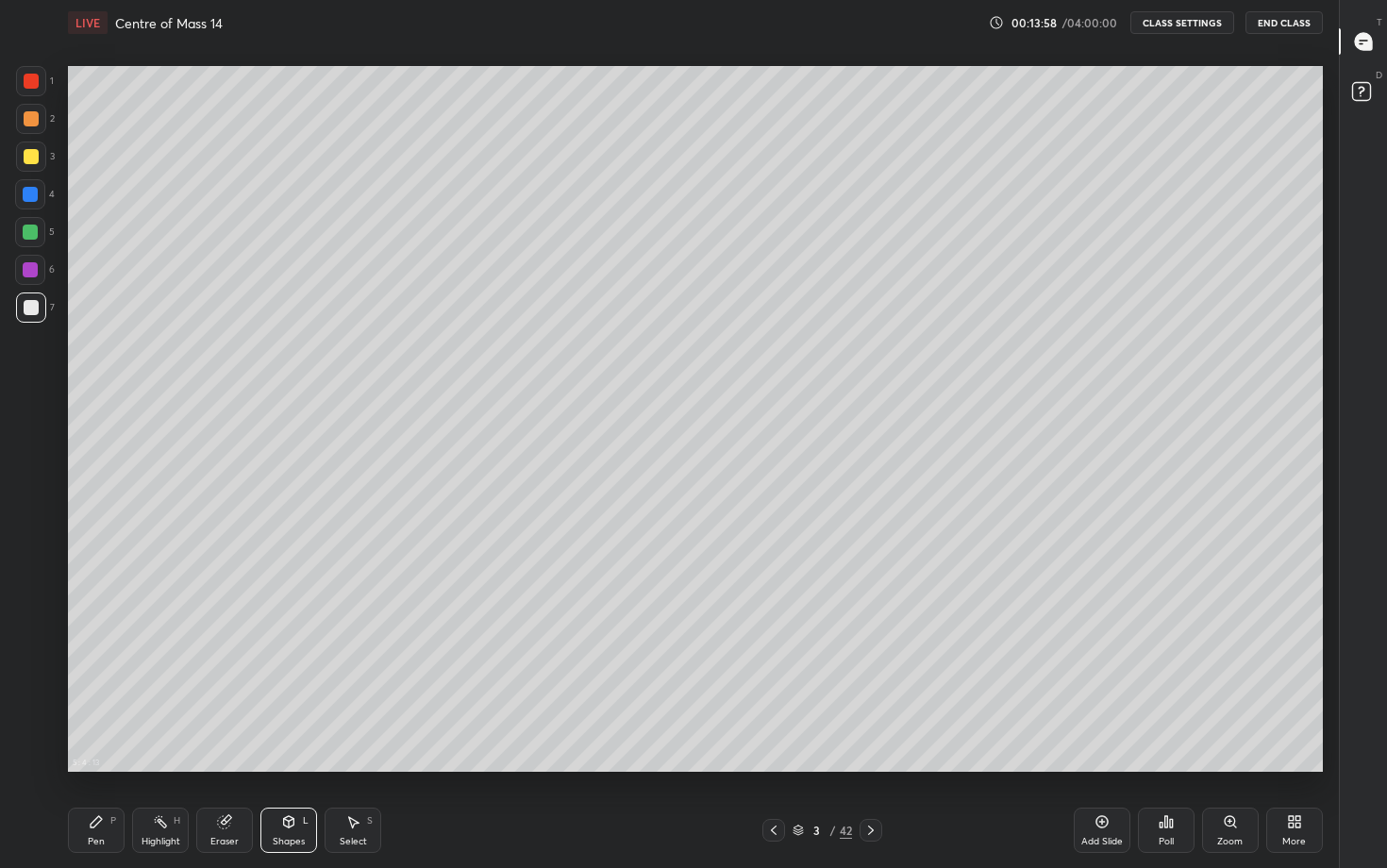 click at bounding box center (31, 81) 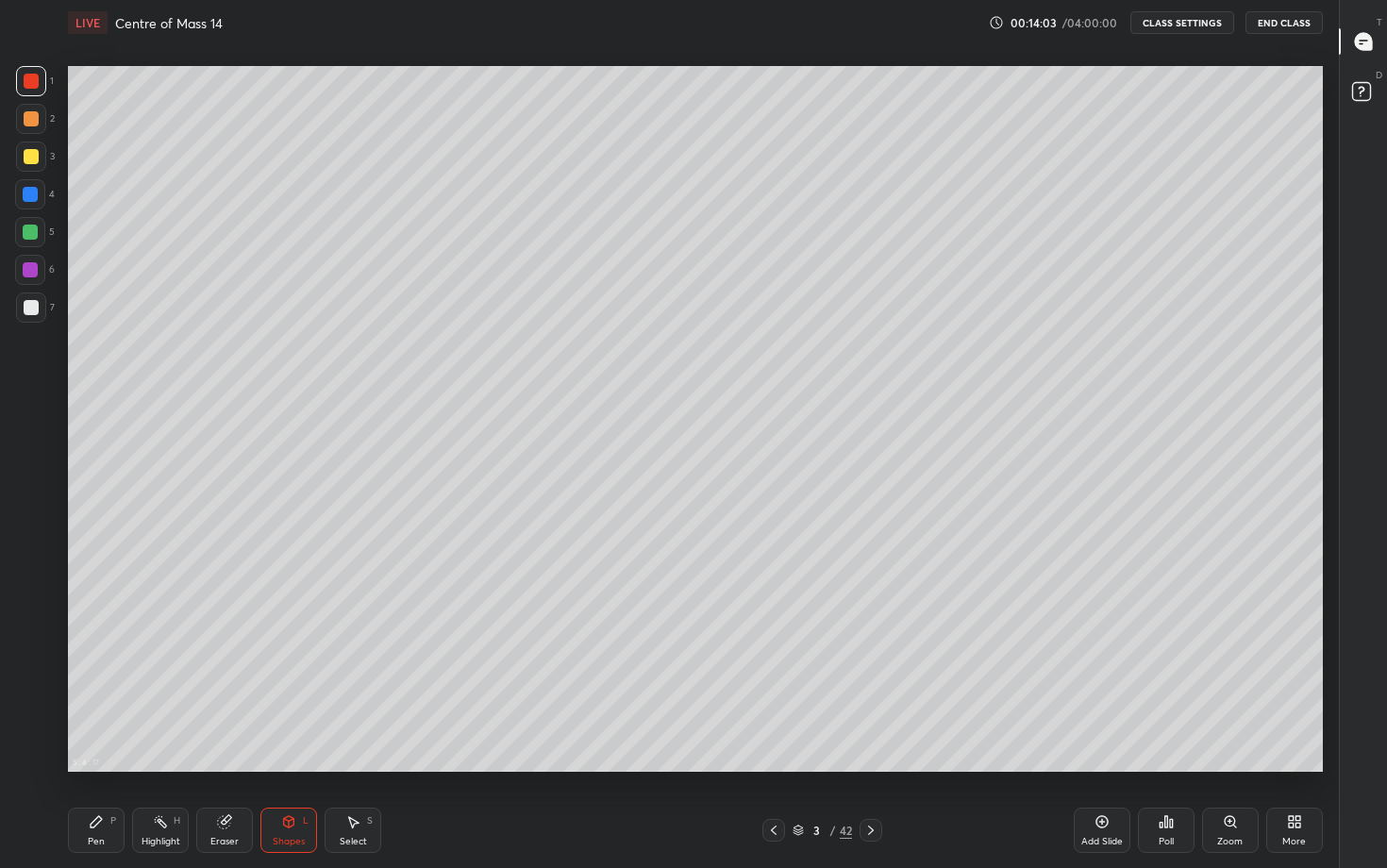 click on "Pen P" at bounding box center (96, 830) 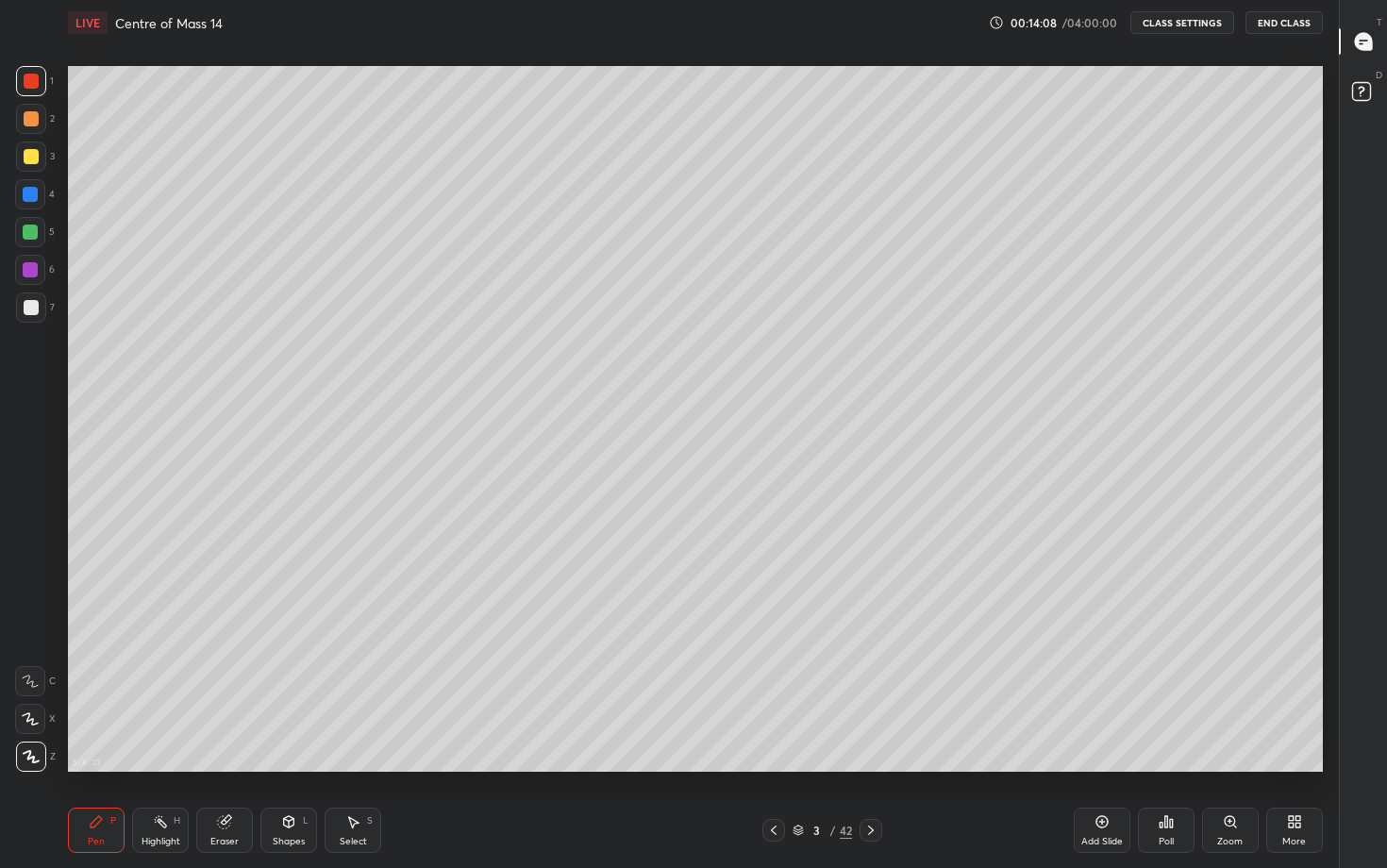 click on "Pen P Highlight H Eraser Shapes L Select S" at bounding box center (319, 830) 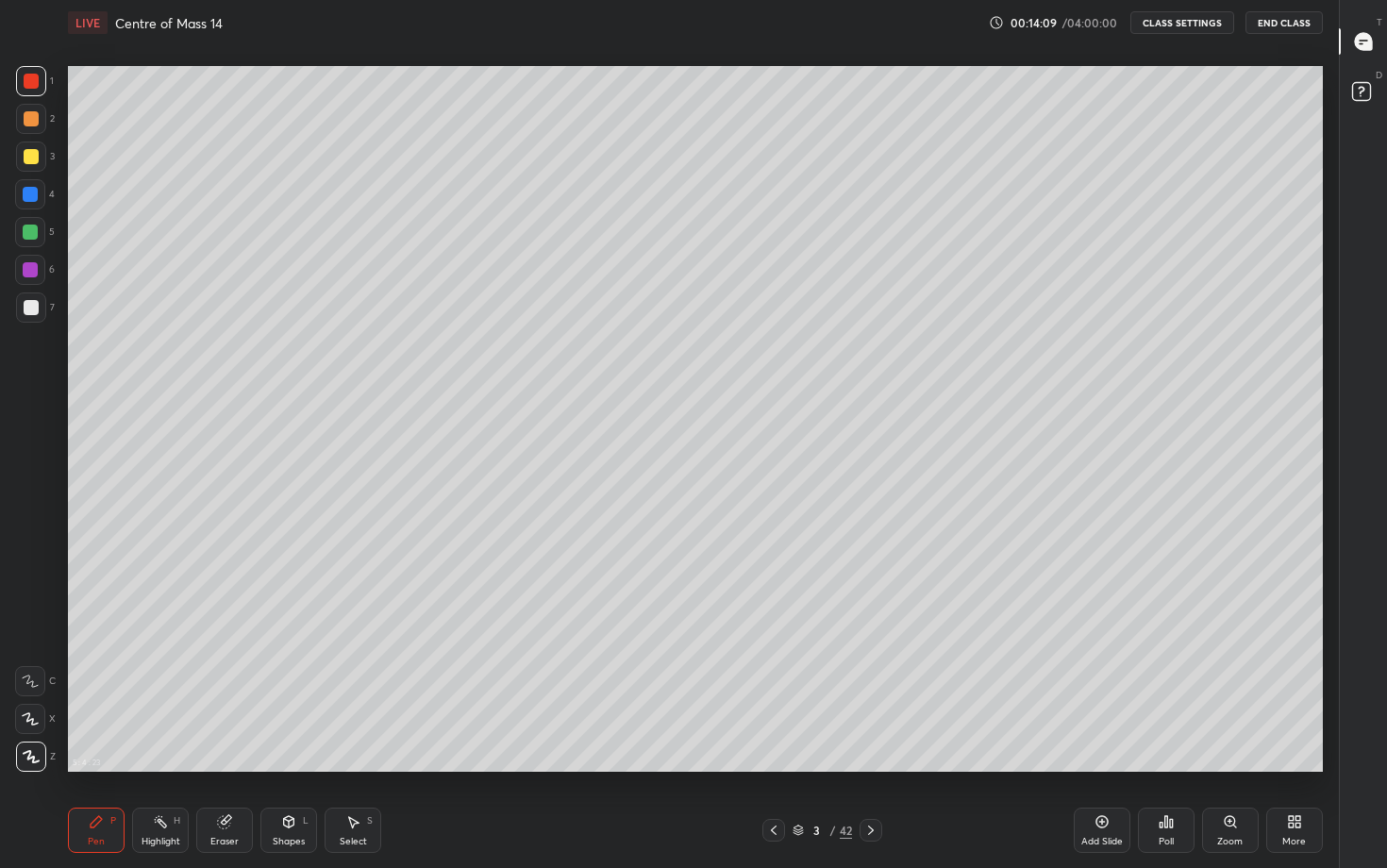 click on "Shapes" at bounding box center [289, 842] 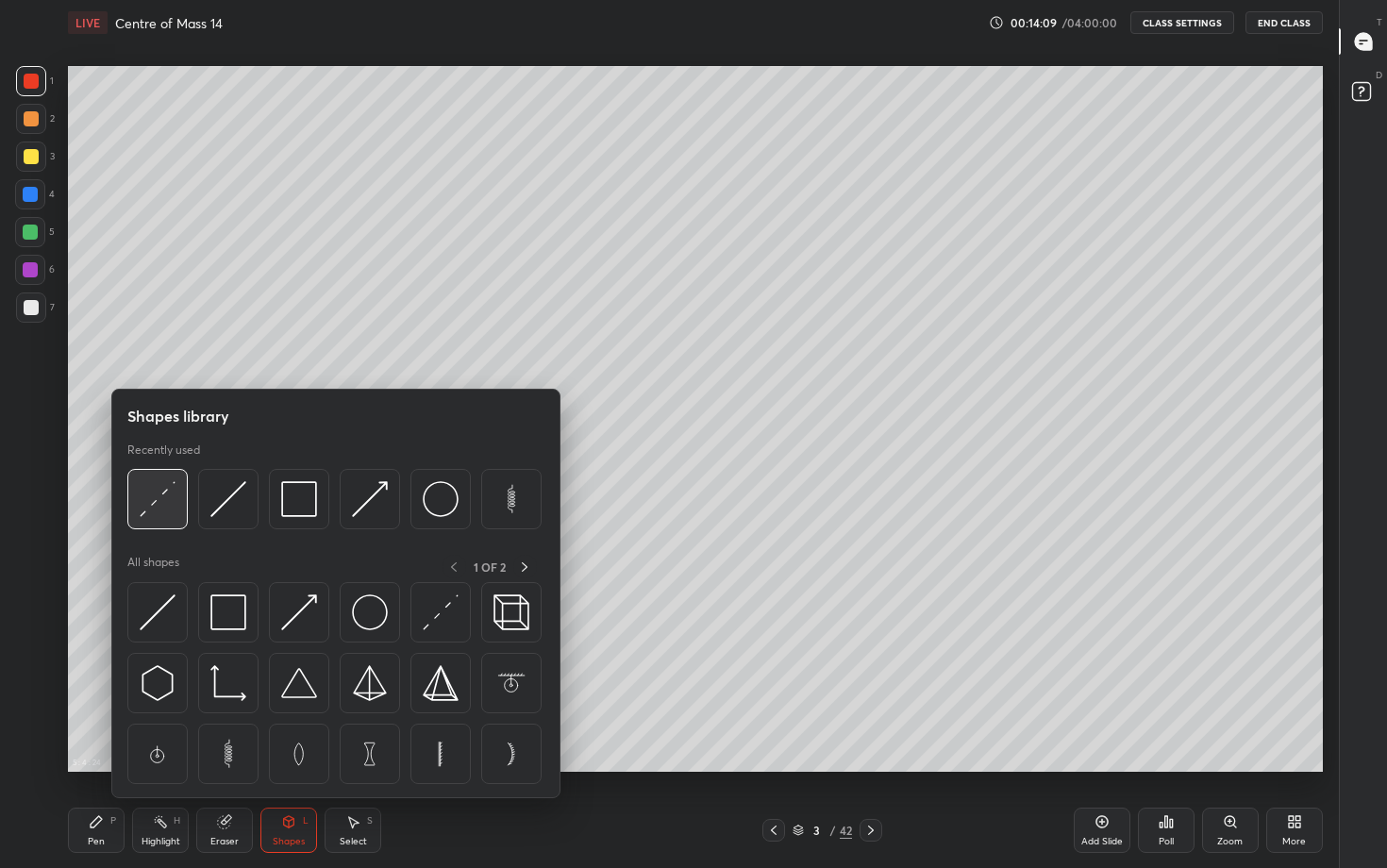 click at bounding box center (158, 499) 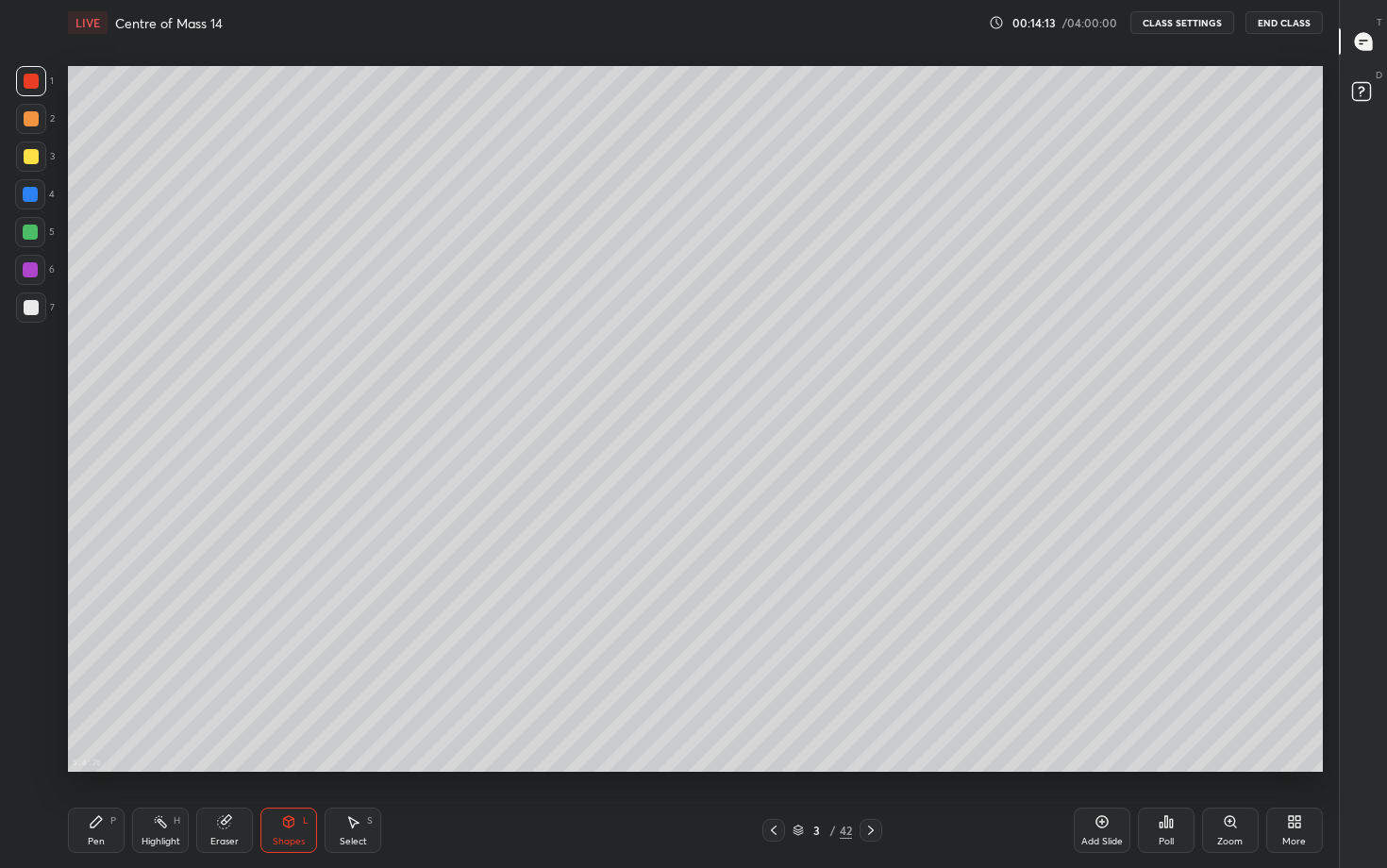 click 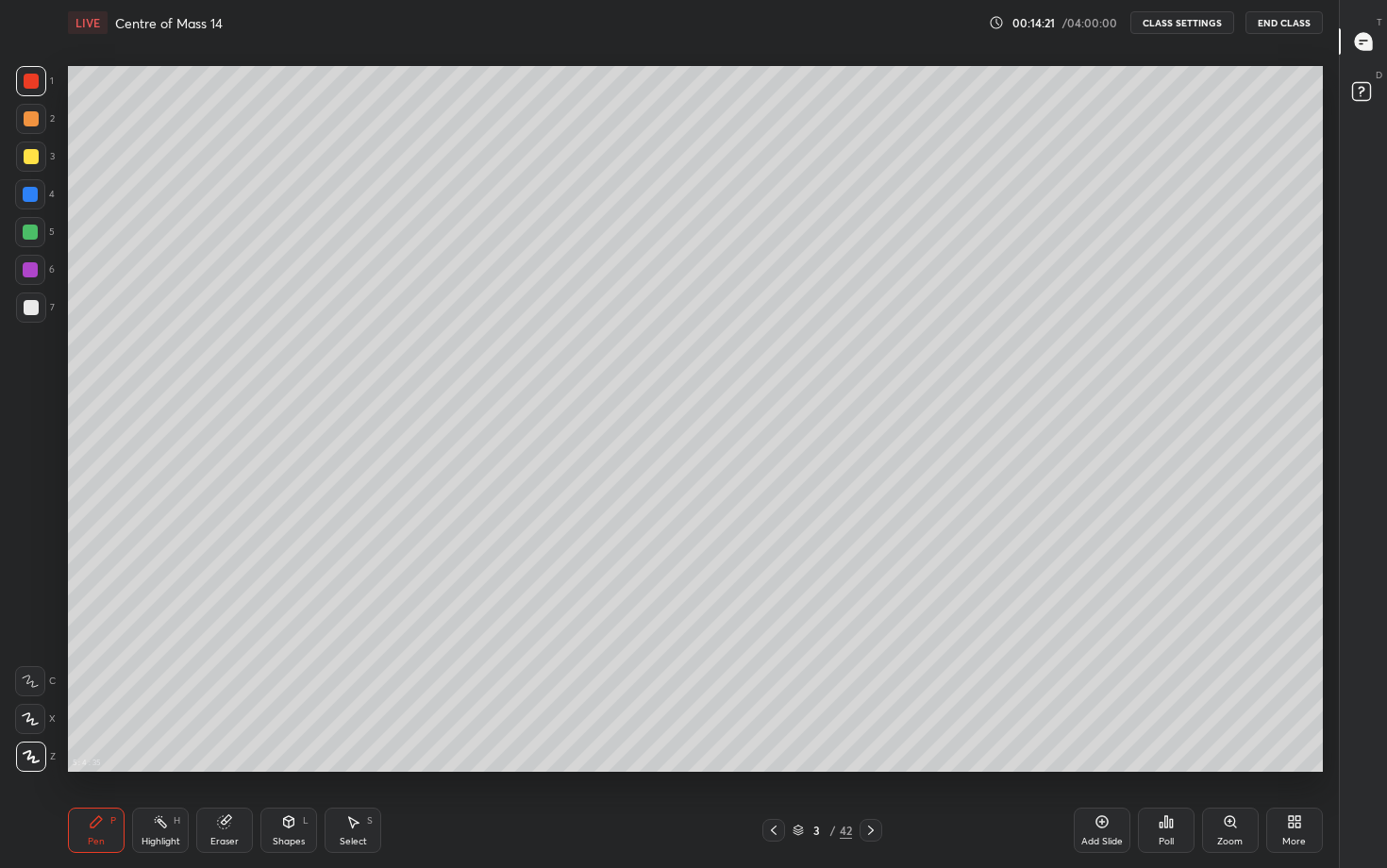 click on "Highlight" at bounding box center (160, 842) 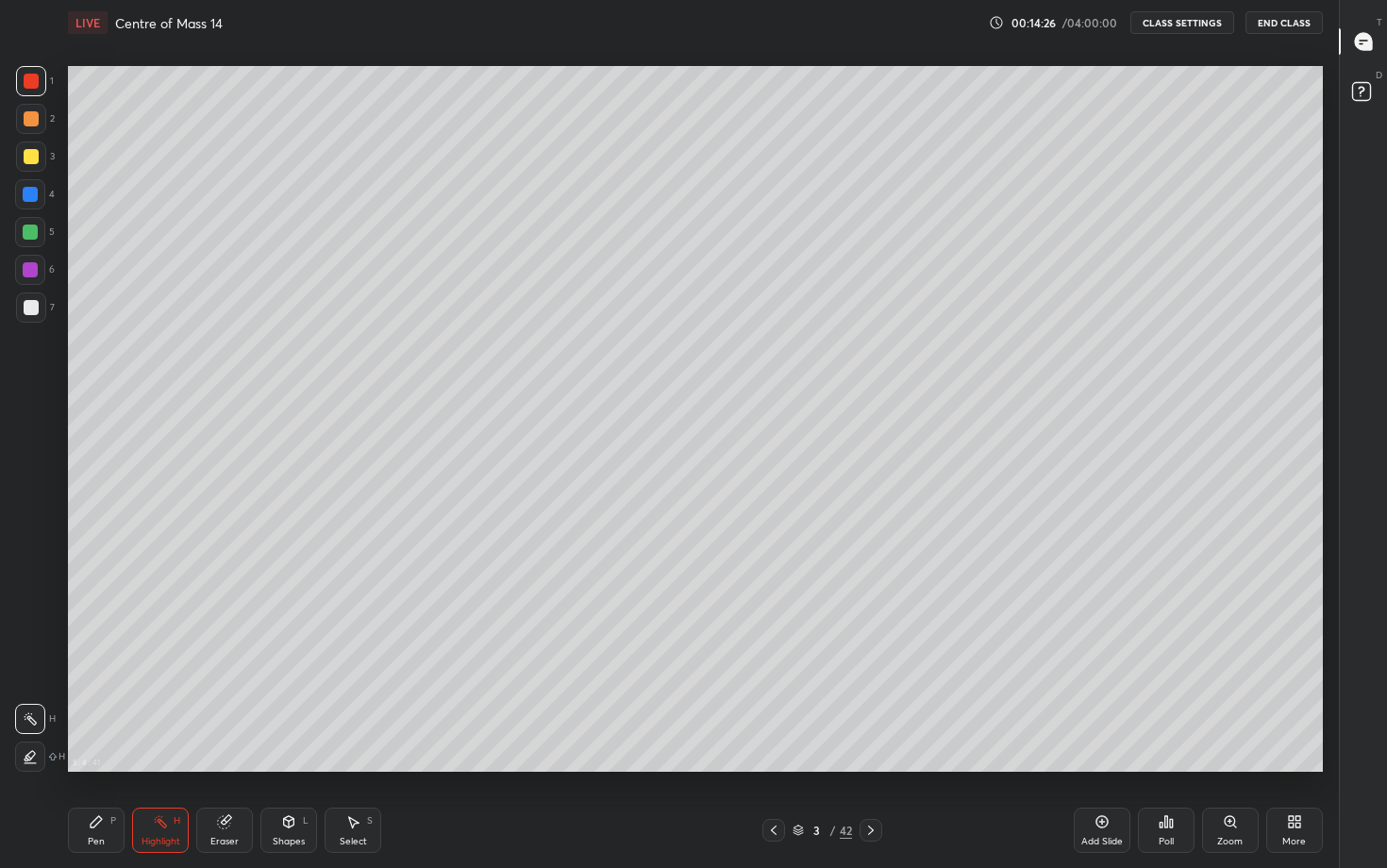 click on "Pen P" at bounding box center [96, 830] 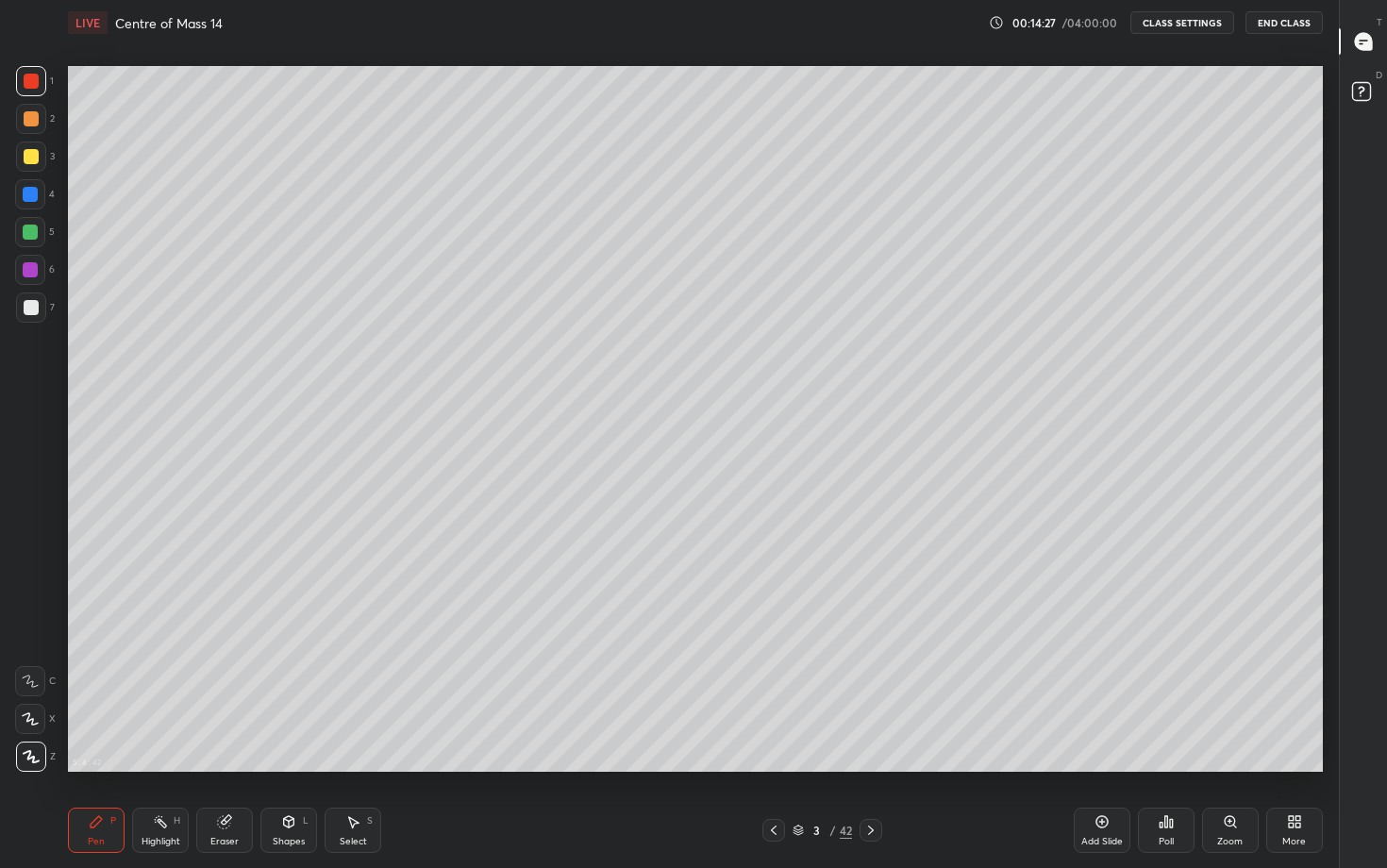 click at bounding box center [31, 308] 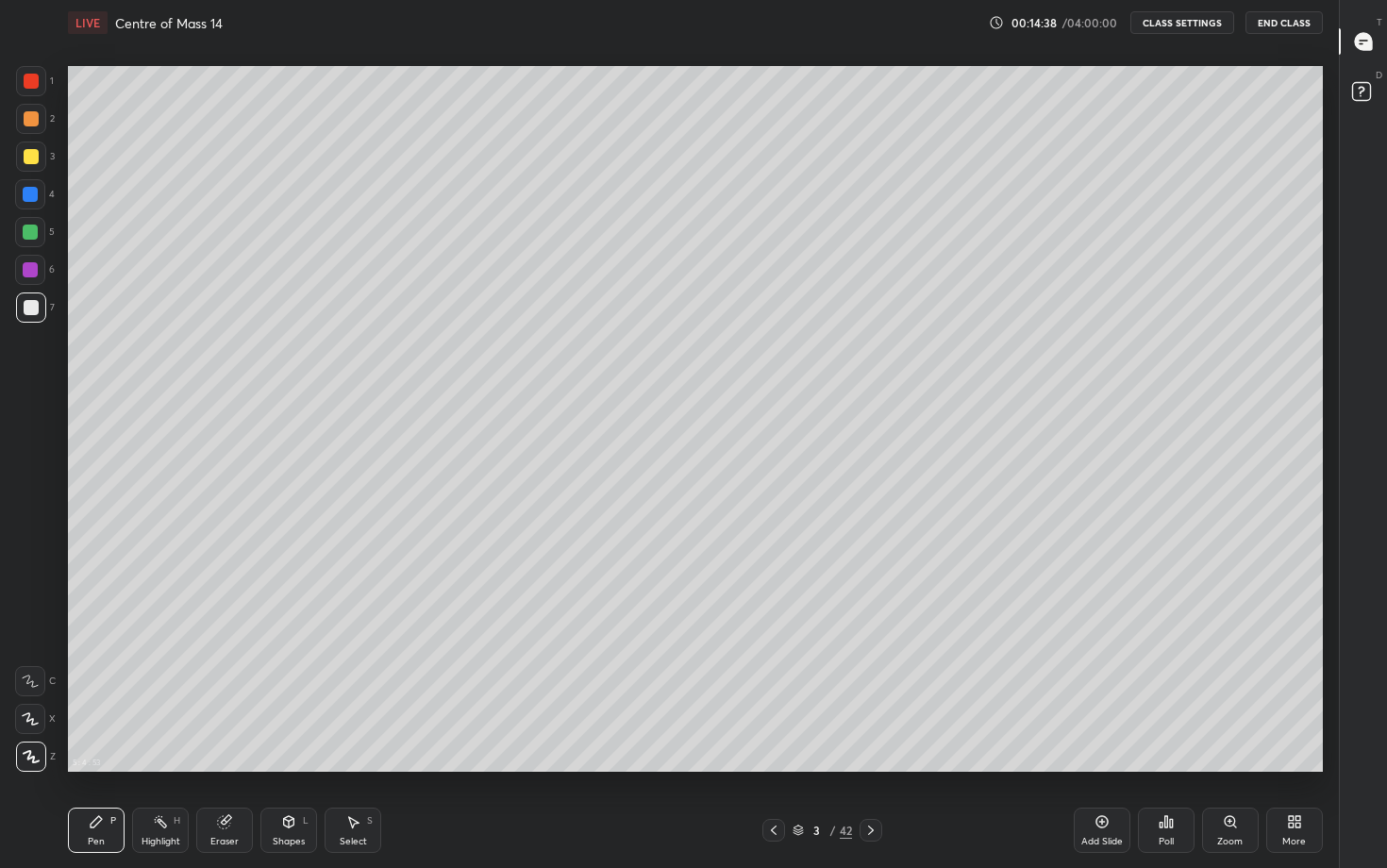 click on "Pen P Highlight H Eraser Shapes L Select S" at bounding box center (319, 830) 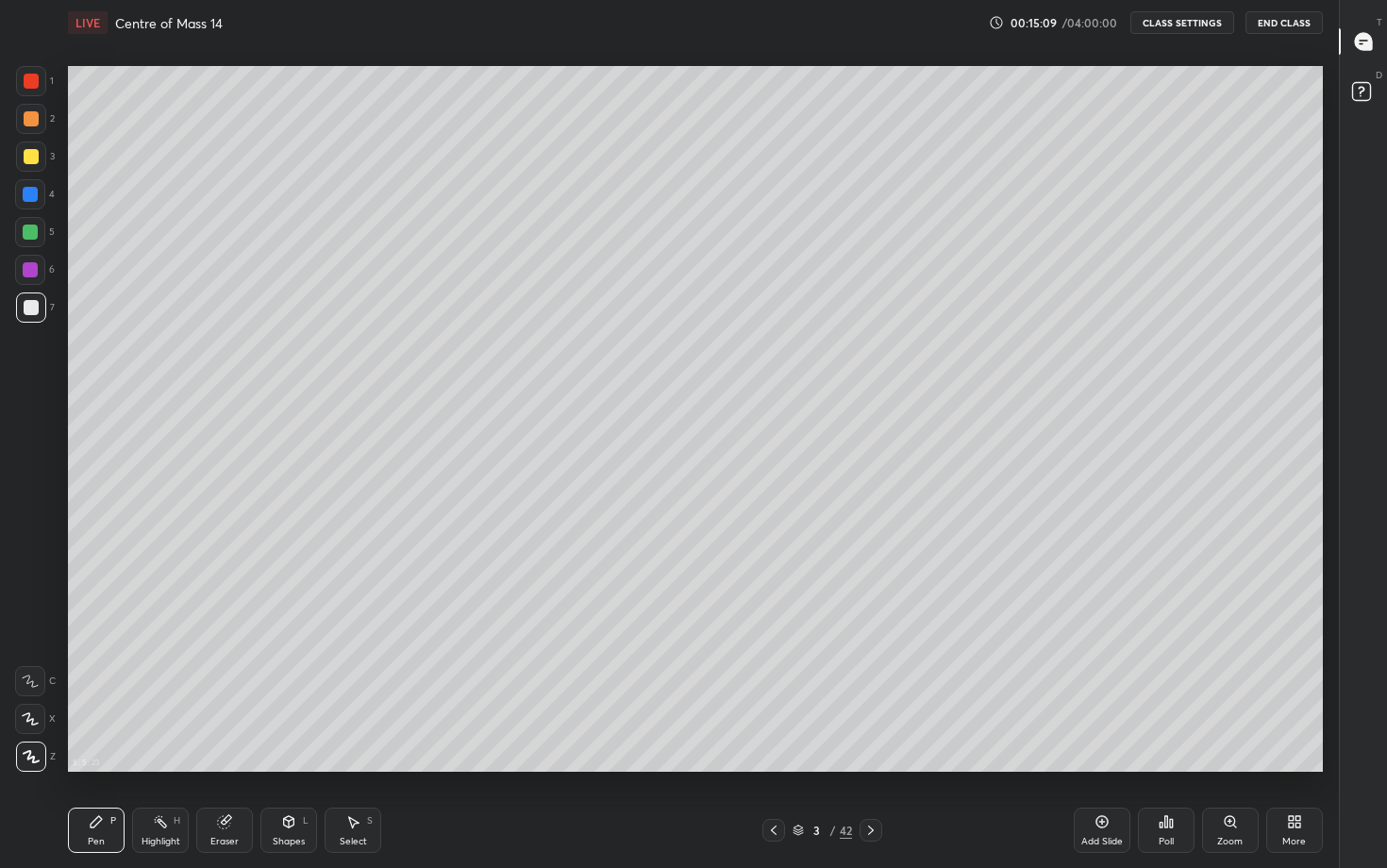 click at bounding box center [31, 157] 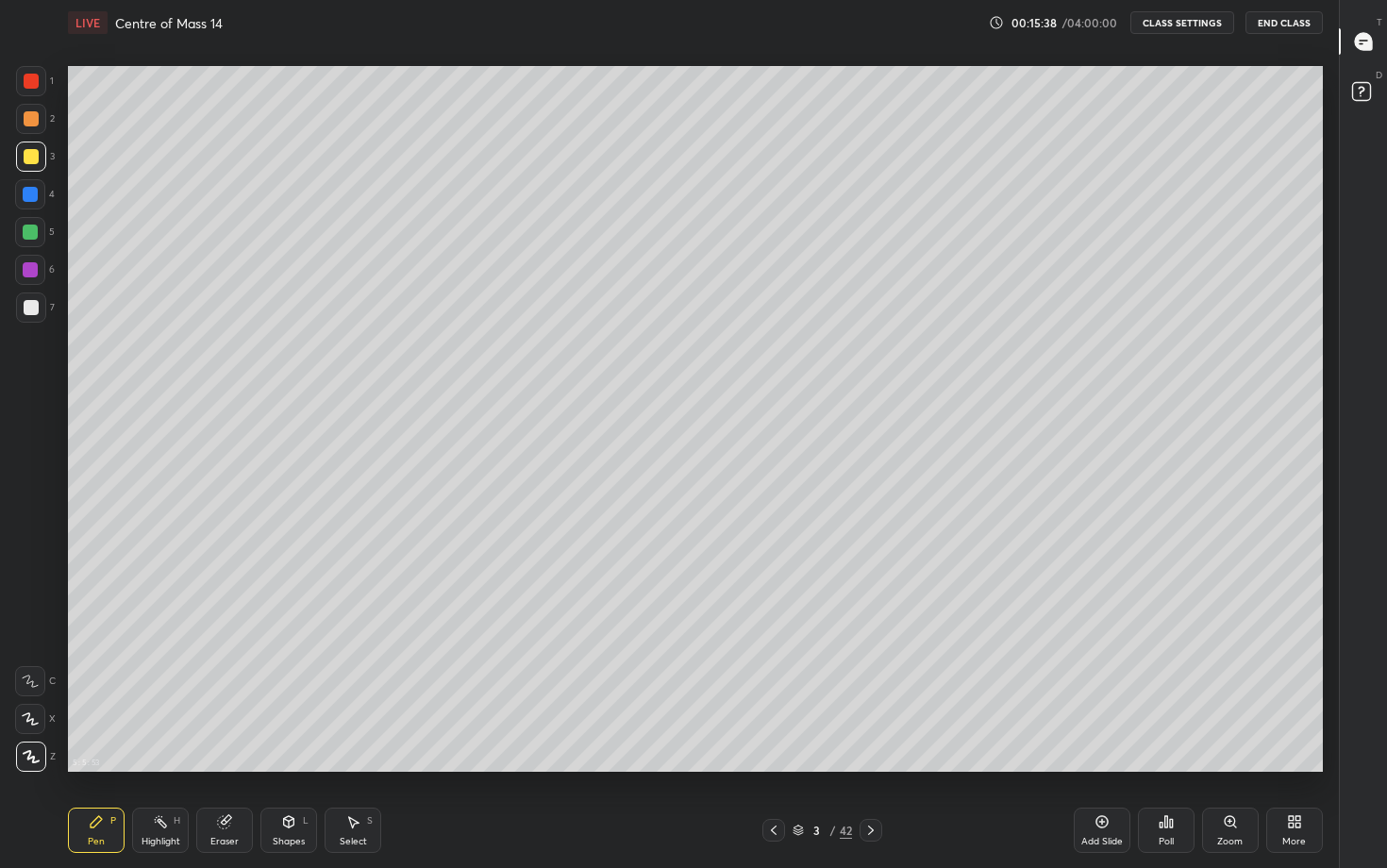 click on "Highlight H" at bounding box center [160, 830] 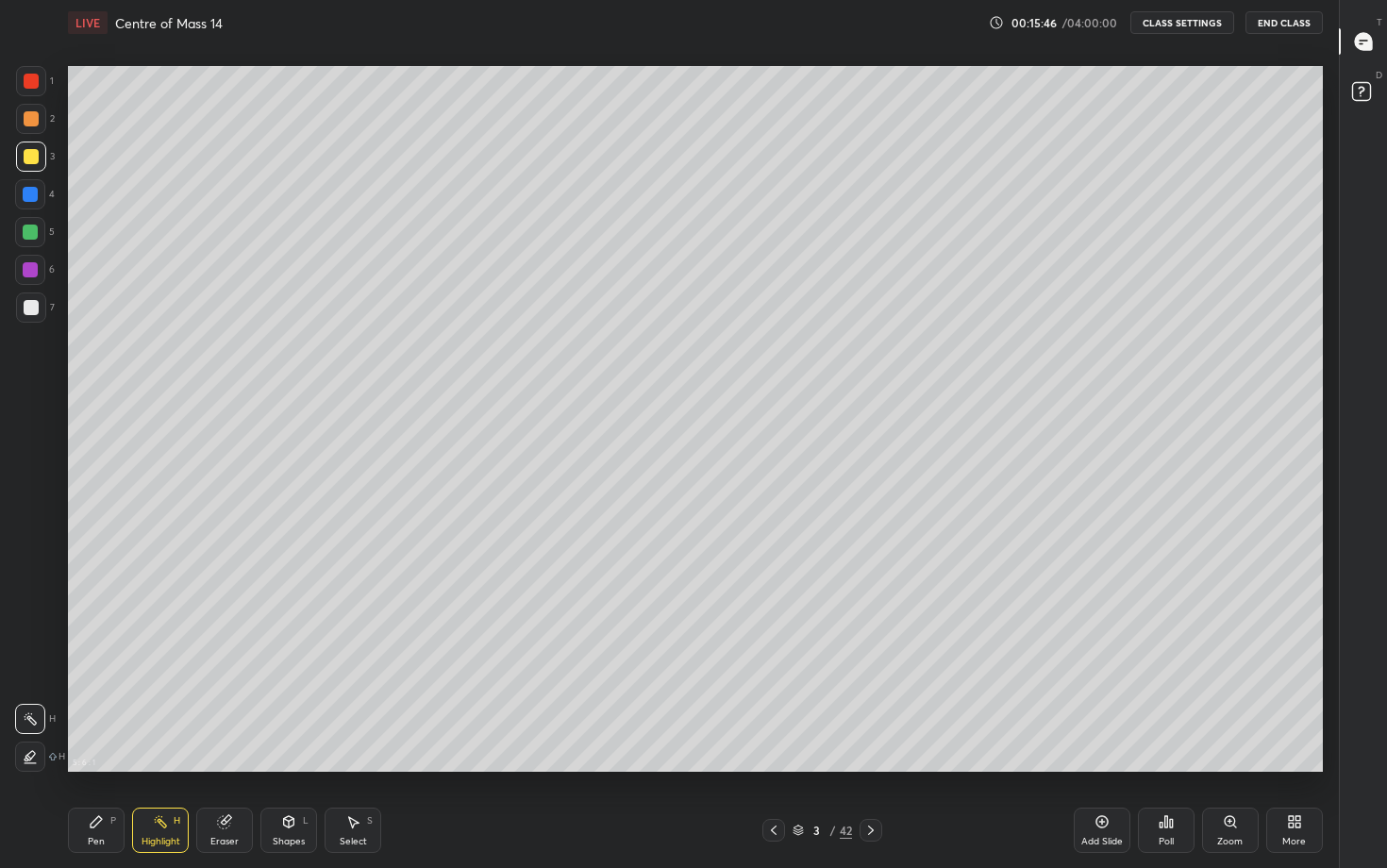 click on "Pen P" at bounding box center (96, 830) 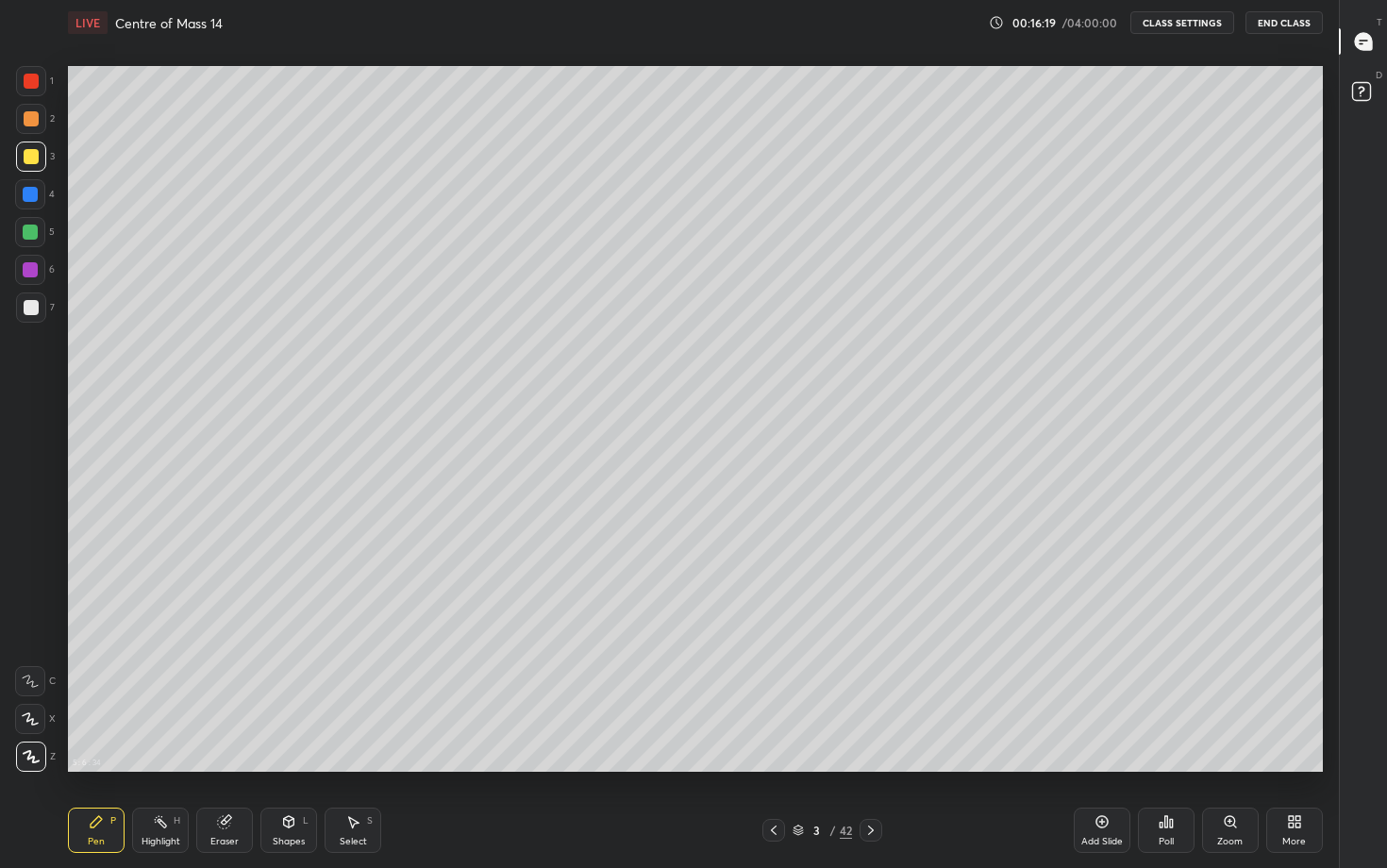 click 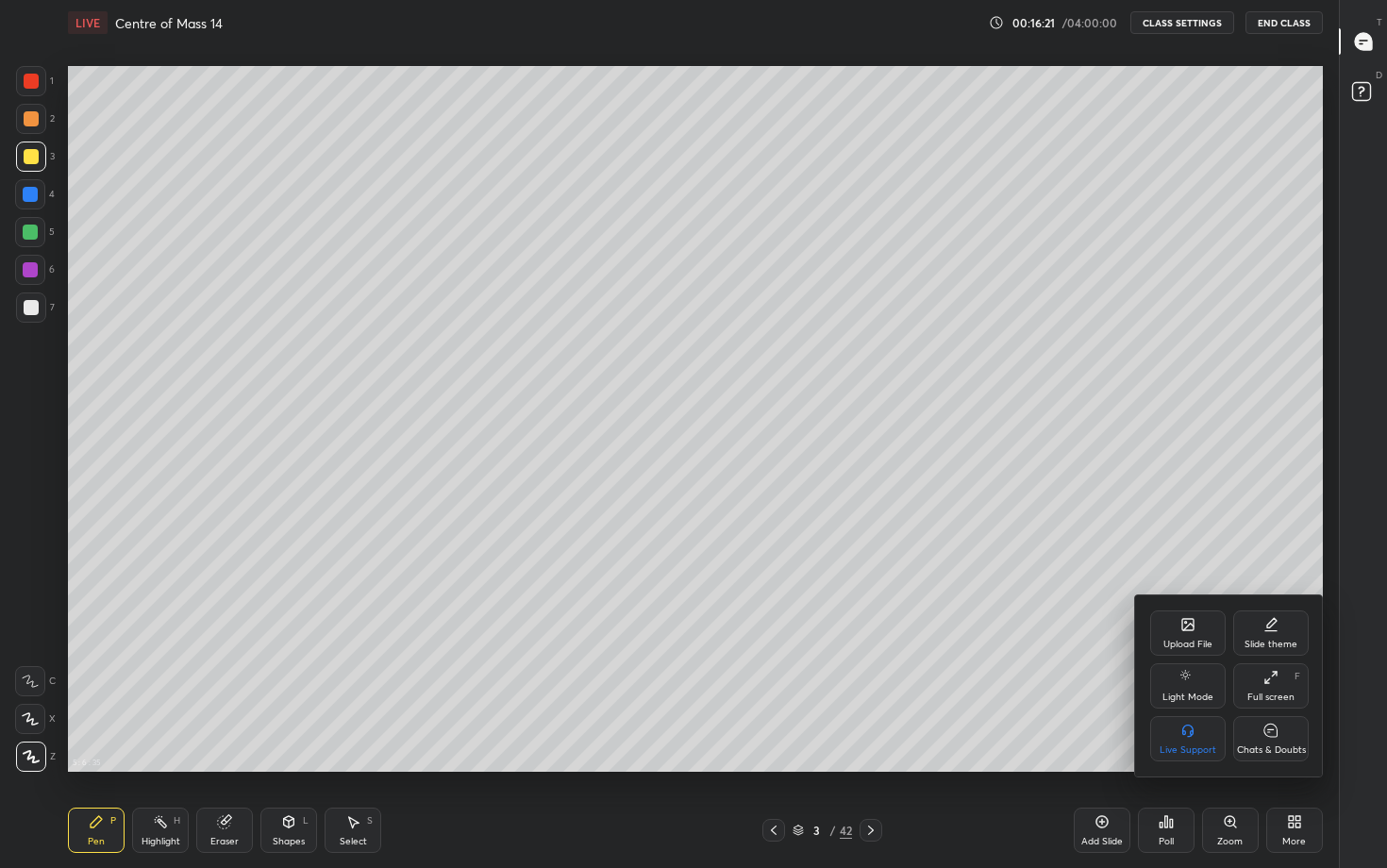 click 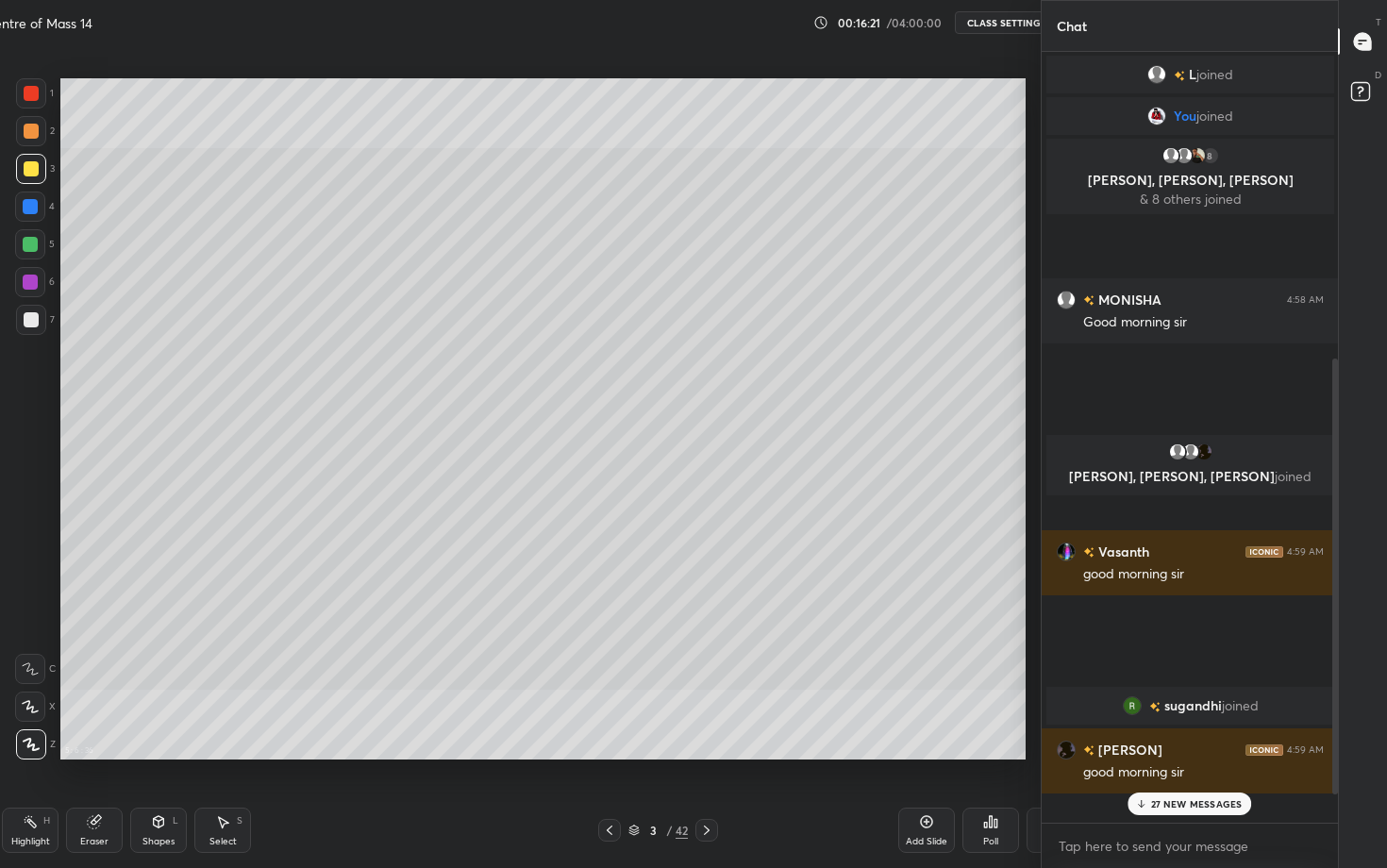 scroll, scrollTop: 747, scrollLeft: 1010, axis: both 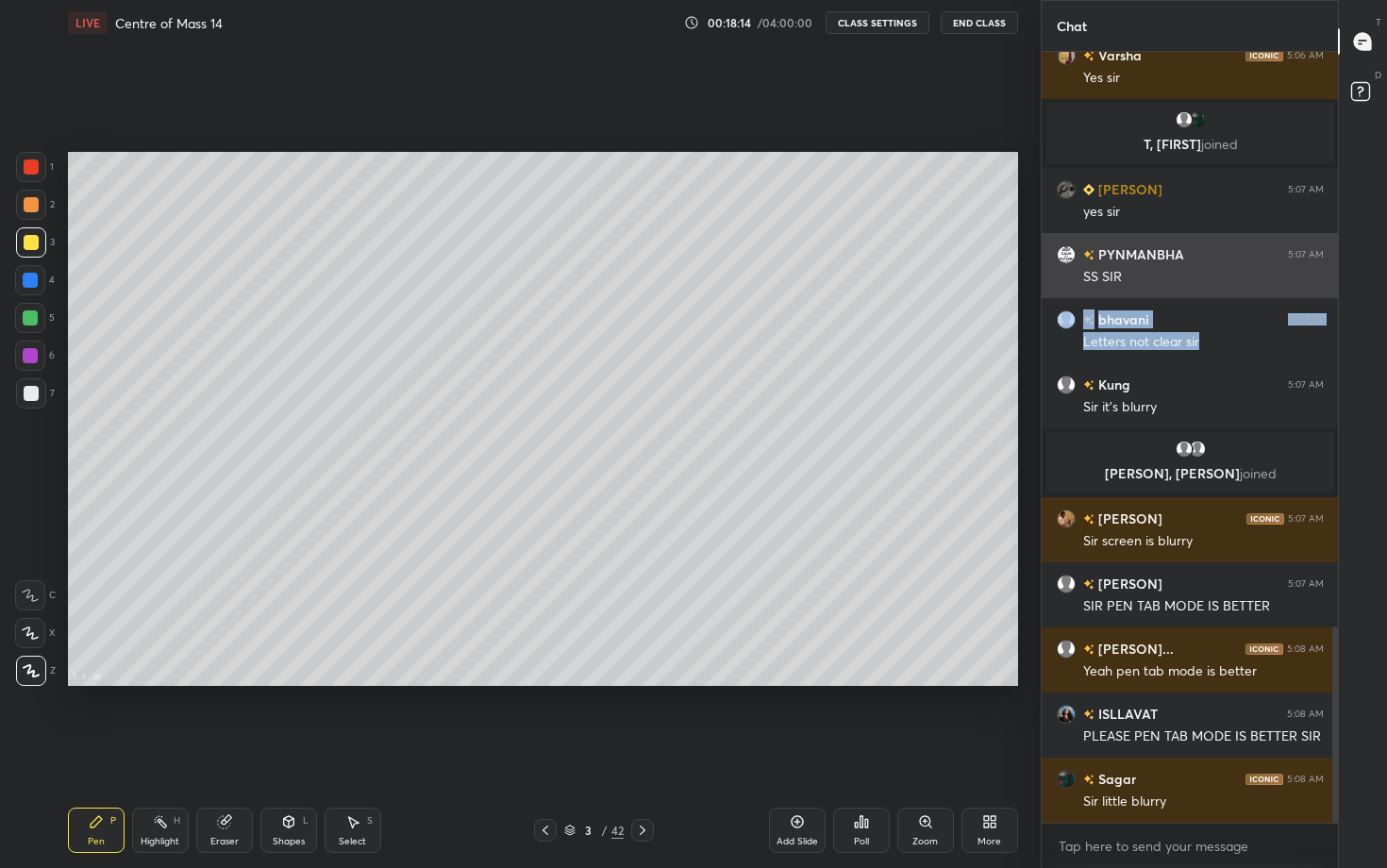 click on "yeptho 5:06 AM Power got* Varsha 5:06 AM Yes sir T, Sagar  joined lekha 5:07 AM yes sir PYNMANBHA 5:07 AM SS SIR bhavani 5:07 AM Letters not clear sir Kung 5:07 AM Sir it's blurry Pynshngain, Anusha  joined Isaac Shil... 5:07 AM Sir screen is blurry CHARMILA 5:07 AM SIR PEN TAB MODE IS BETTER Lalhriatzu... 5:08 AM Yeah pen tab mode is better ISLLAVAT 5:08 AM PLEASE PEN TAB MODE IS BETTER SIR Sagar 5:08 AM Sir little blurry" at bounding box center (1190, -694) 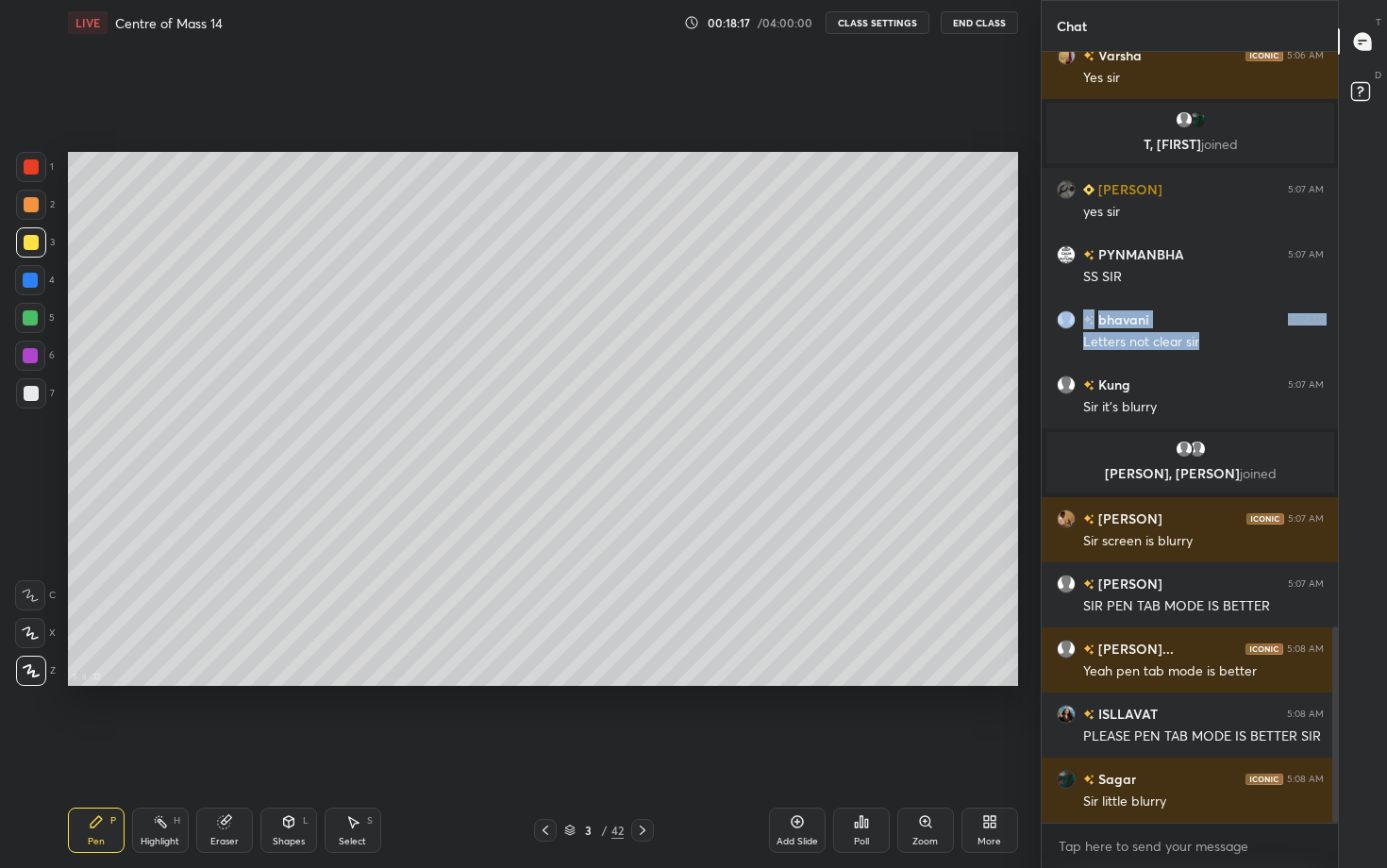 click on "1 2 3 4 5 6 7 C X Z C X Z E E Erase all   H H LIVE Centre of Mass 14 00:18:17 /  04:00:00 CLASS SETTINGS End Class 5 : 8 : 32 Setting up your live class Back Centre of Mass 14 • L14 of Centre of Mass Yawar Manzoor Pen P Highlight H Eraser Shapes L Select S 3 / 42 Add Slide Poll Zoom More" at bounding box center (520, 434) 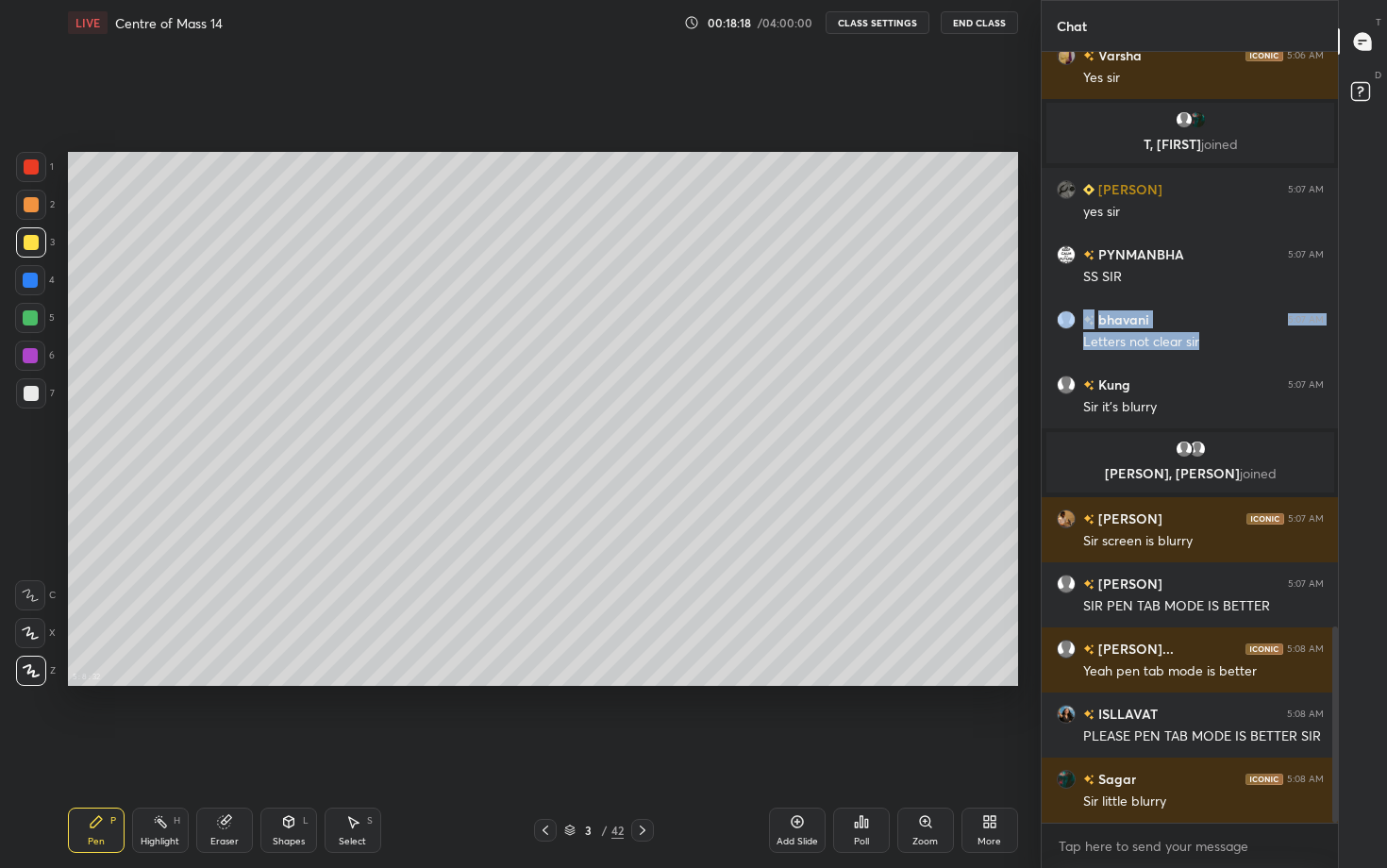 click on "5 : 8 : 32 Setting up your live class" at bounding box center (543, 419) 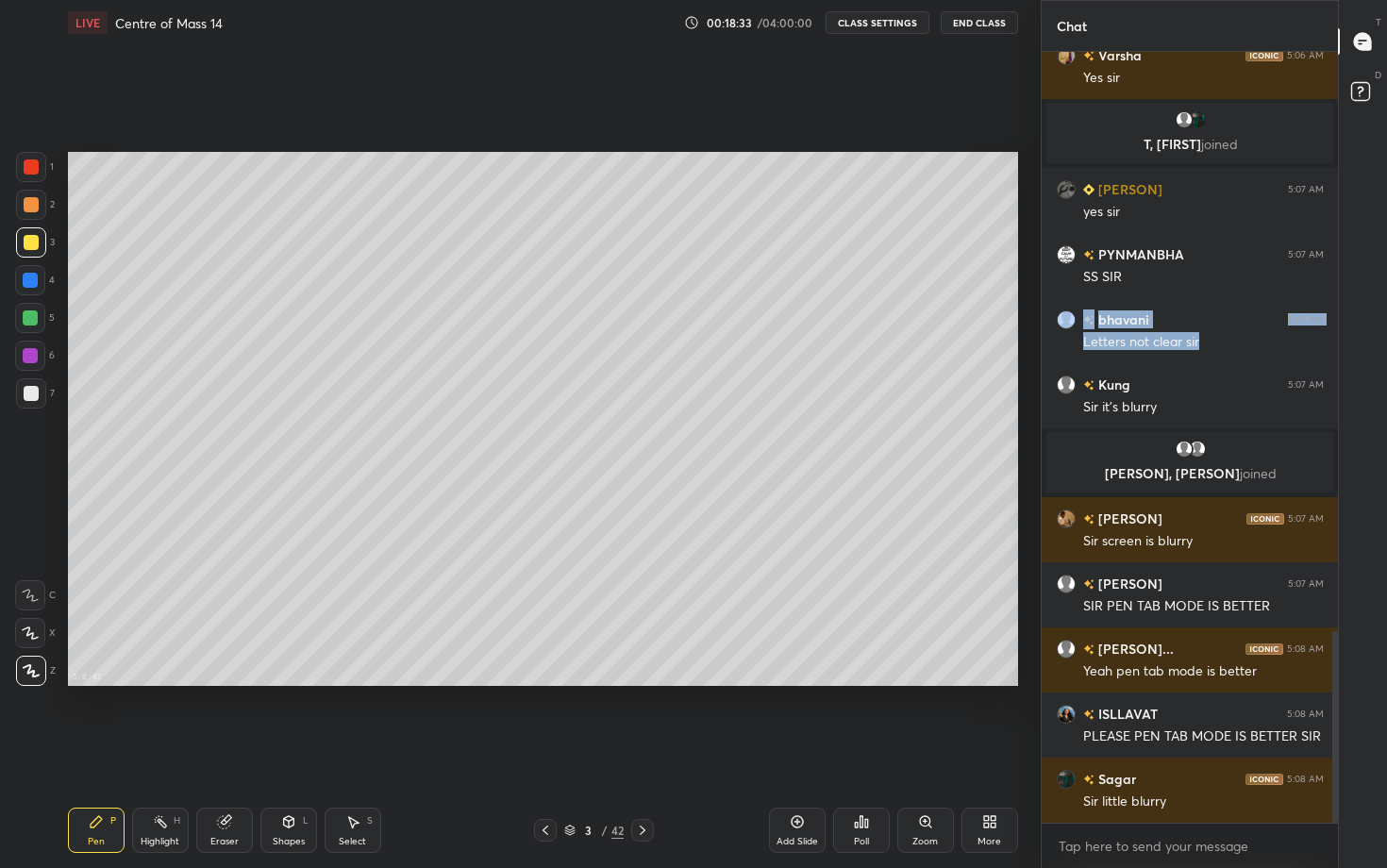 scroll, scrollTop: 2328, scrollLeft: 0, axis: vertical 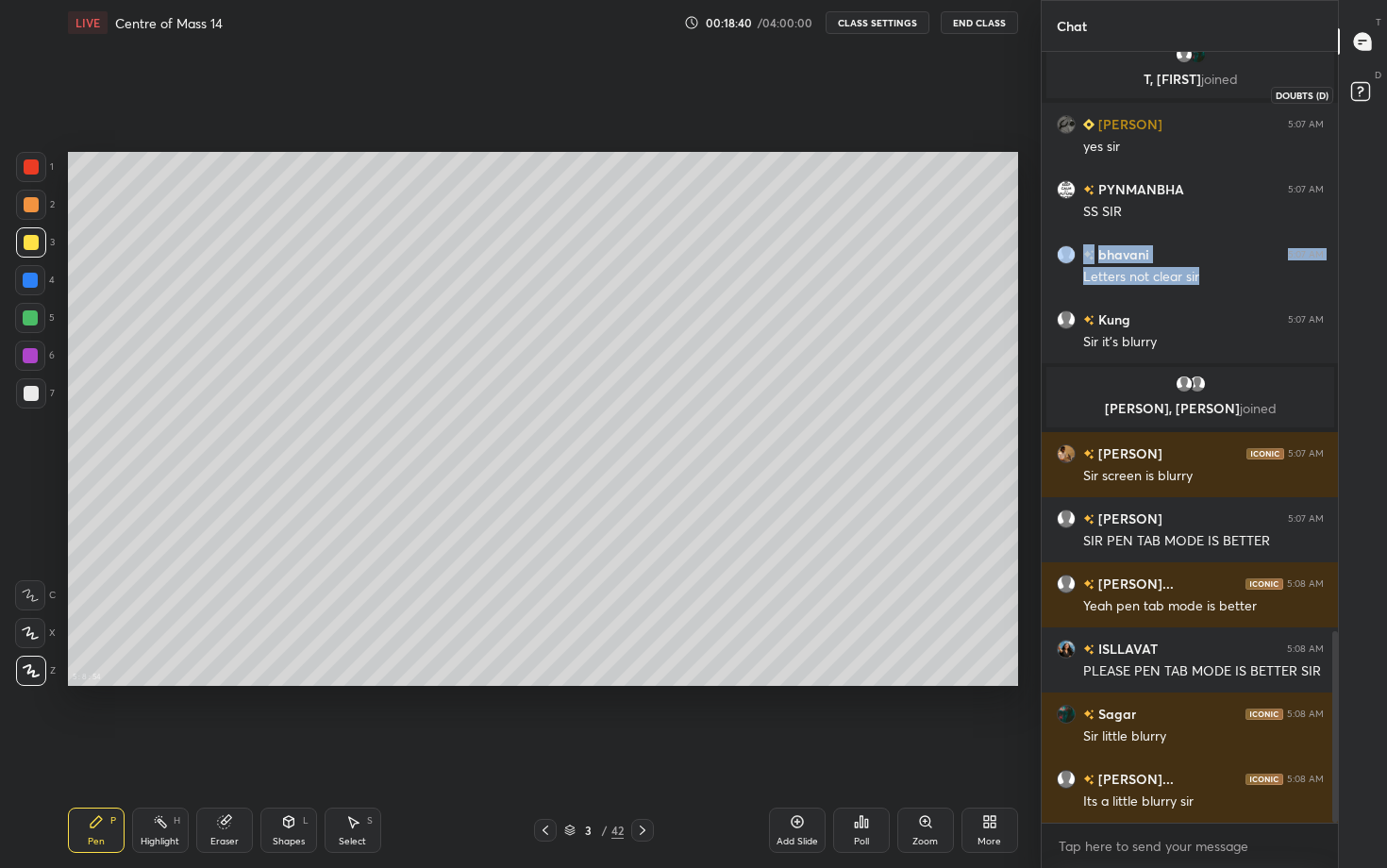 click 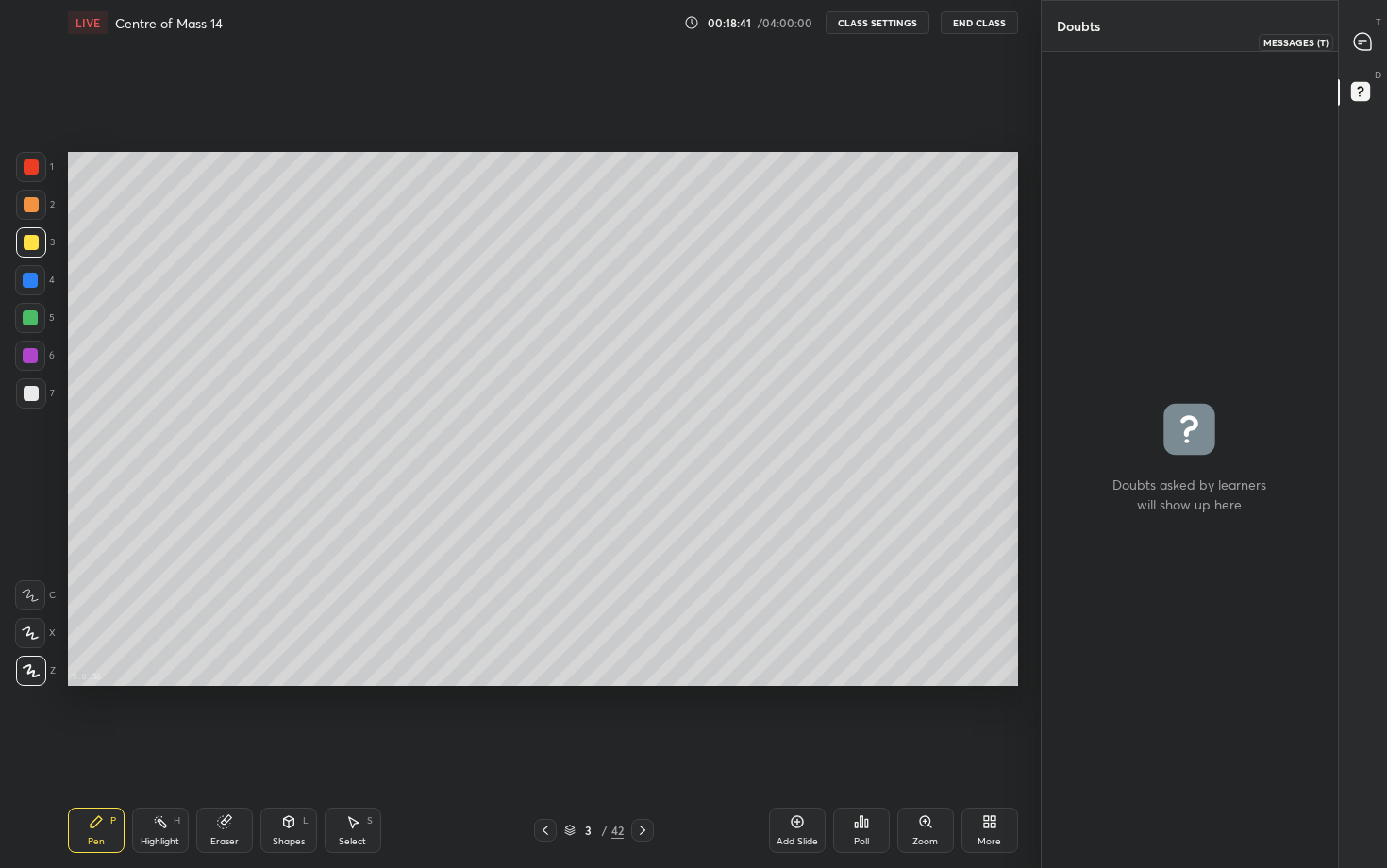 click at bounding box center (1363, 42) 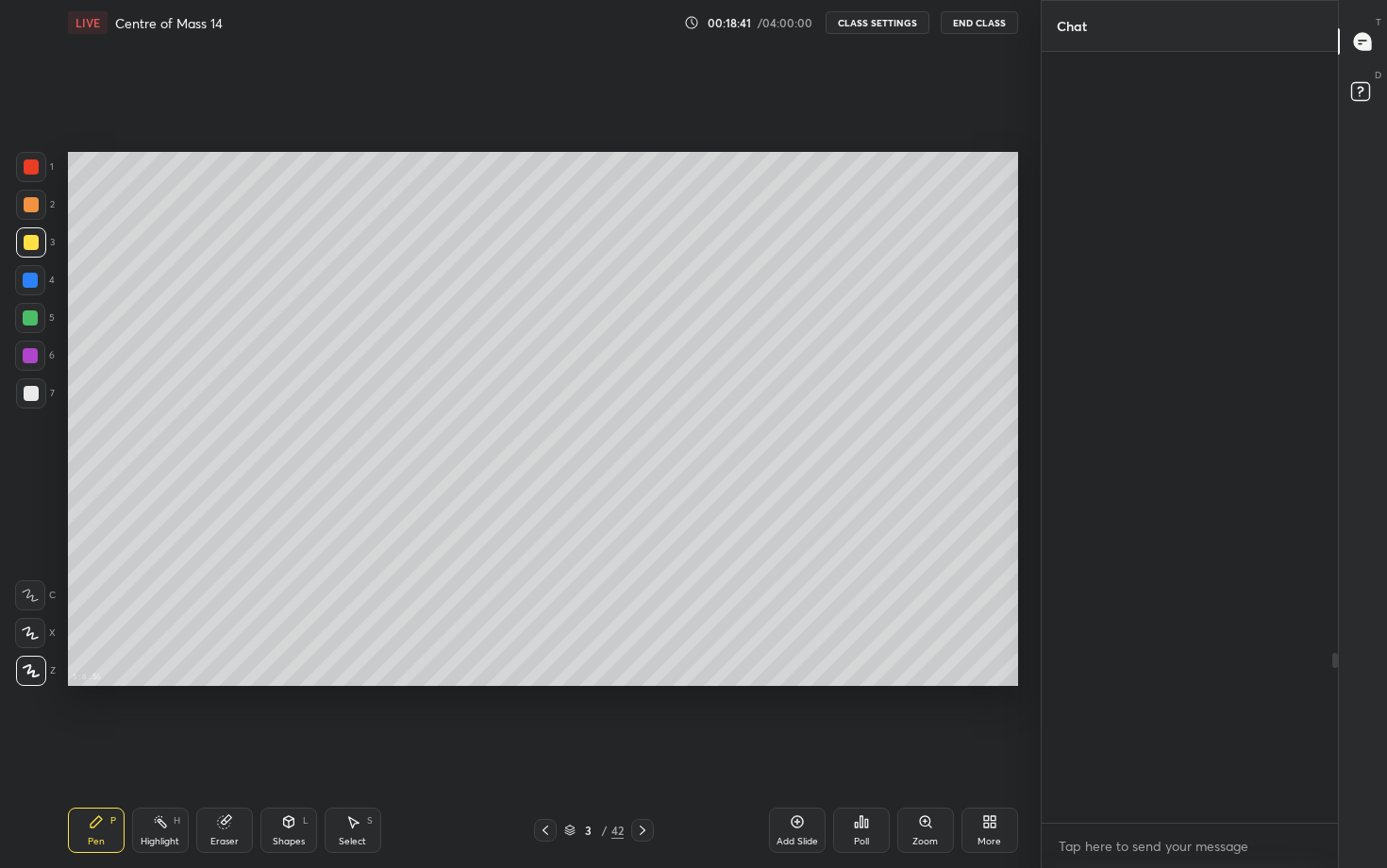 scroll, scrollTop: 2734, scrollLeft: 0, axis: vertical 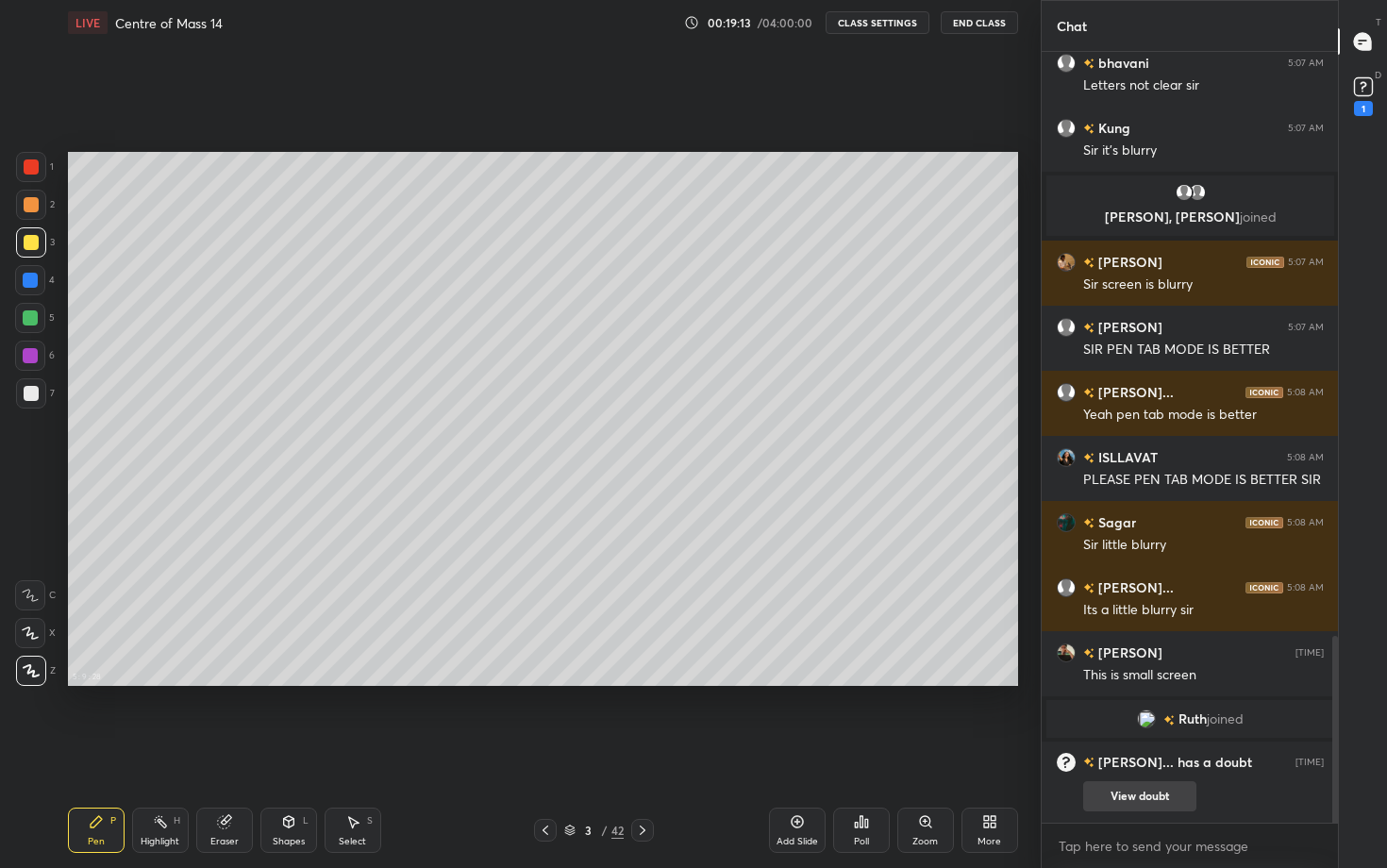 click on "View doubt" at bounding box center (1140, 796) 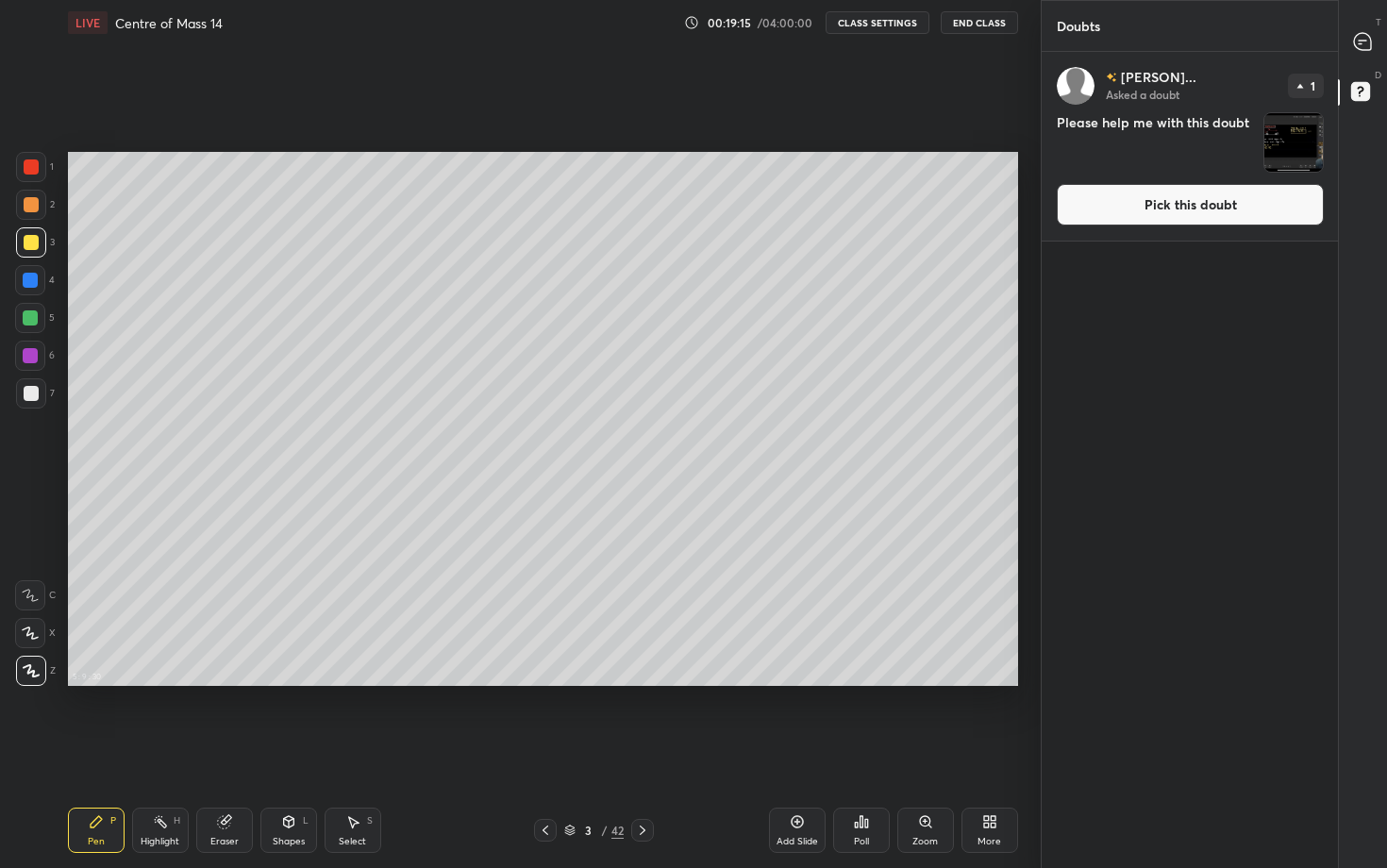 click at bounding box center (1294, 142) 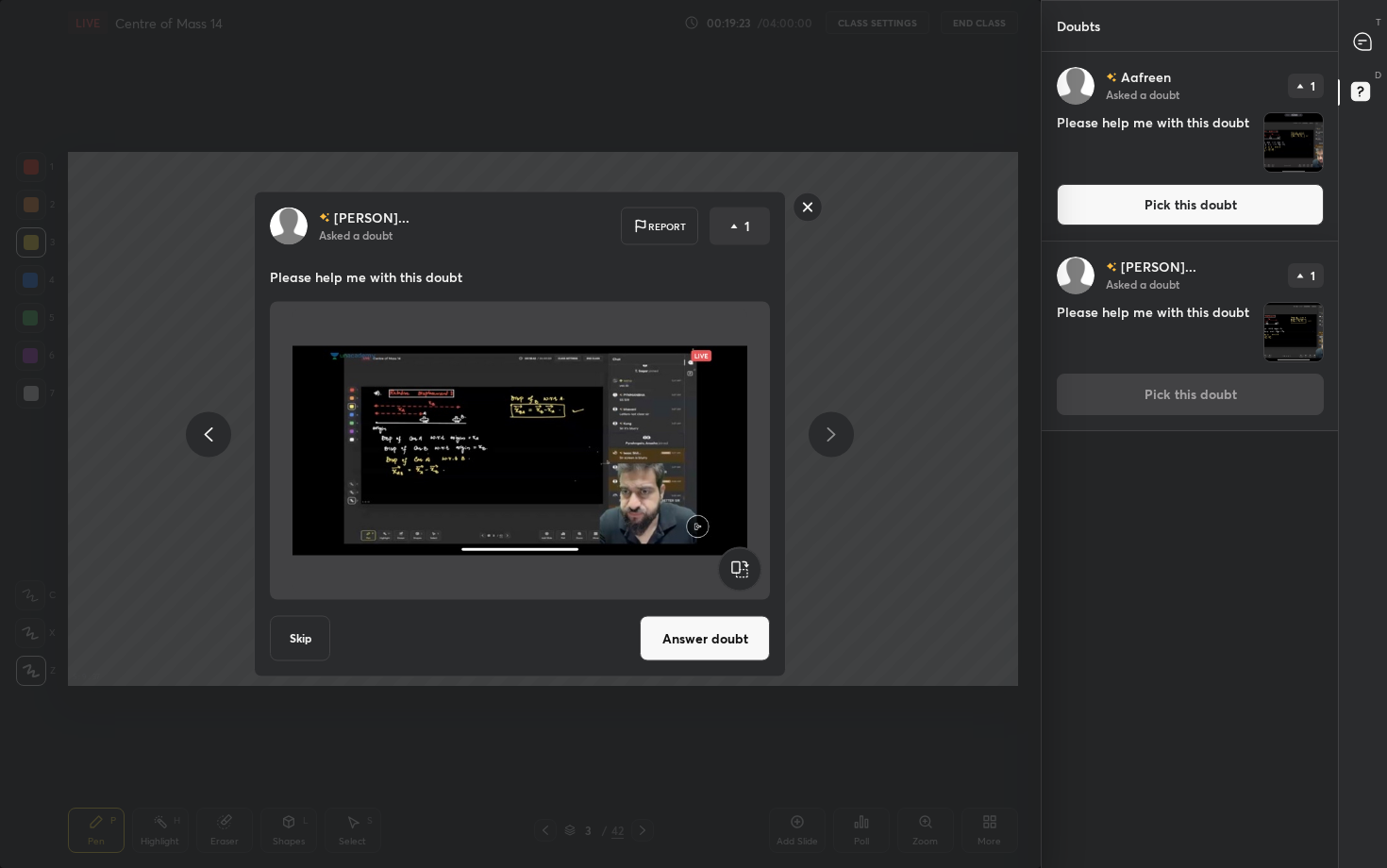 click at bounding box center (1294, 332) 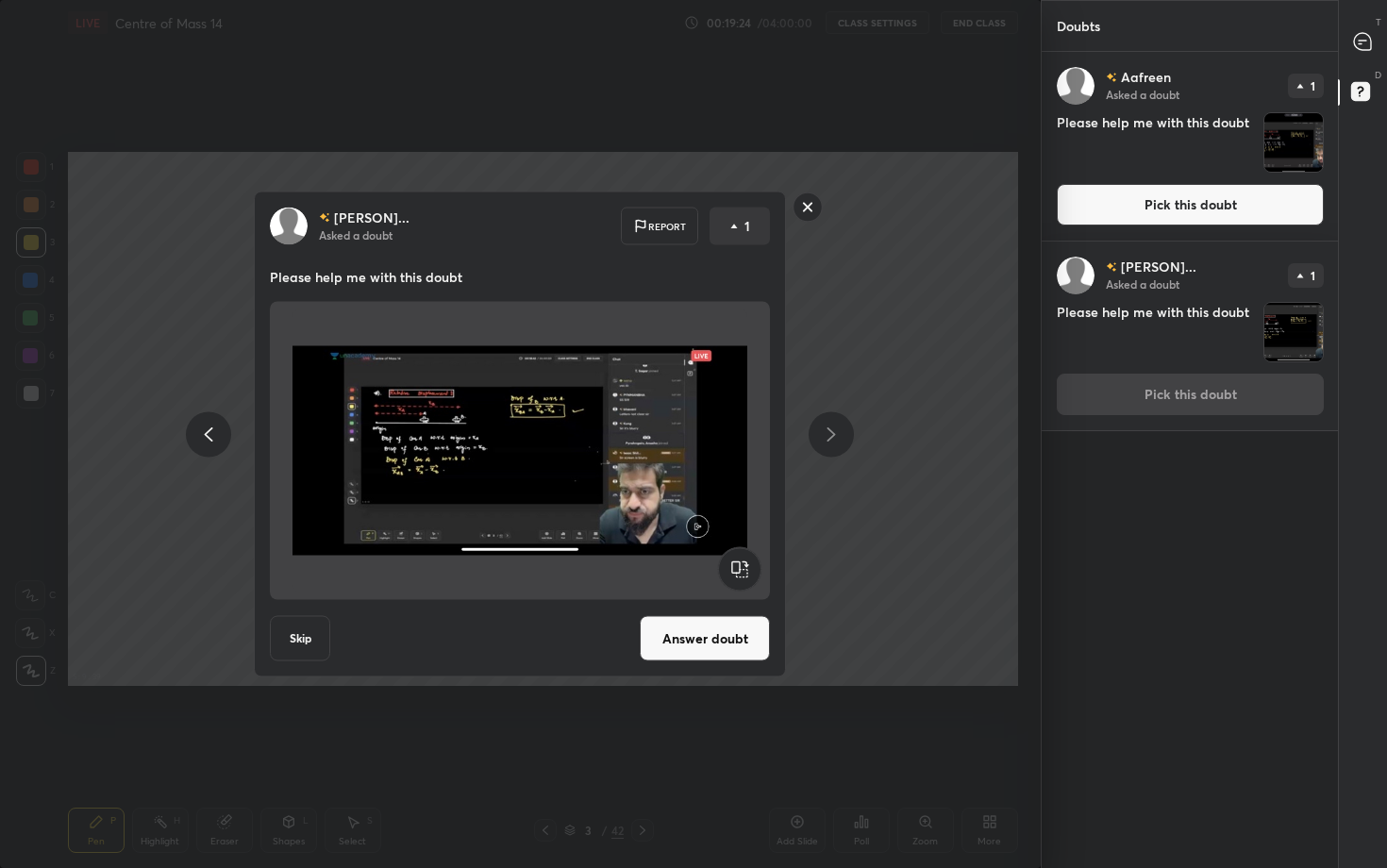 click at bounding box center (1294, 332) 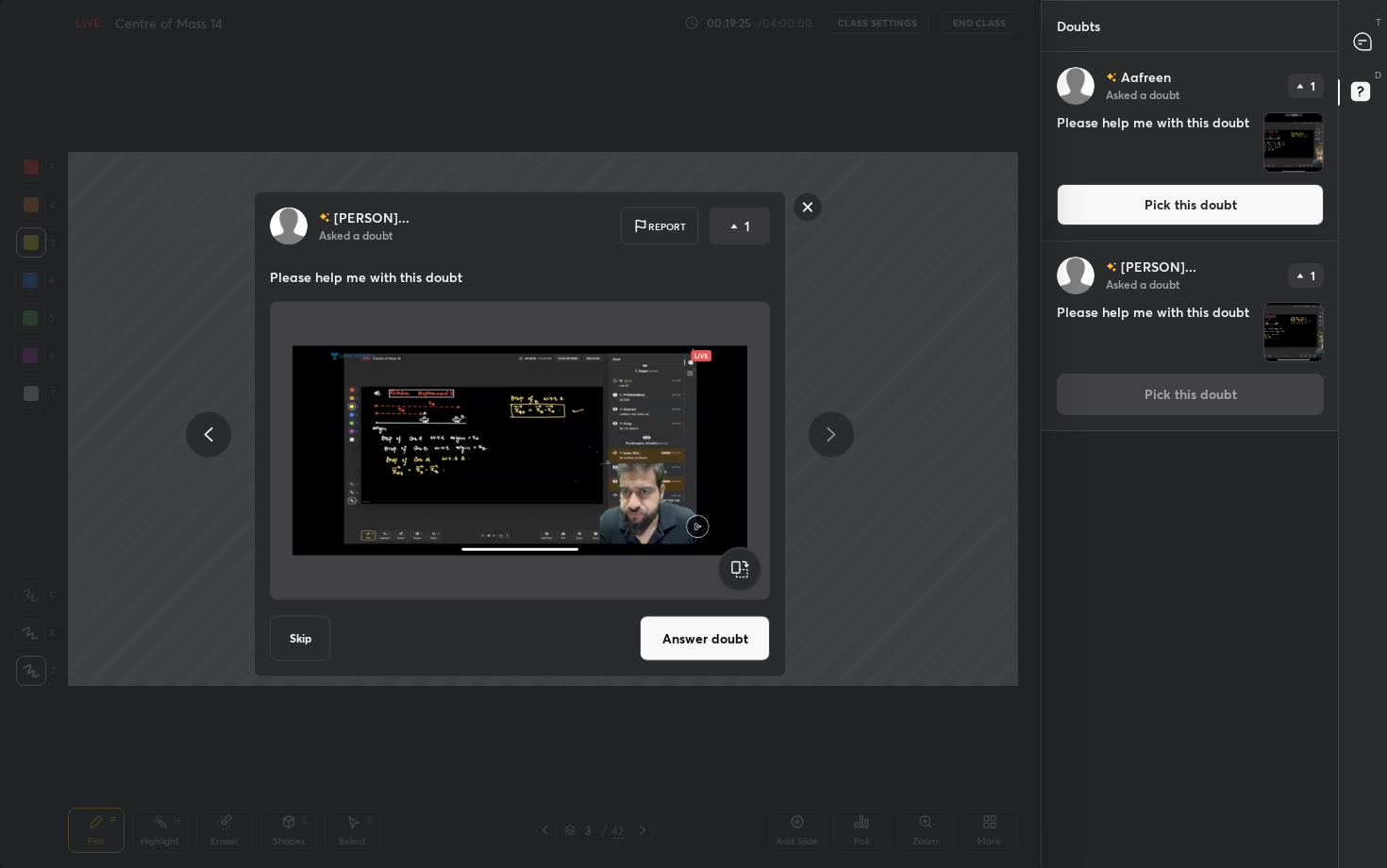 click at bounding box center [1294, 142] 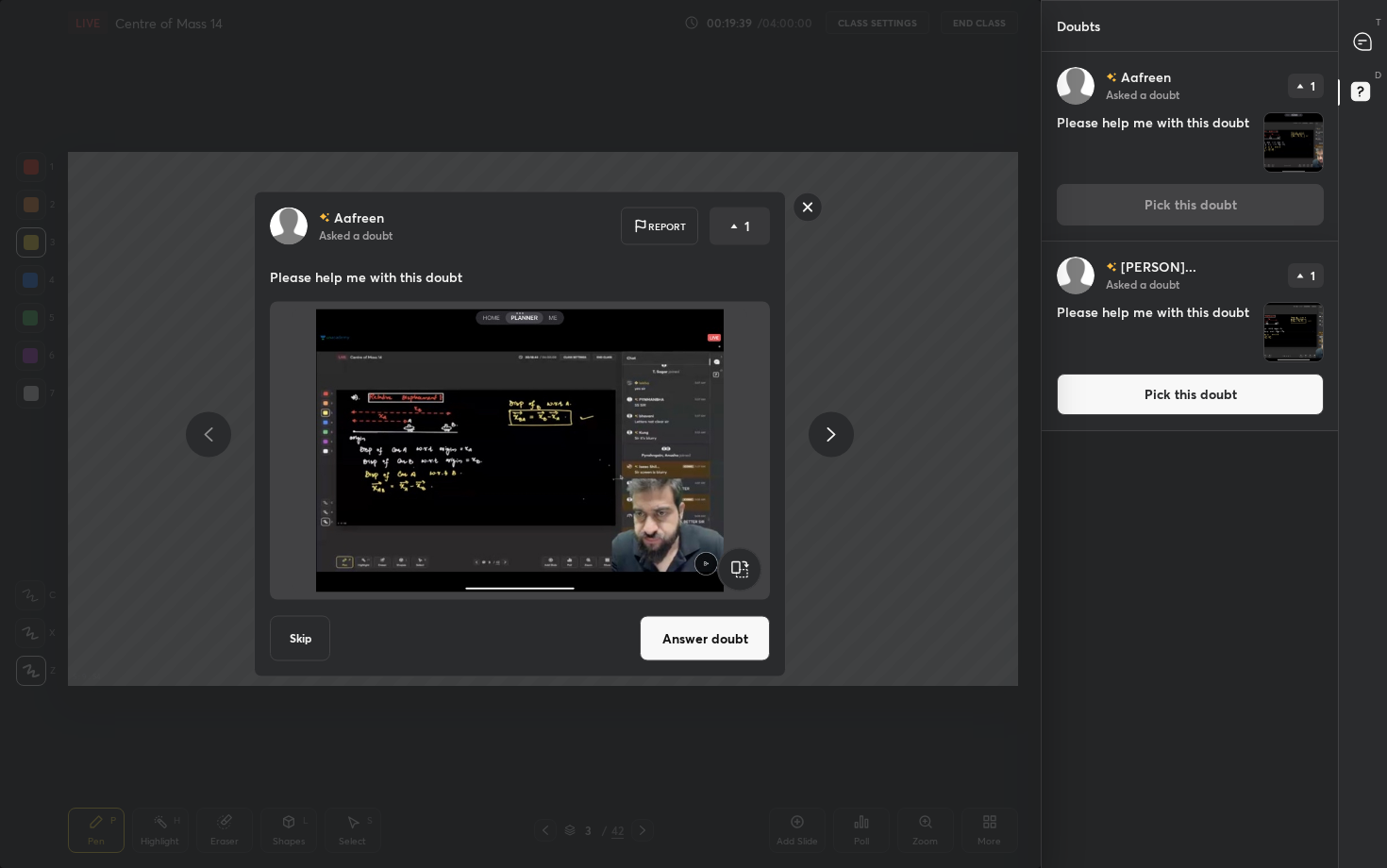 click 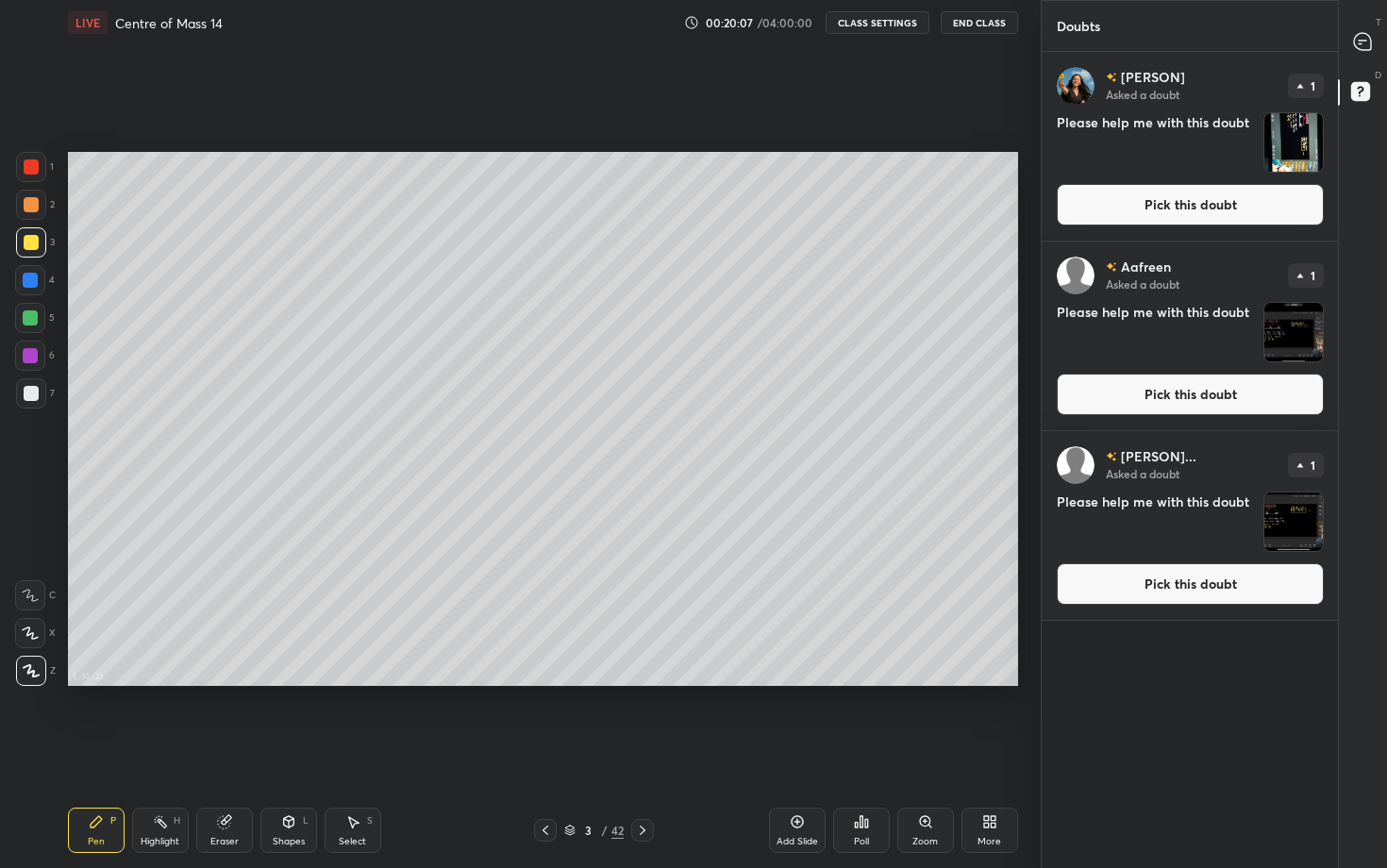 click at bounding box center (1294, 142) 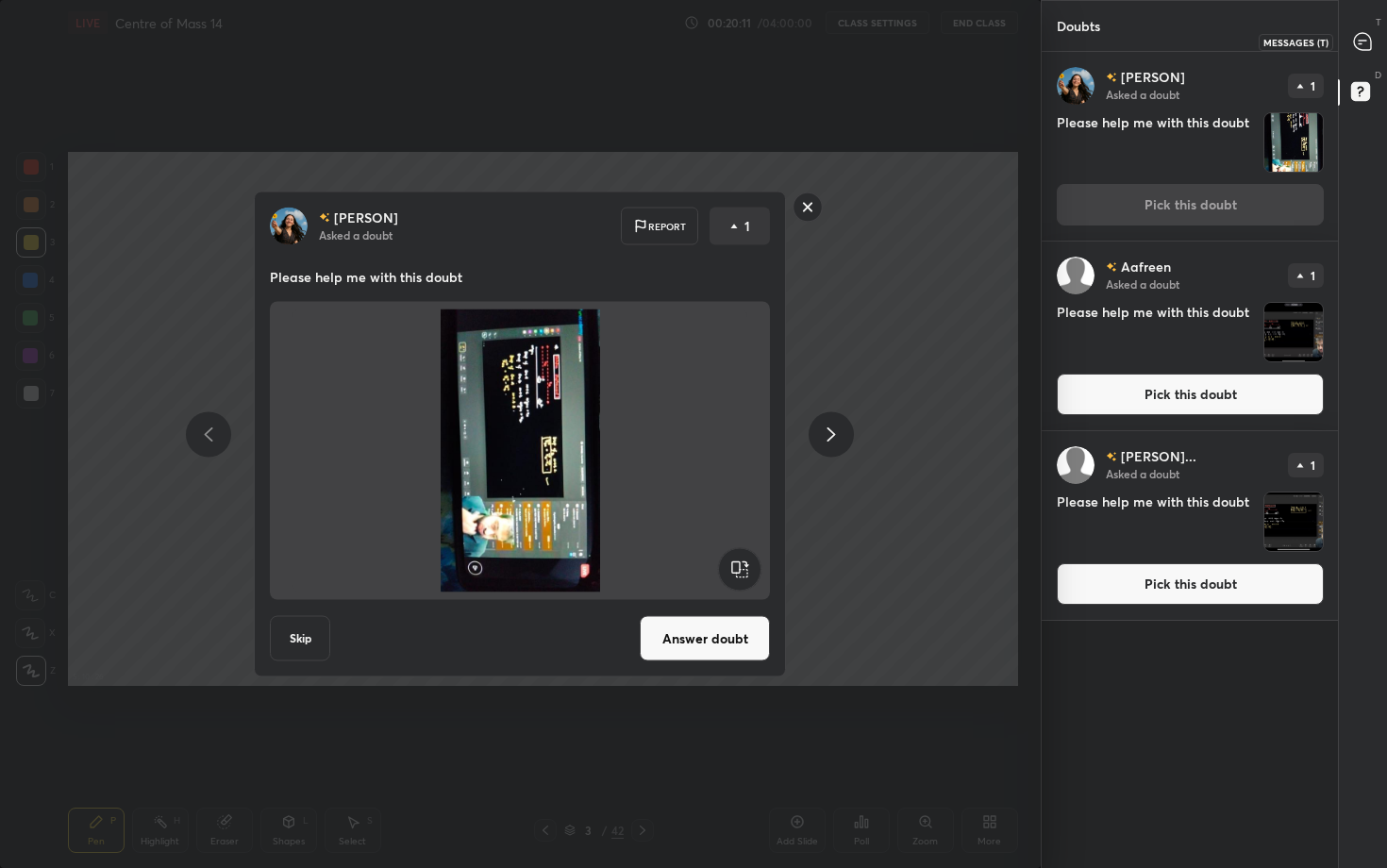 click 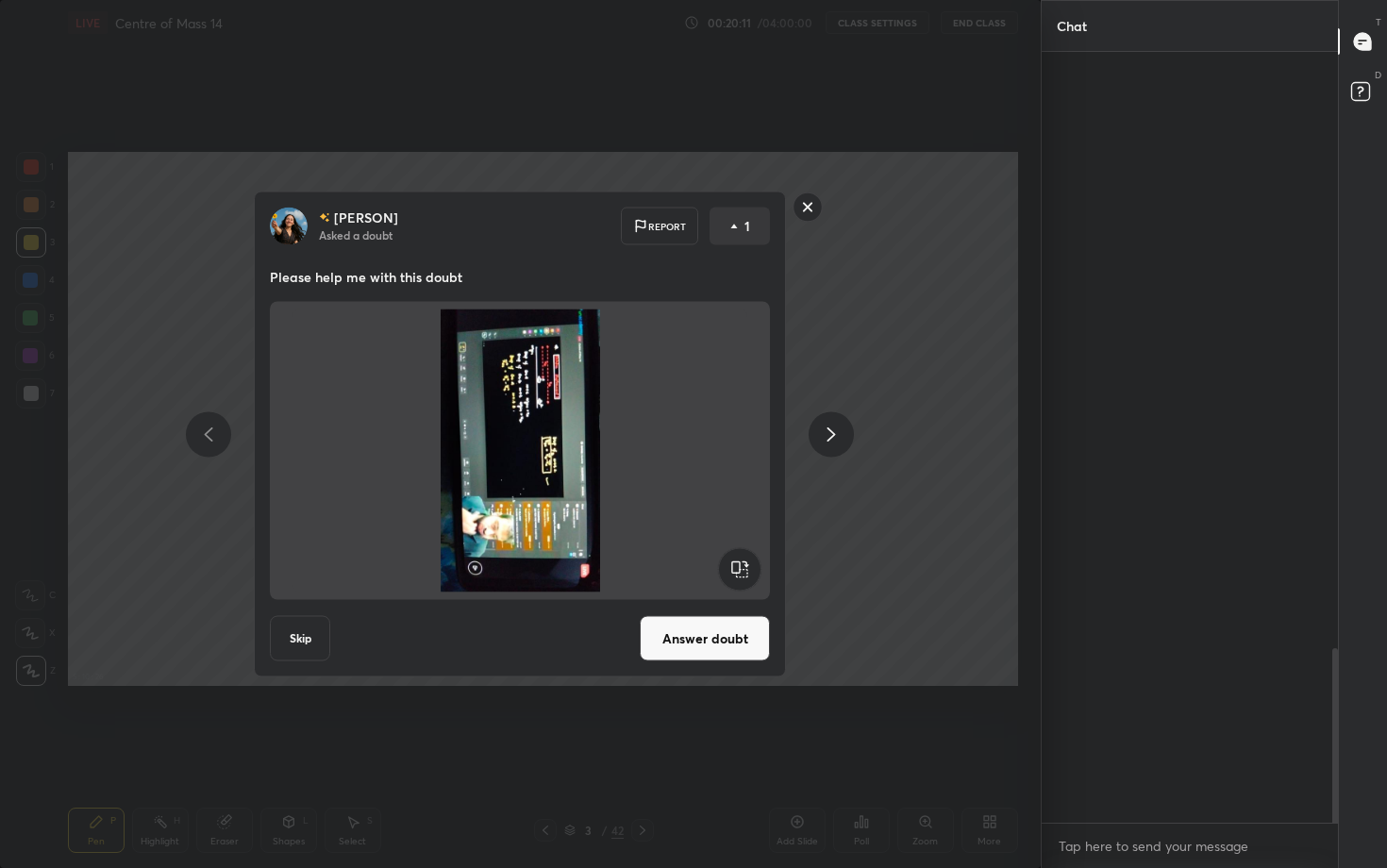 scroll, scrollTop: 3264, scrollLeft: 0, axis: vertical 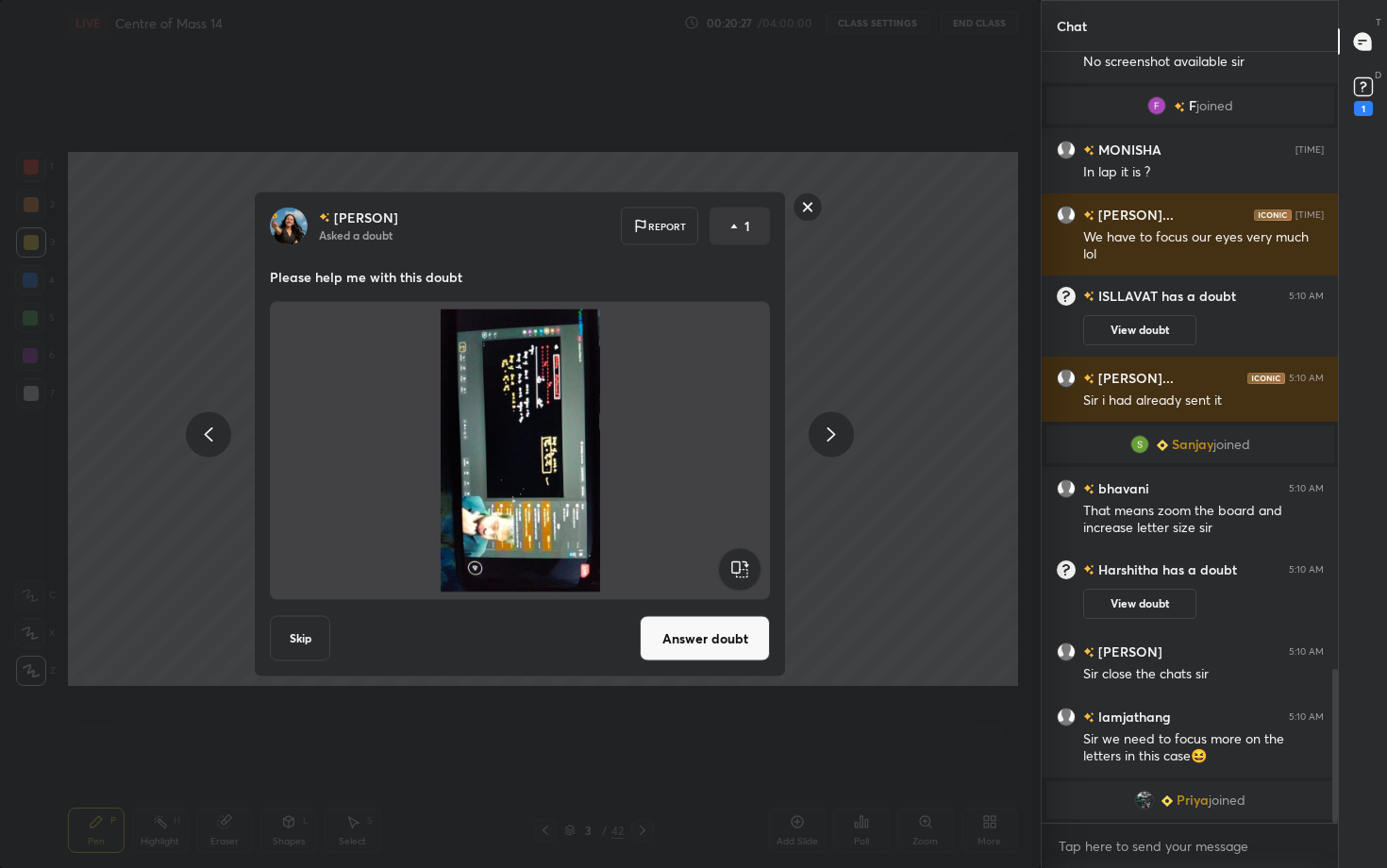 click 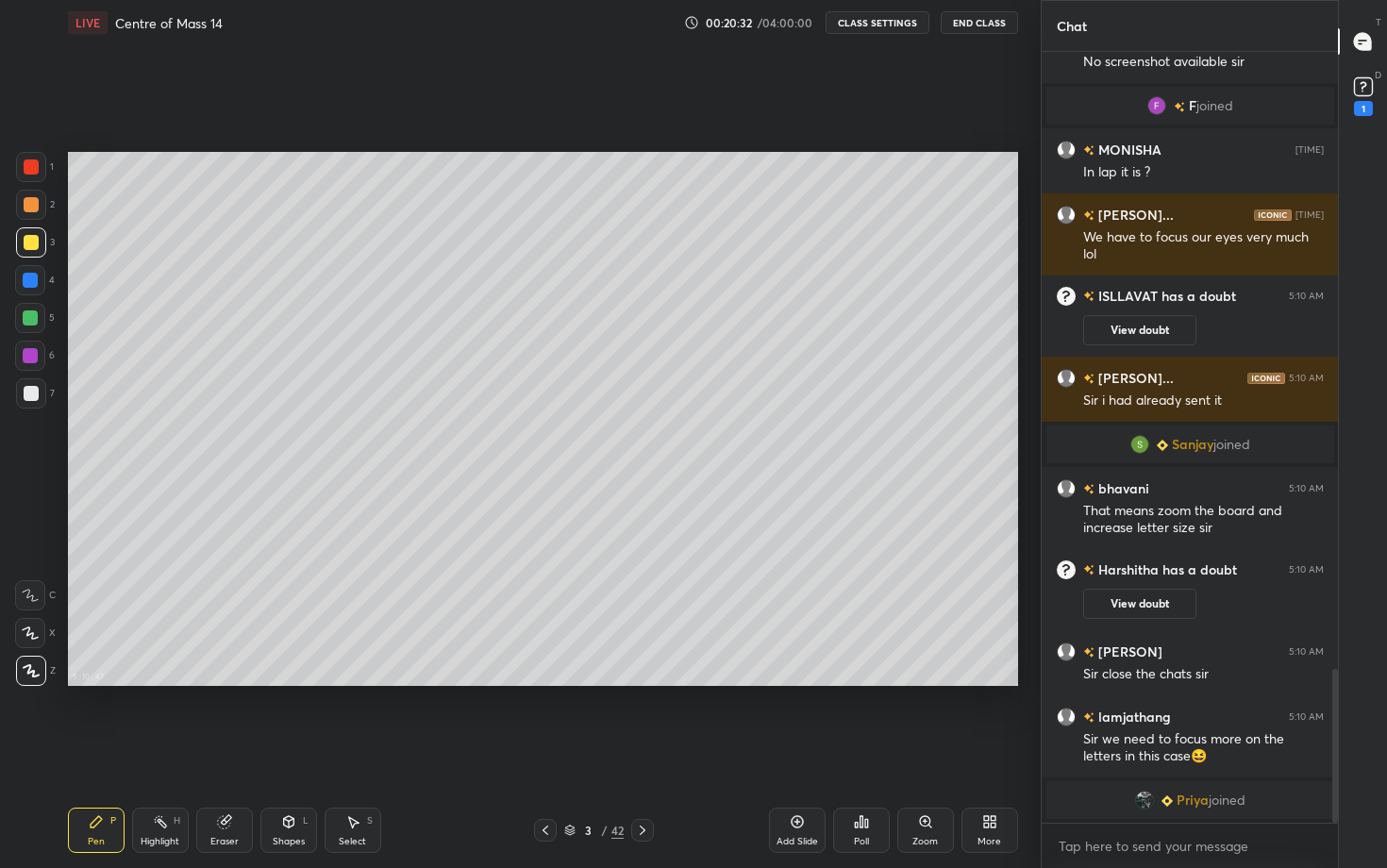 click on "More" at bounding box center [990, 830] 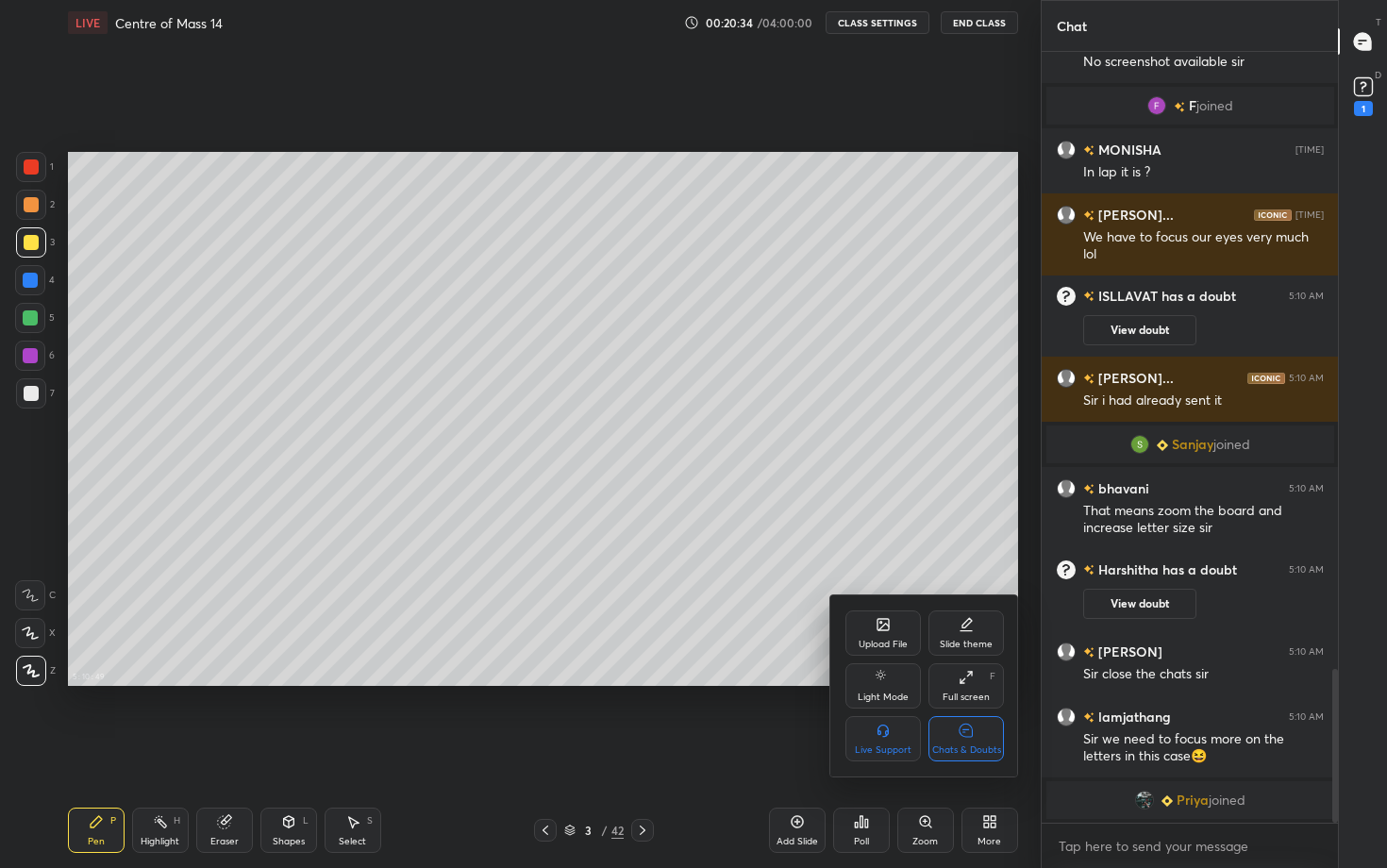 click 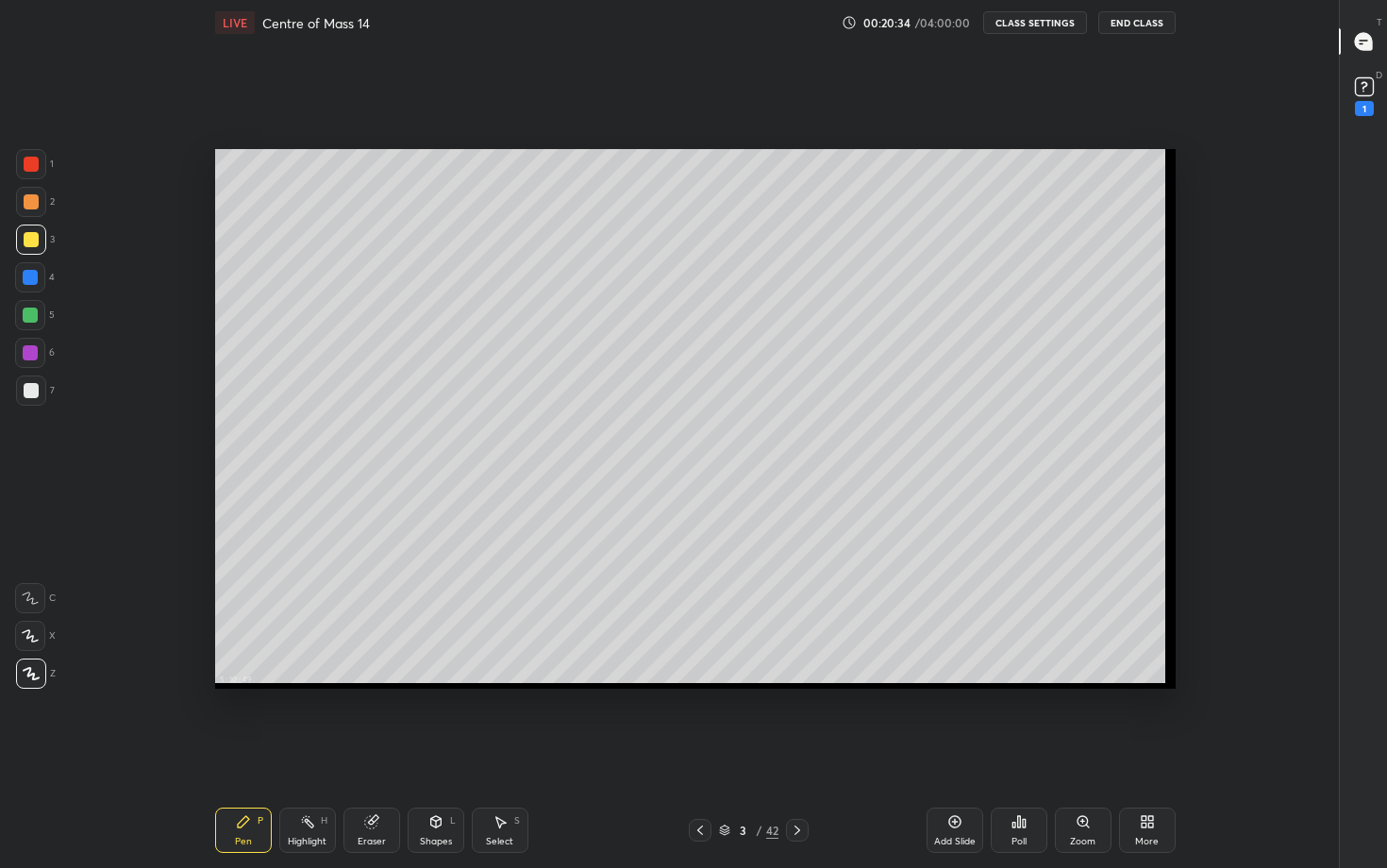 scroll, scrollTop: 7, scrollLeft: 1, axis: both 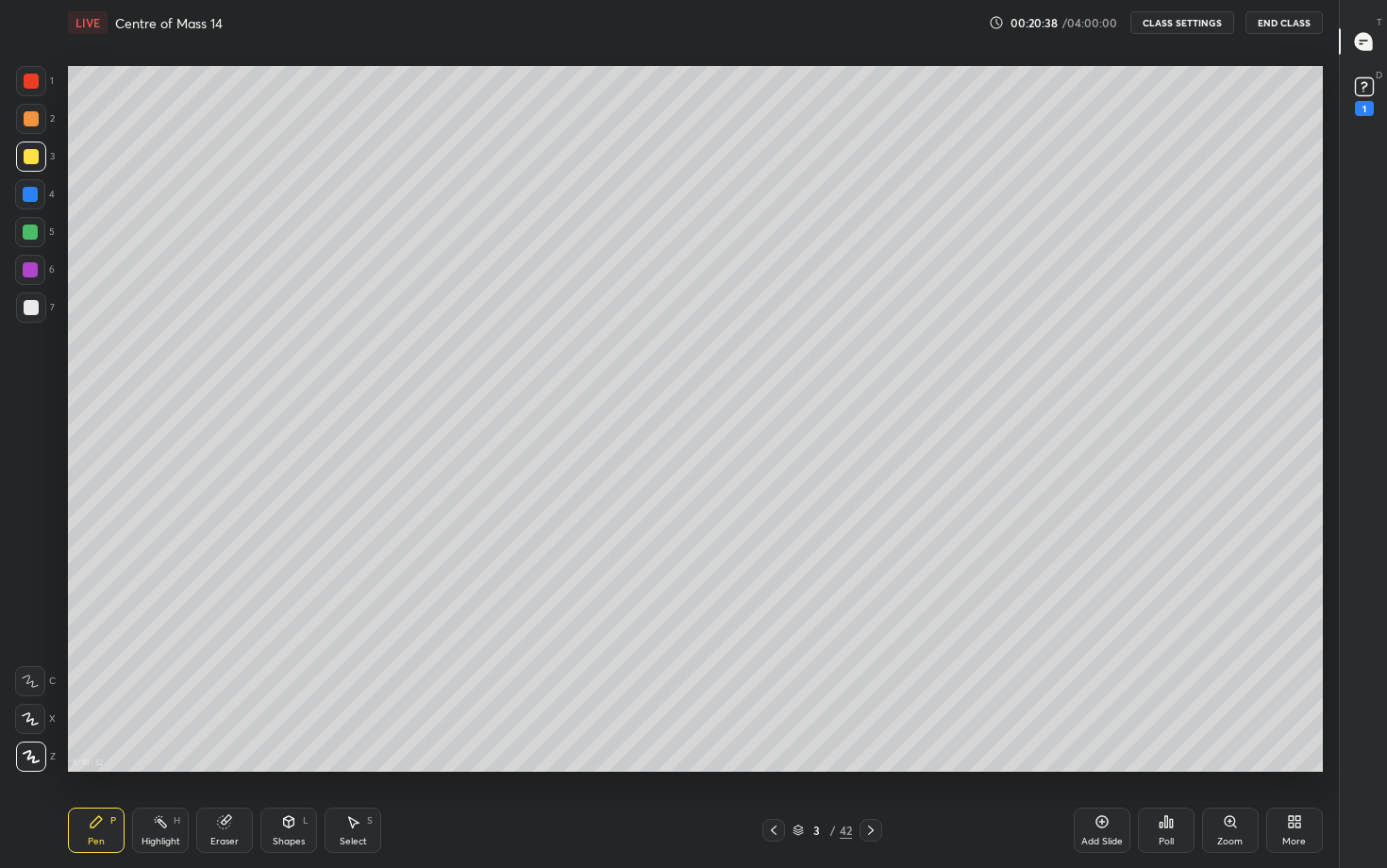 click 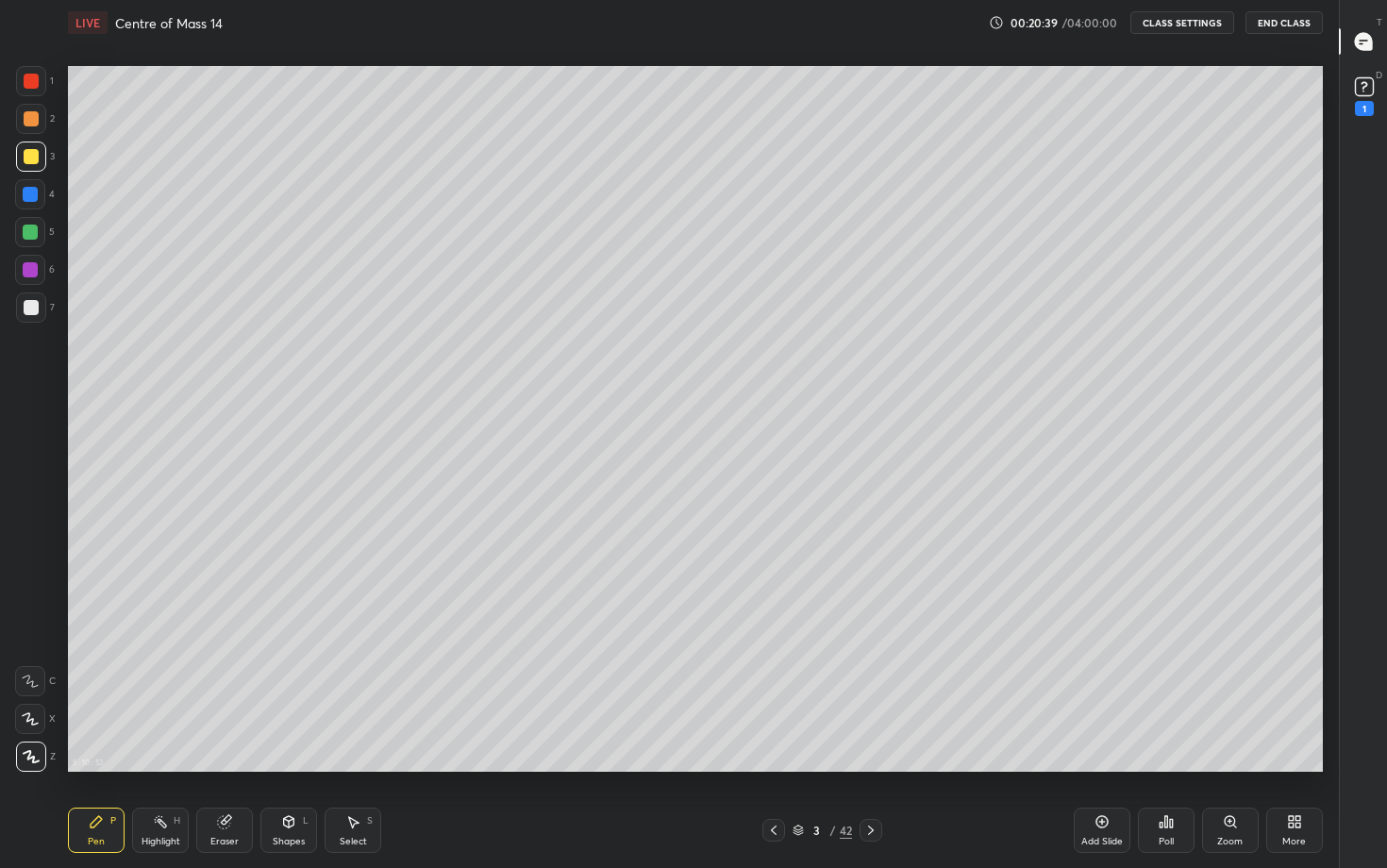 click 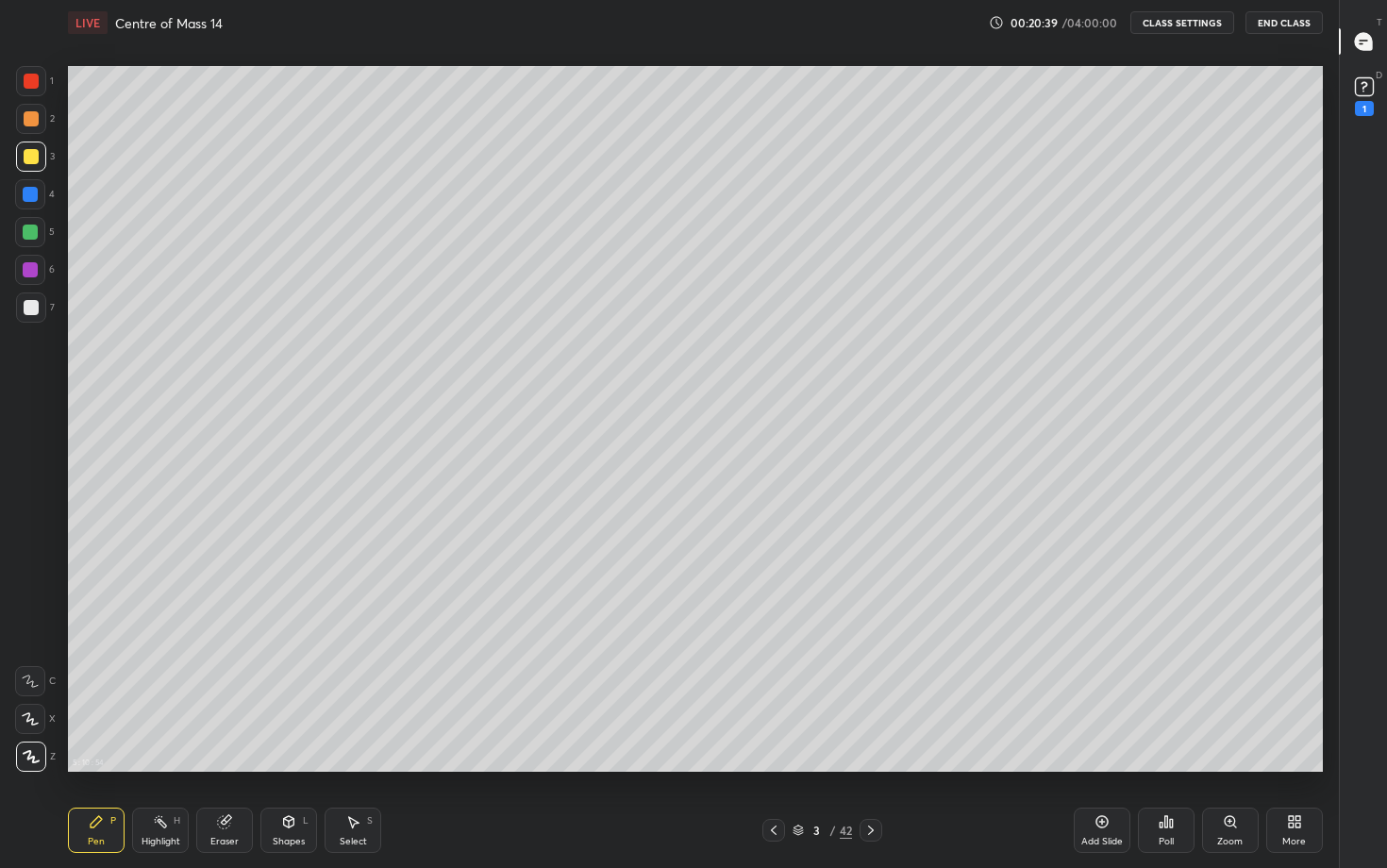 click 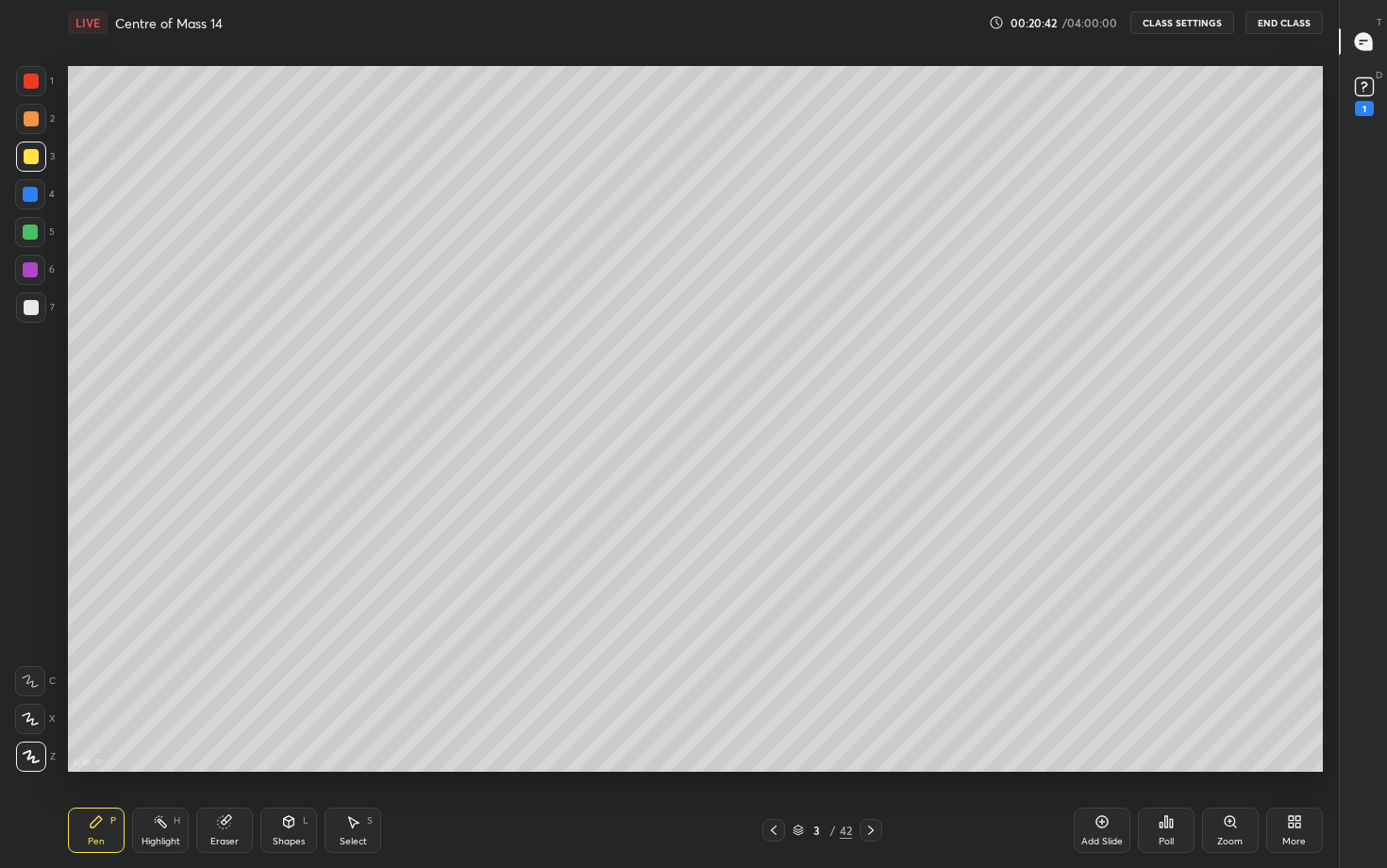 click 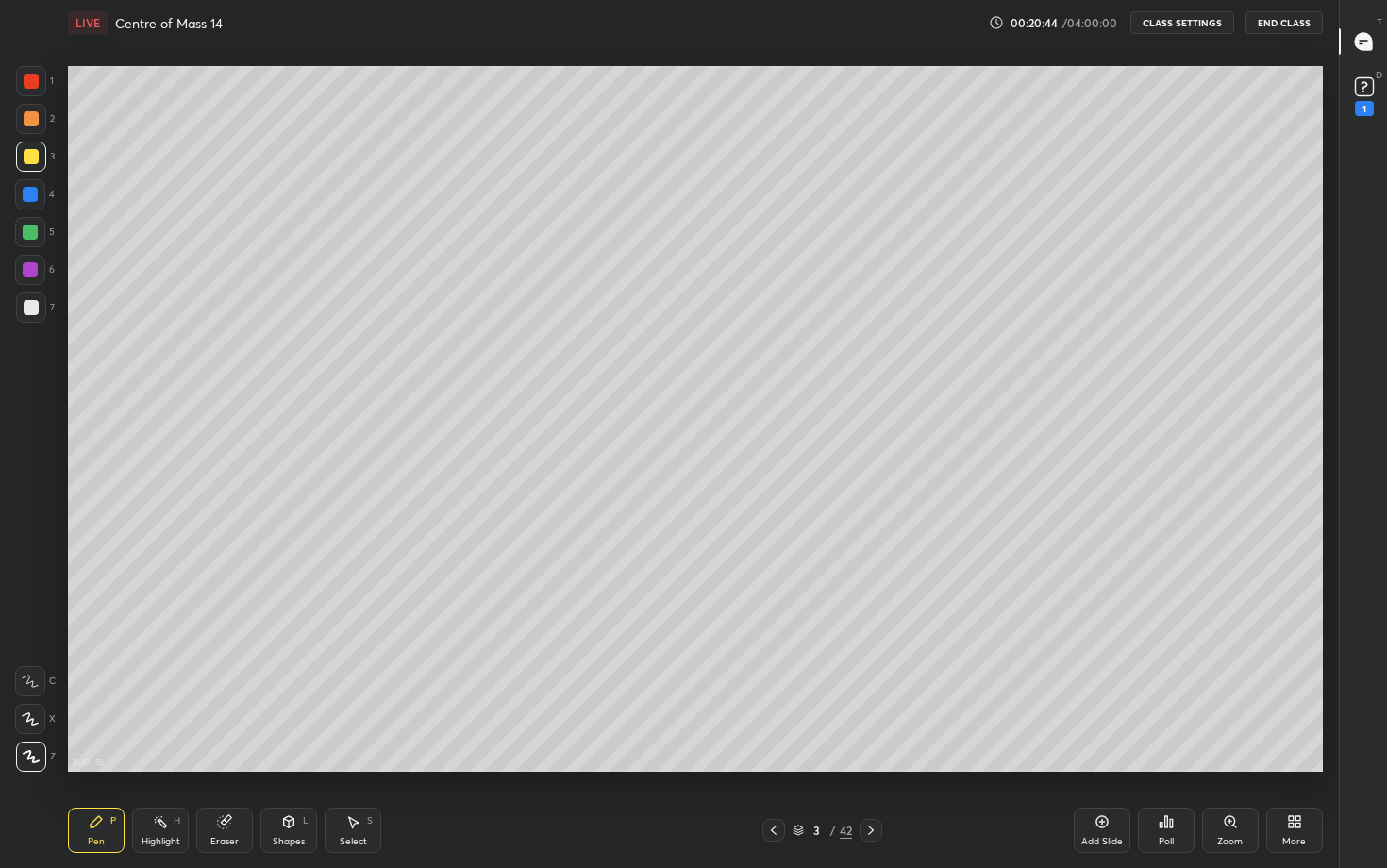 click at bounding box center [31, 308] 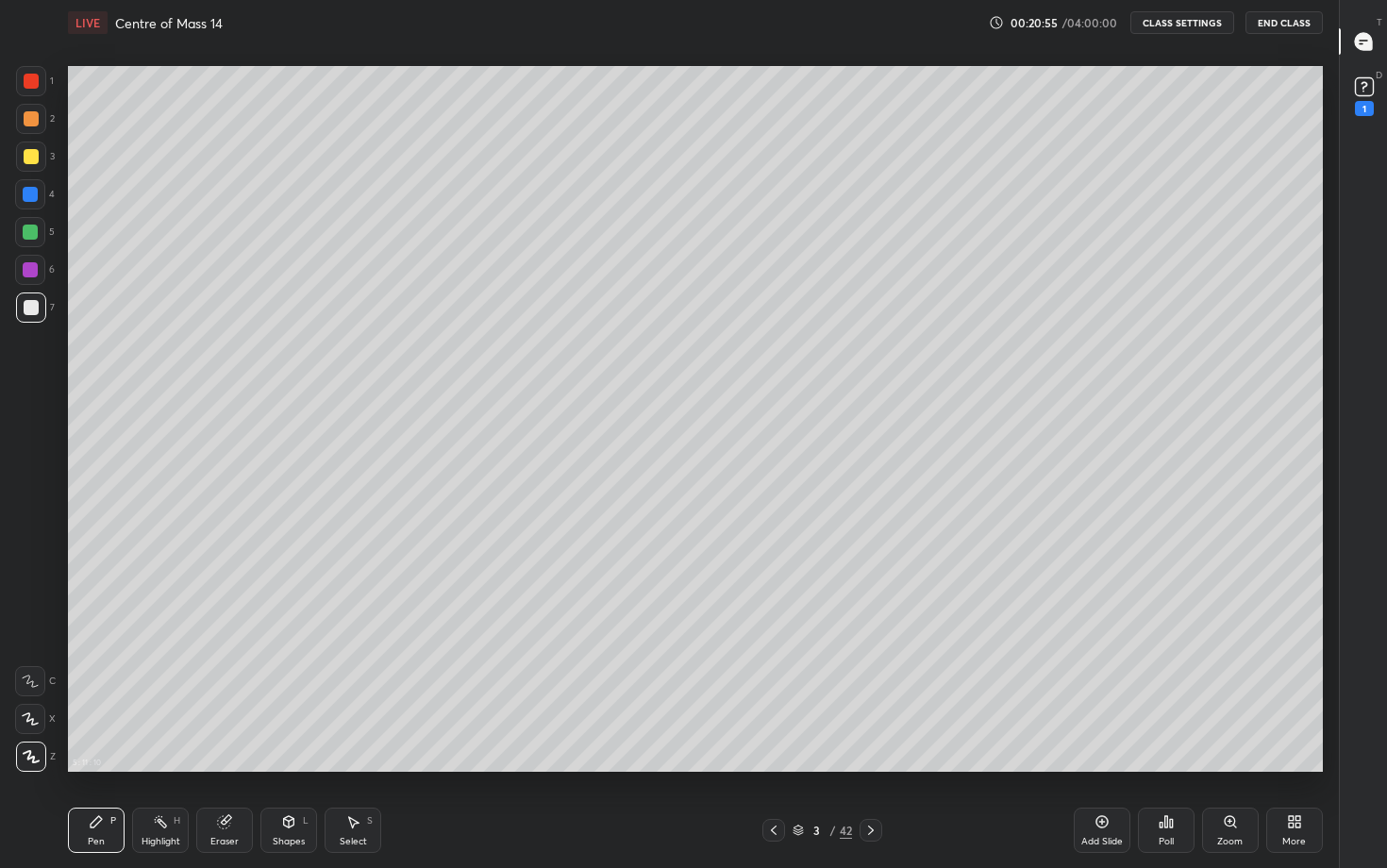 click 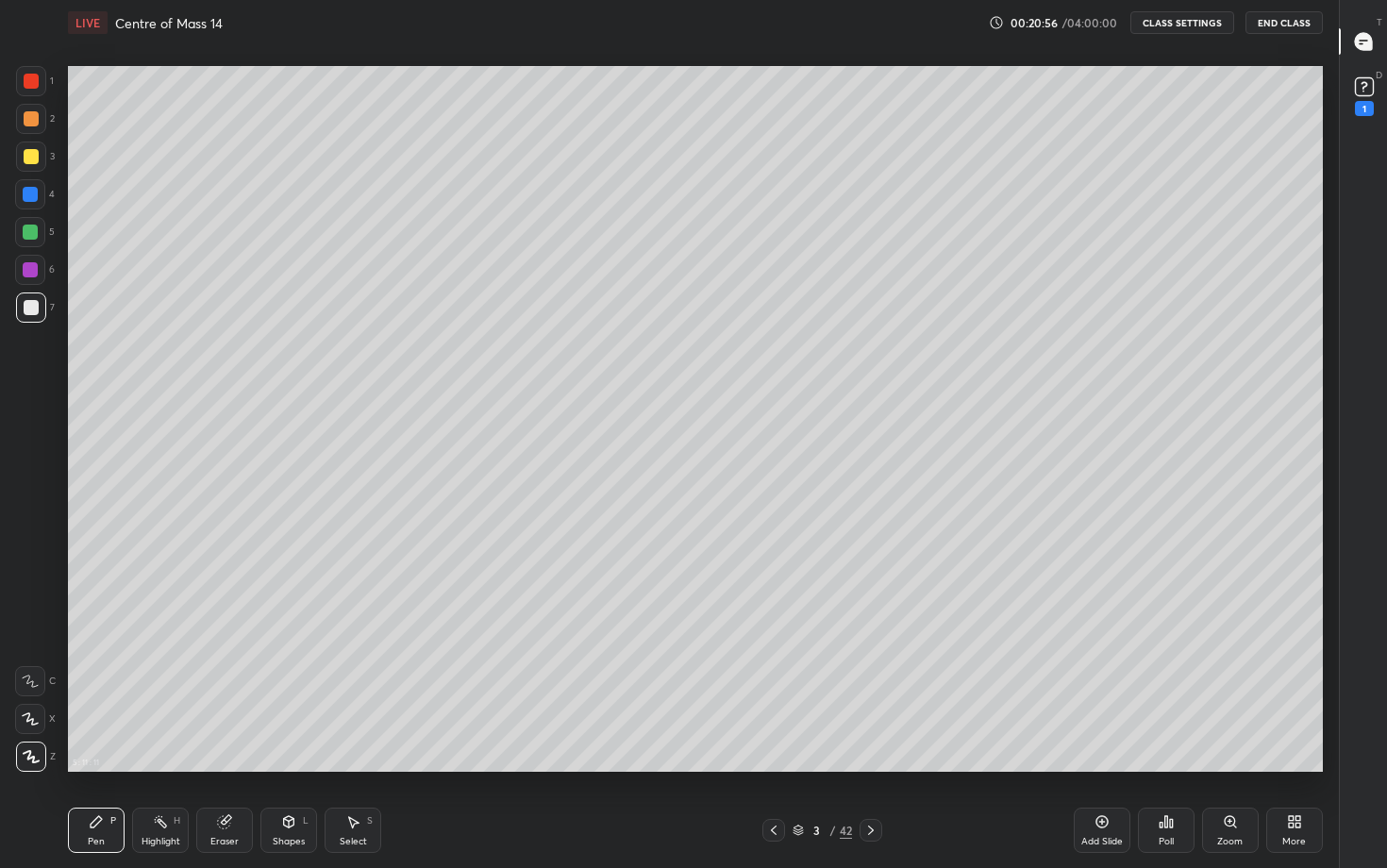 click 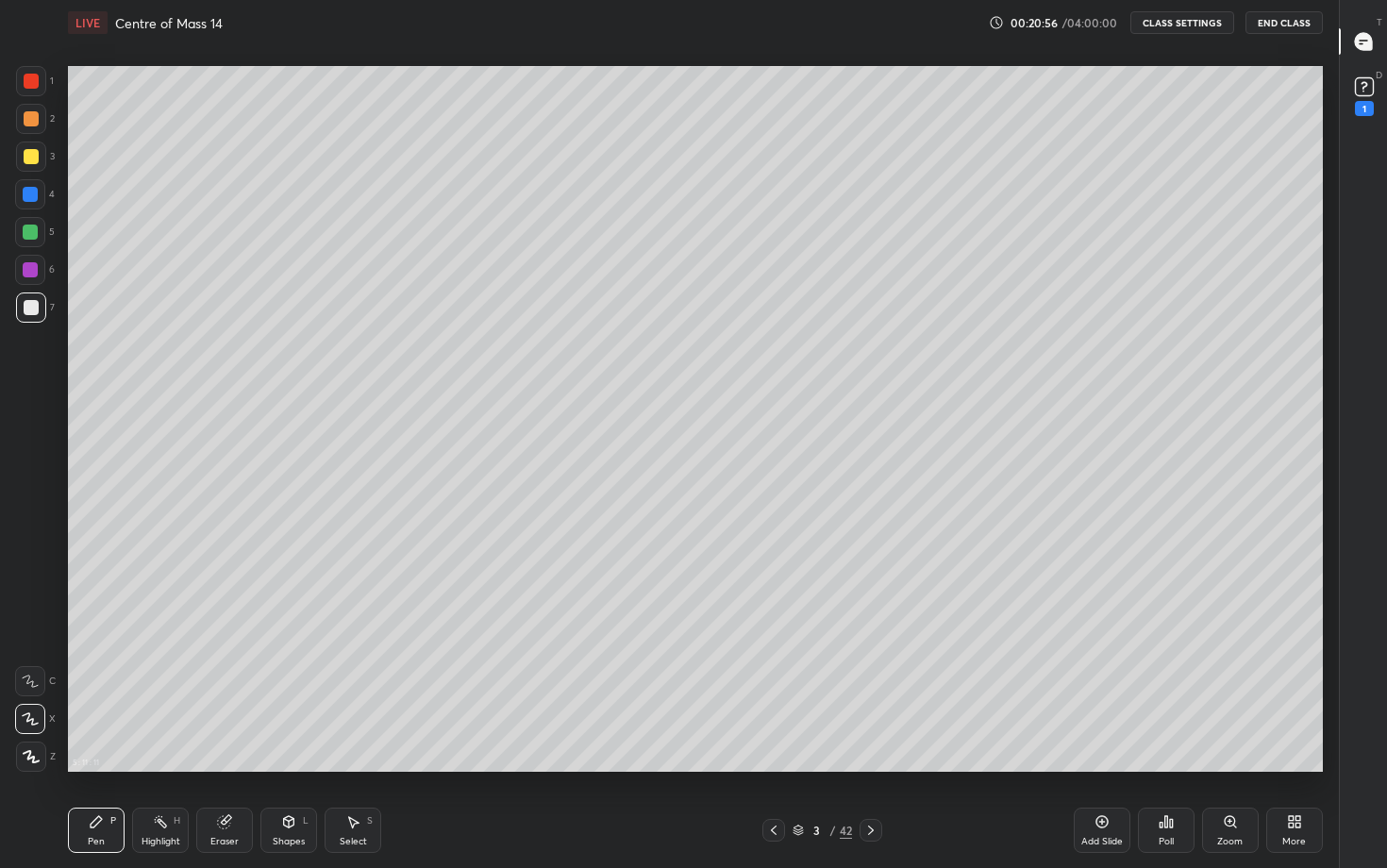 click at bounding box center [30, 681] 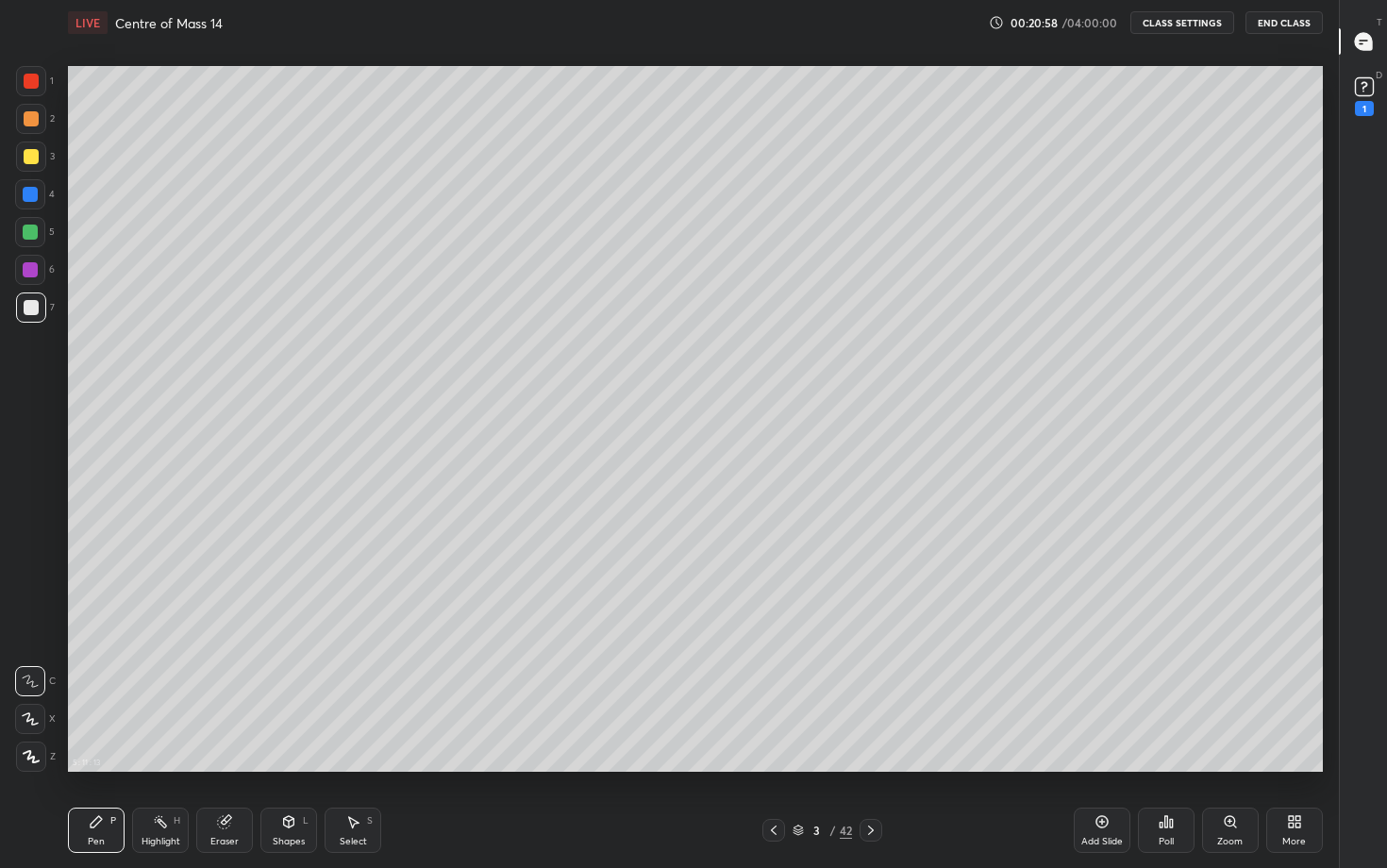 click 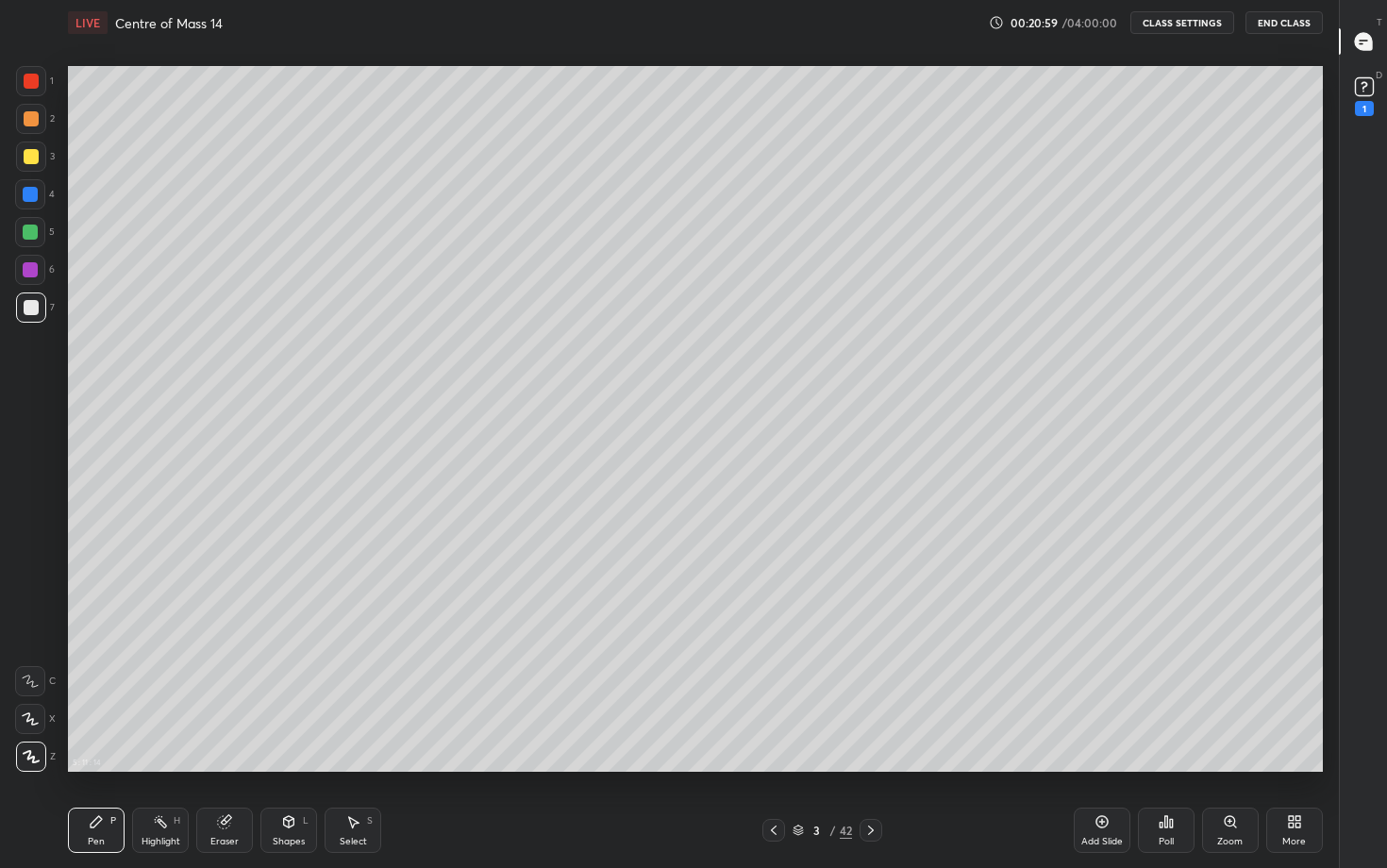 click 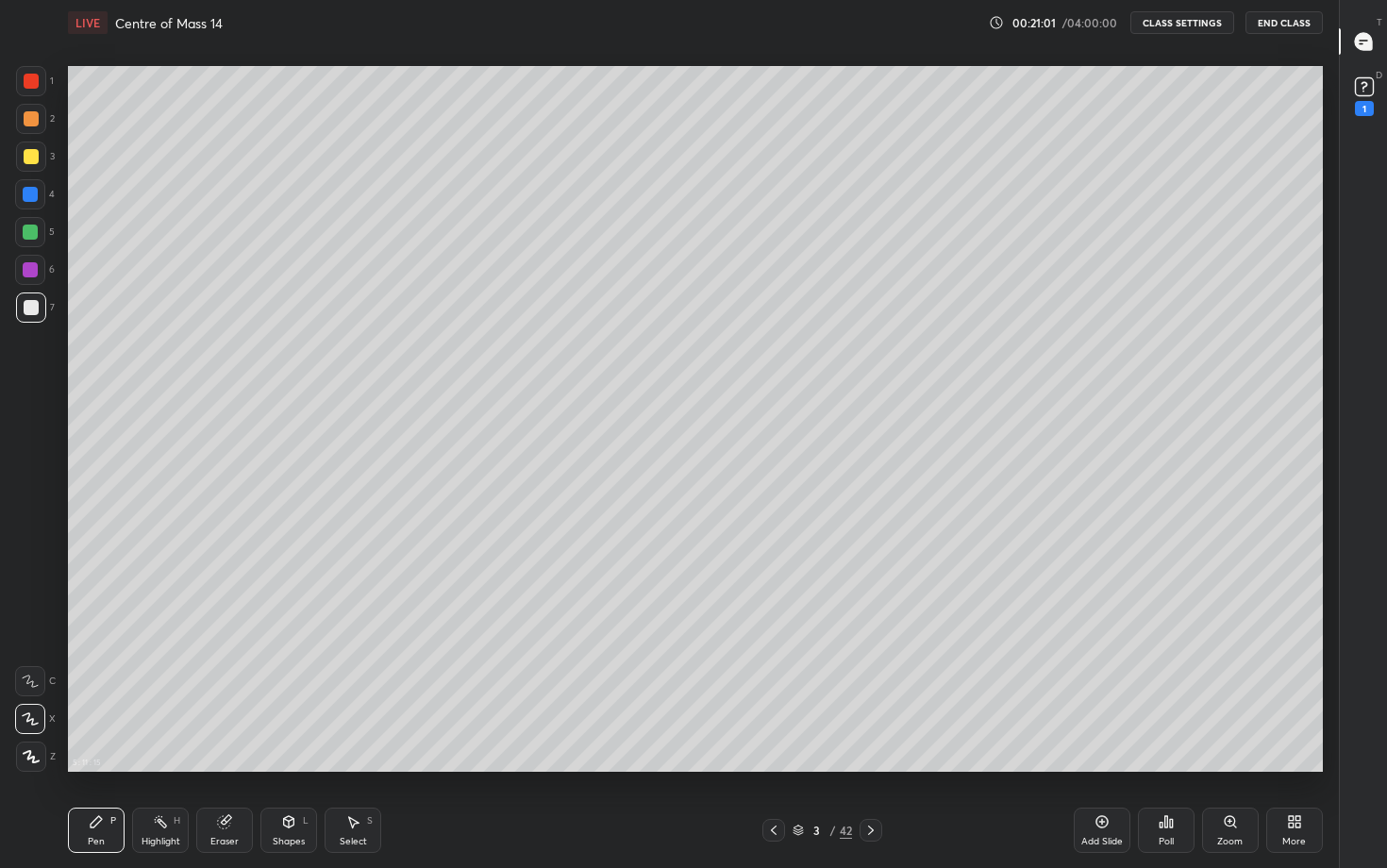 click 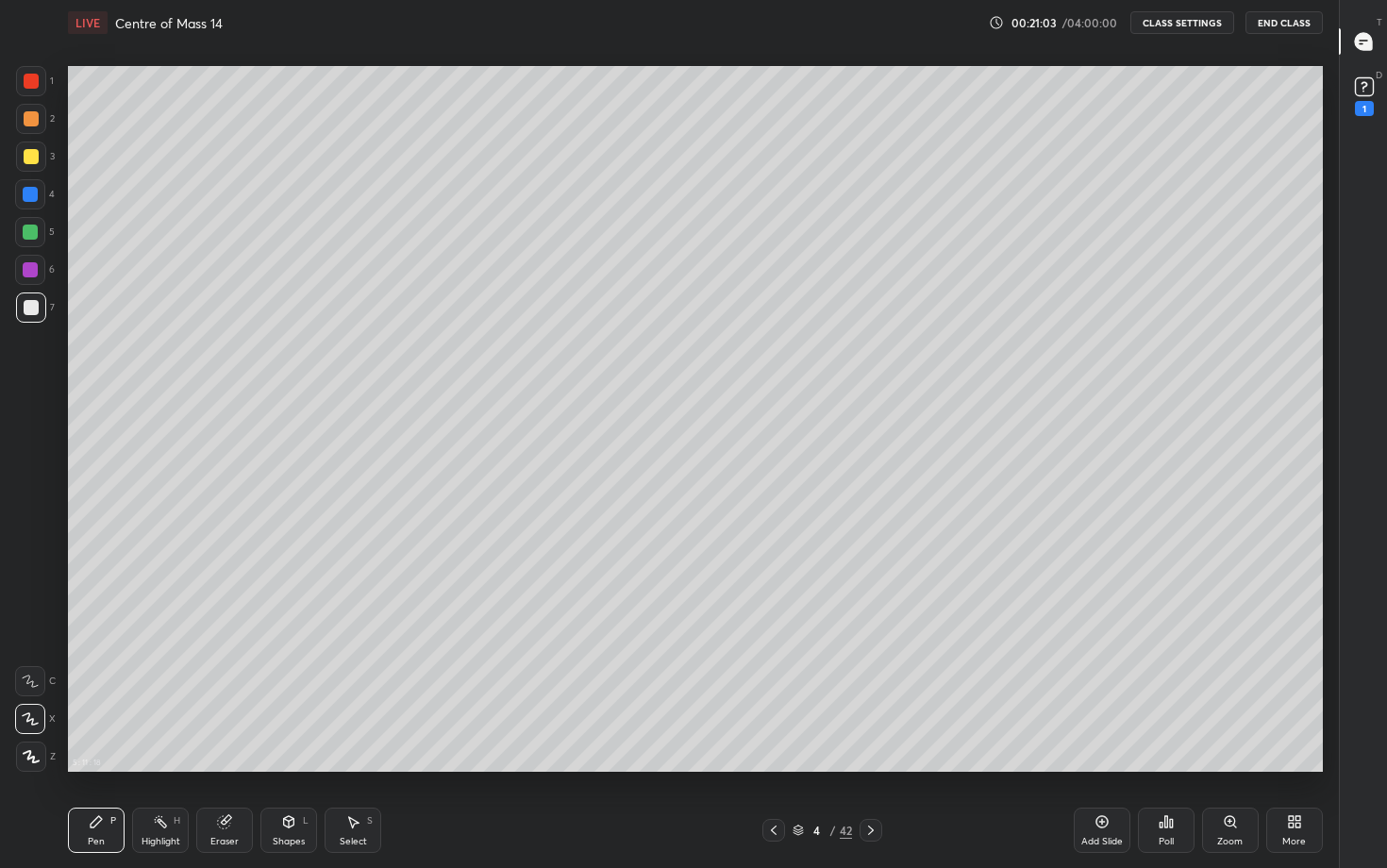 click at bounding box center [31, 81] 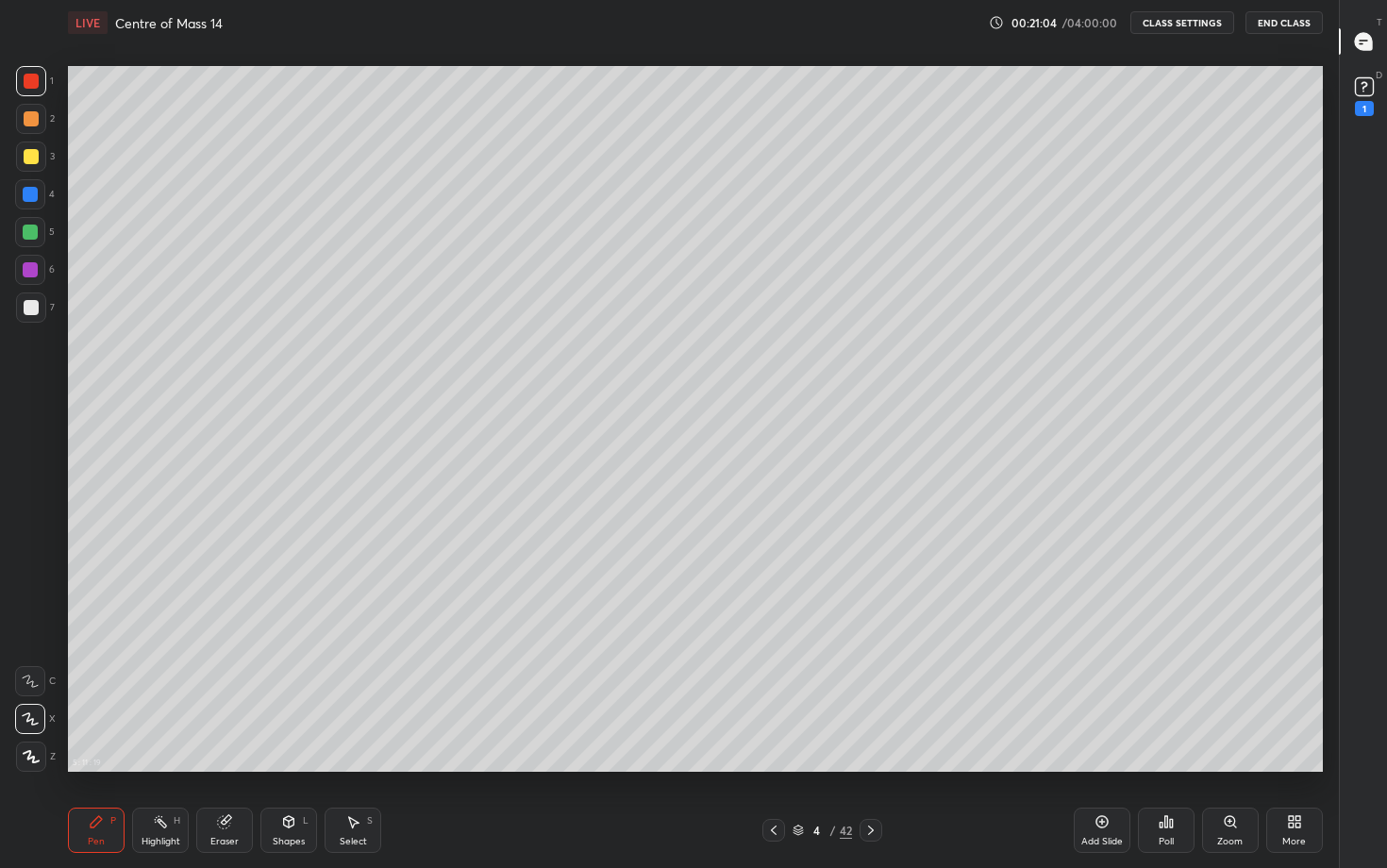 click at bounding box center [31, 119] 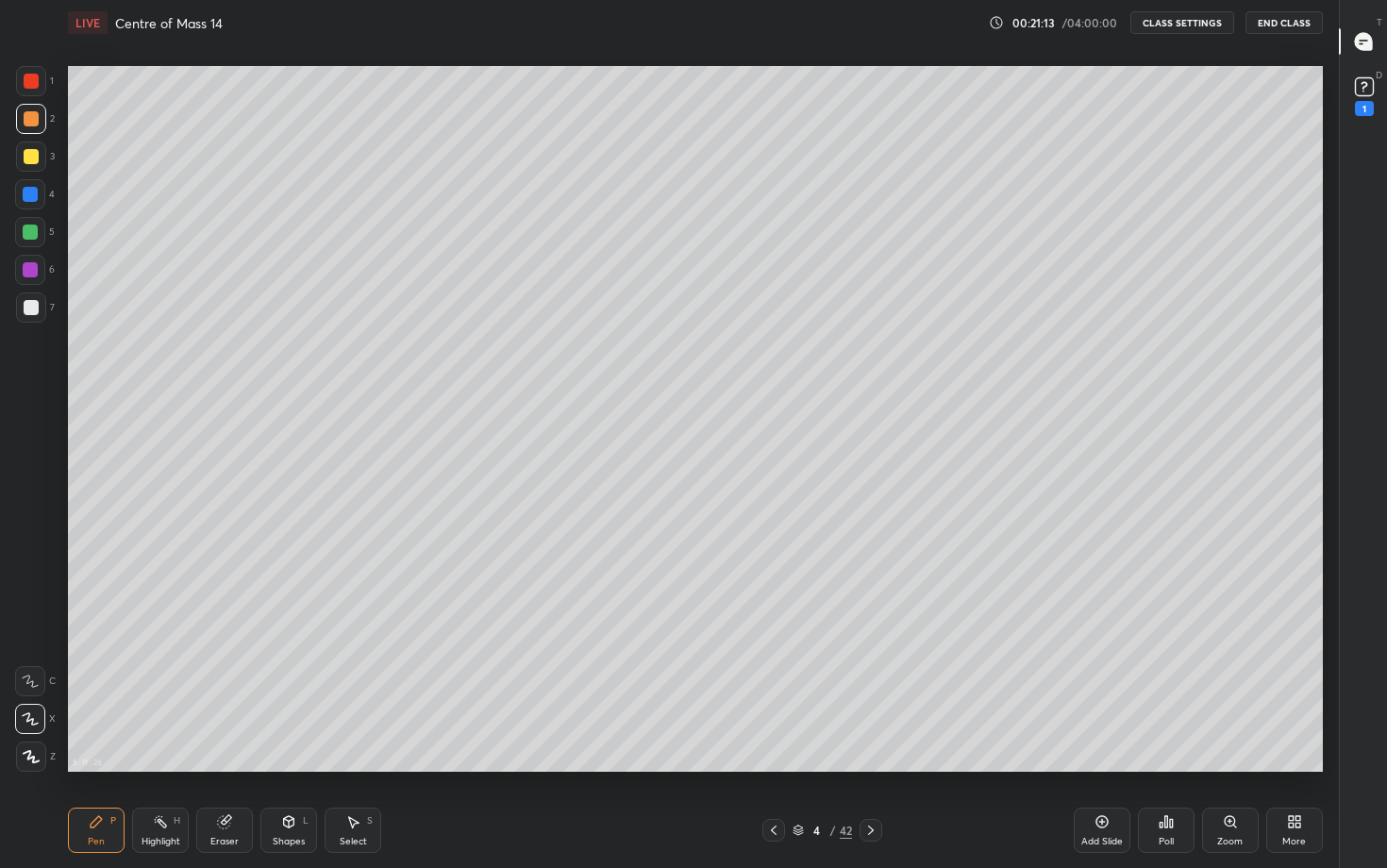 click at bounding box center [31, 119] 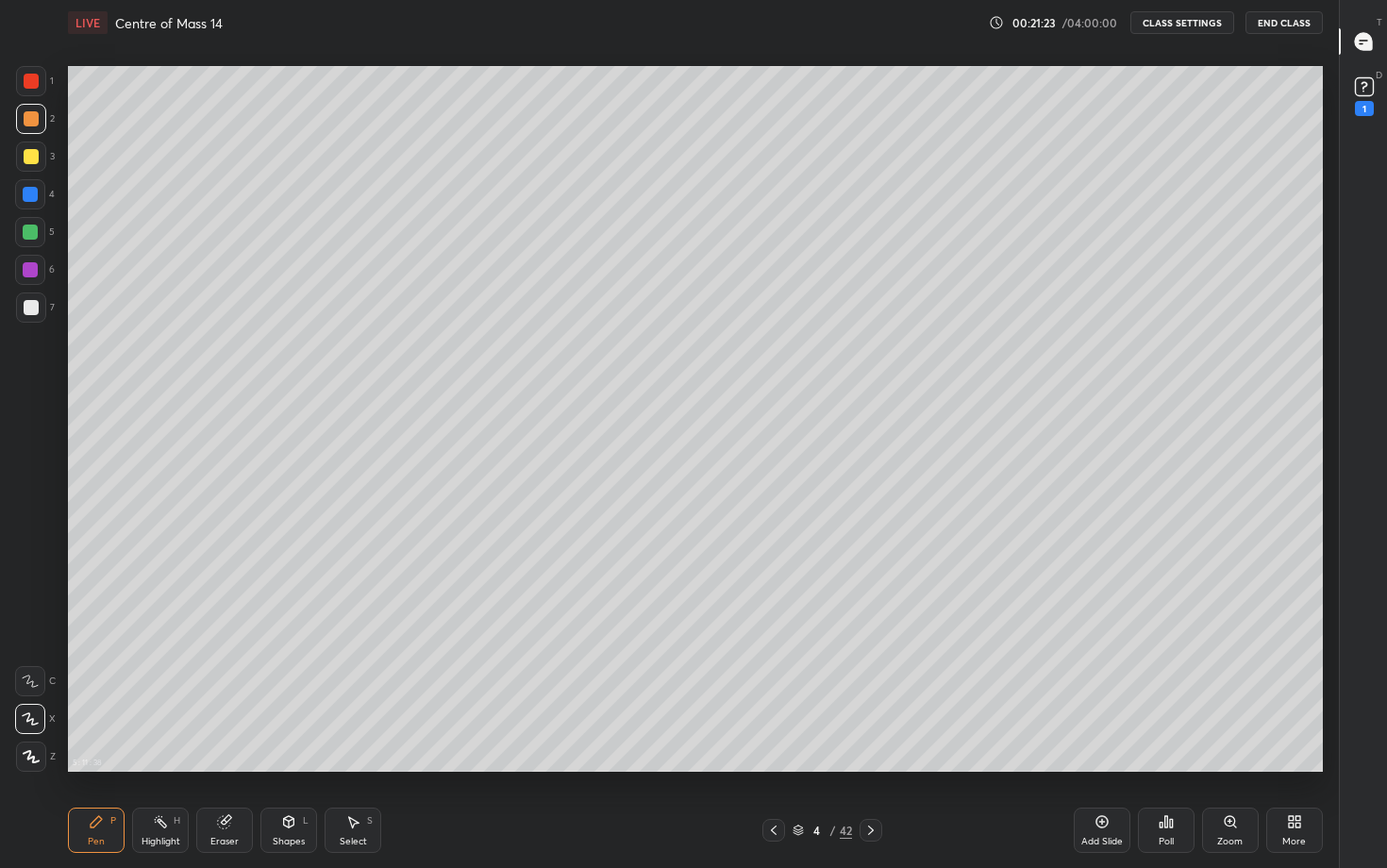 click on "Shapes L" at bounding box center (289, 830) 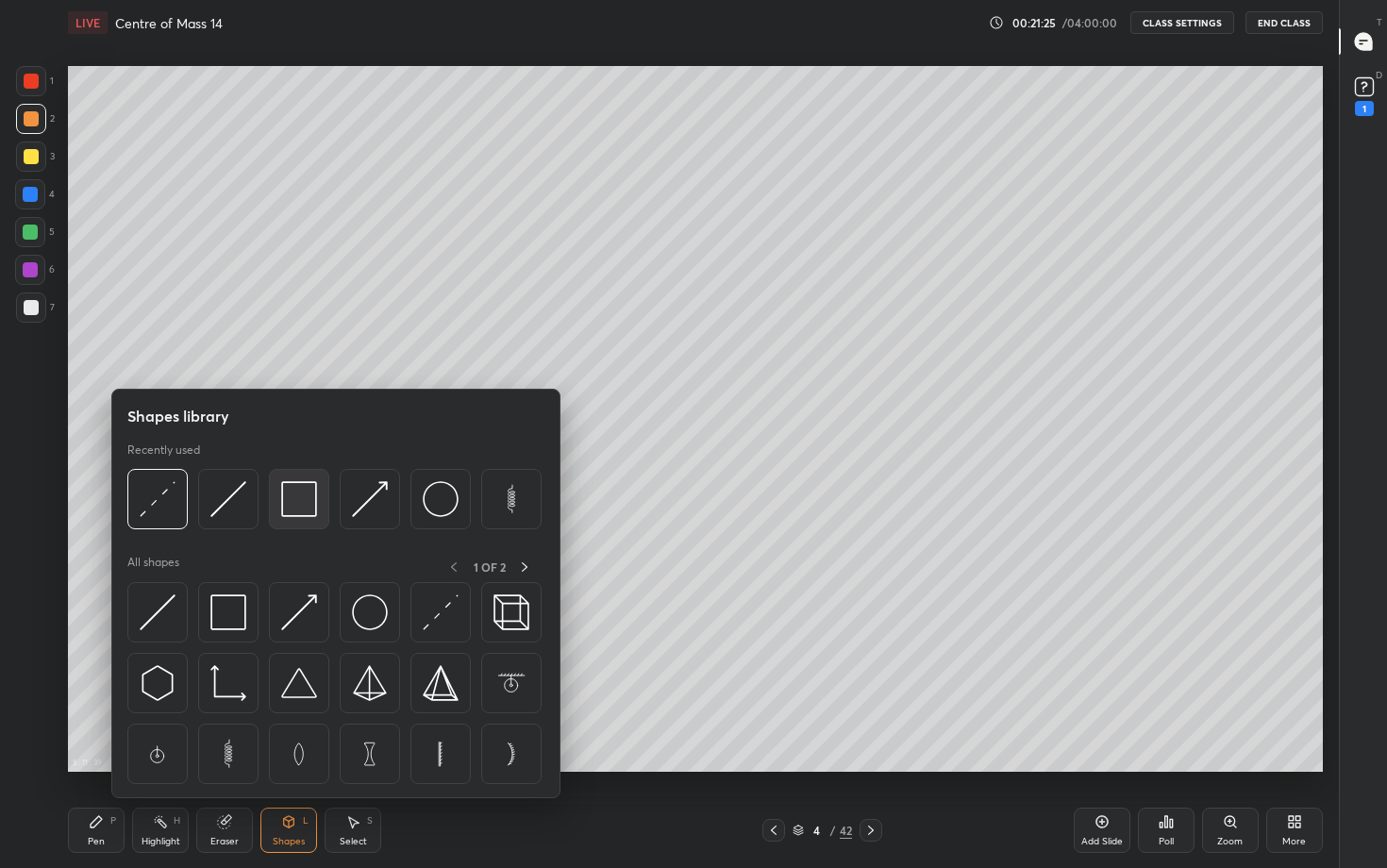 click at bounding box center [299, 499] 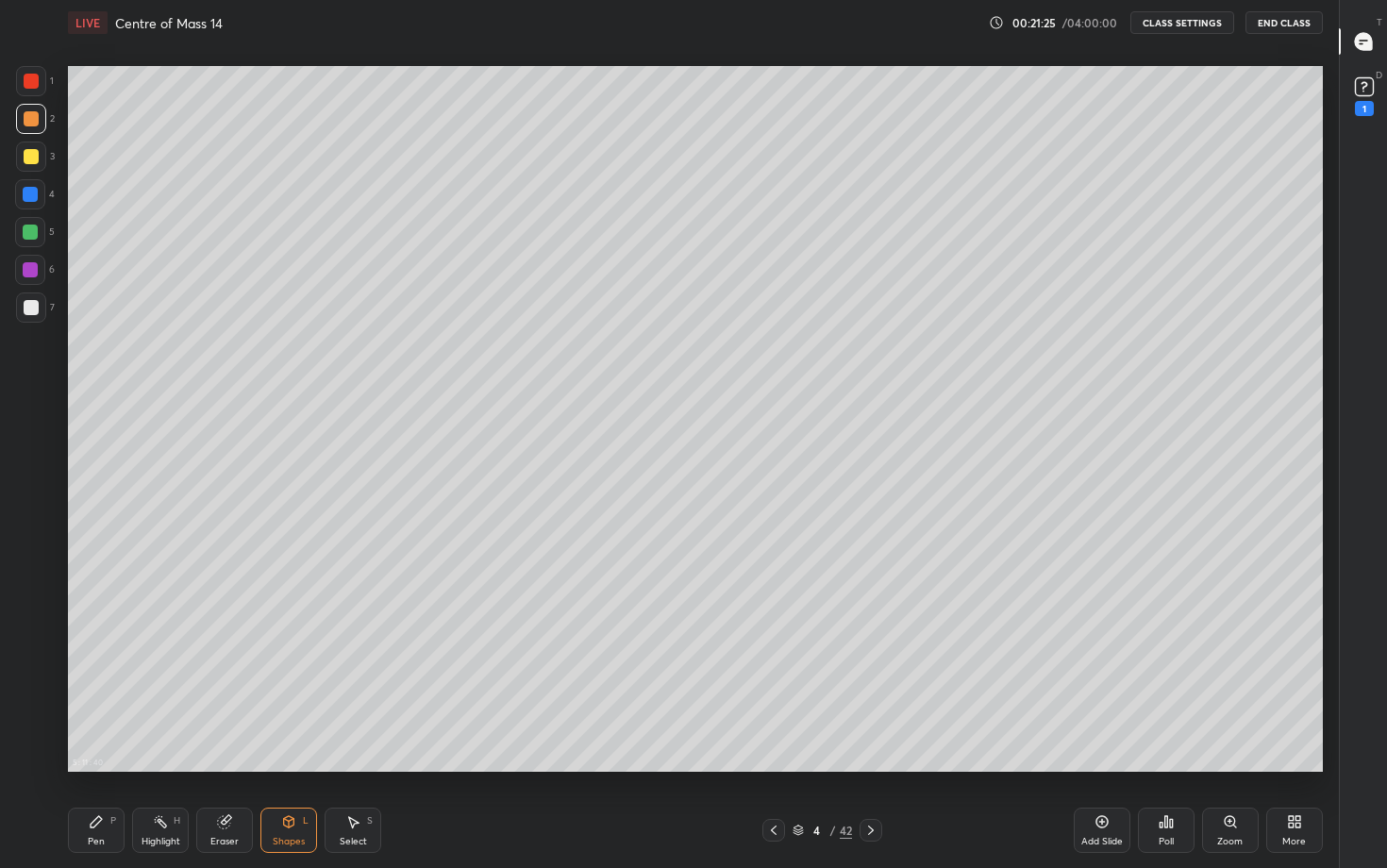 click at bounding box center [31, 308] 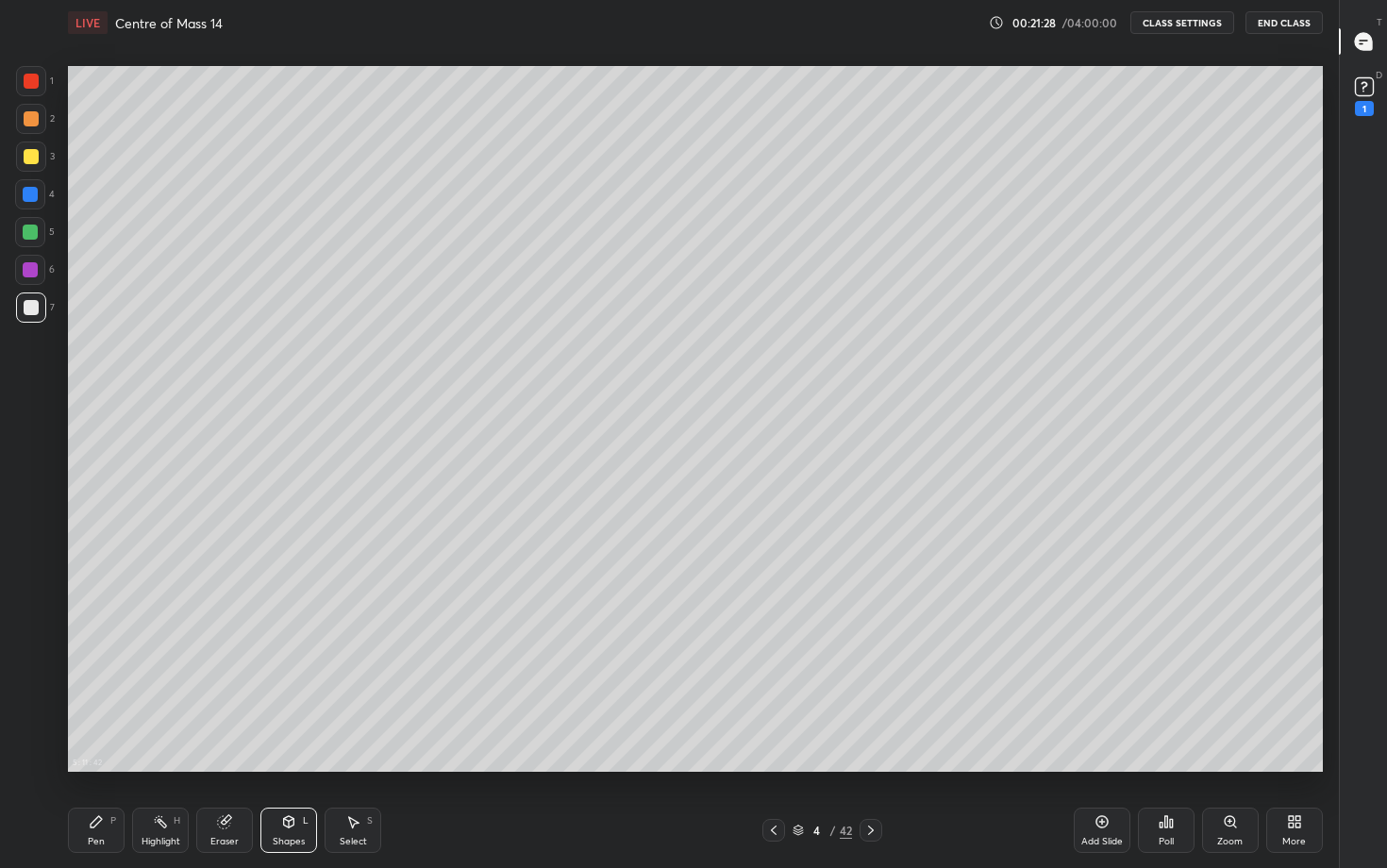 click 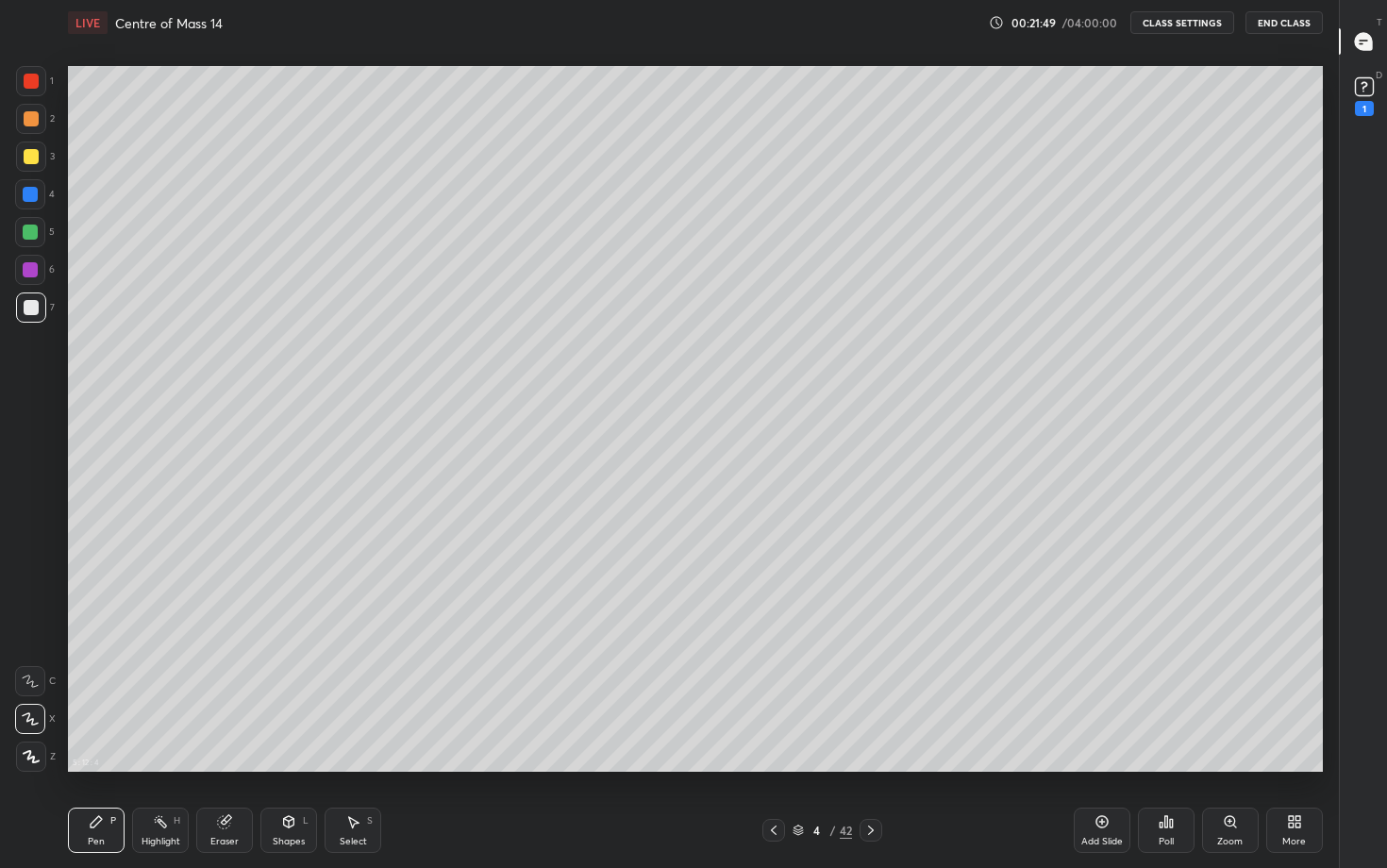 click at bounding box center [31, 157] 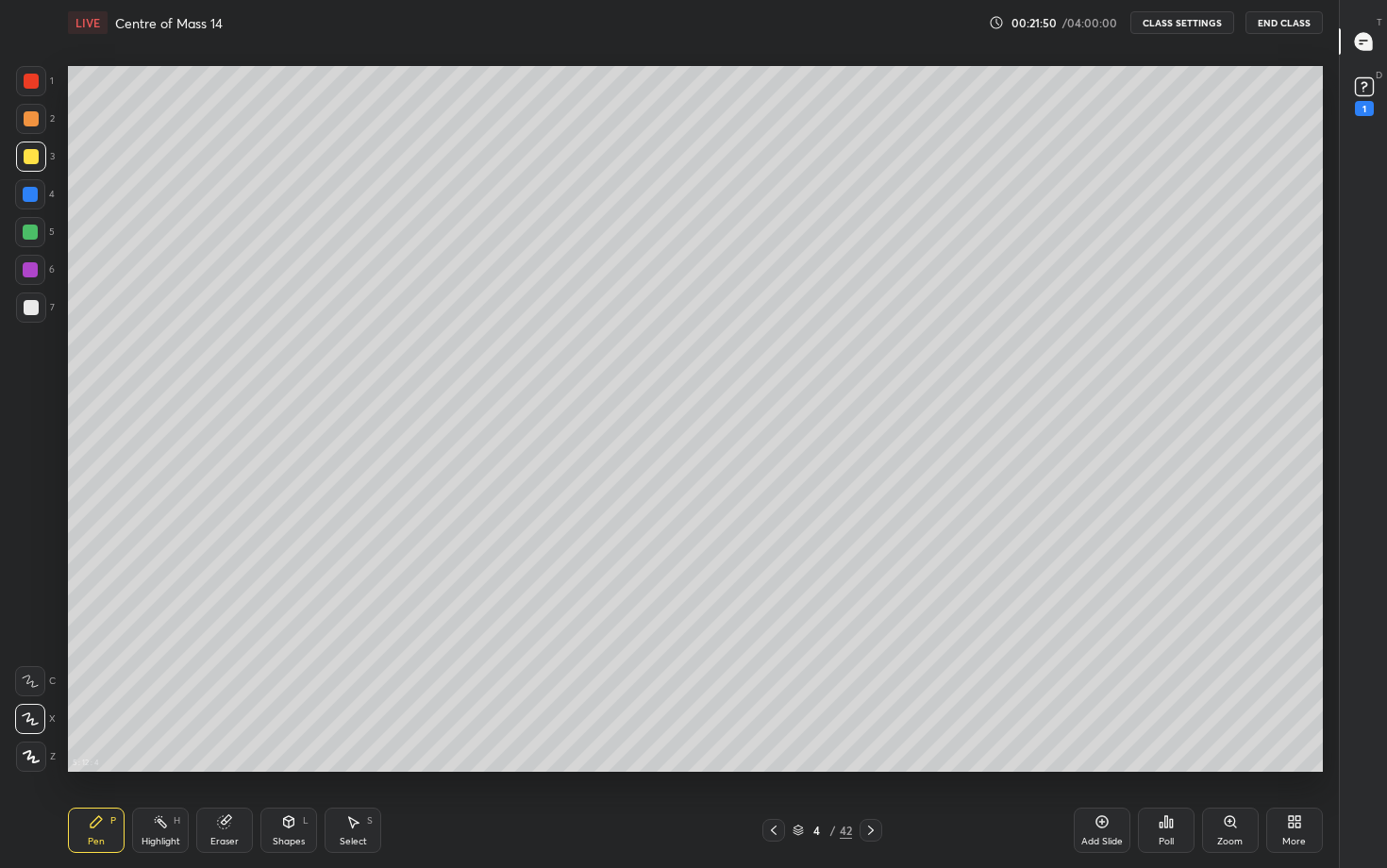 click at bounding box center [31, 119] 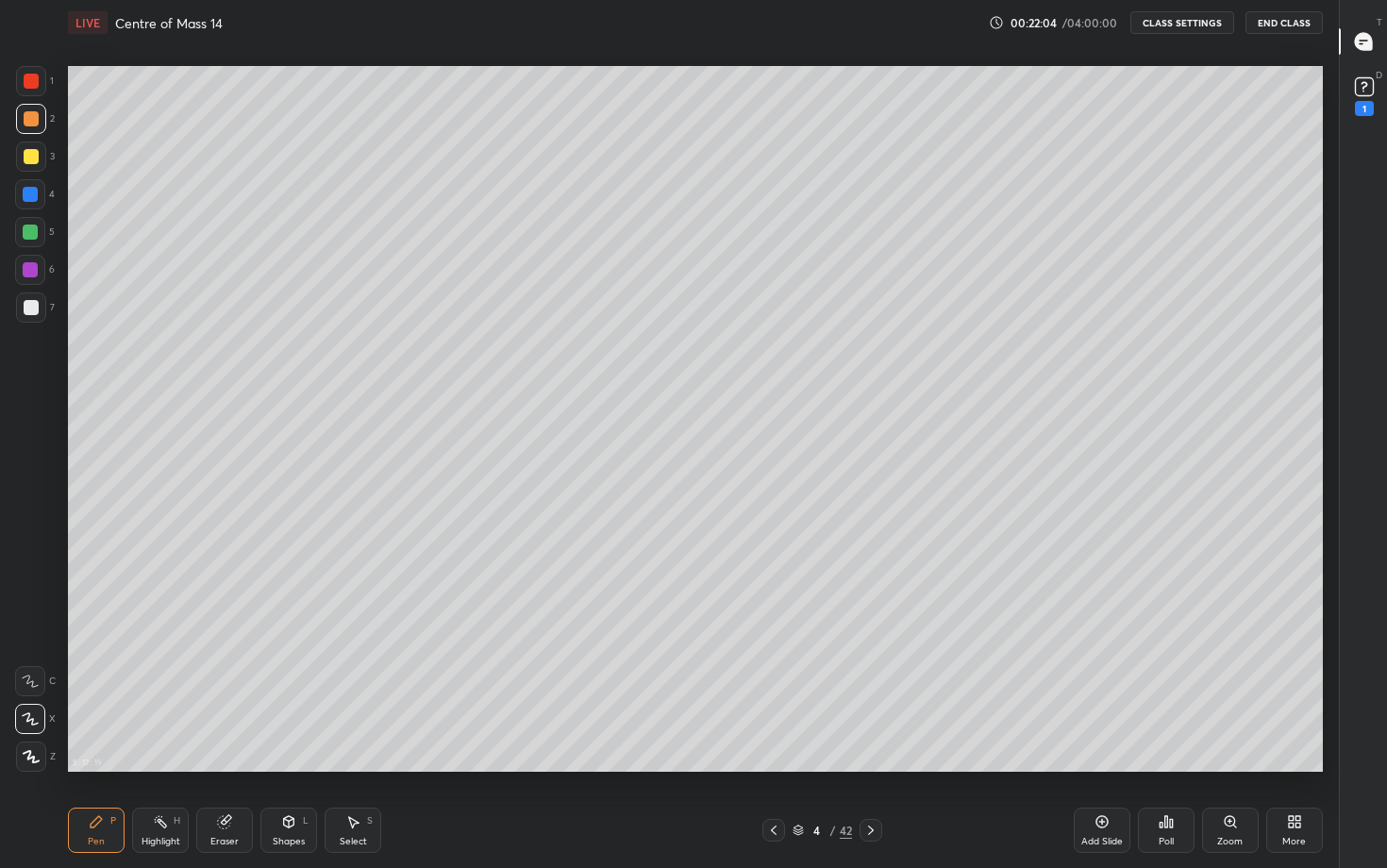 click at bounding box center [31, 308] 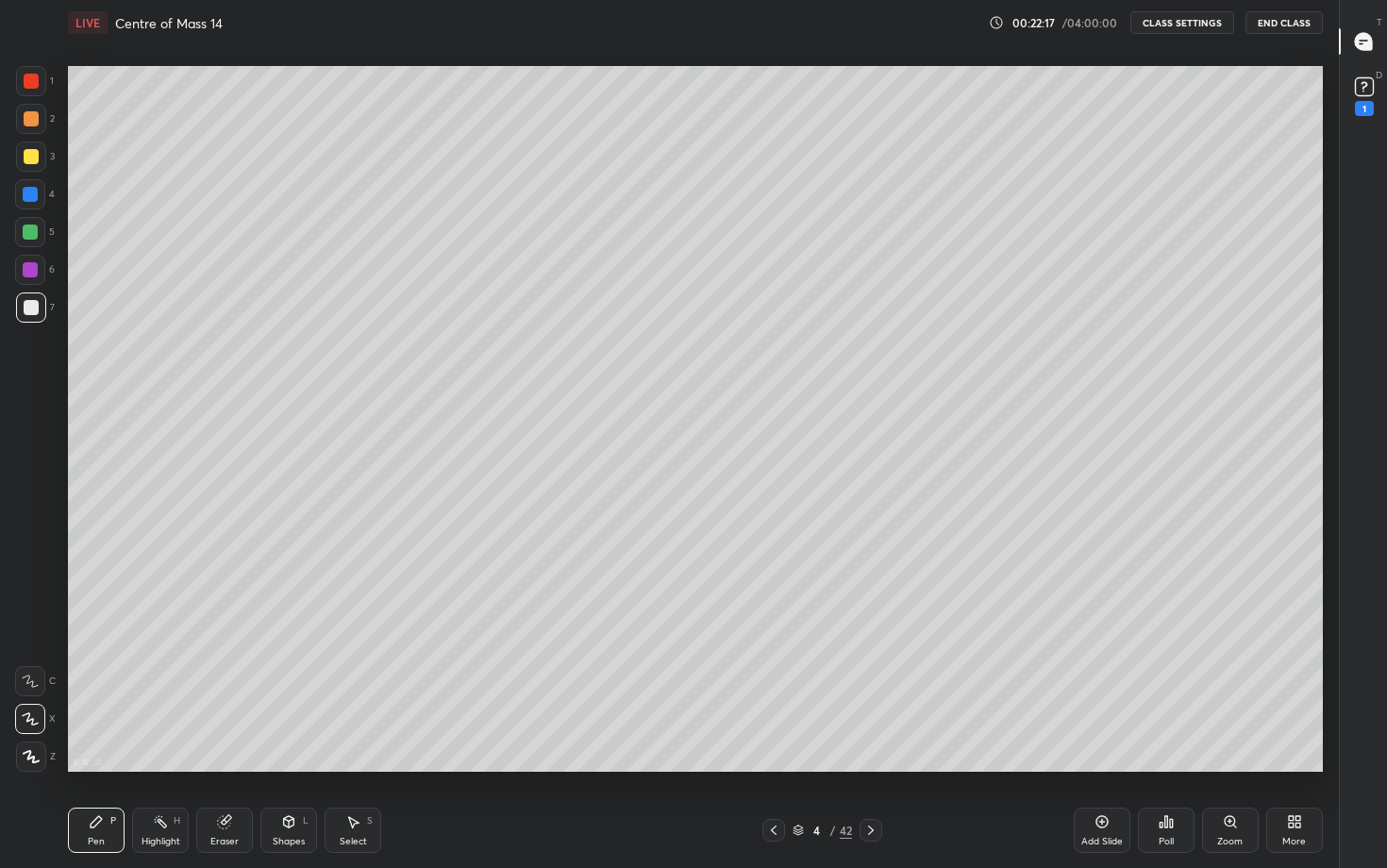 click on "Highlight" at bounding box center [160, 842] 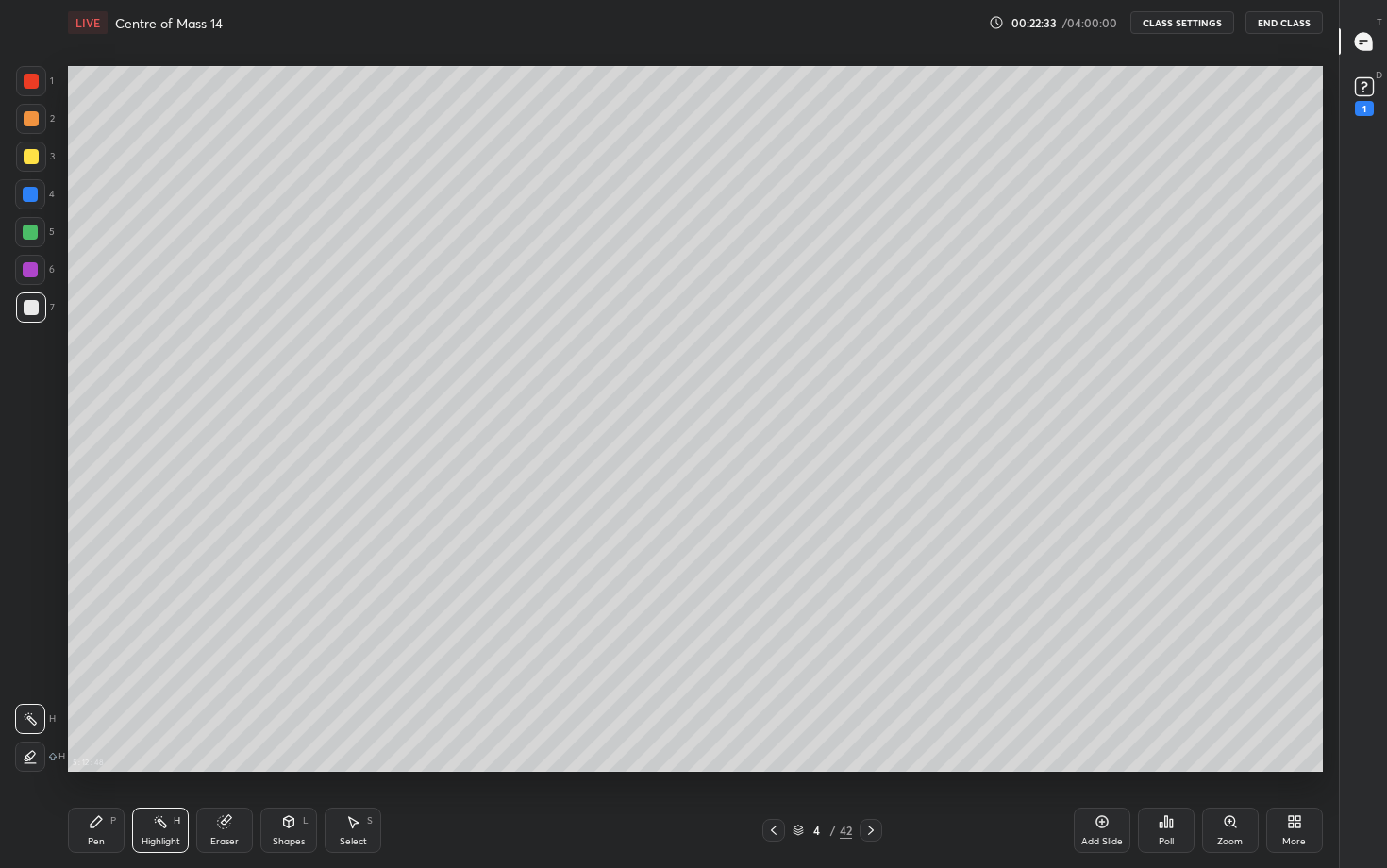 click on "More" at bounding box center [1295, 830] 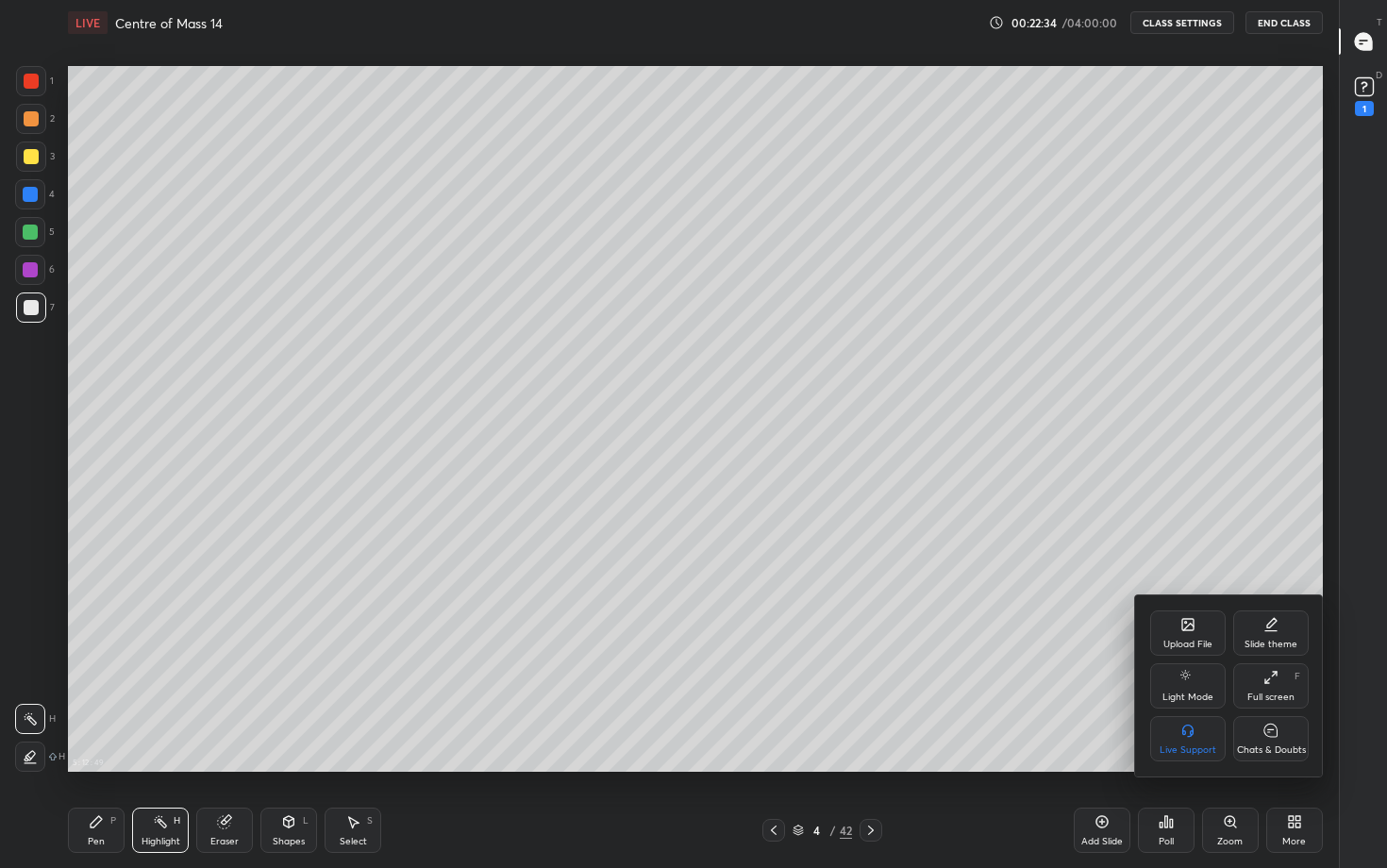 click on "Chats & Doubts" at bounding box center (1271, 750) 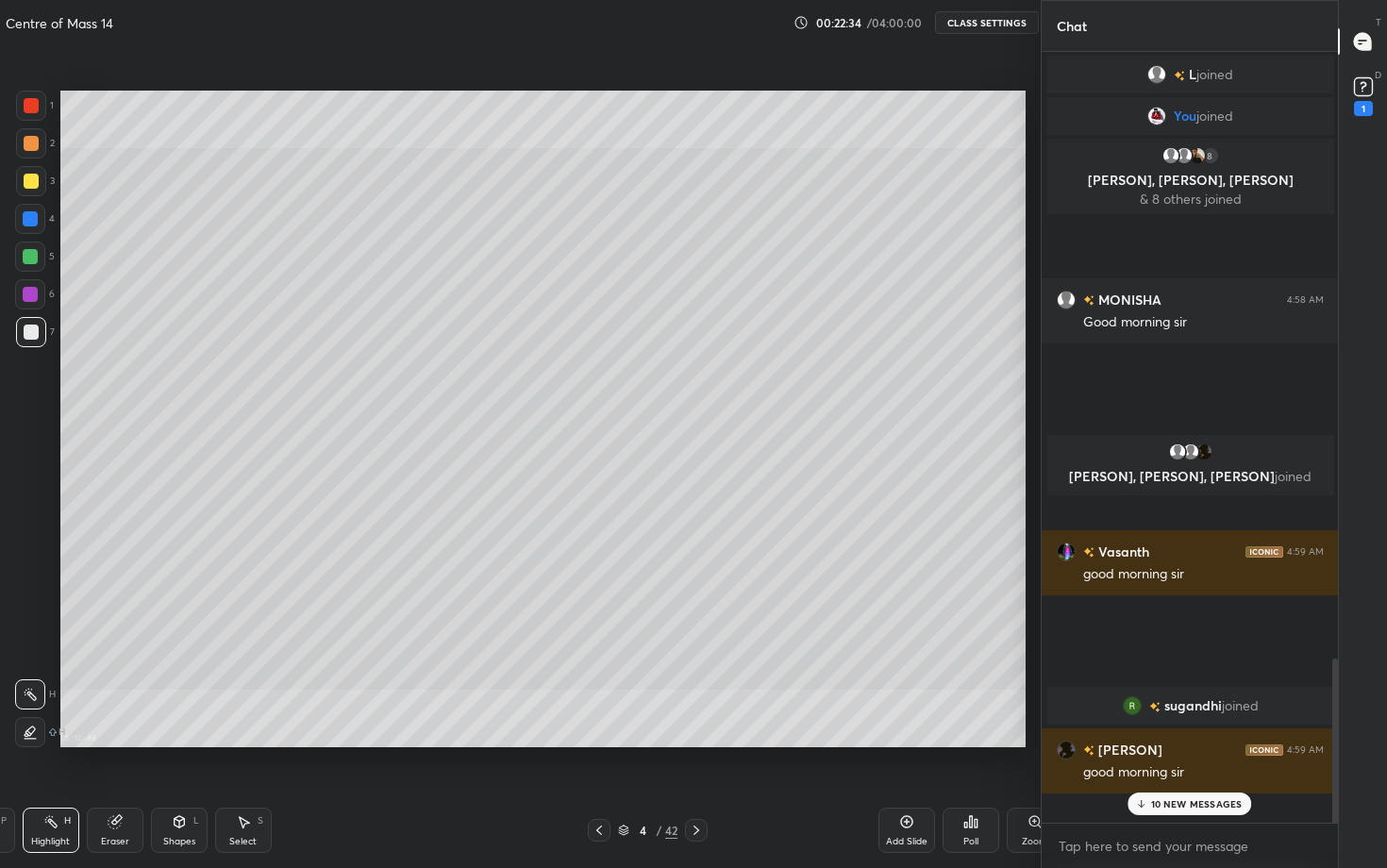 scroll, scrollTop: 747, scrollLeft: 1117, axis: both 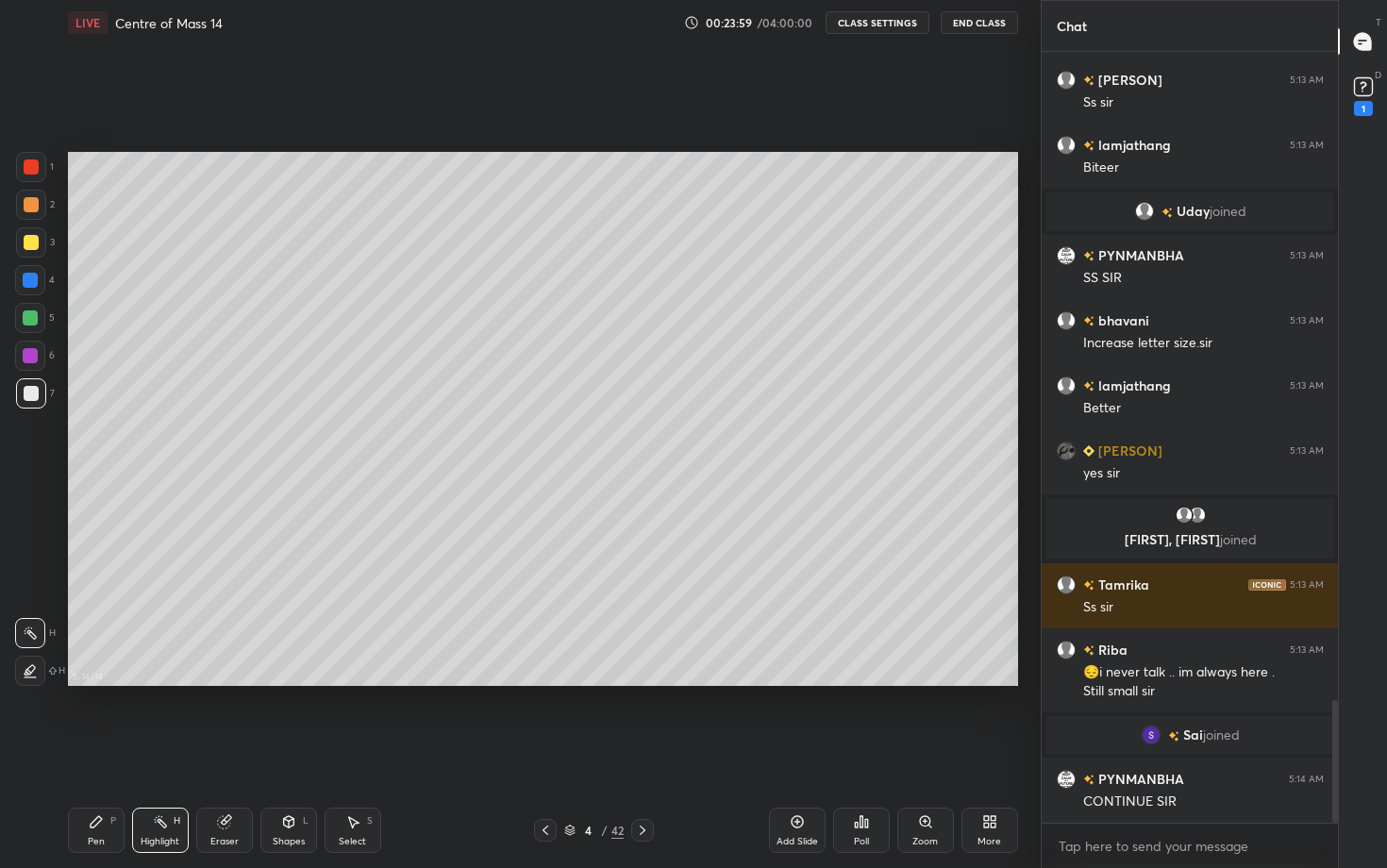 click on "More" at bounding box center (990, 830) 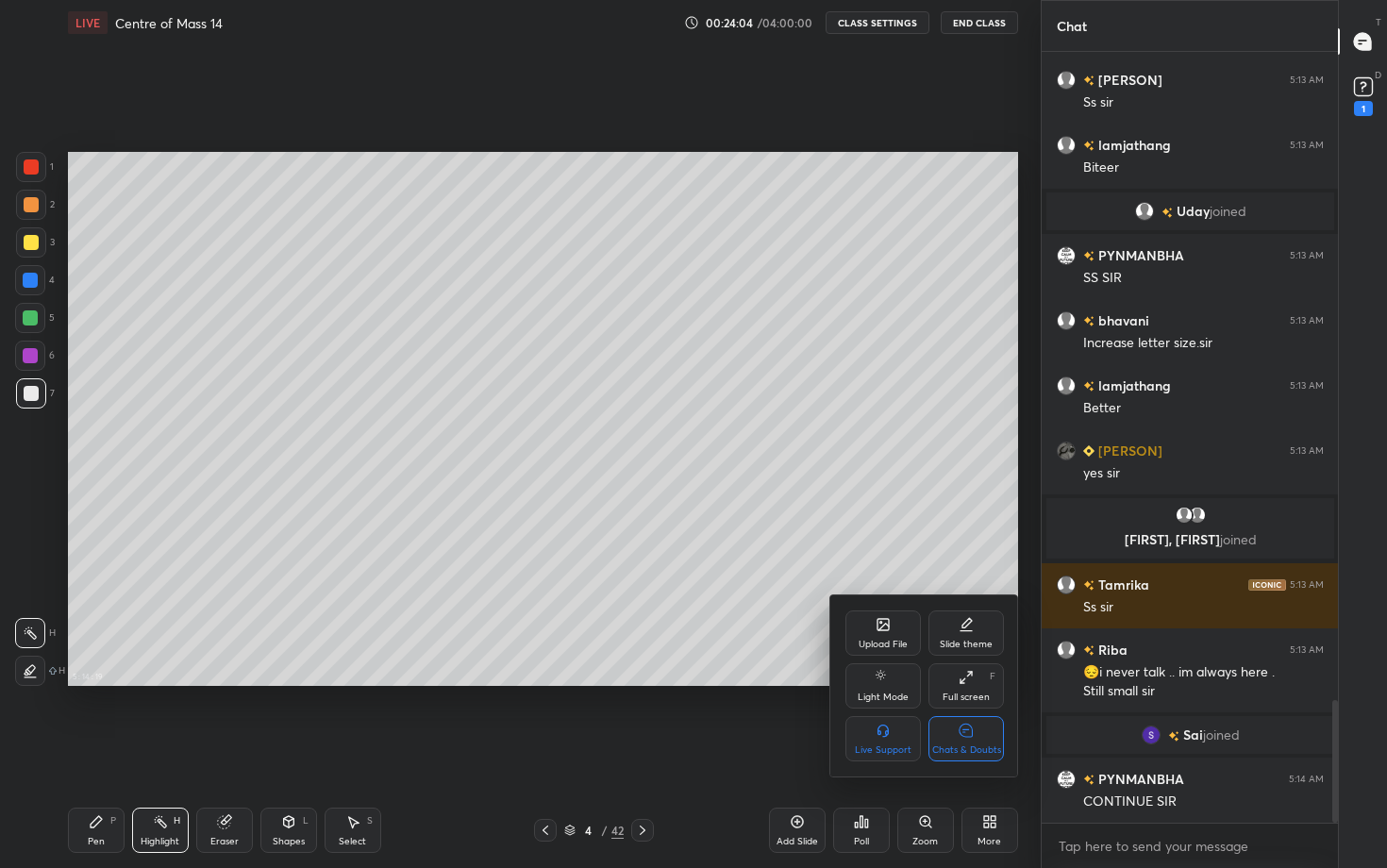 click 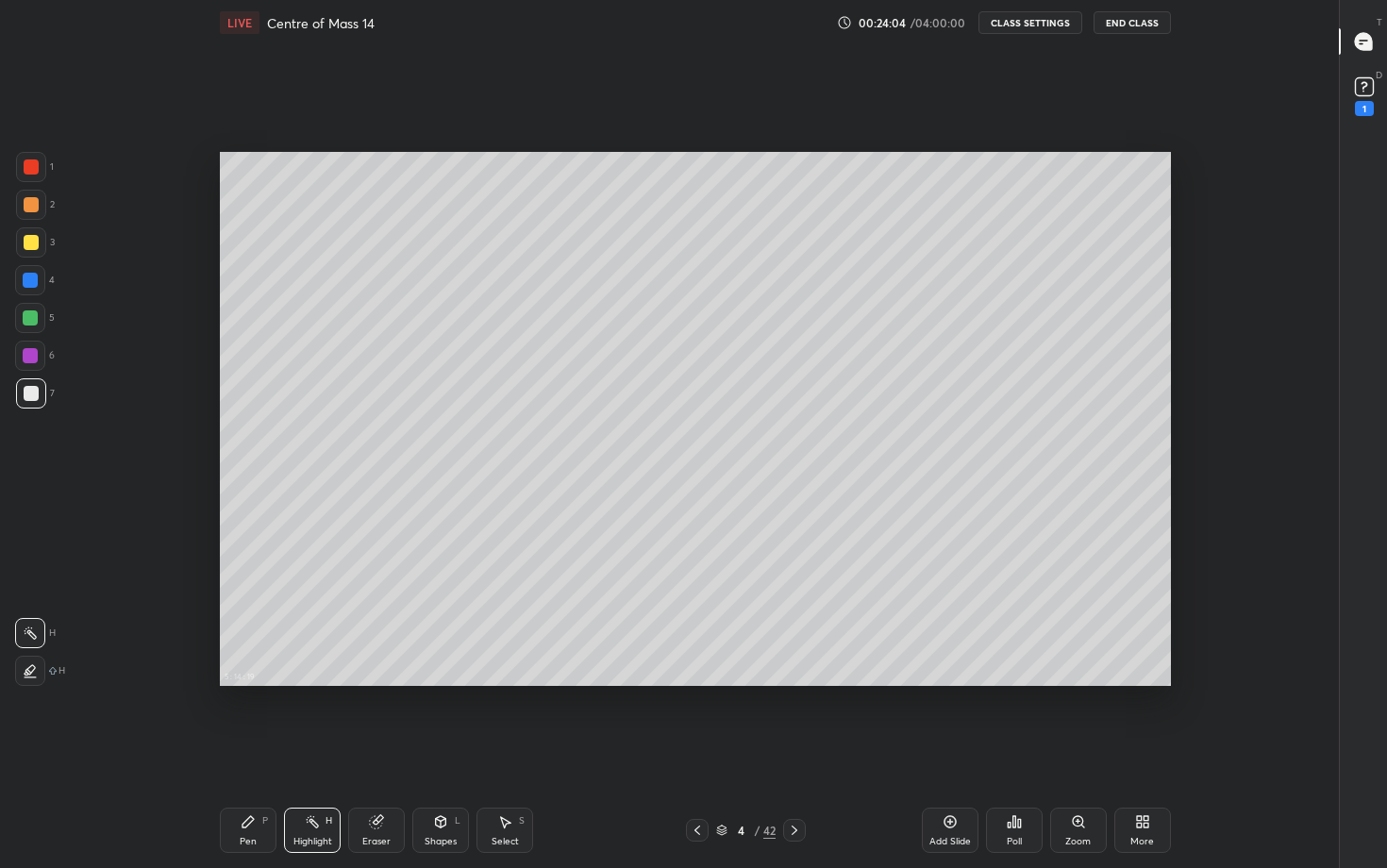 scroll, scrollTop: 7, scrollLeft: 1, axis: both 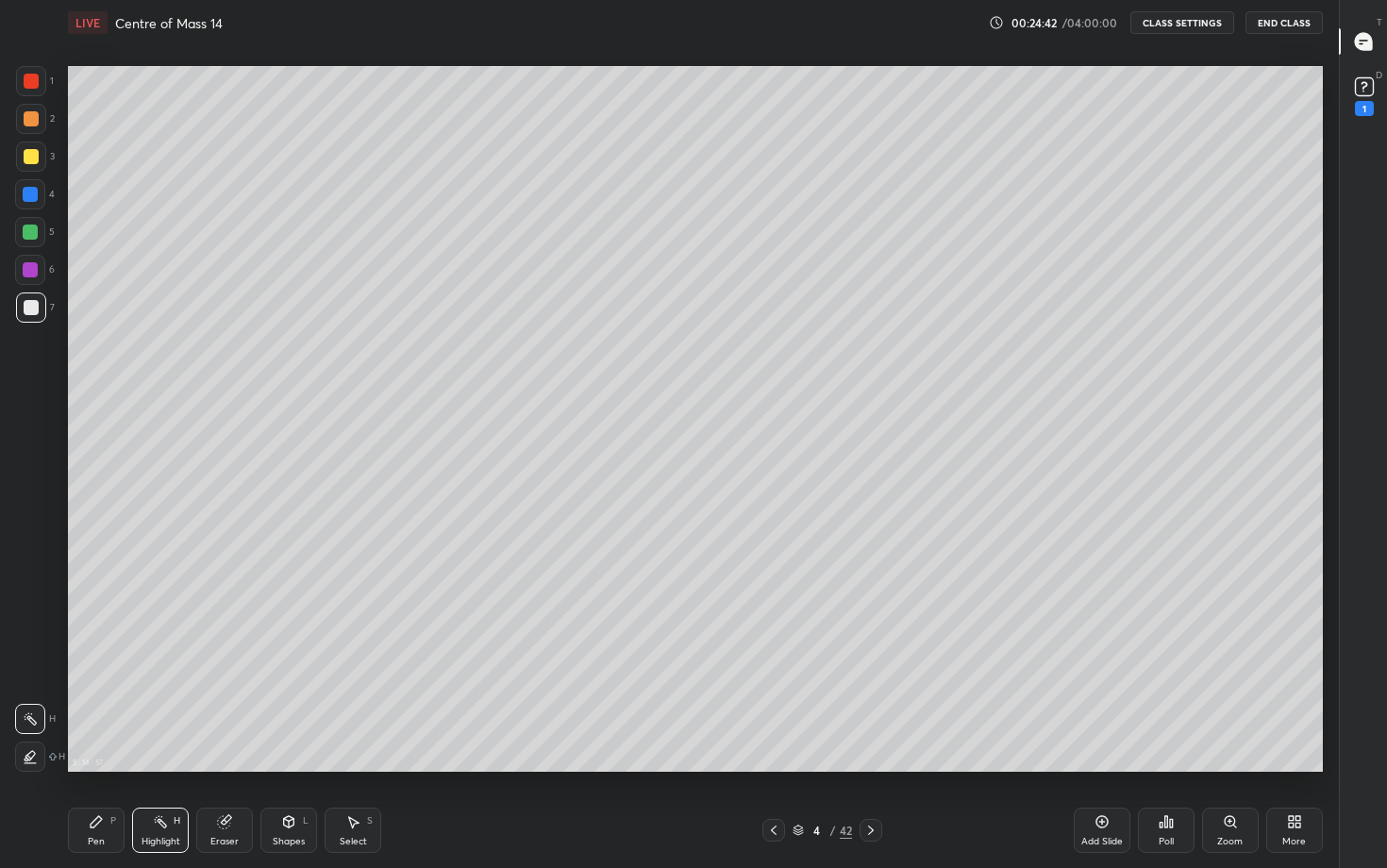 click 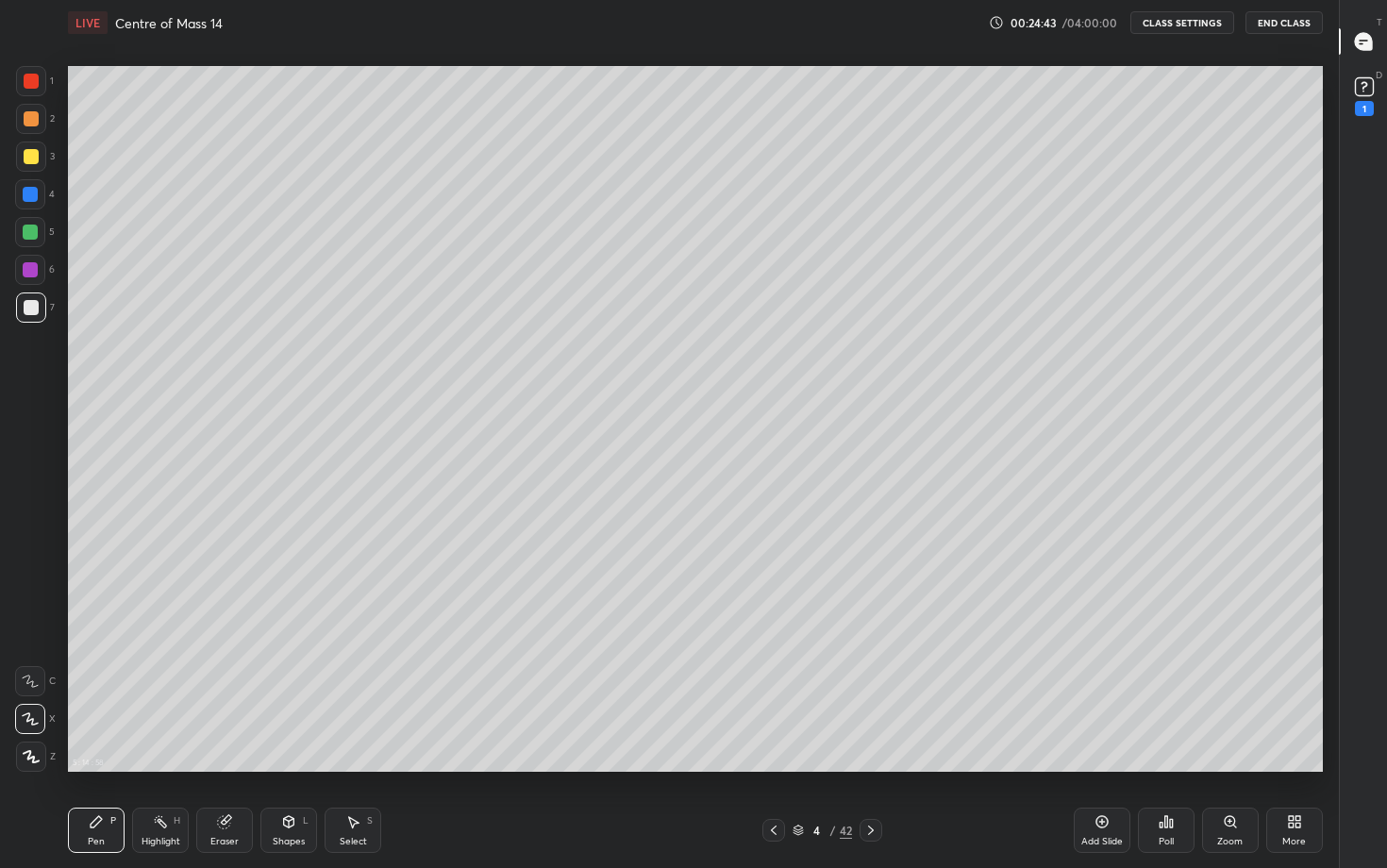 click 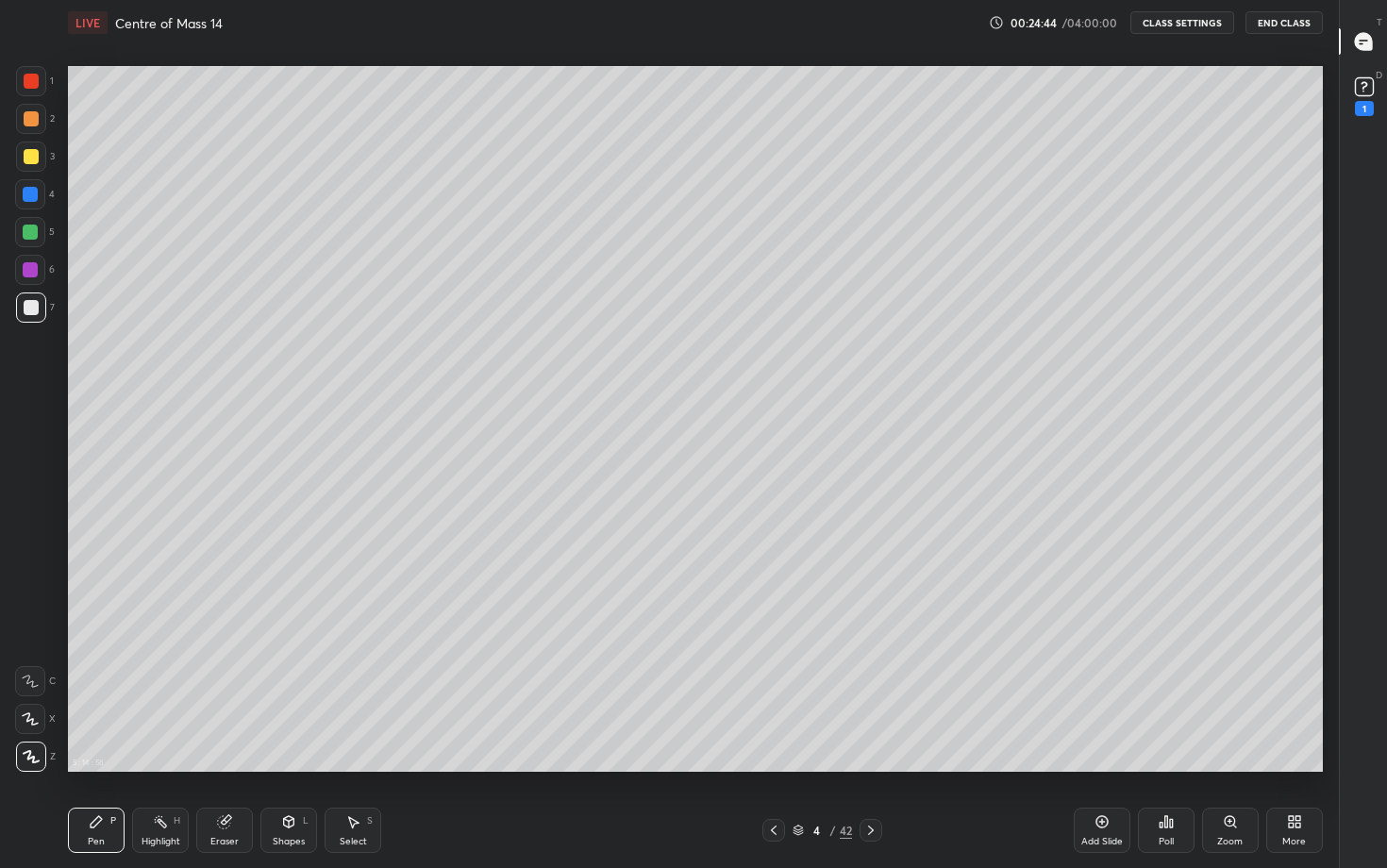 click on "Eraser" at bounding box center (225, 830) 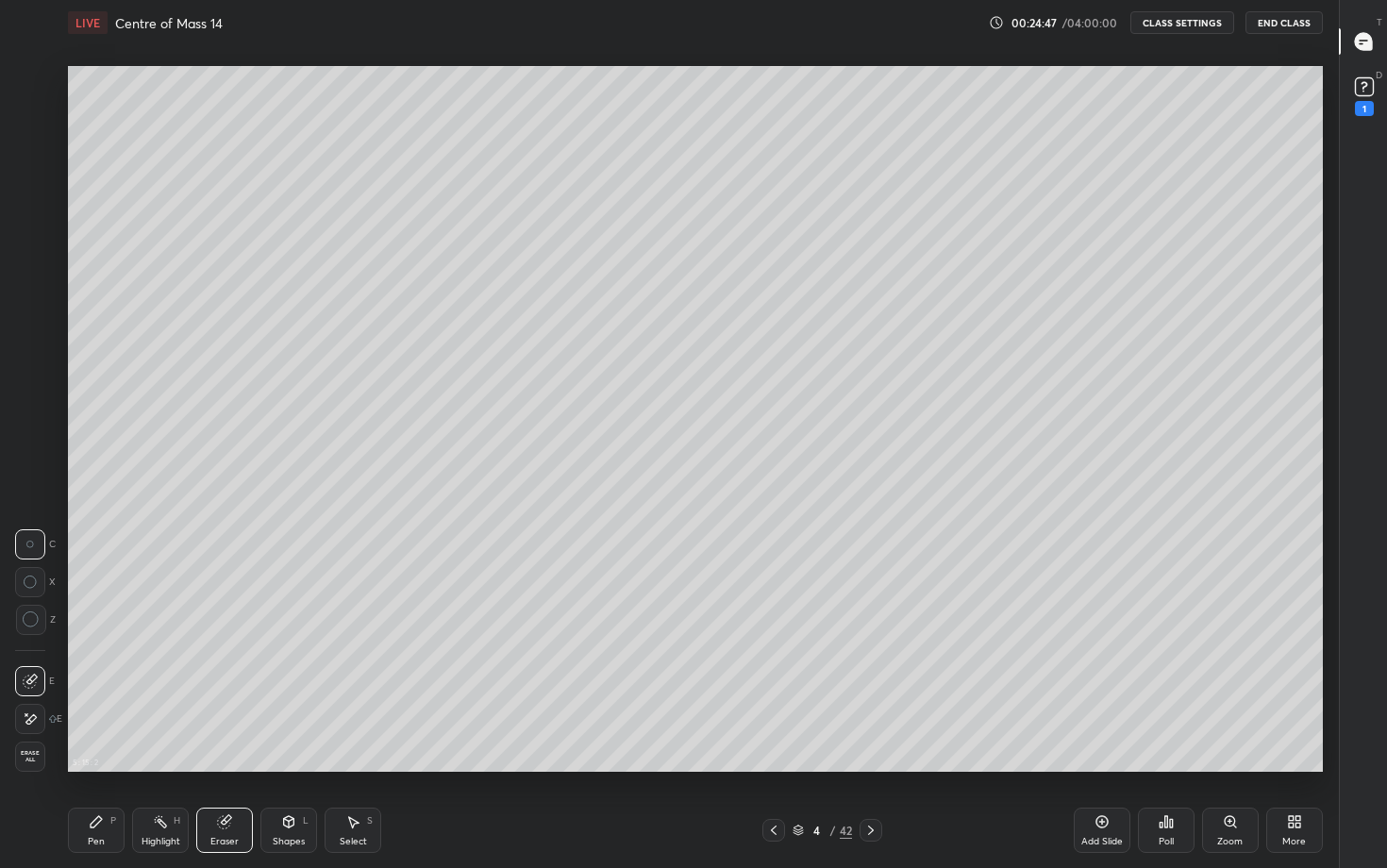 click 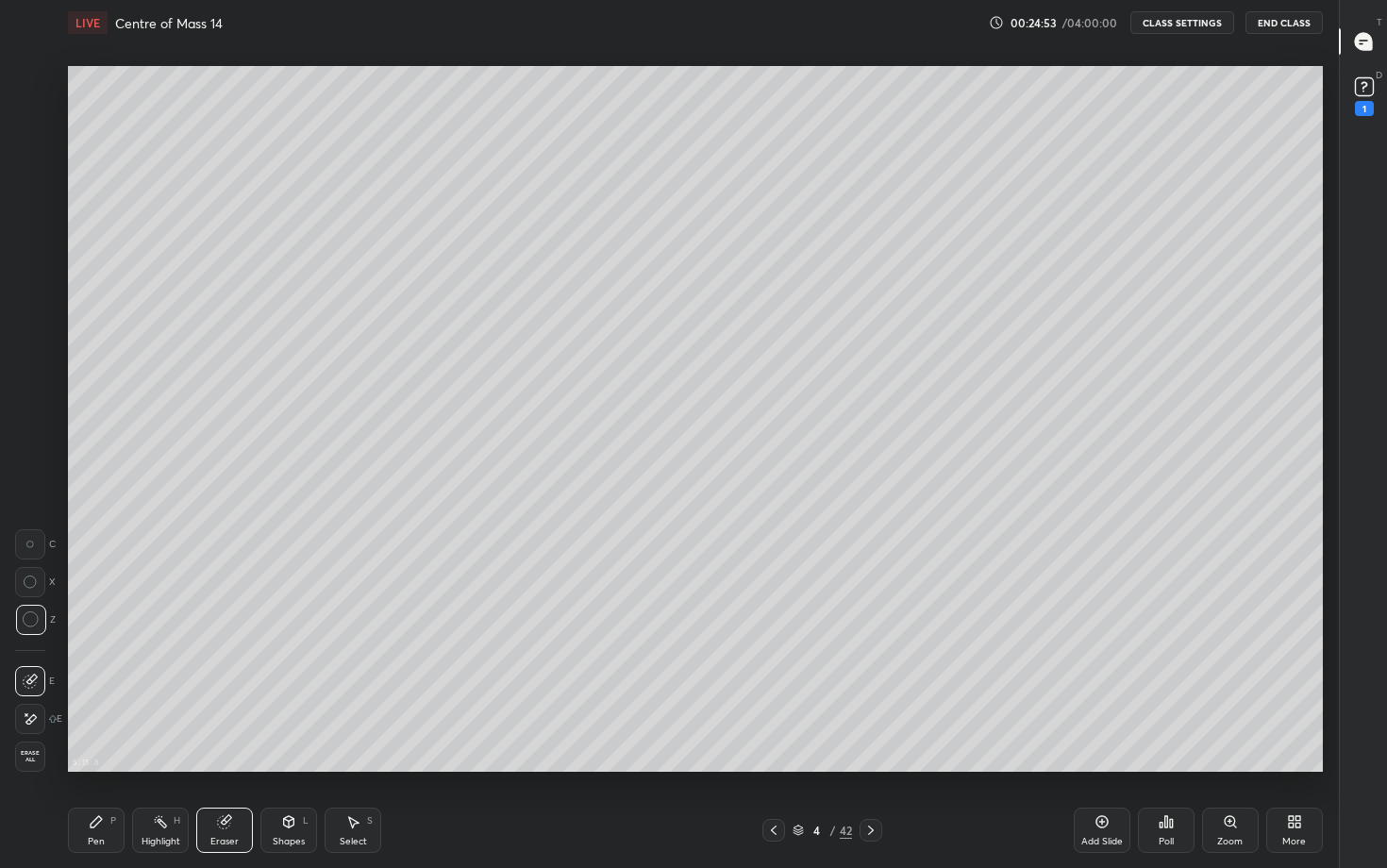 click on "Pen P" at bounding box center (96, 830) 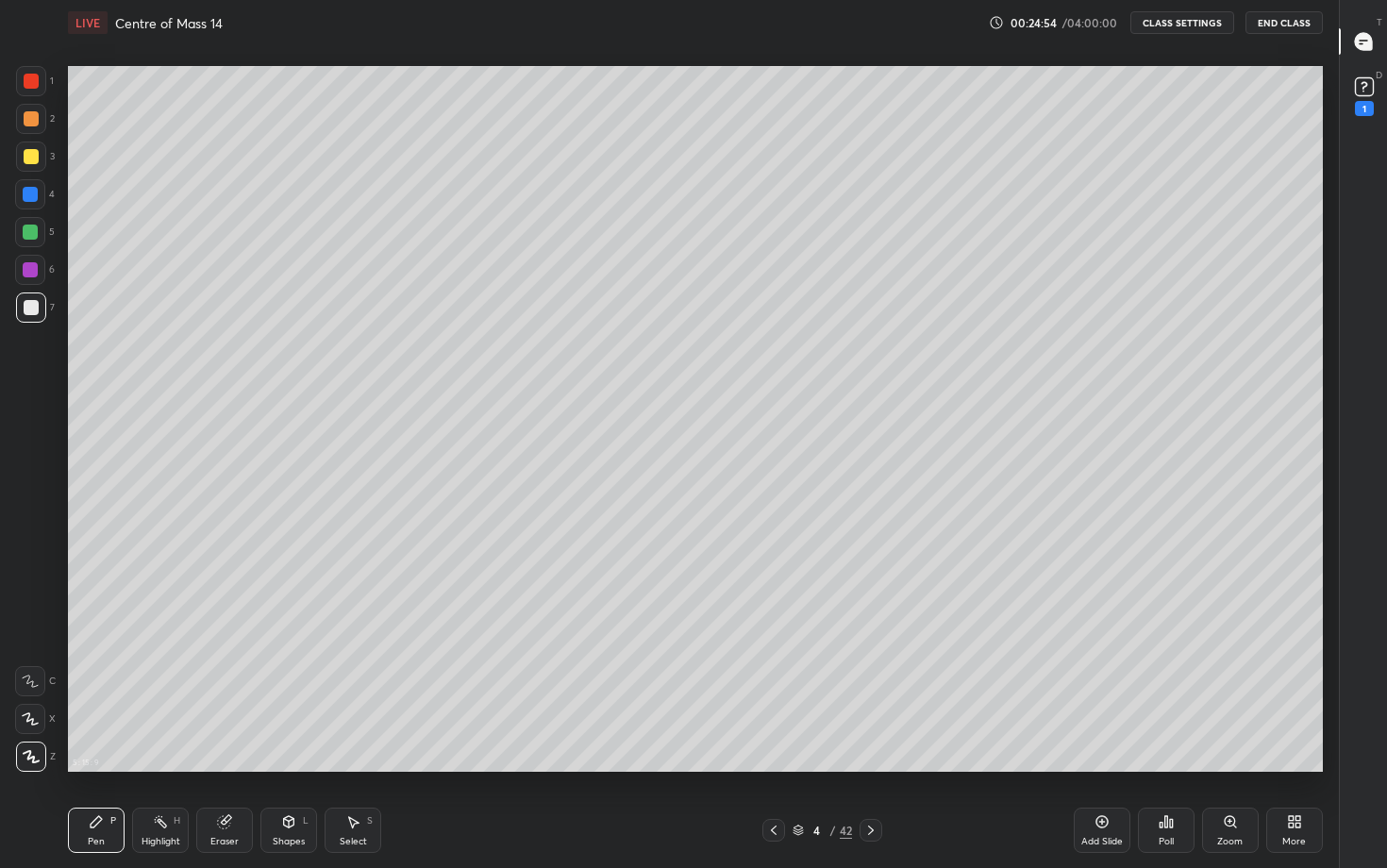 click at bounding box center [30, 232] 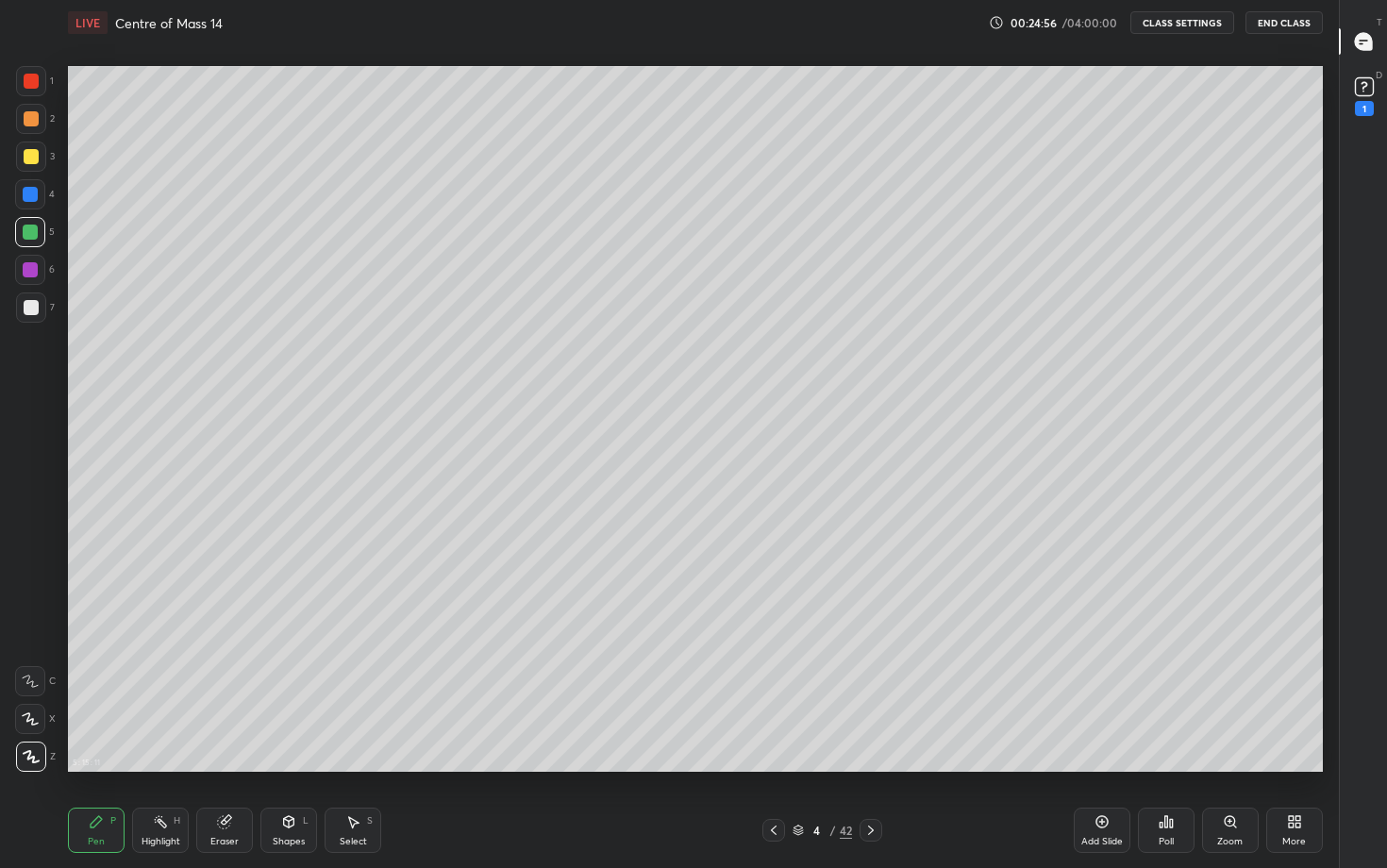 click at bounding box center [31, 308] 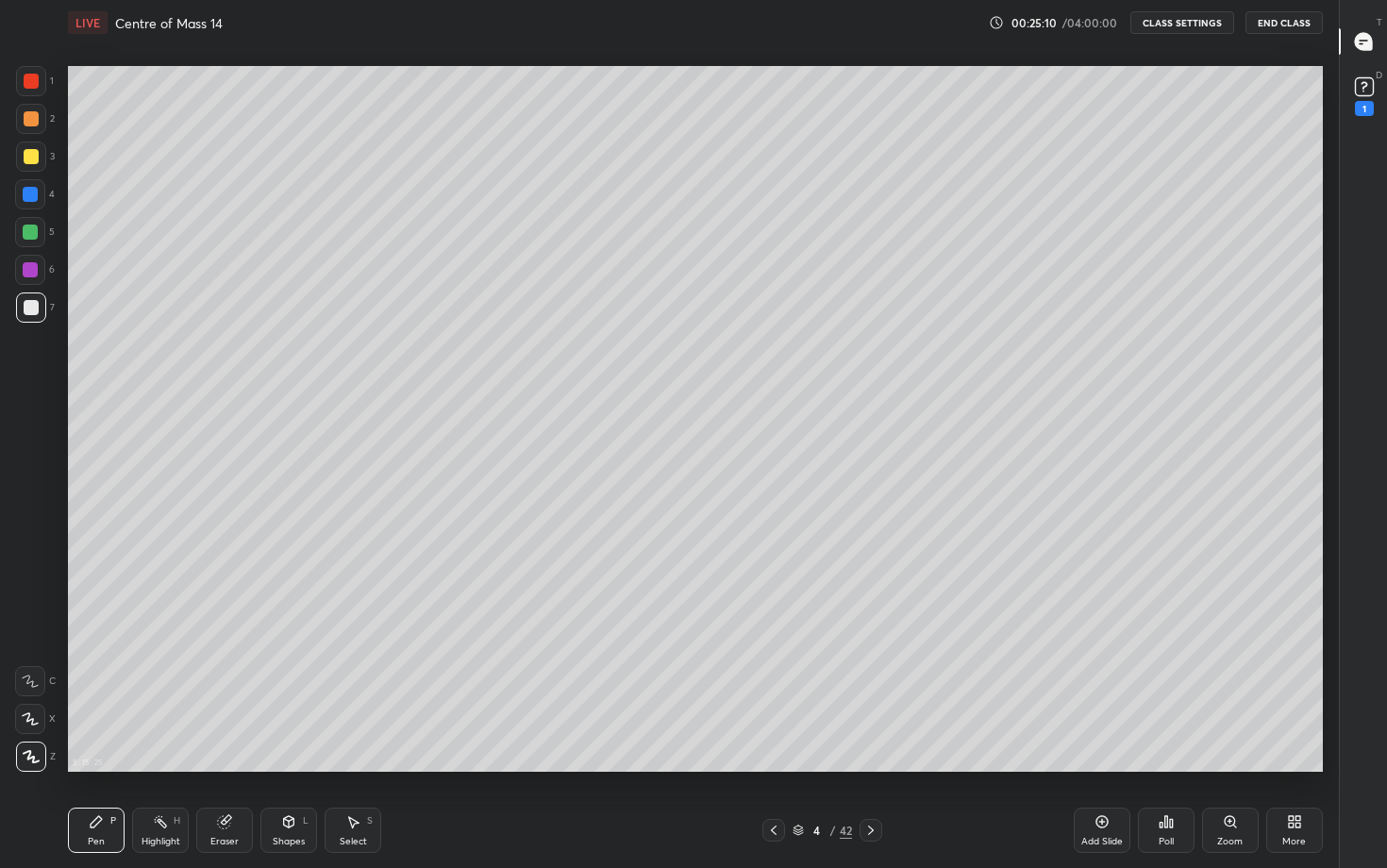 click on "Shapes L" at bounding box center [289, 830] 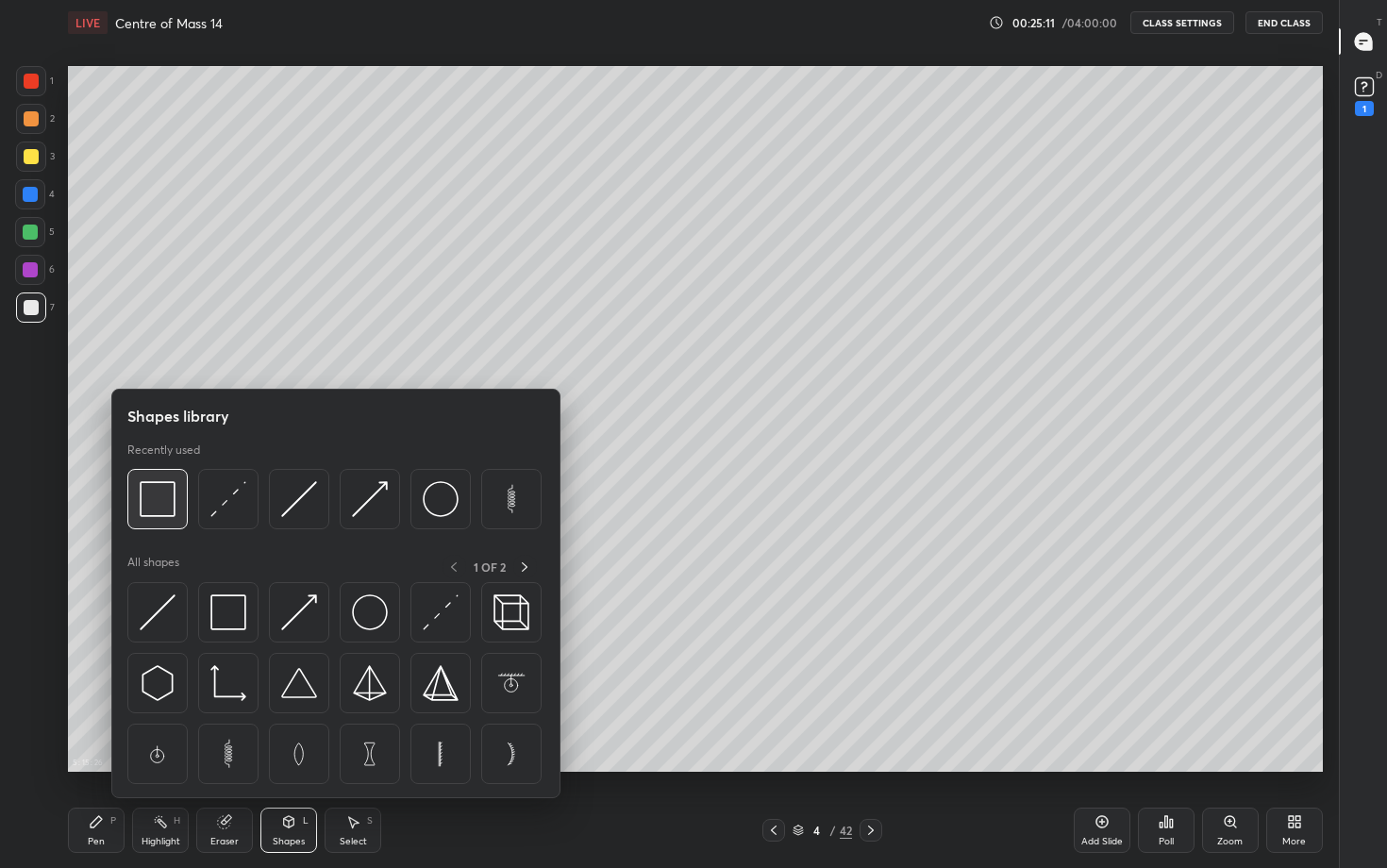 click at bounding box center [158, 499] 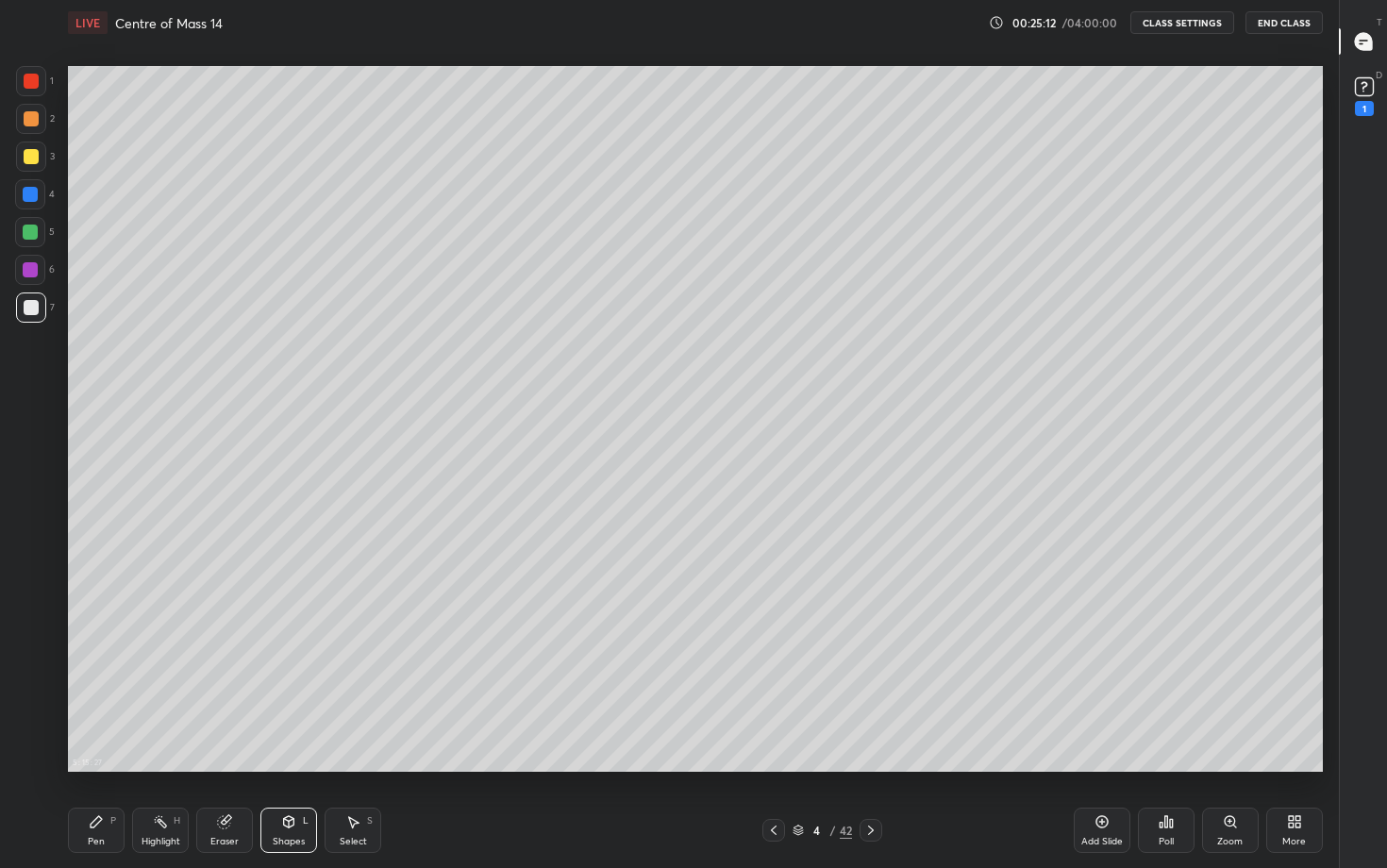 click at bounding box center (31, 119) 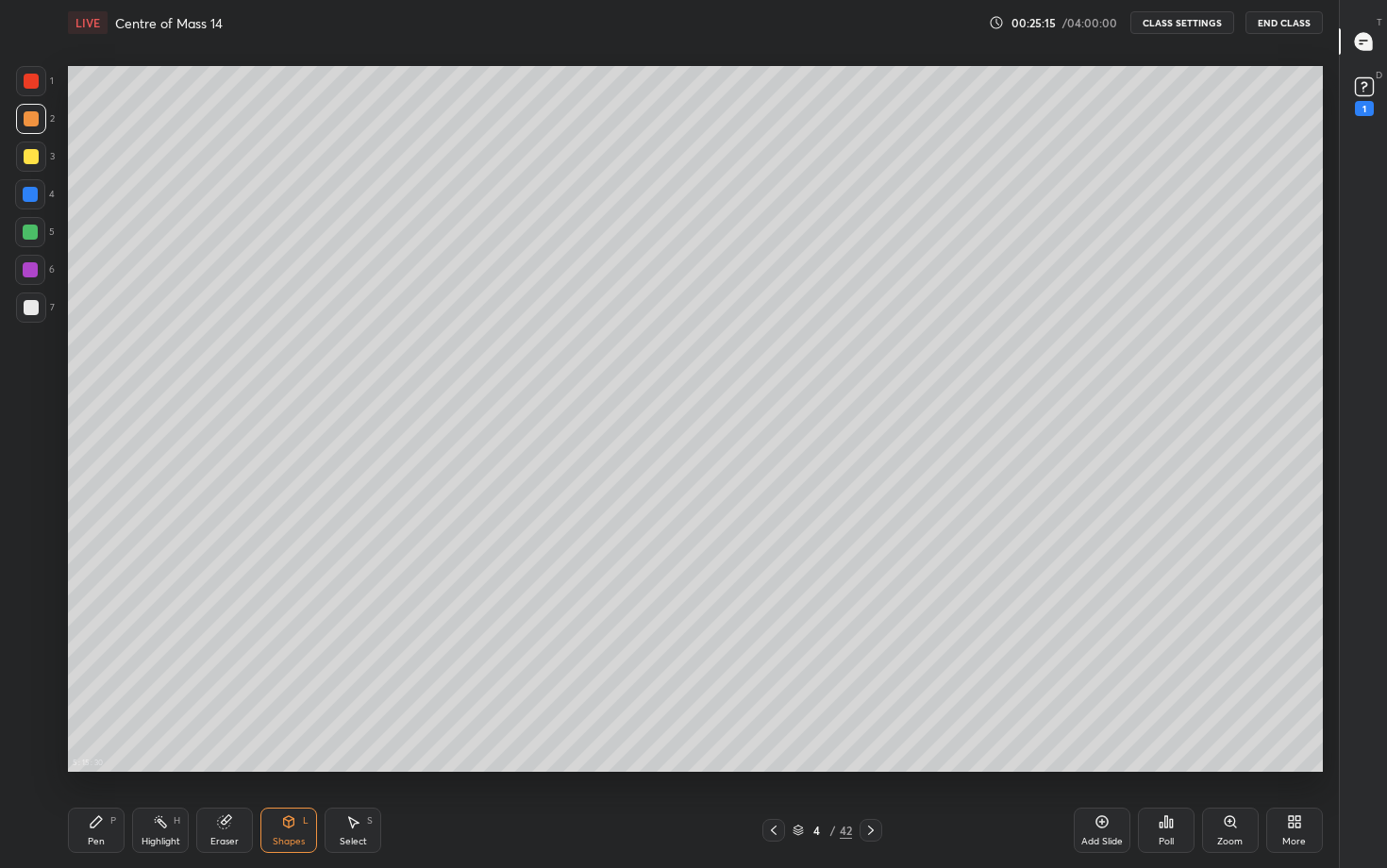 click 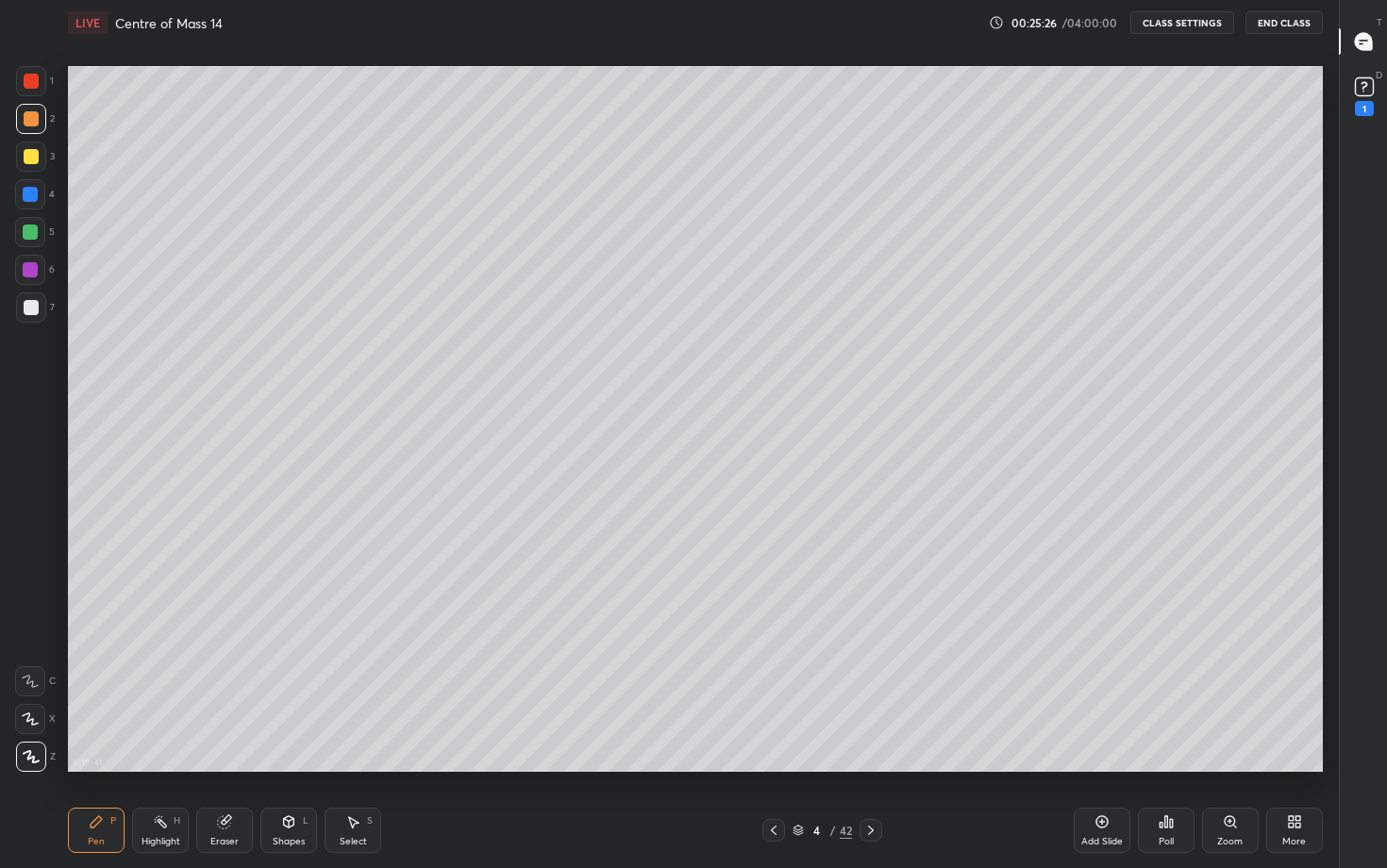 click on "Highlight H" at bounding box center [160, 830] 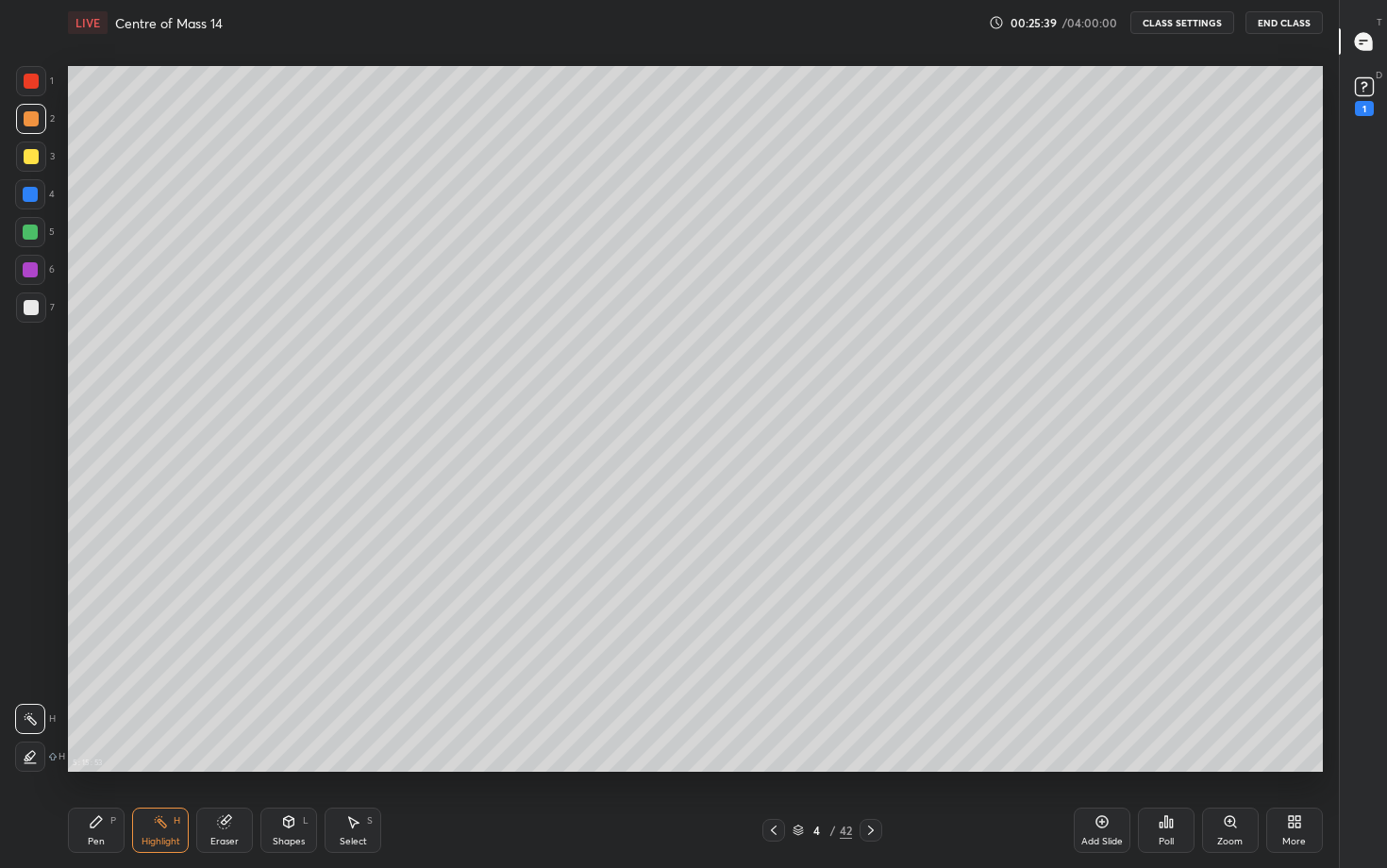 click on "Pen P" at bounding box center (96, 830) 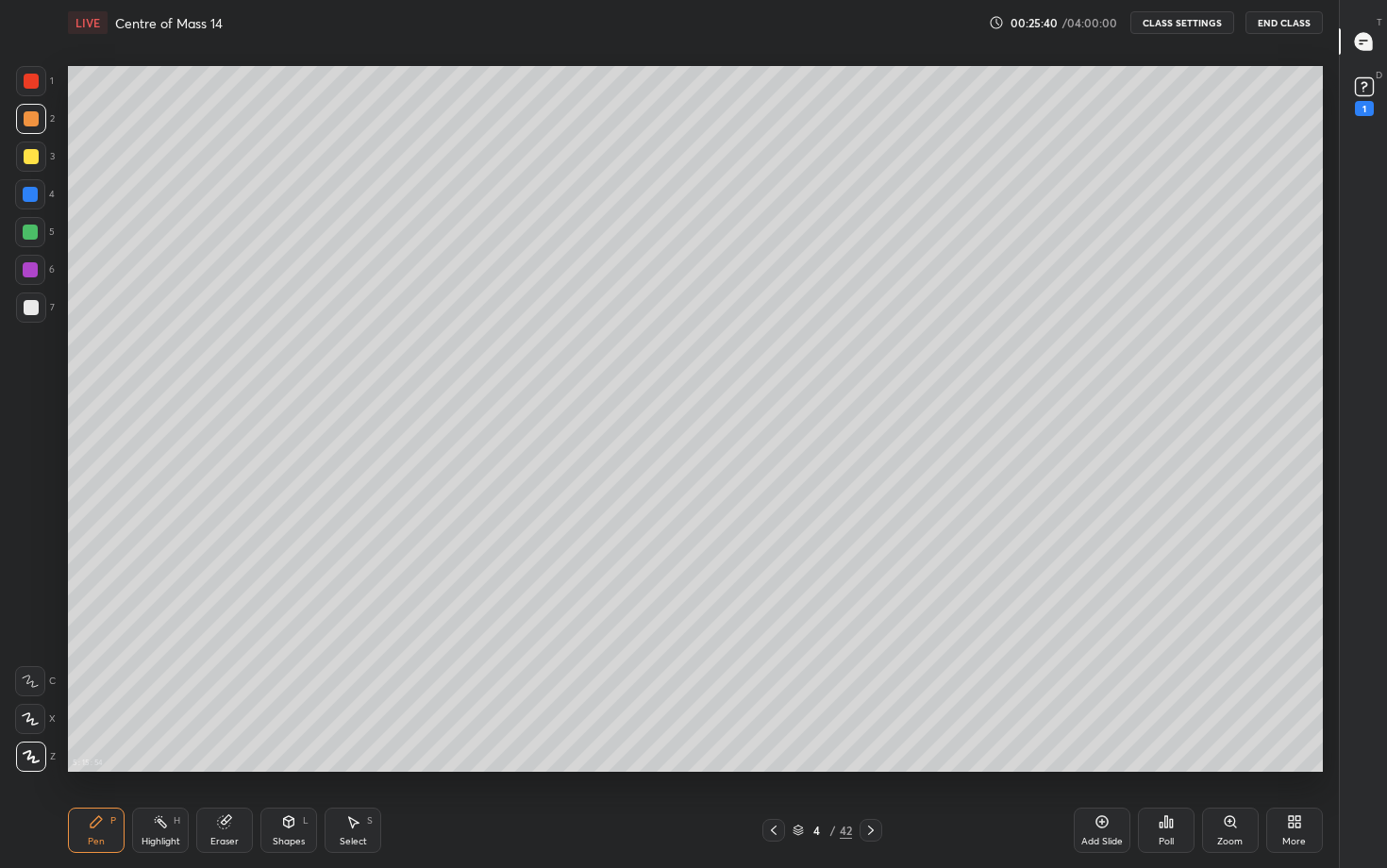 click at bounding box center (31, 308) 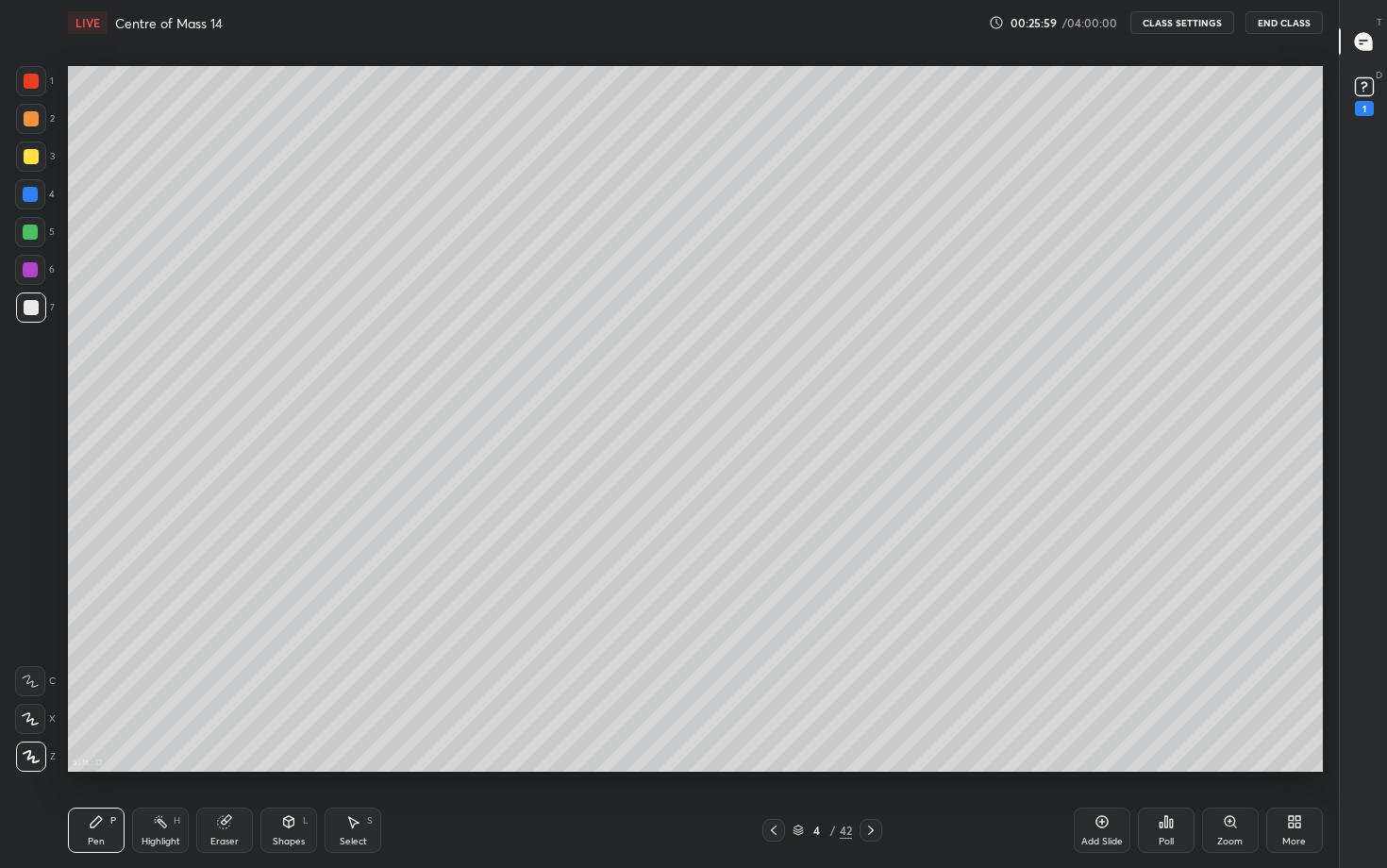 click on "Pen P Highlight H Eraser Shapes L Select S" at bounding box center [319, 830] 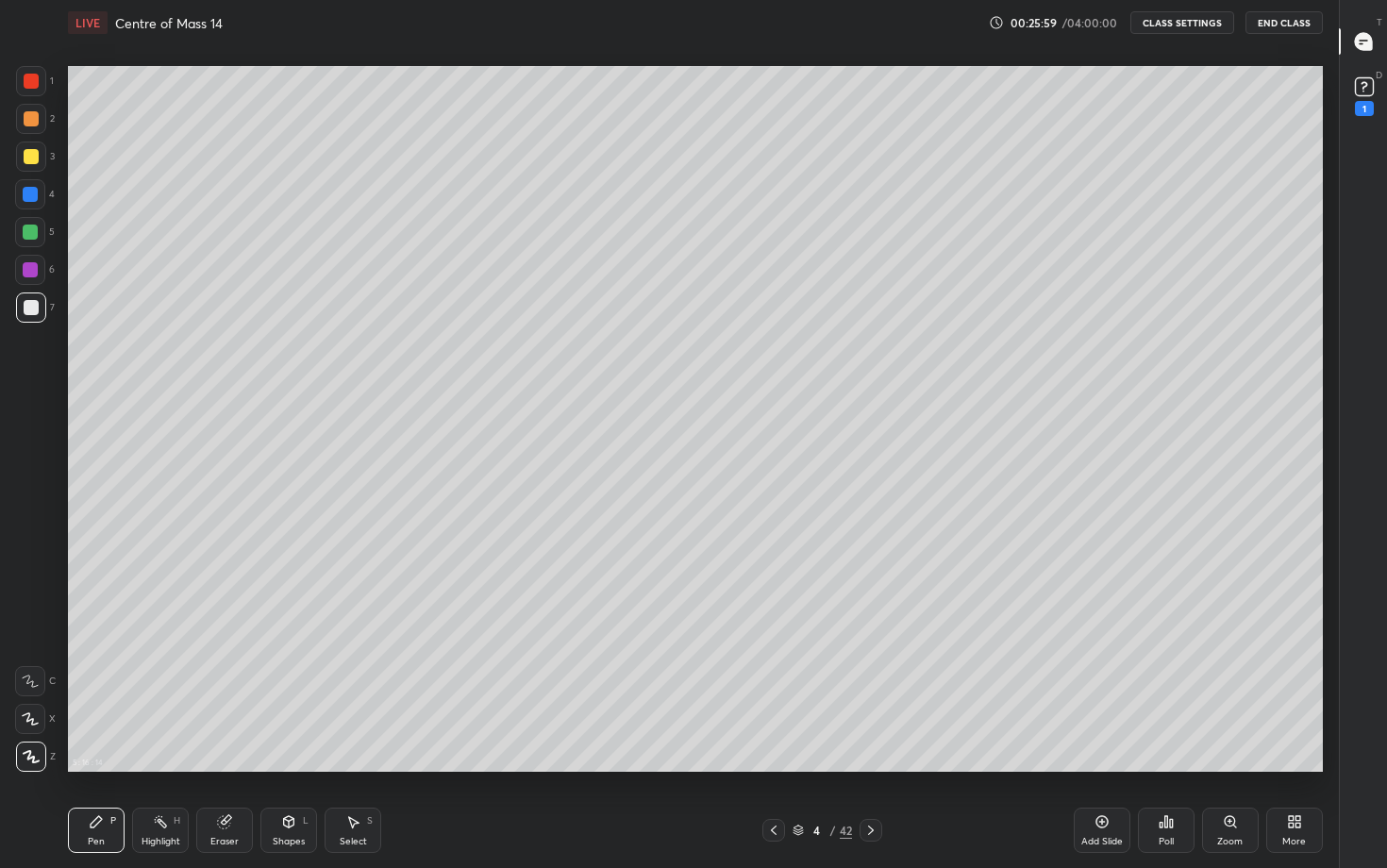 click on "Shapes" at bounding box center (289, 842) 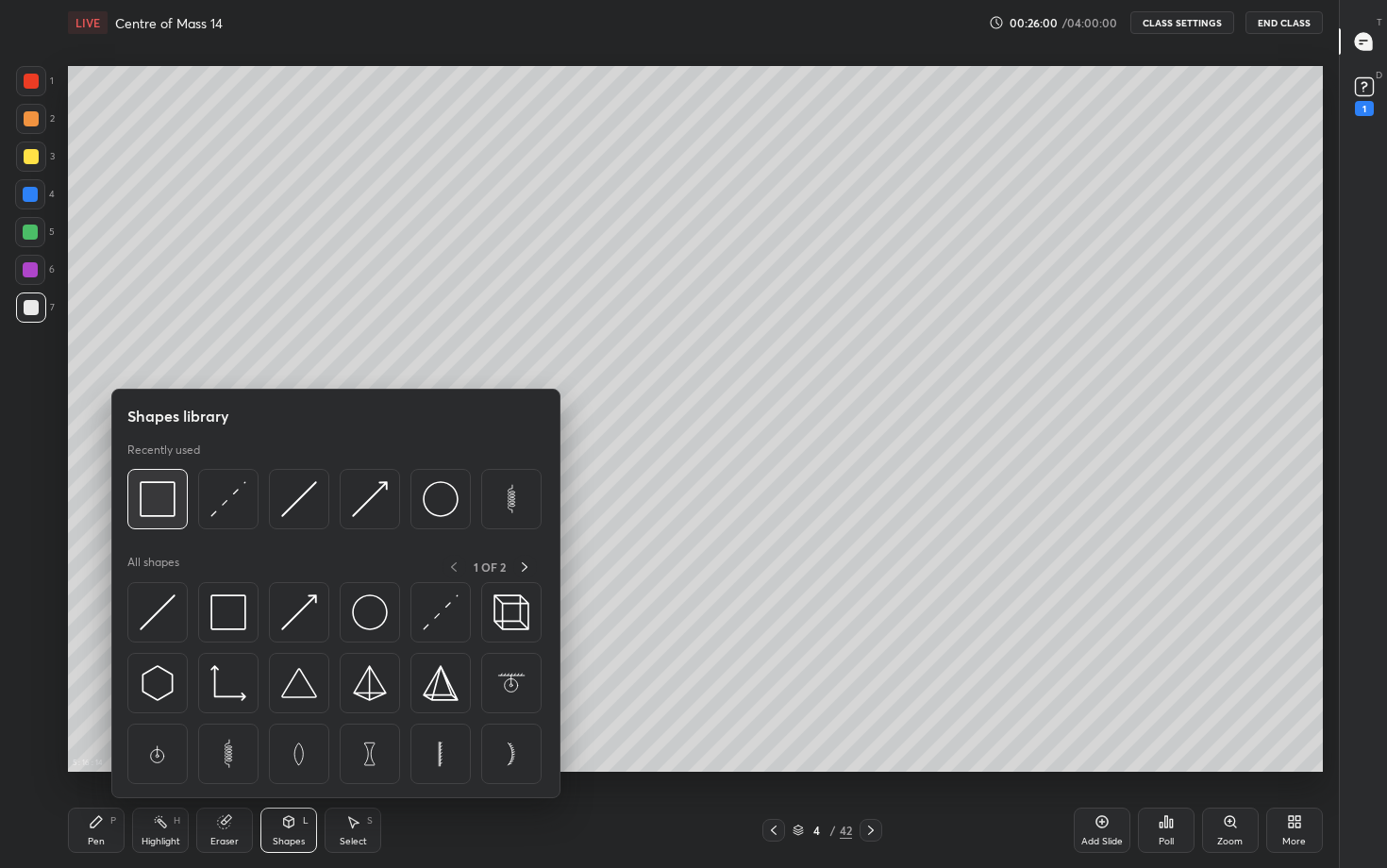 click at bounding box center [158, 499] 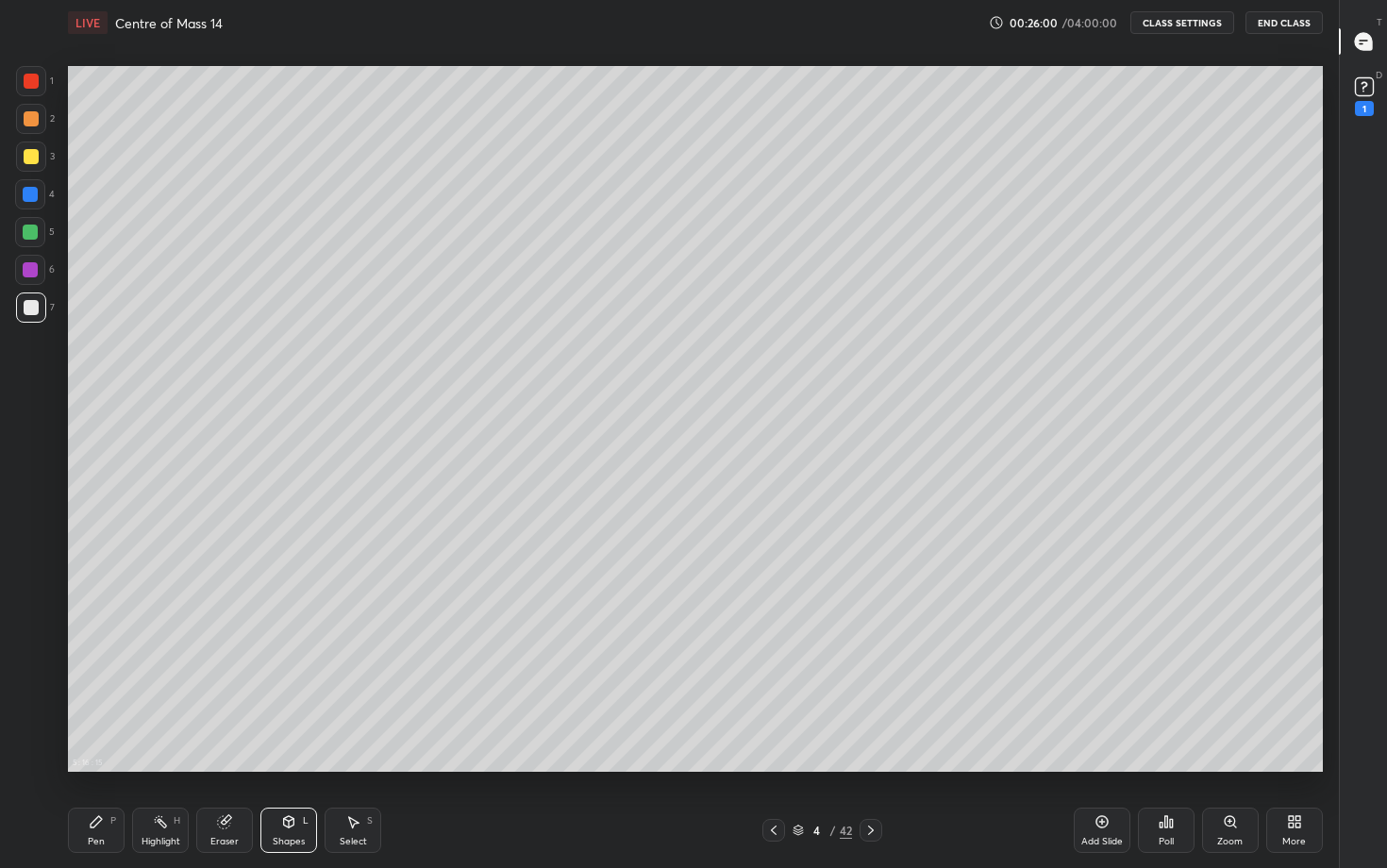 click at bounding box center (30, 232) 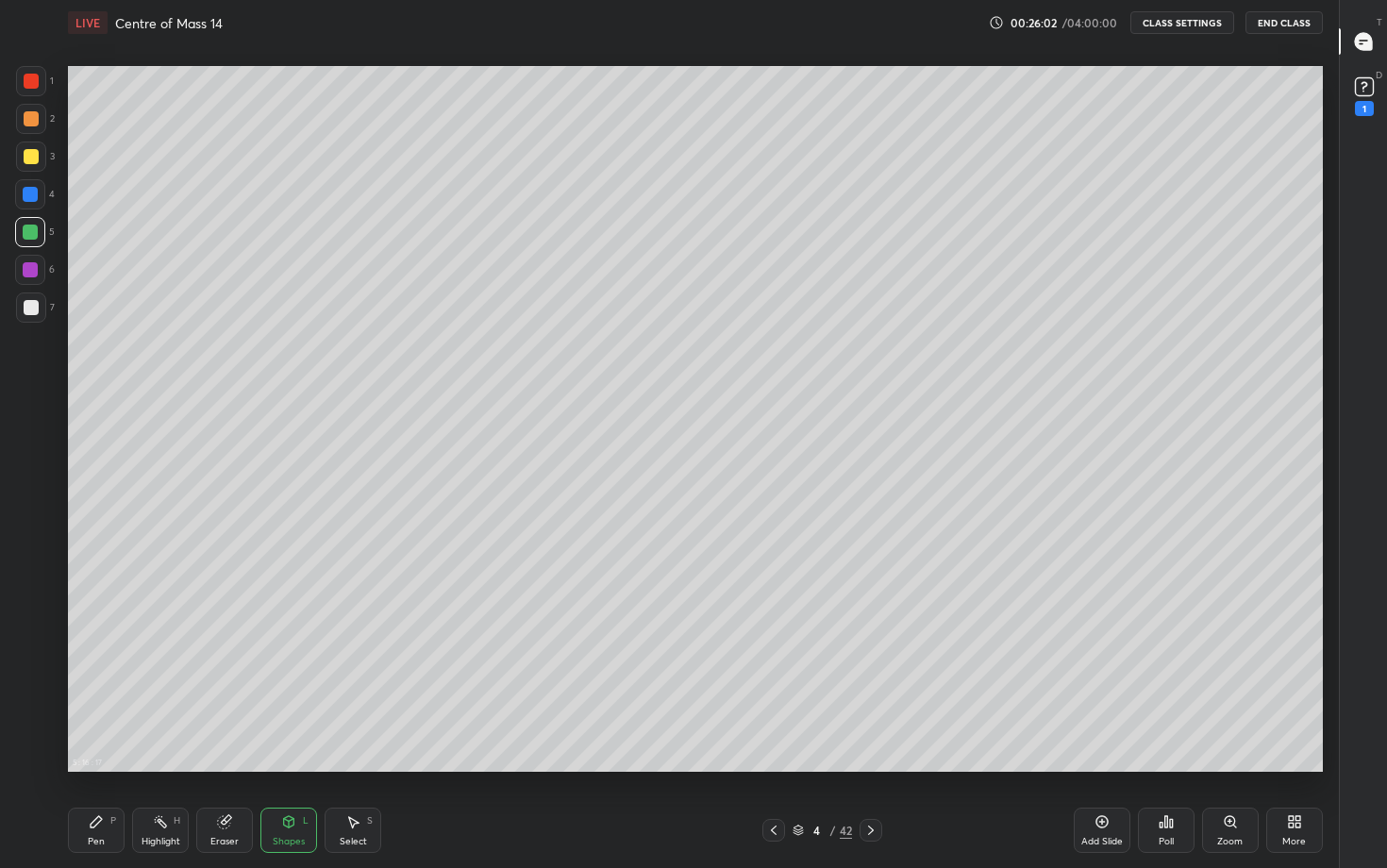 click on "Pen P" at bounding box center (96, 830) 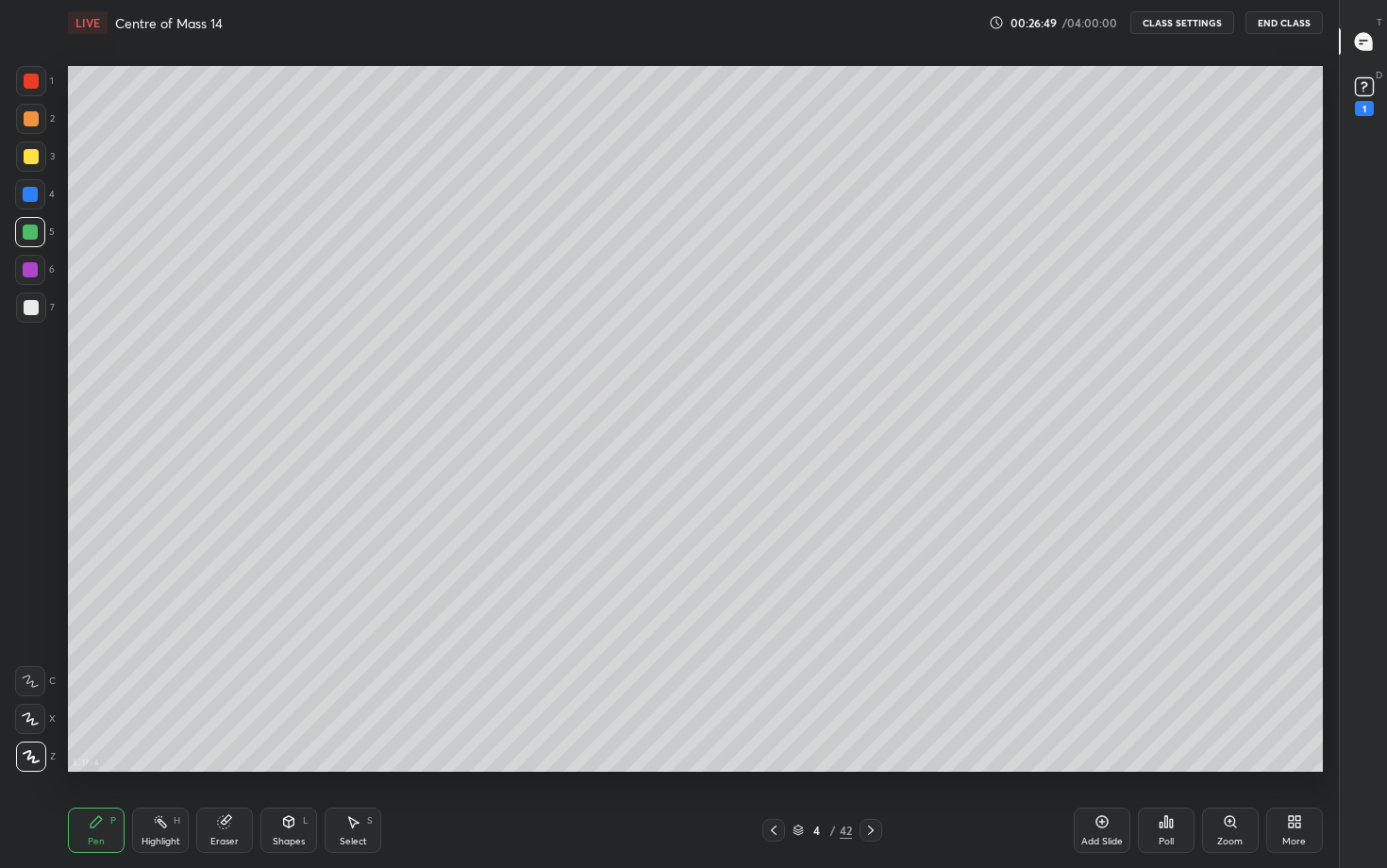 click on "4 / 42" at bounding box center [822, 830] 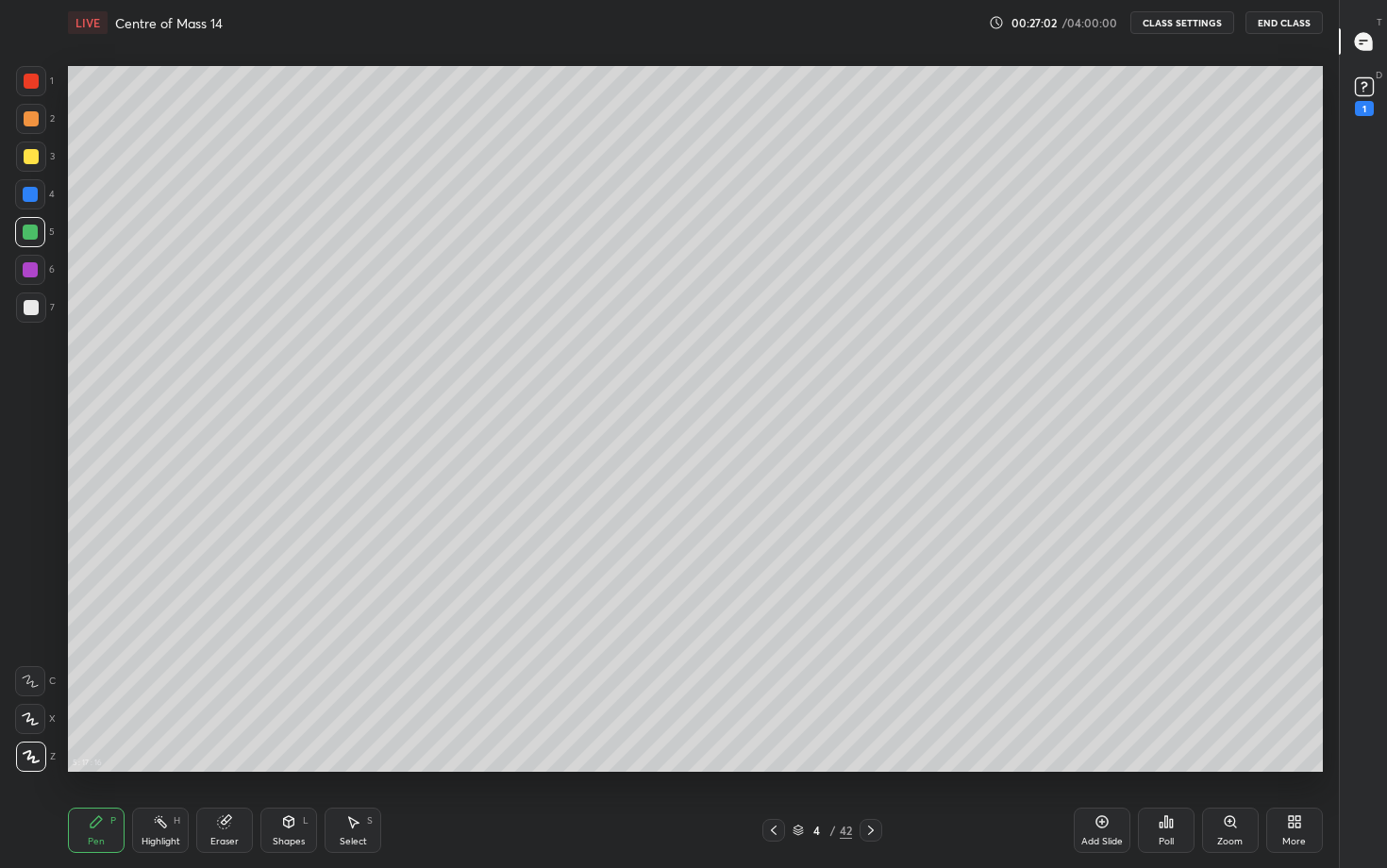 click on "Highlight" at bounding box center [160, 842] 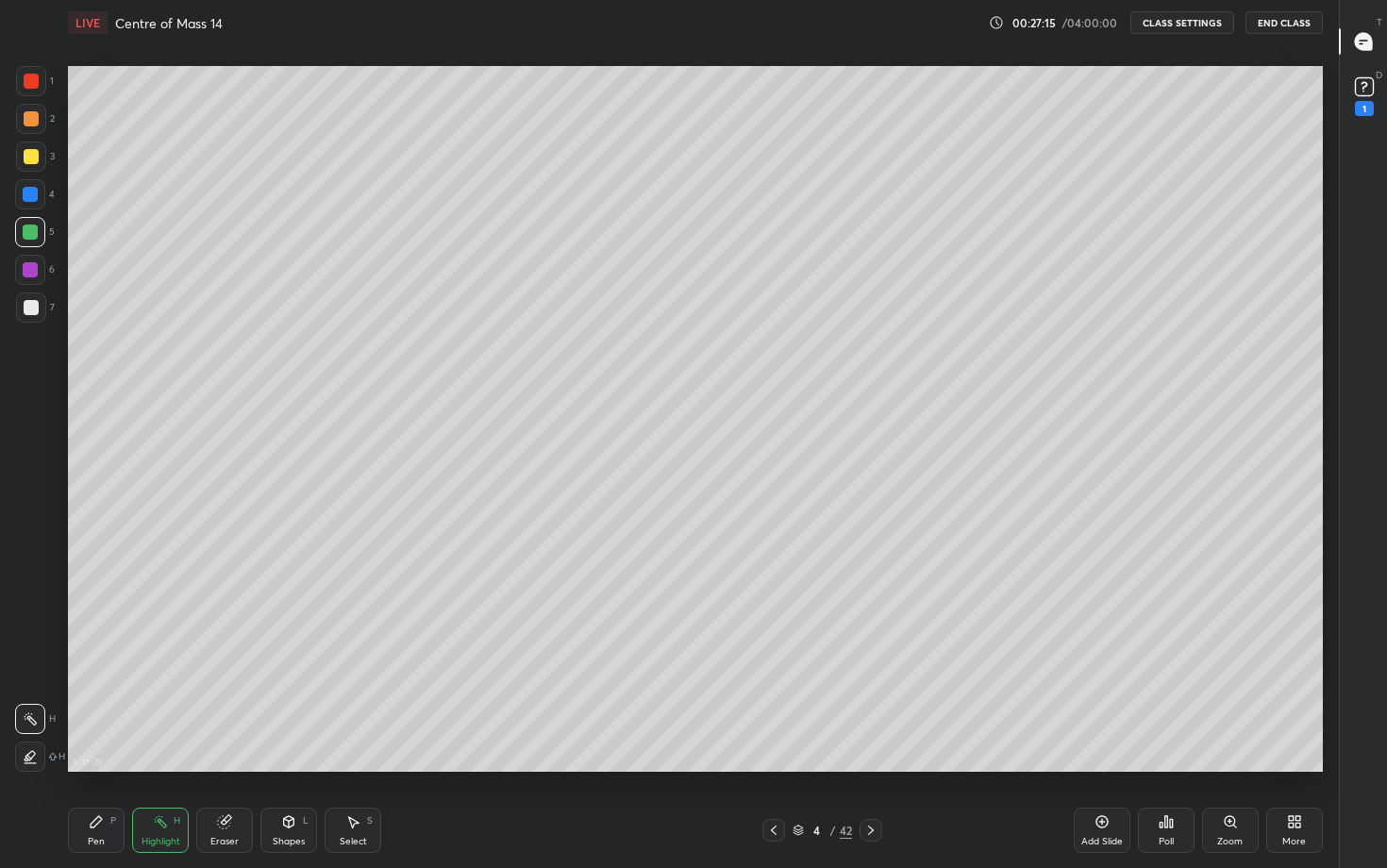 drag, startPoint x: 750, startPoint y: 828, endPoint x: 729, endPoint y: 817, distance: 23.706539 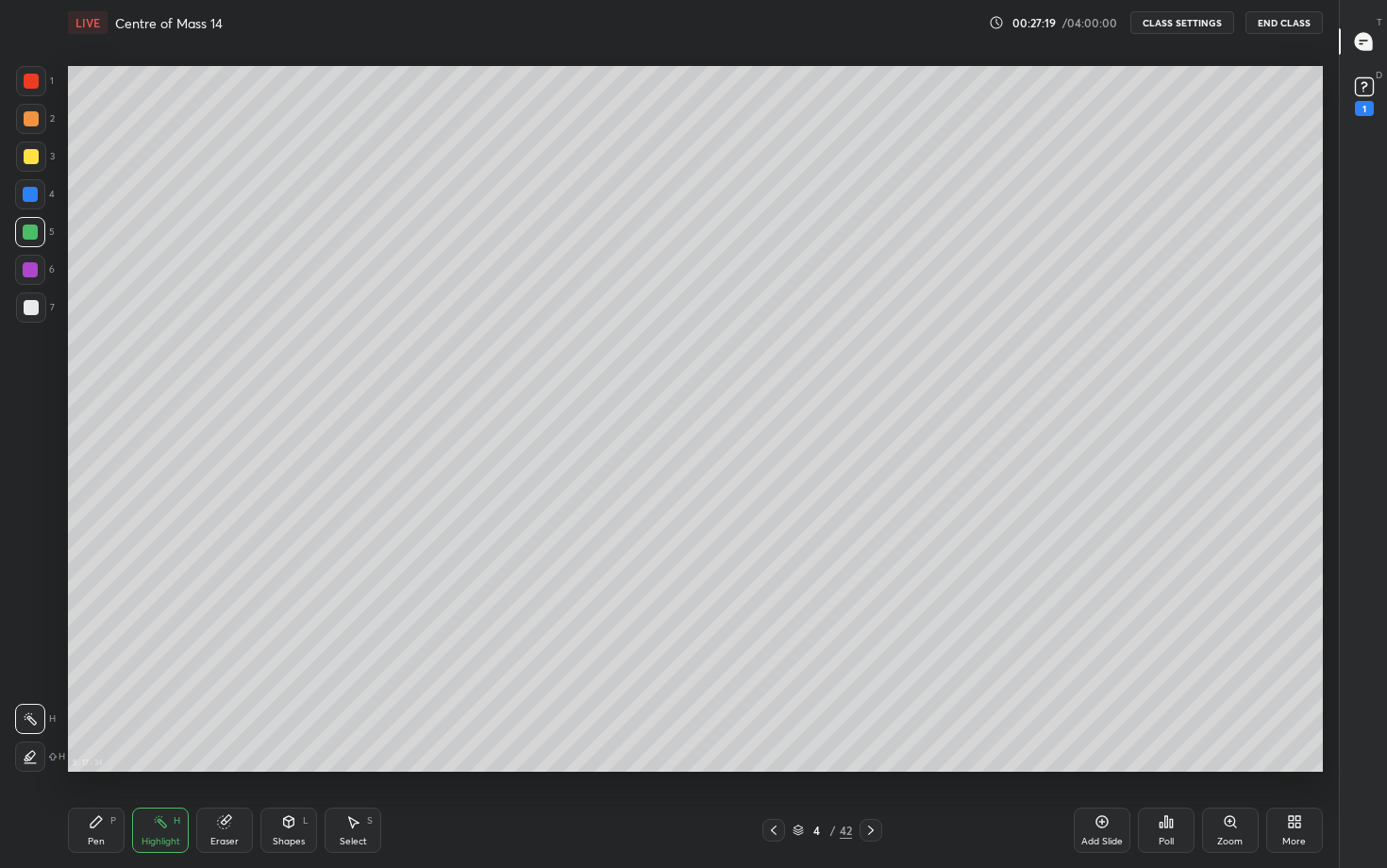 click on "More" at bounding box center (1295, 830) 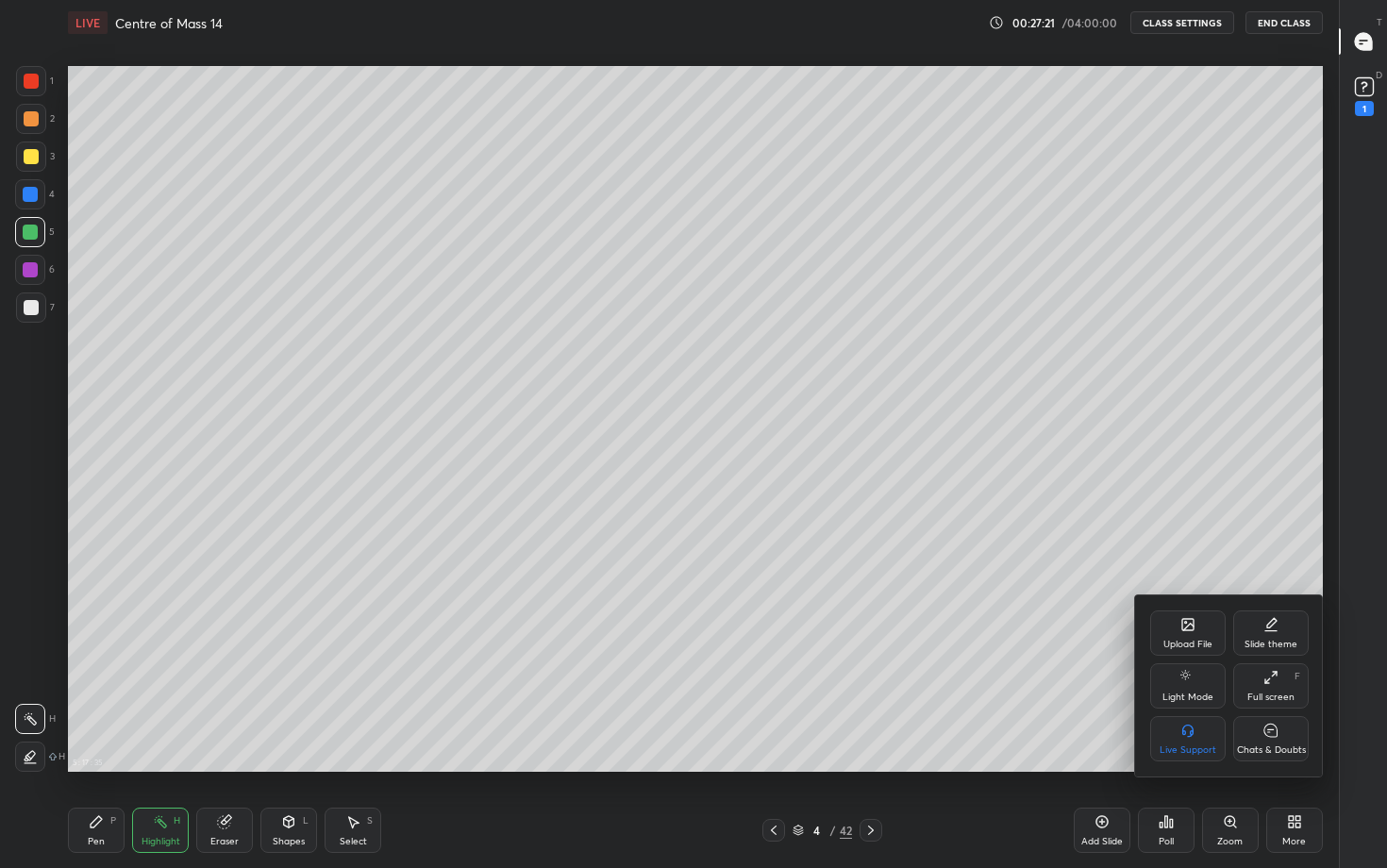 click on "Chats & Doubts" at bounding box center (1271, 750) 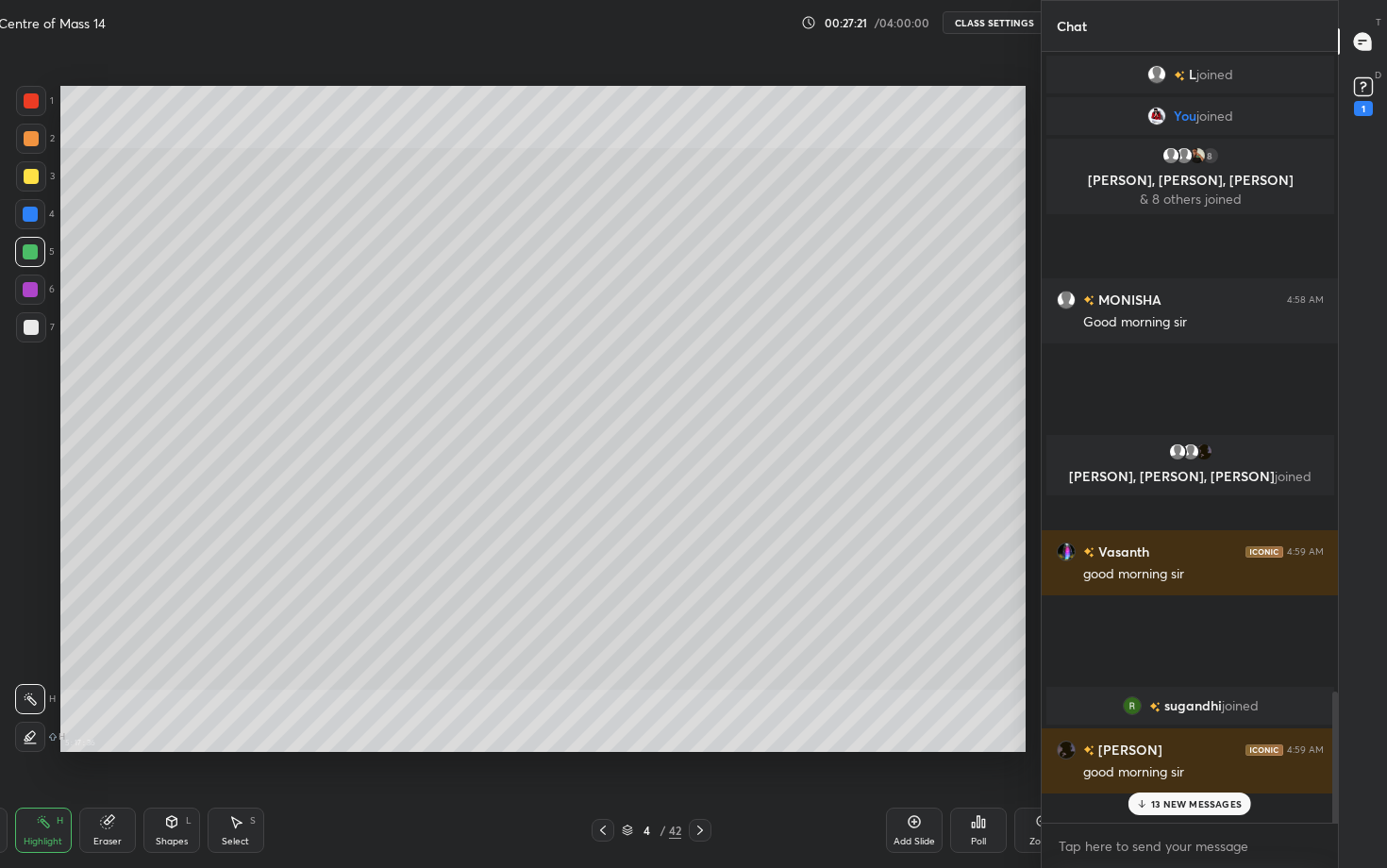 scroll, scrollTop: 747, scrollLeft: 1082, axis: both 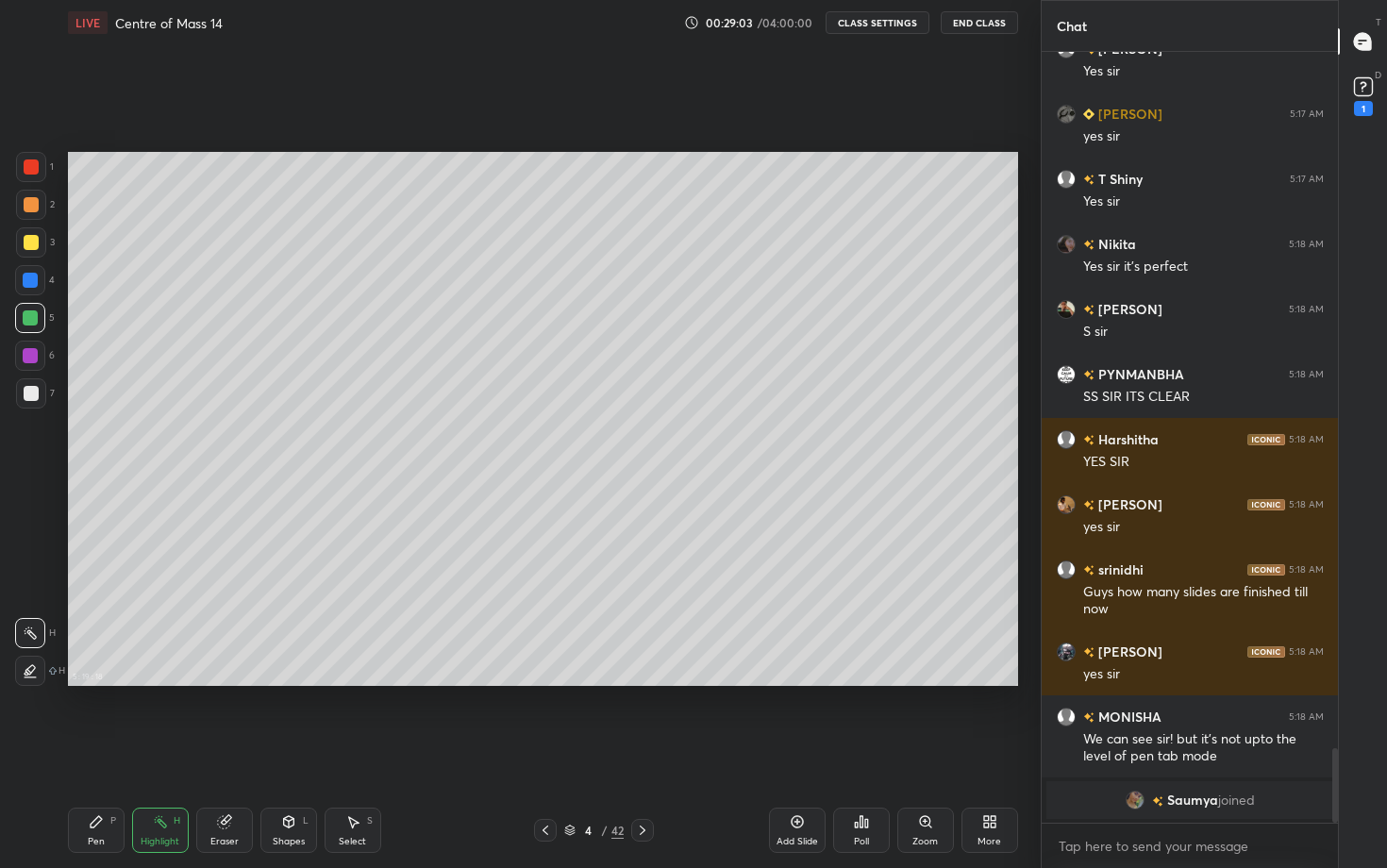 click 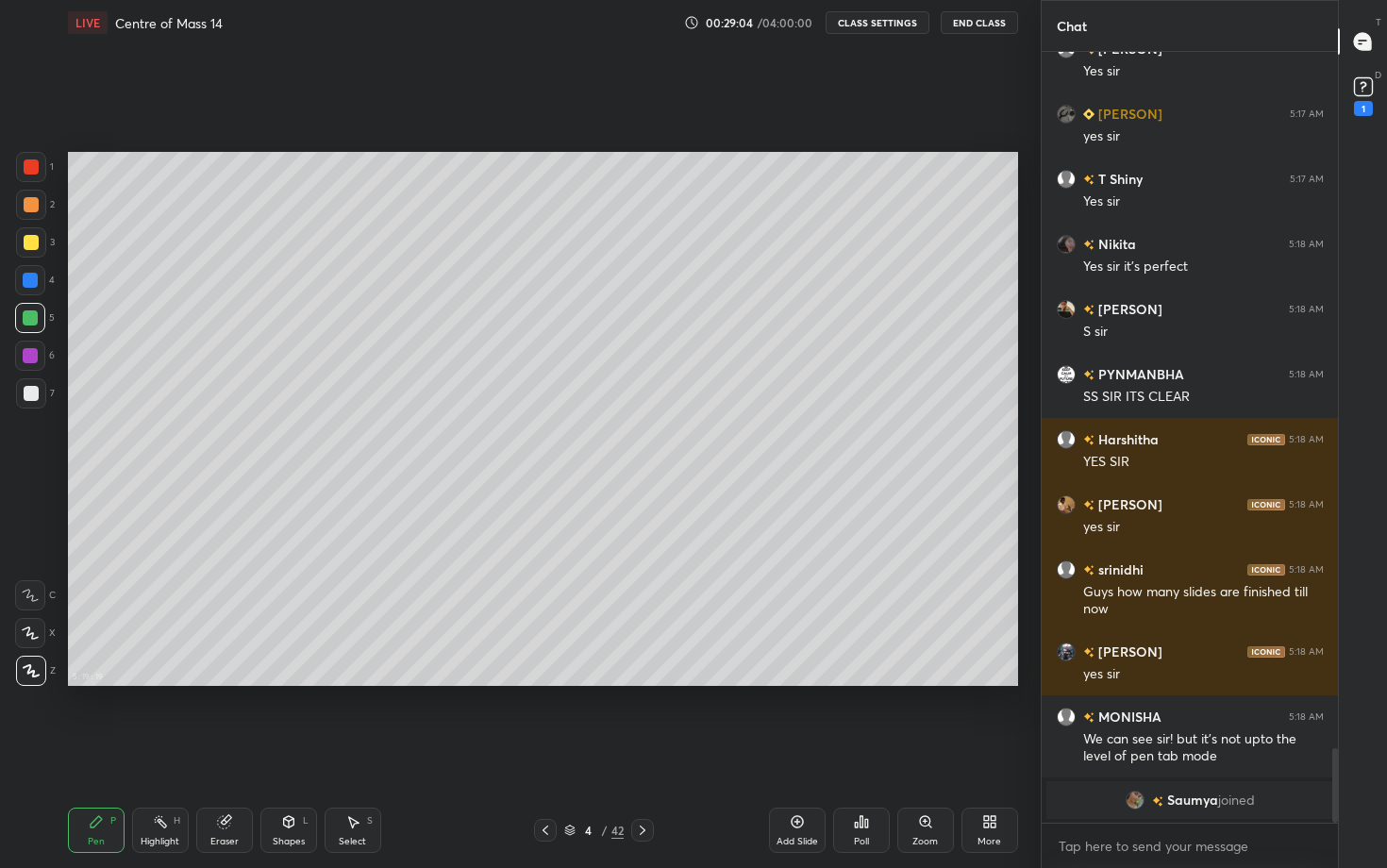 click at bounding box center (31, 205) 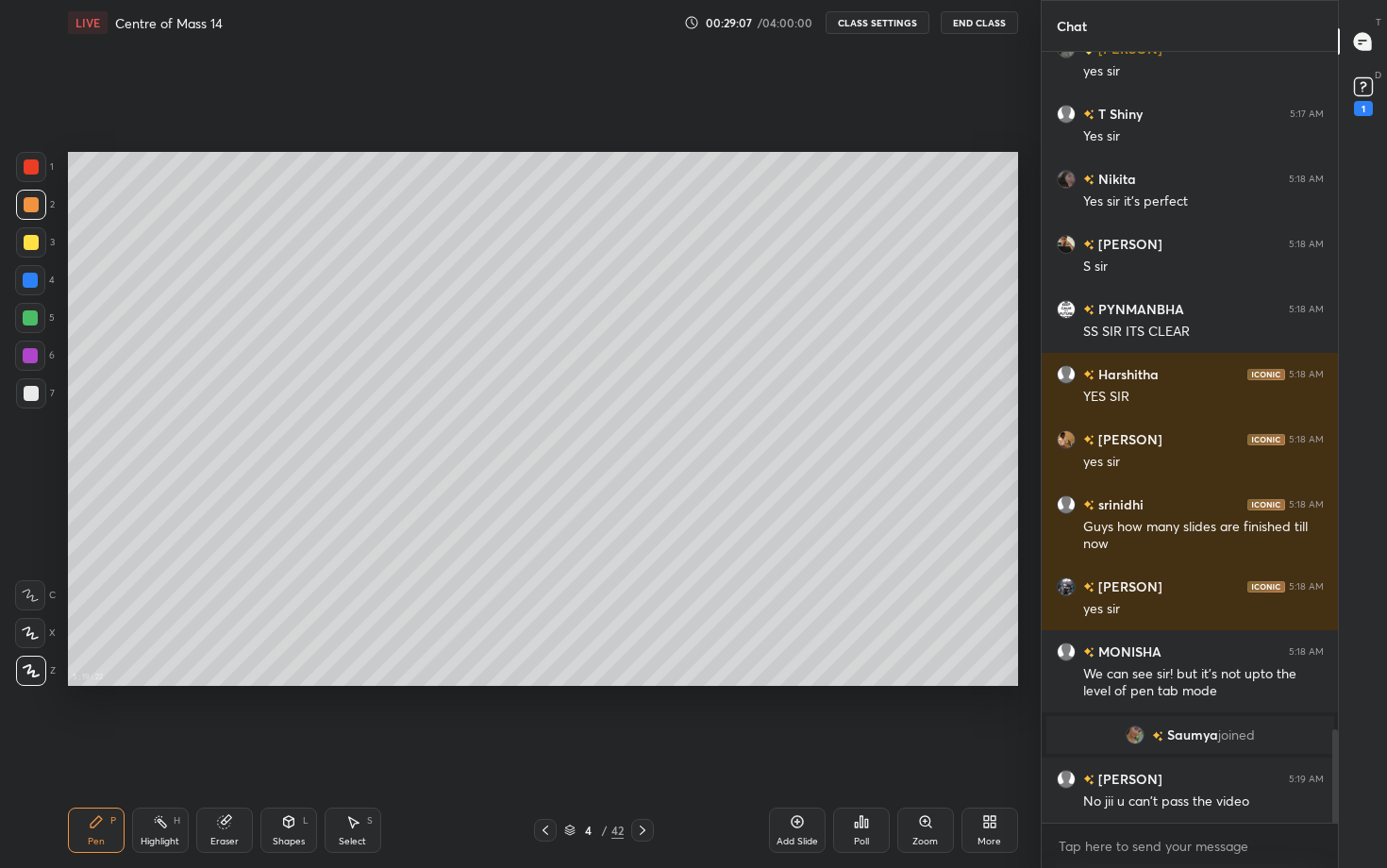scroll, scrollTop: 5632, scrollLeft: 0, axis: vertical 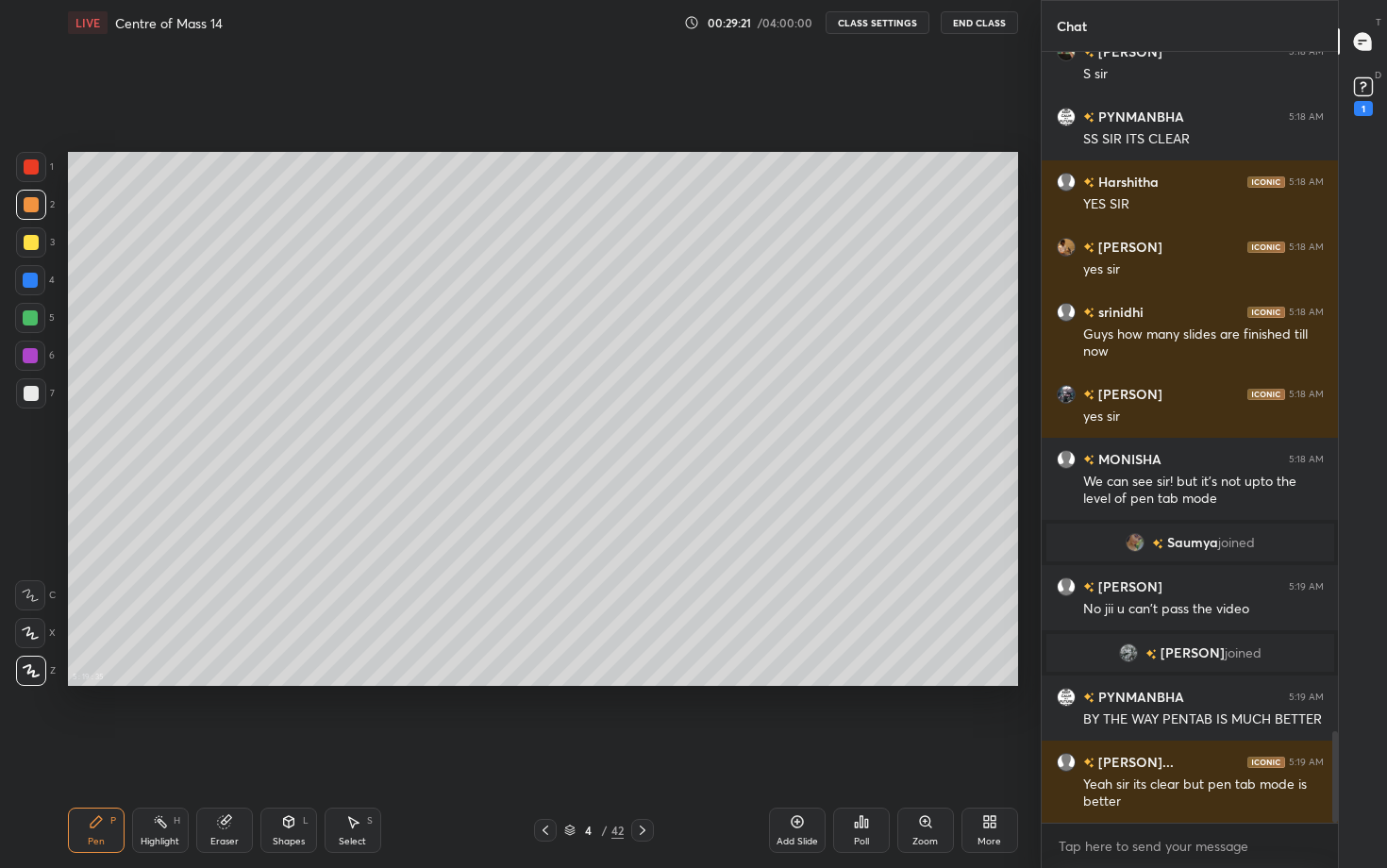 click on "More" at bounding box center (990, 830) 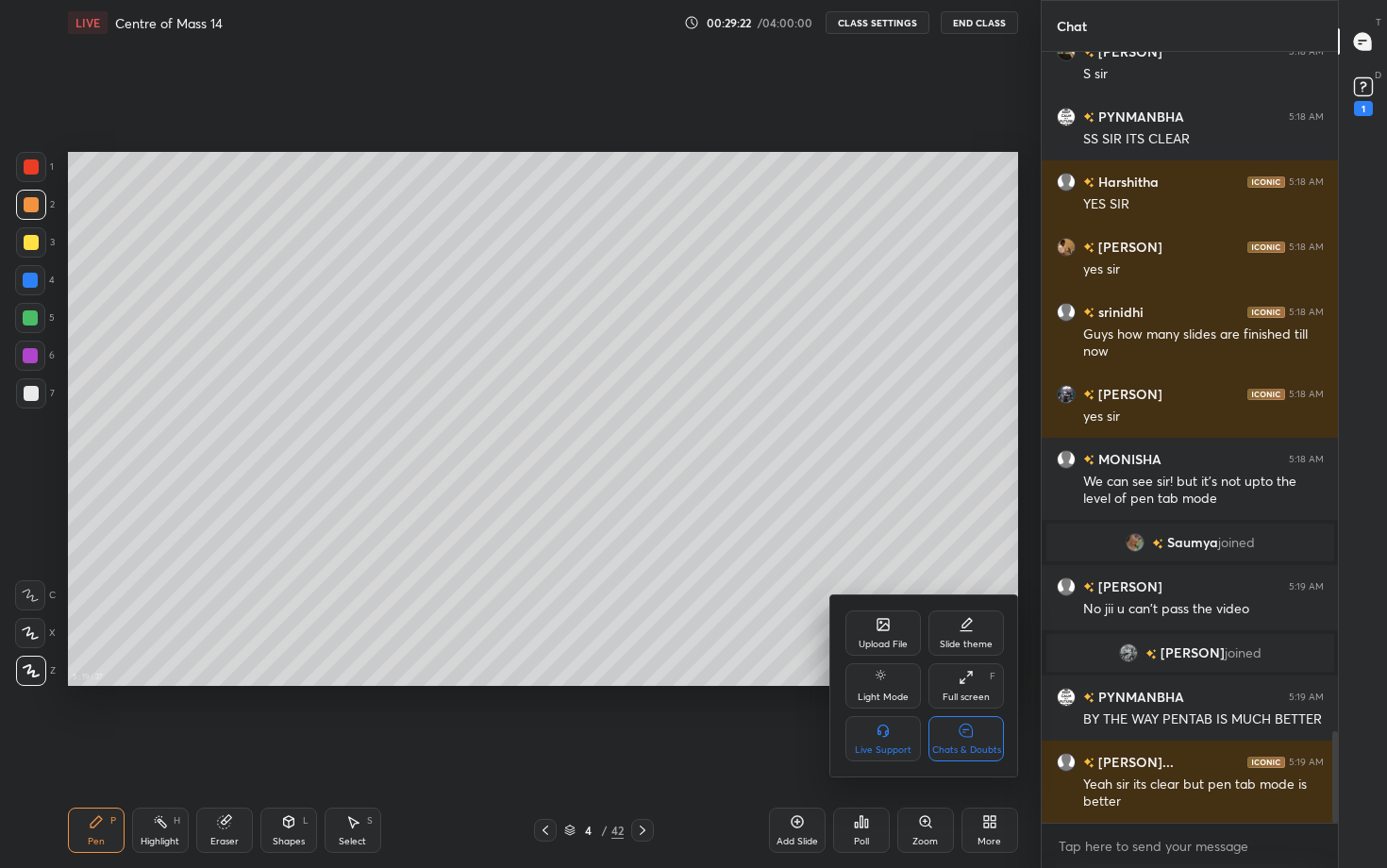 click on "Chats & Doubts" at bounding box center (966, 739) 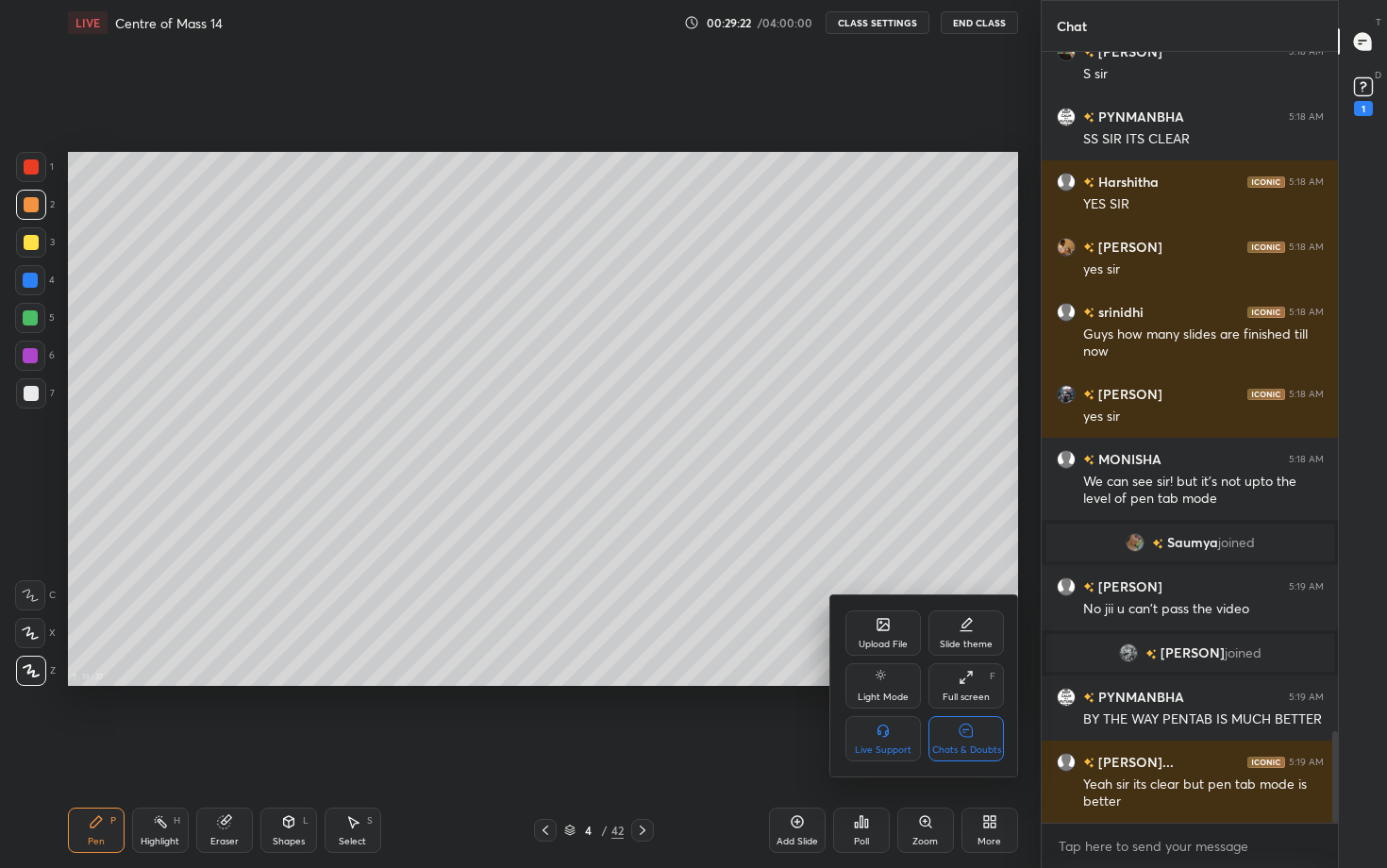 scroll, scrollTop: 0, scrollLeft: 0, axis: both 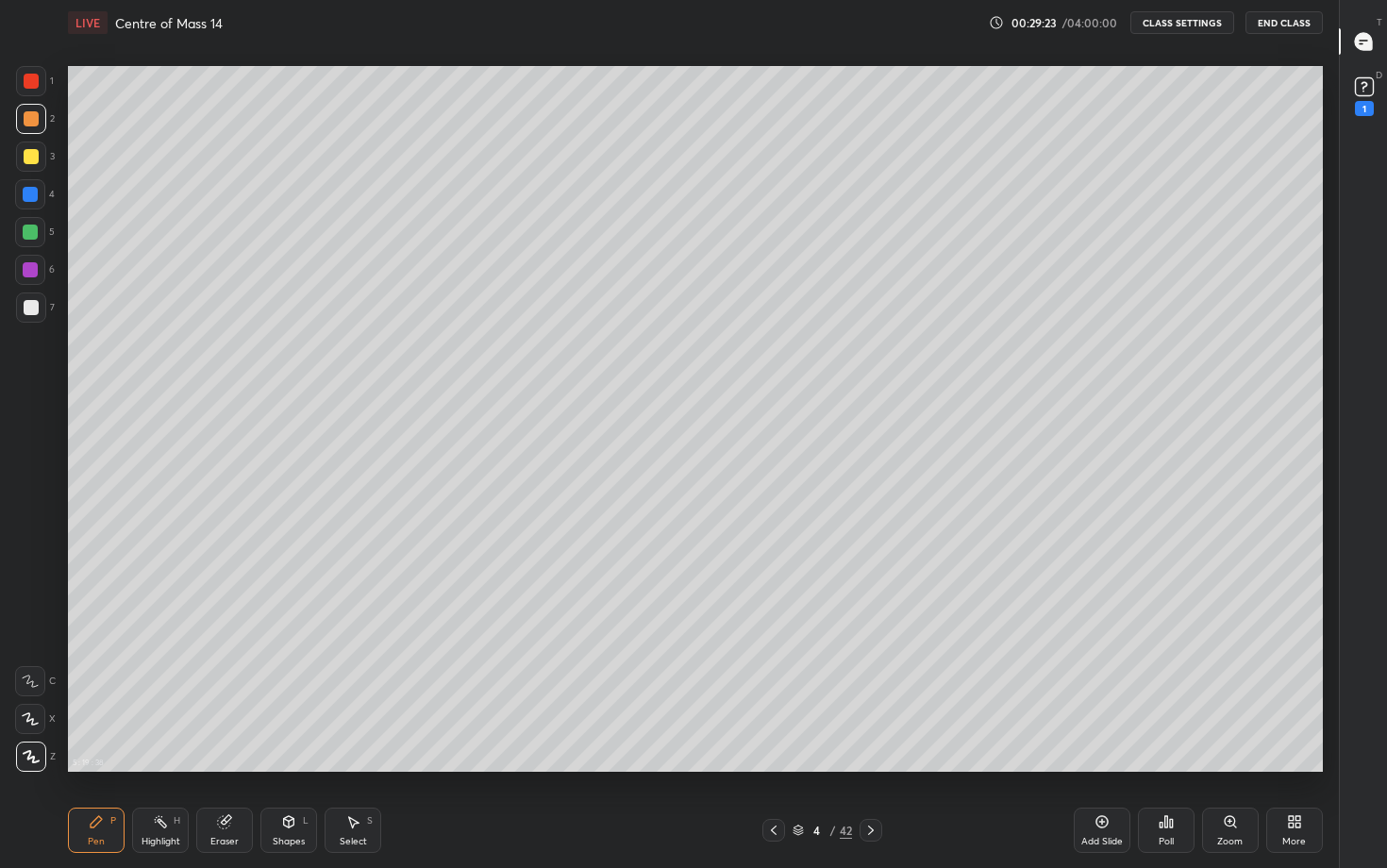 click on "Pen P" at bounding box center [96, 830] 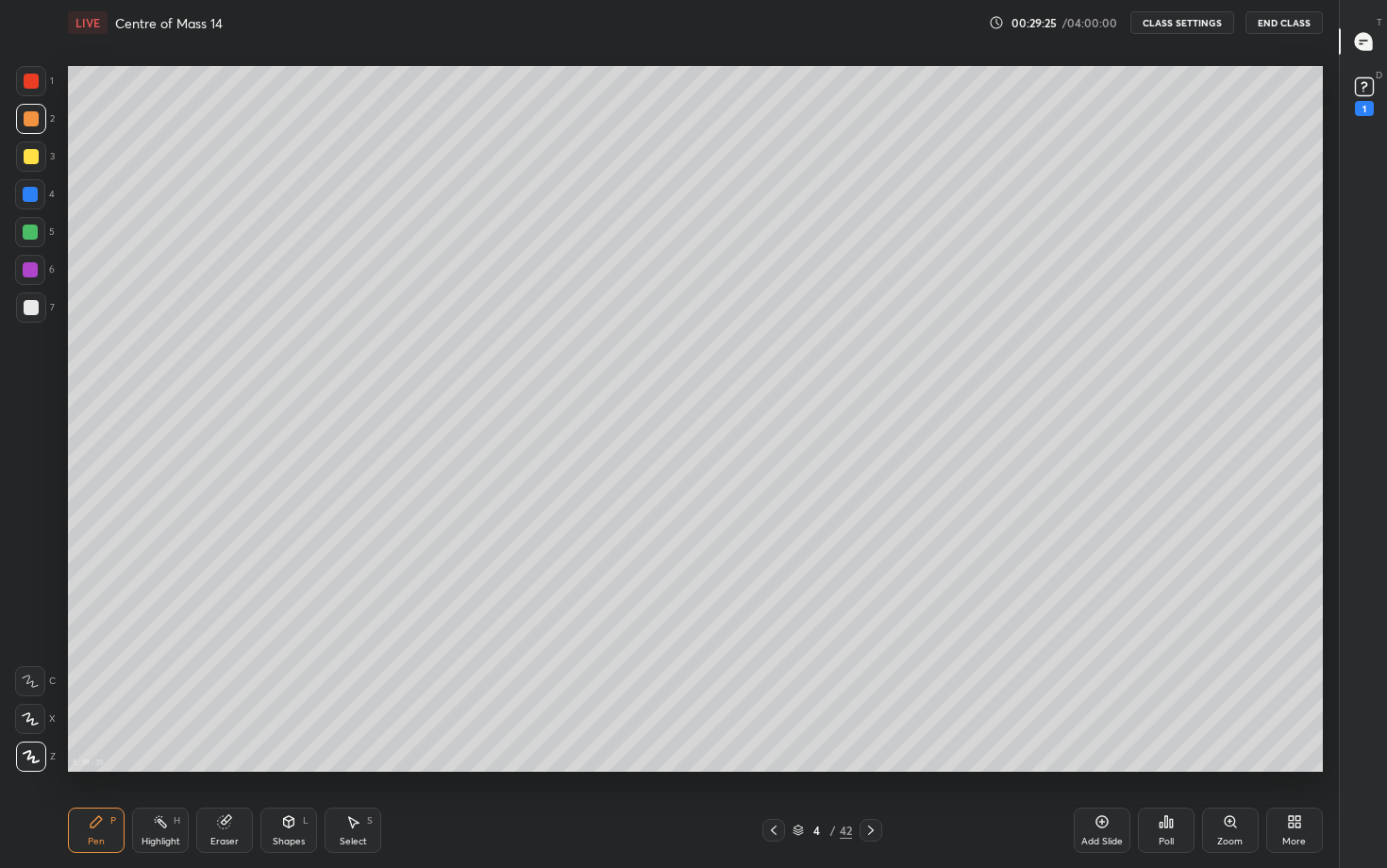 click at bounding box center [30, 232] 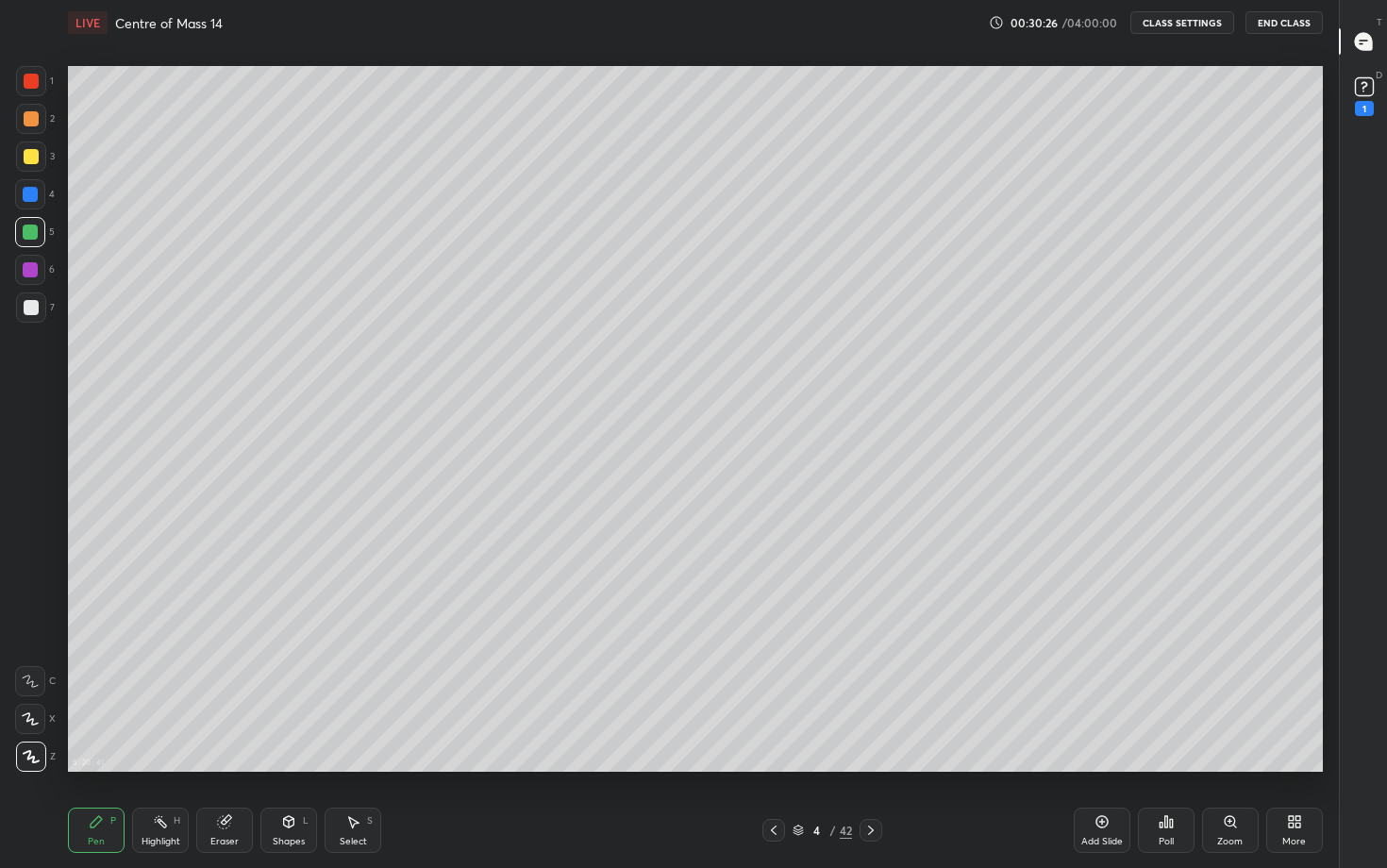 click on "Highlight H" at bounding box center (160, 830) 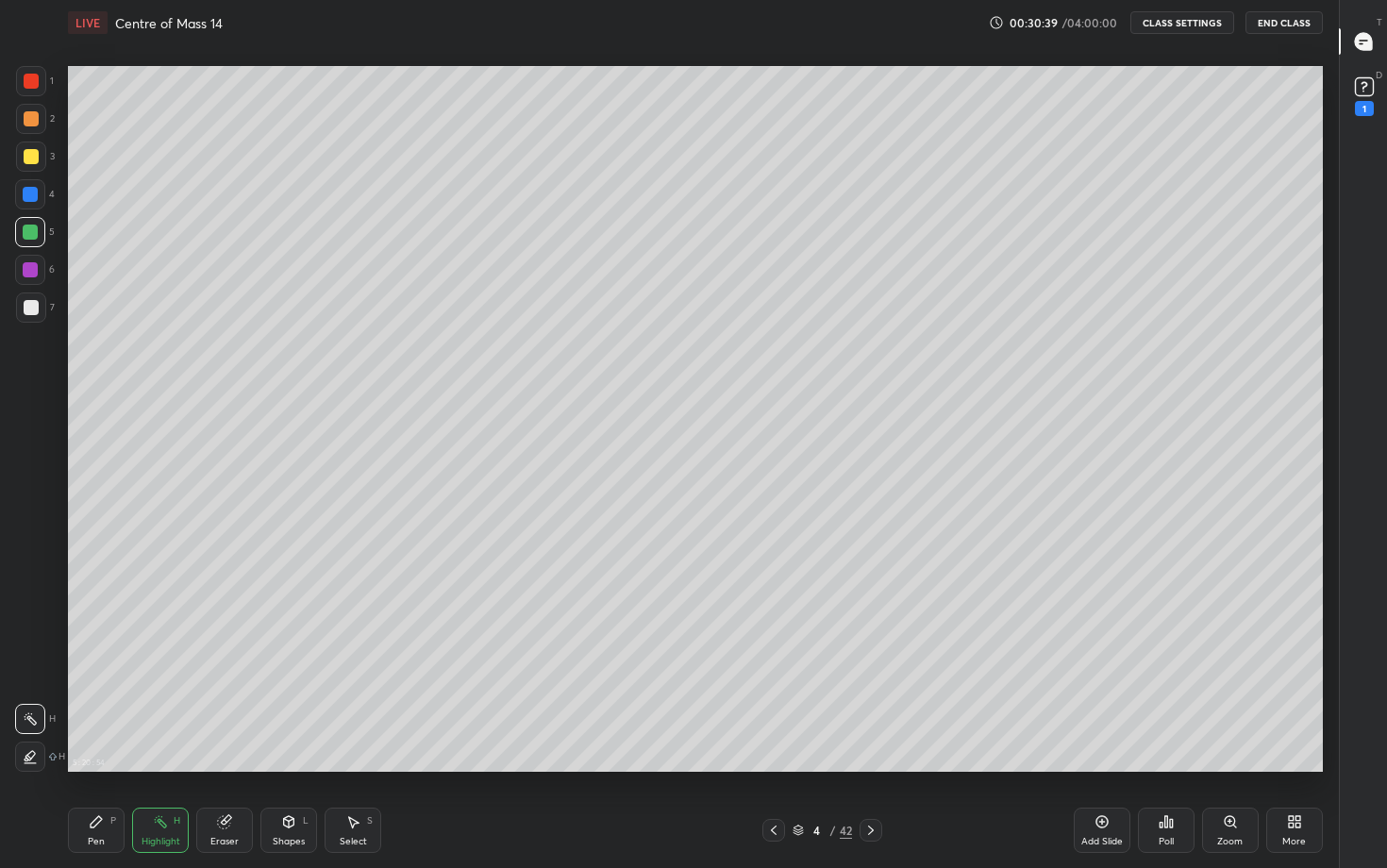 click on "H" at bounding box center [52, 719] 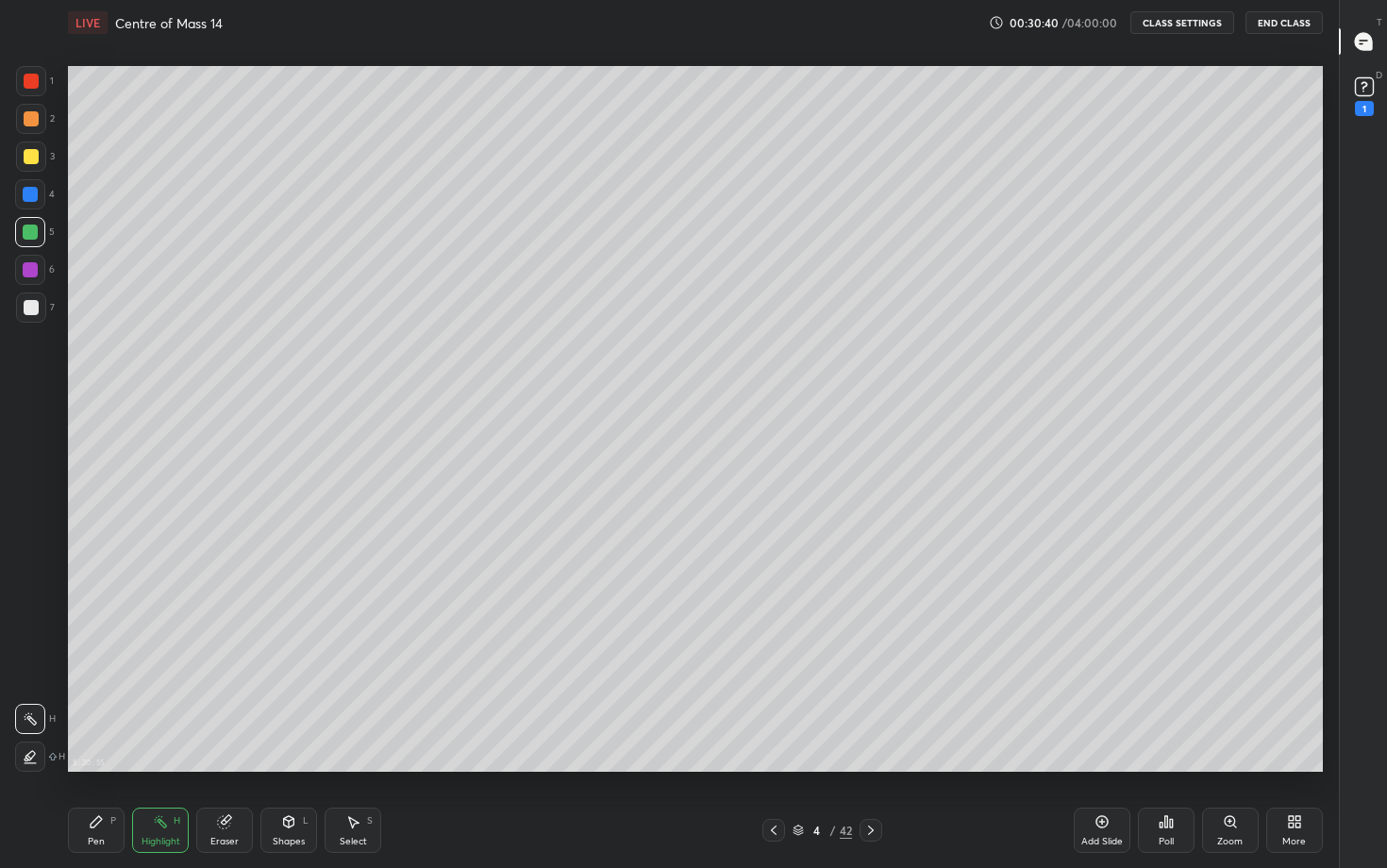 click on "Pen P" at bounding box center [96, 830] 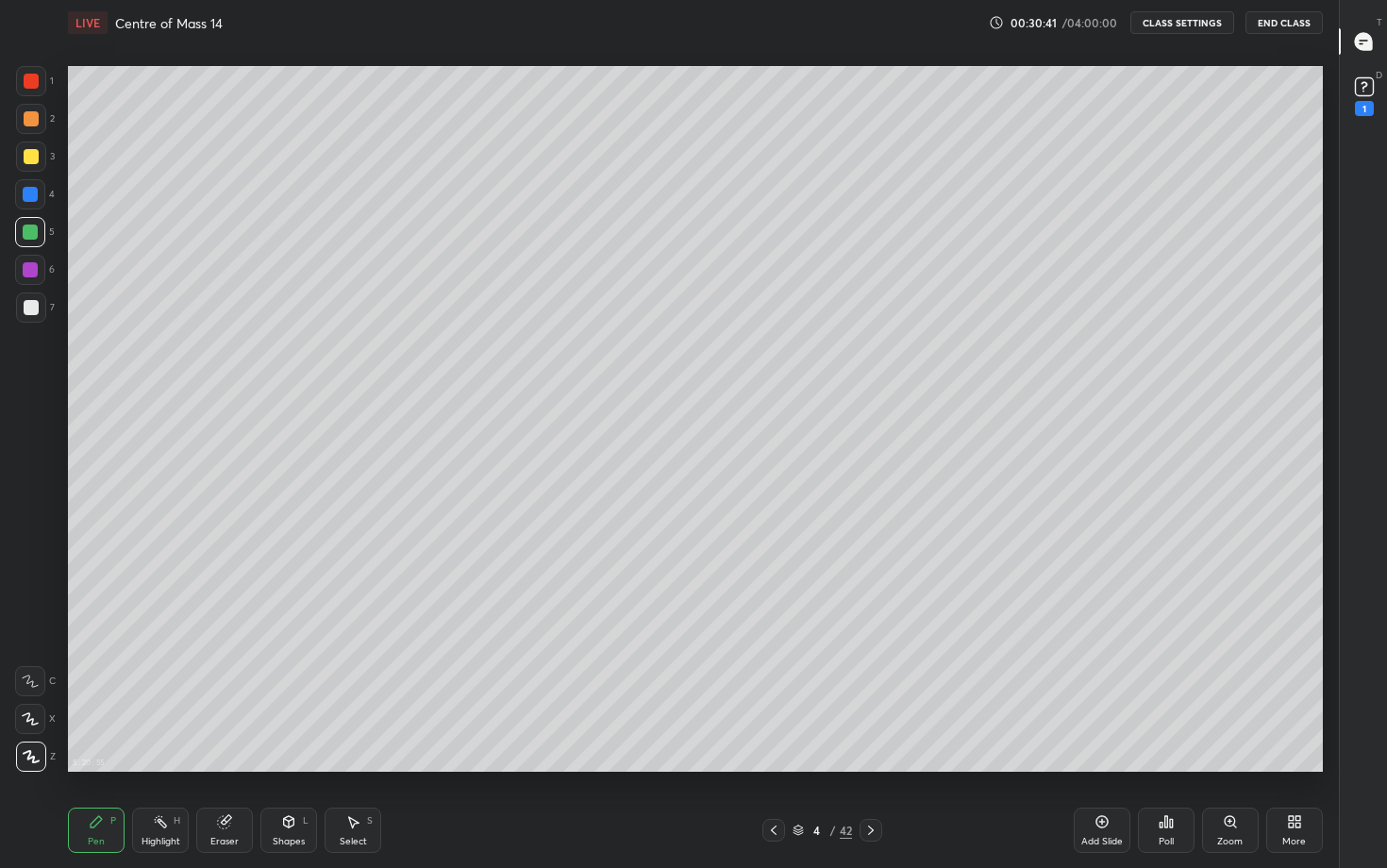 click at bounding box center (31, 81) 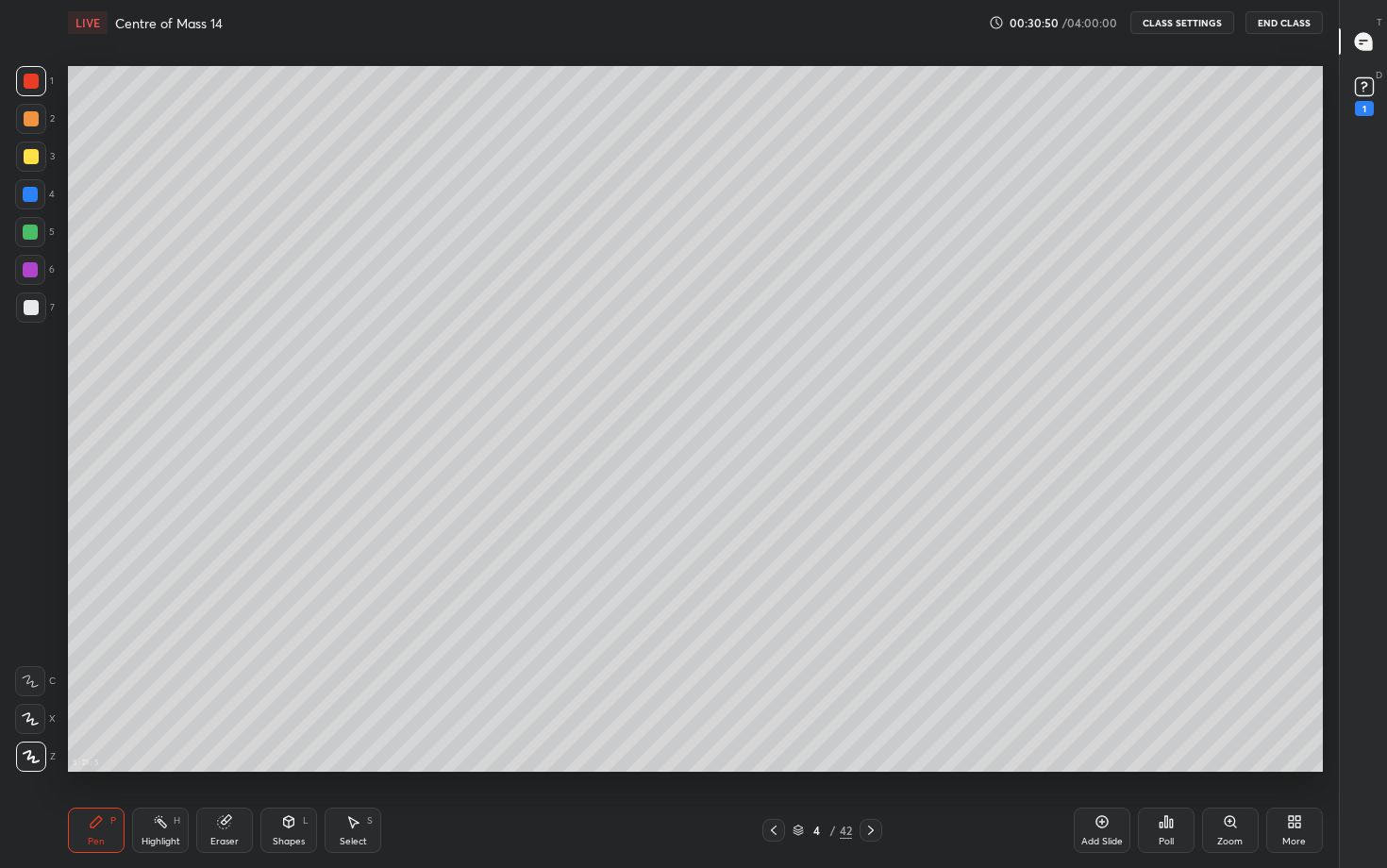 click 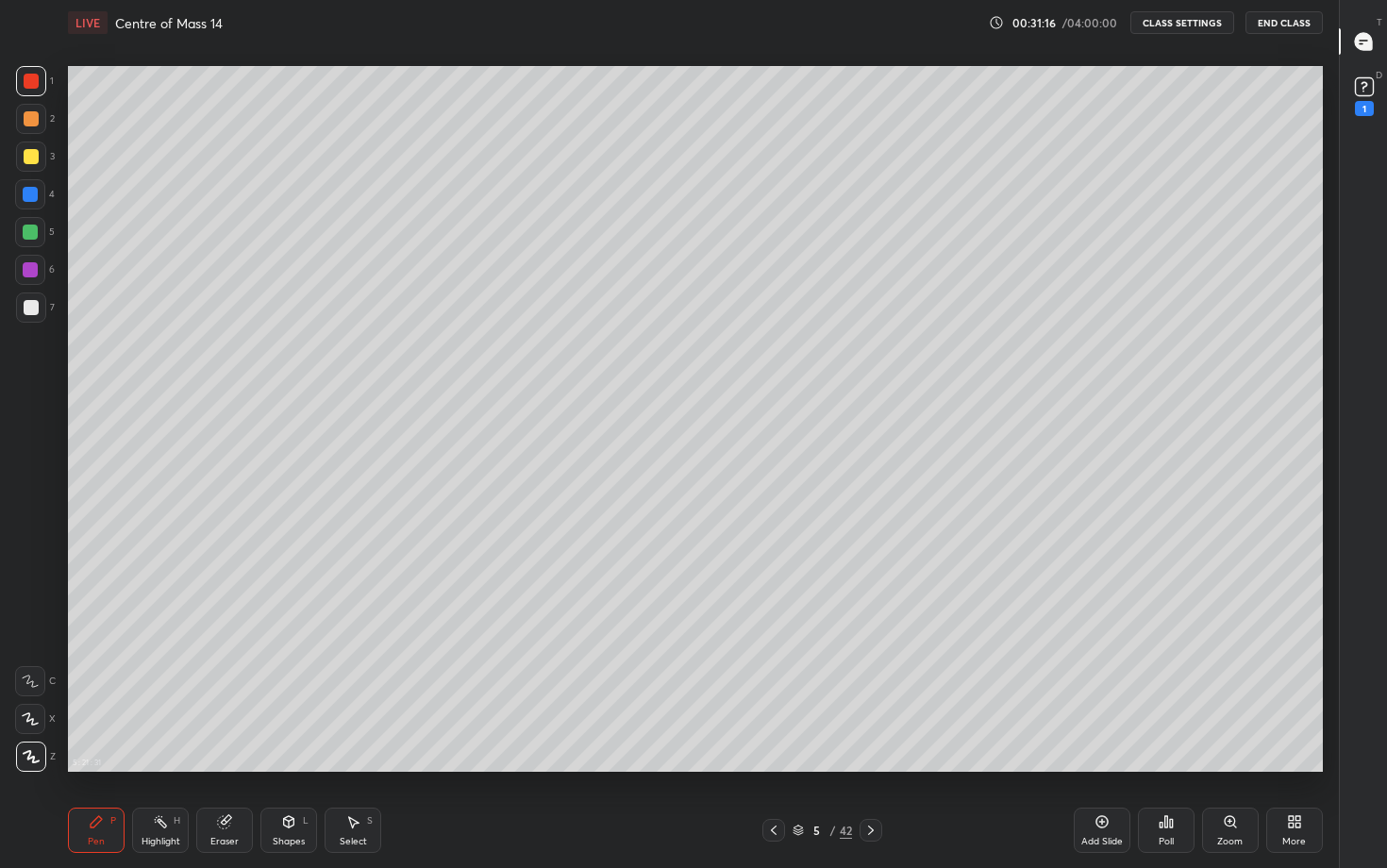 click at bounding box center (31, 308) 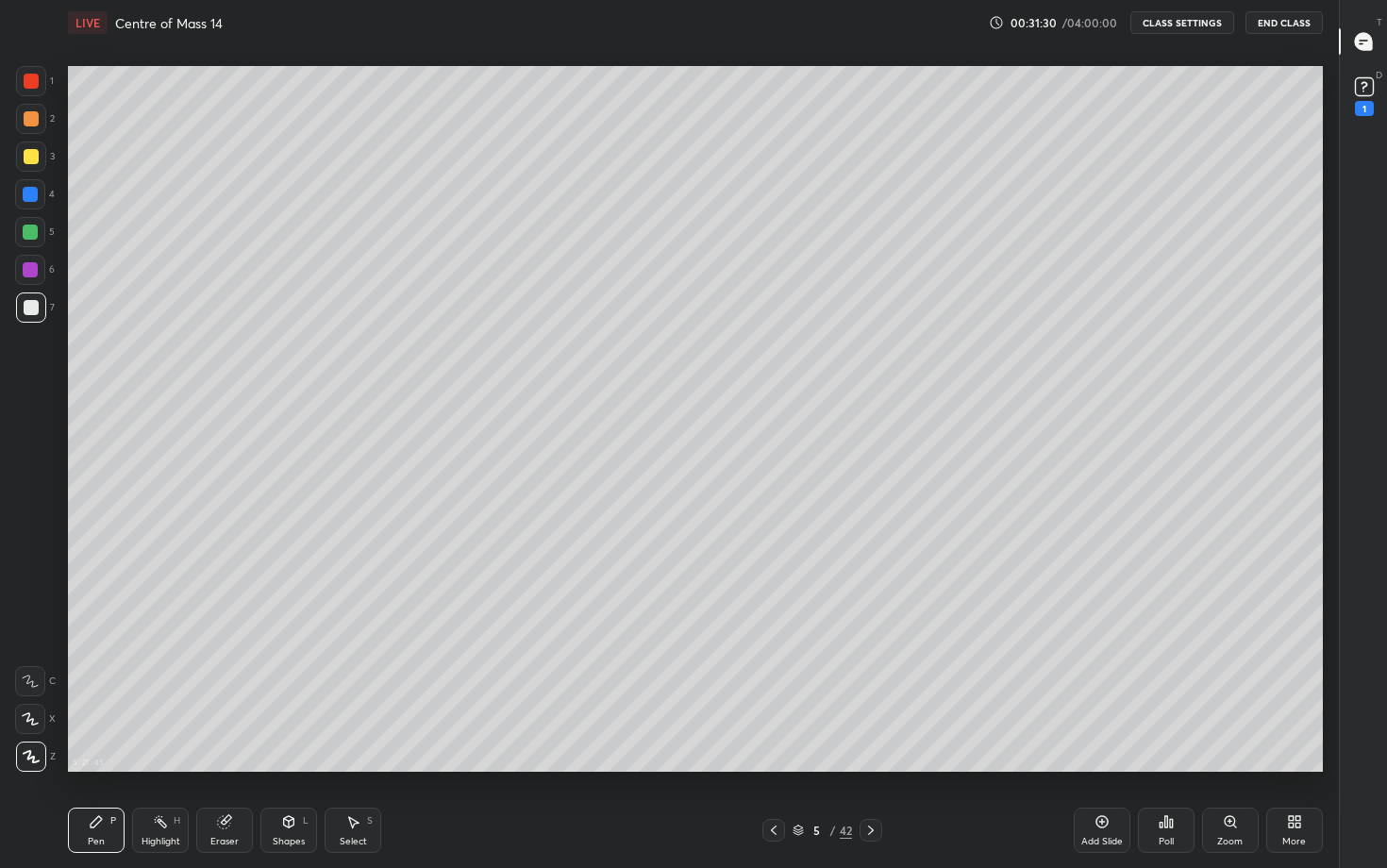 click on "Highlight H" at bounding box center (160, 830) 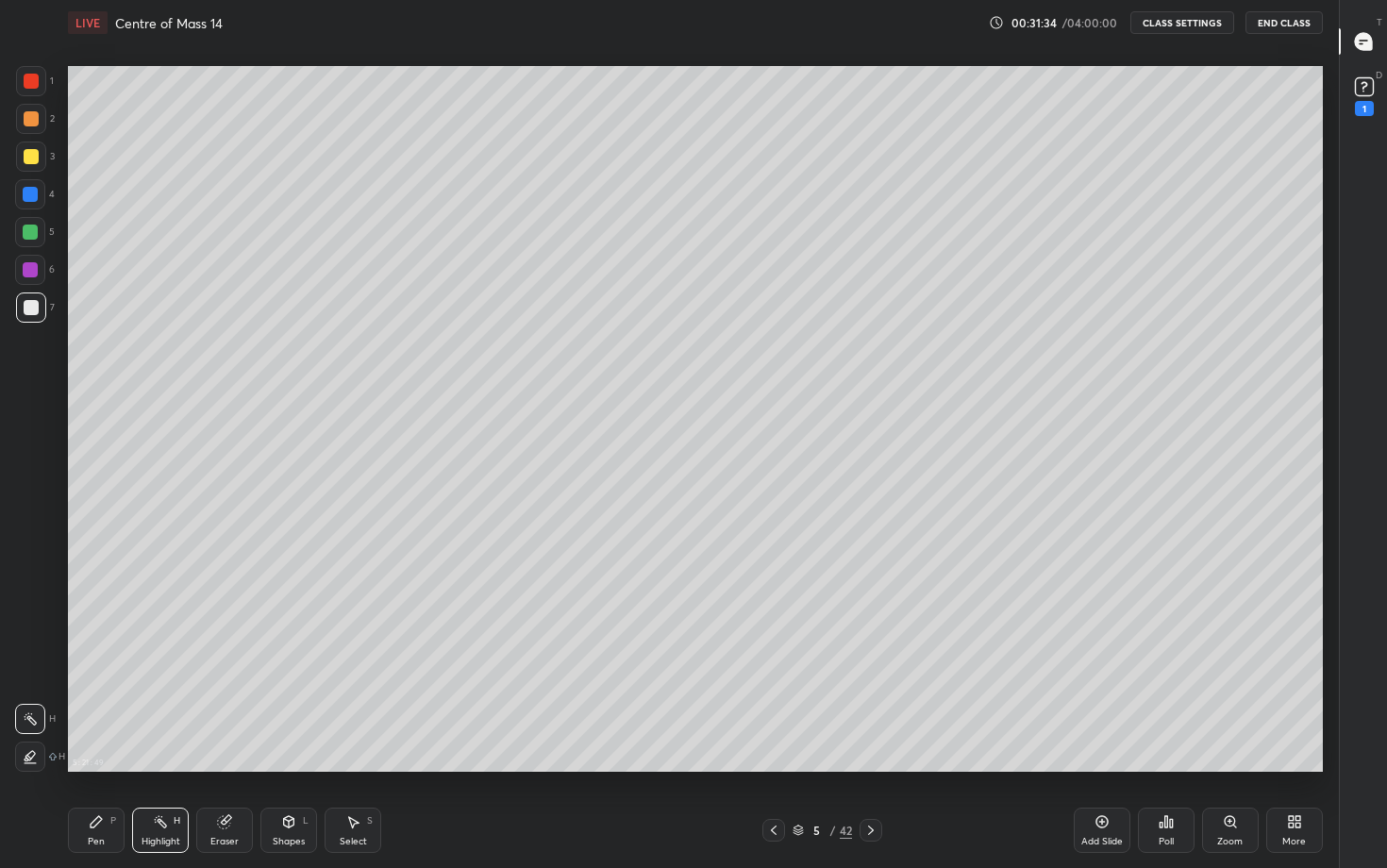 click on "Pen P" at bounding box center [96, 830] 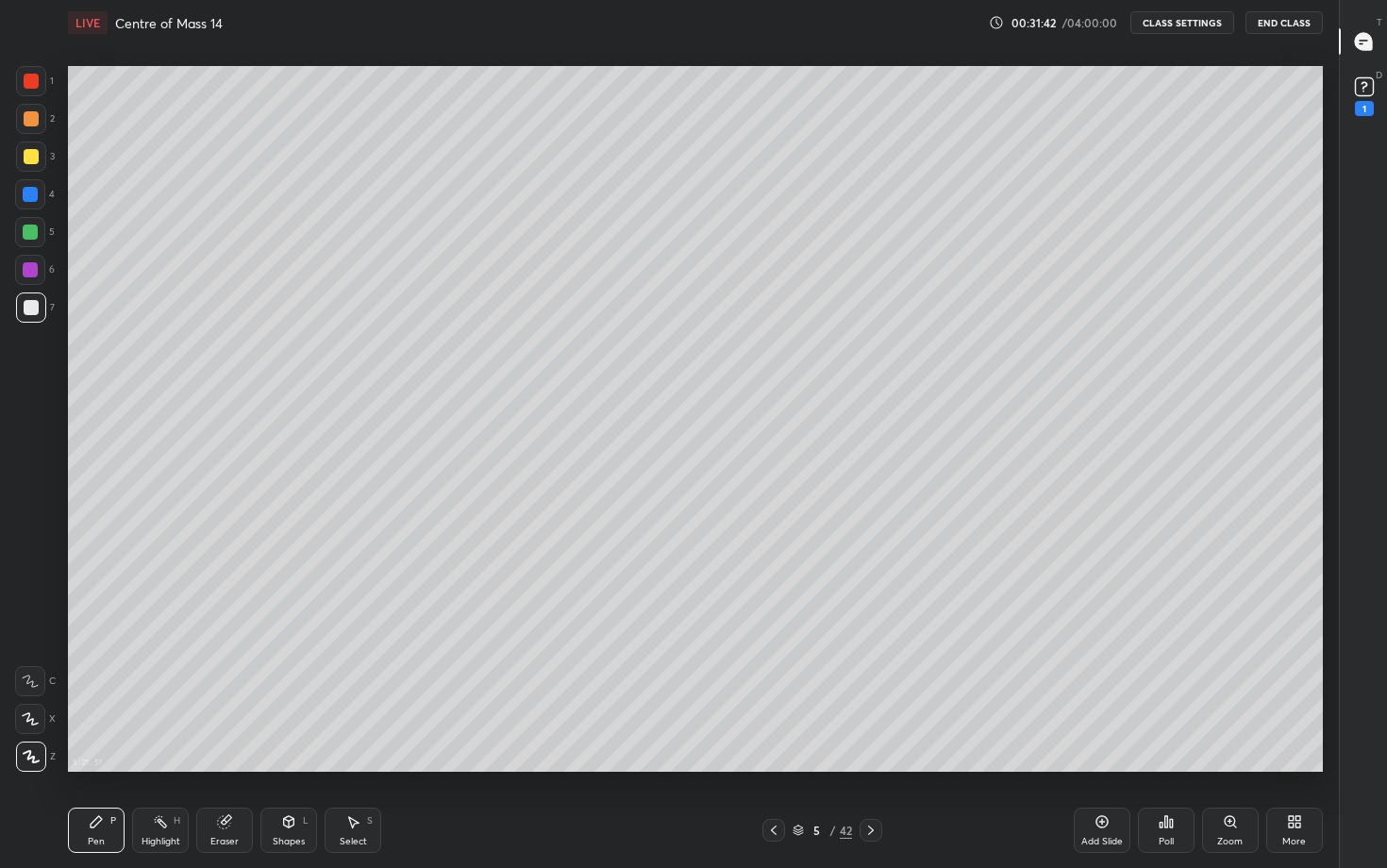 click 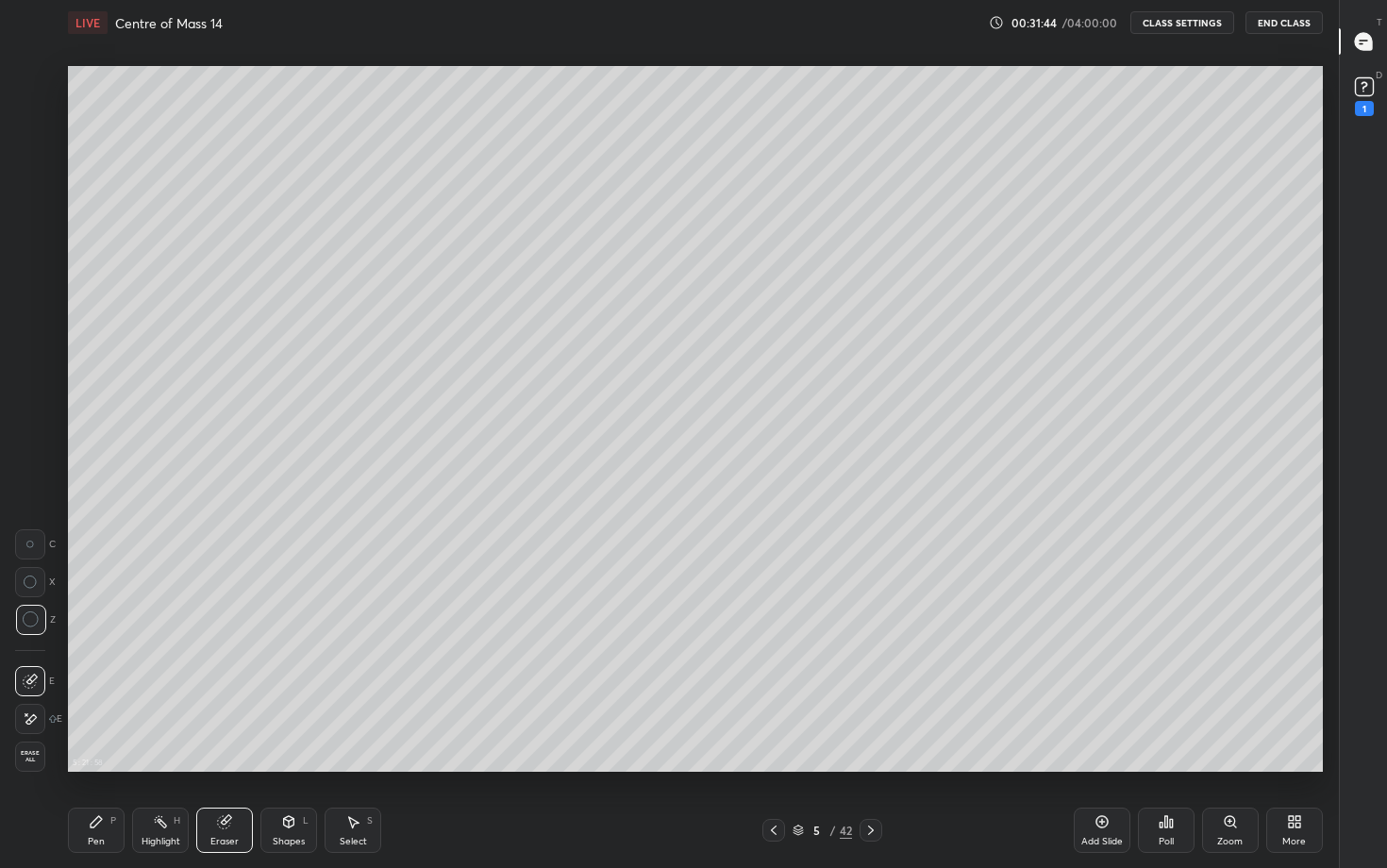 click on "Pen P" at bounding box center [96, 830] 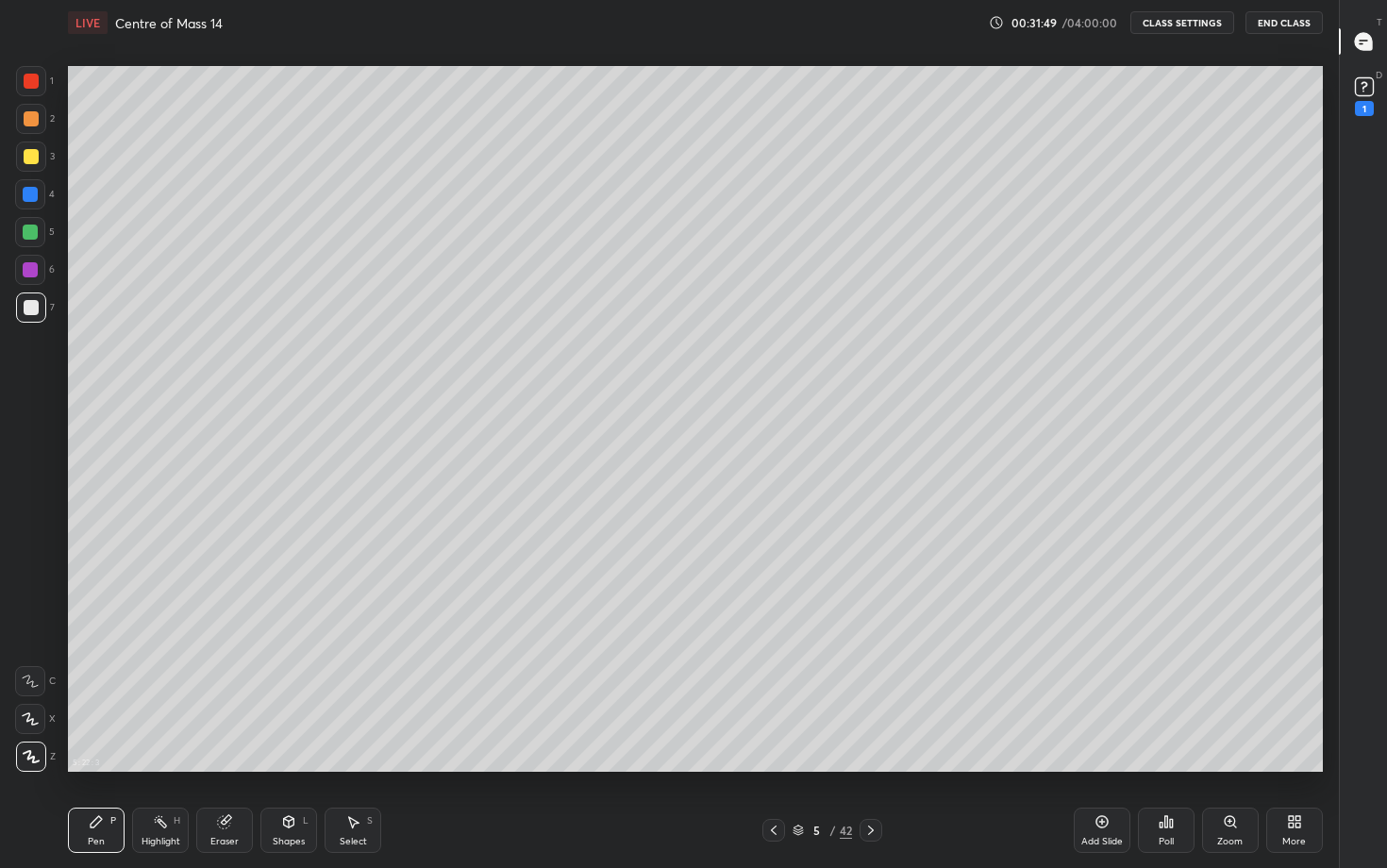 click on "Highlight H" at bounding box center (160, 830) 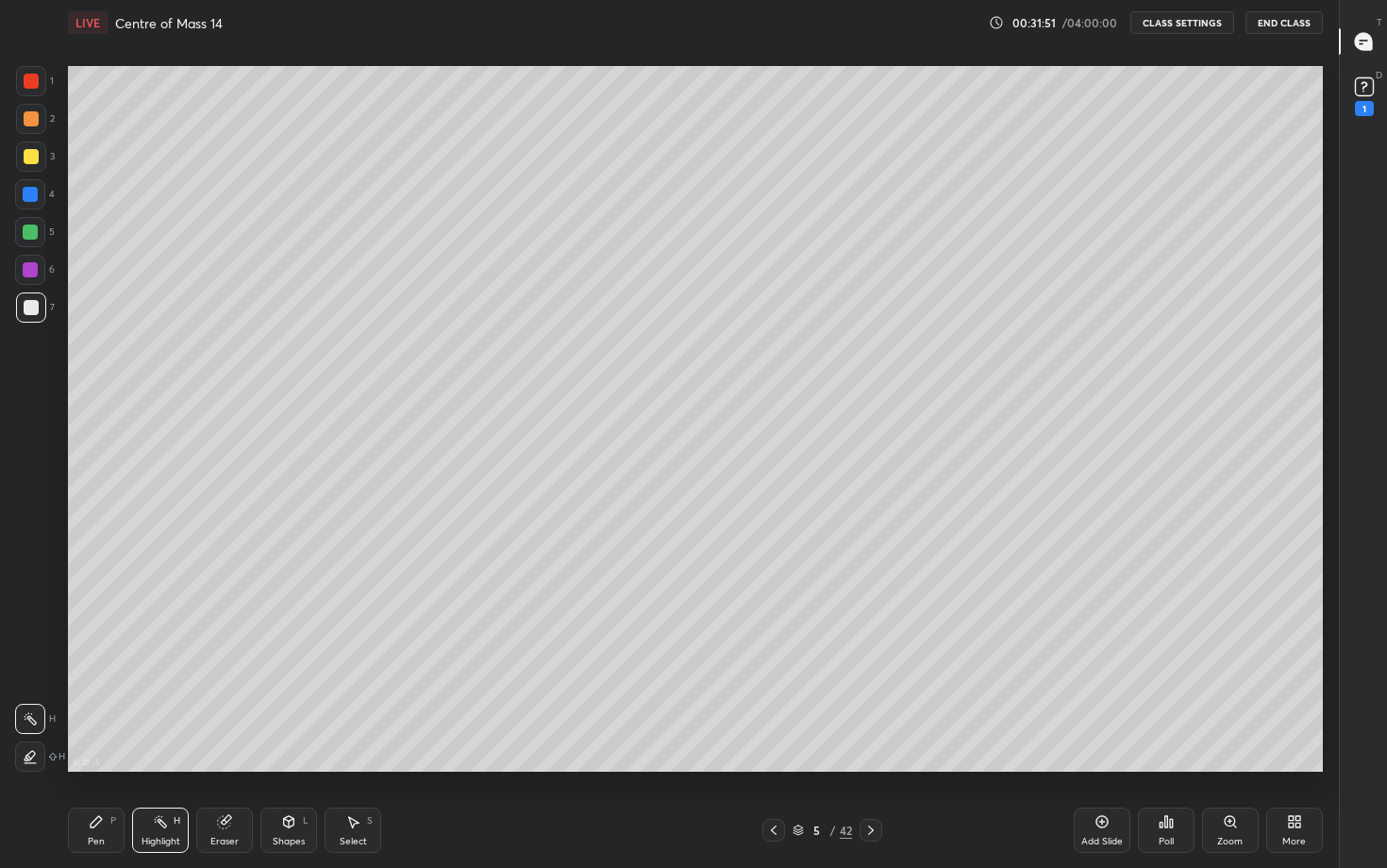 click on "Pen P Highlight H Eraser Shapes L Select S" at bounding box center (319, 830) 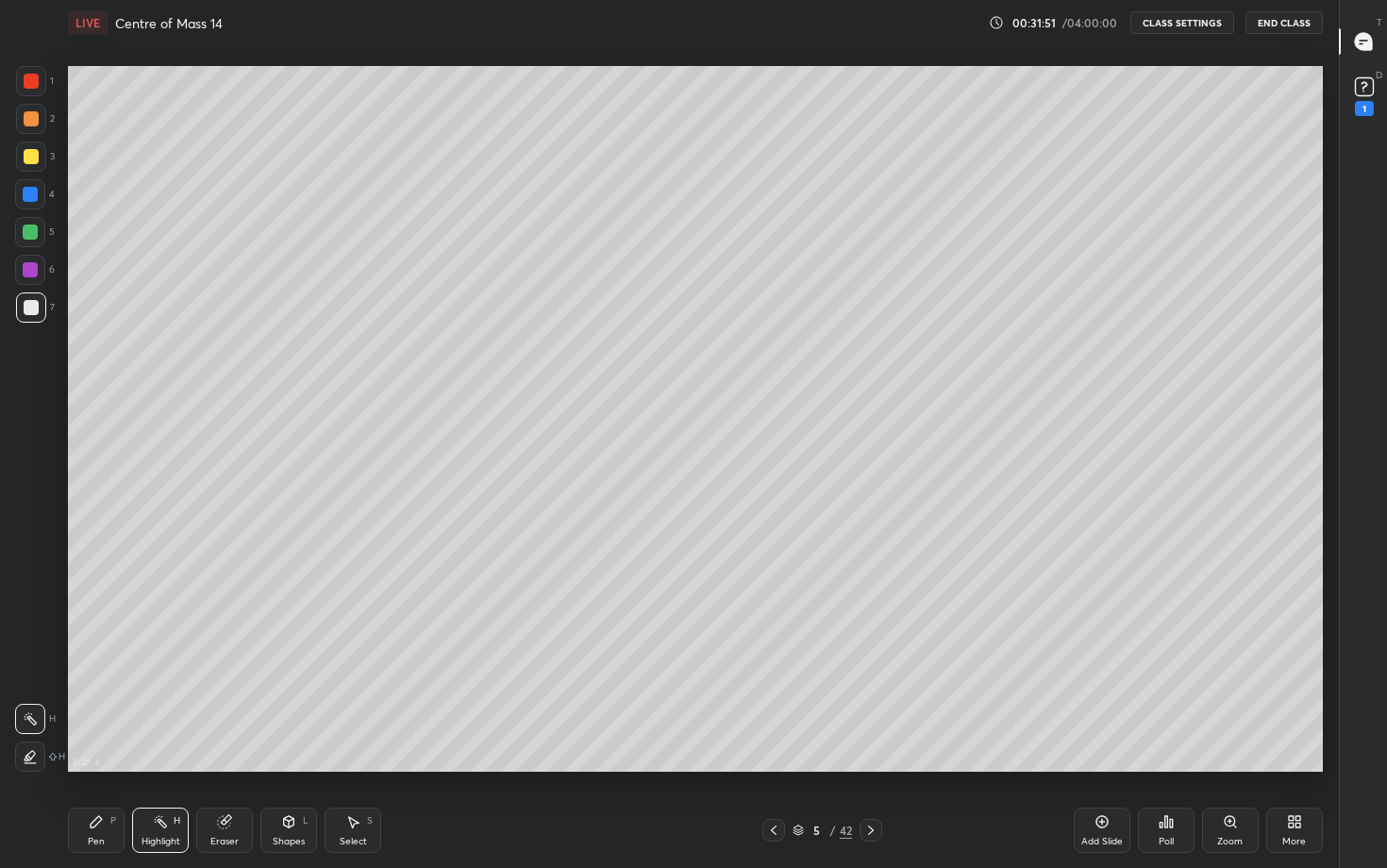 click at bounding box center [31, 157] 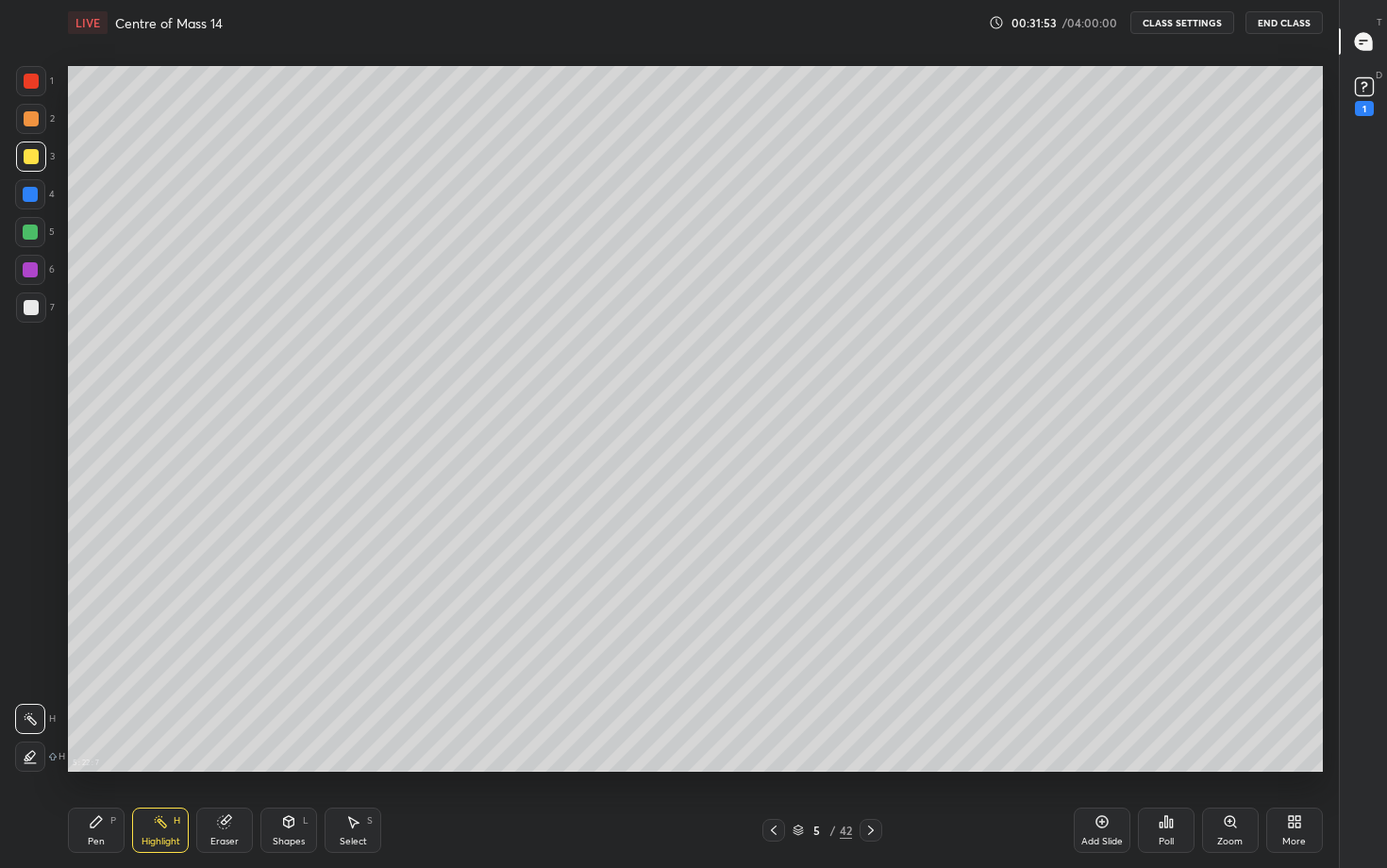 click on "Pen P" at bounding box center (96, 830) 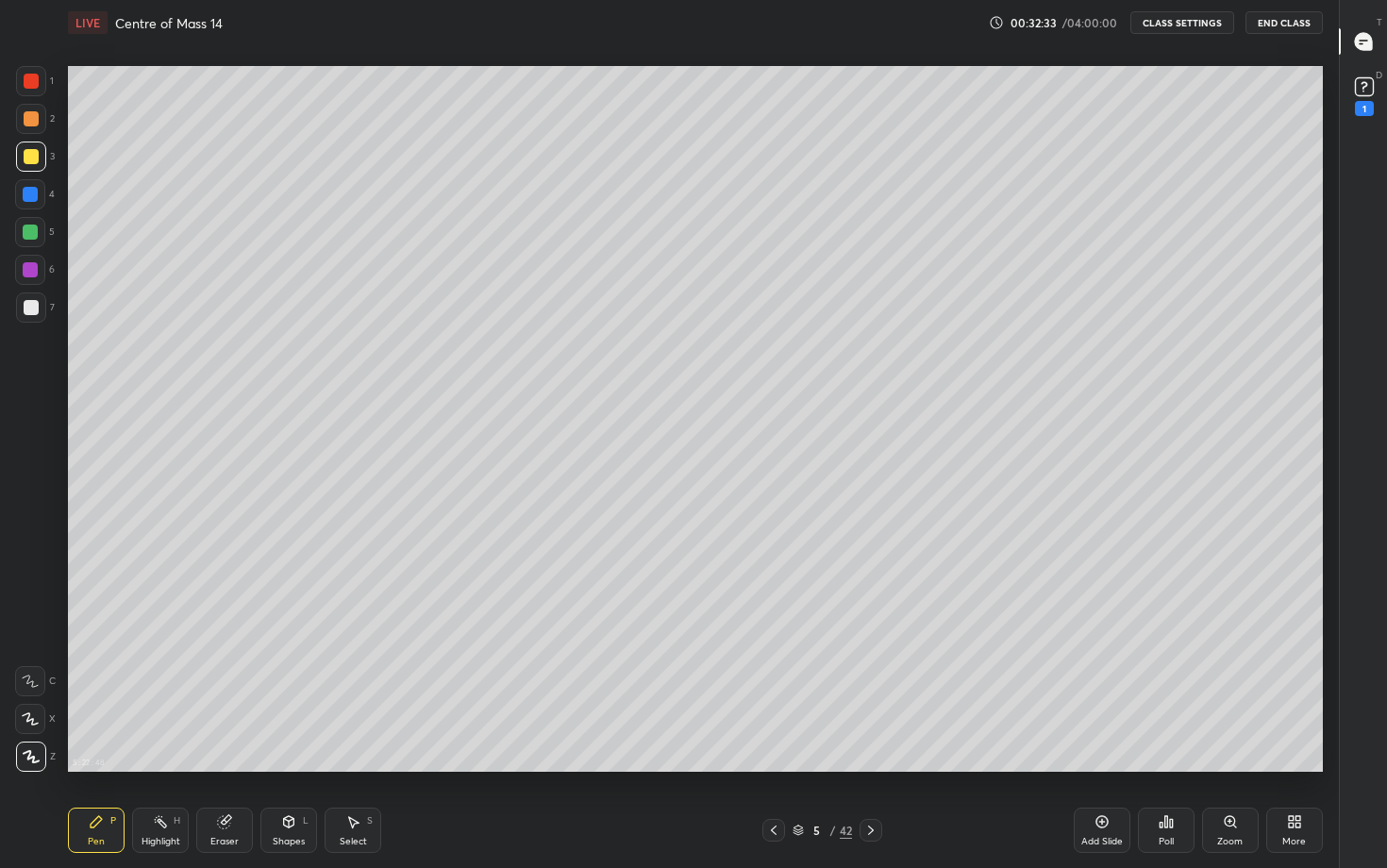click on "Highlight H" at bounding box center (160, 830) 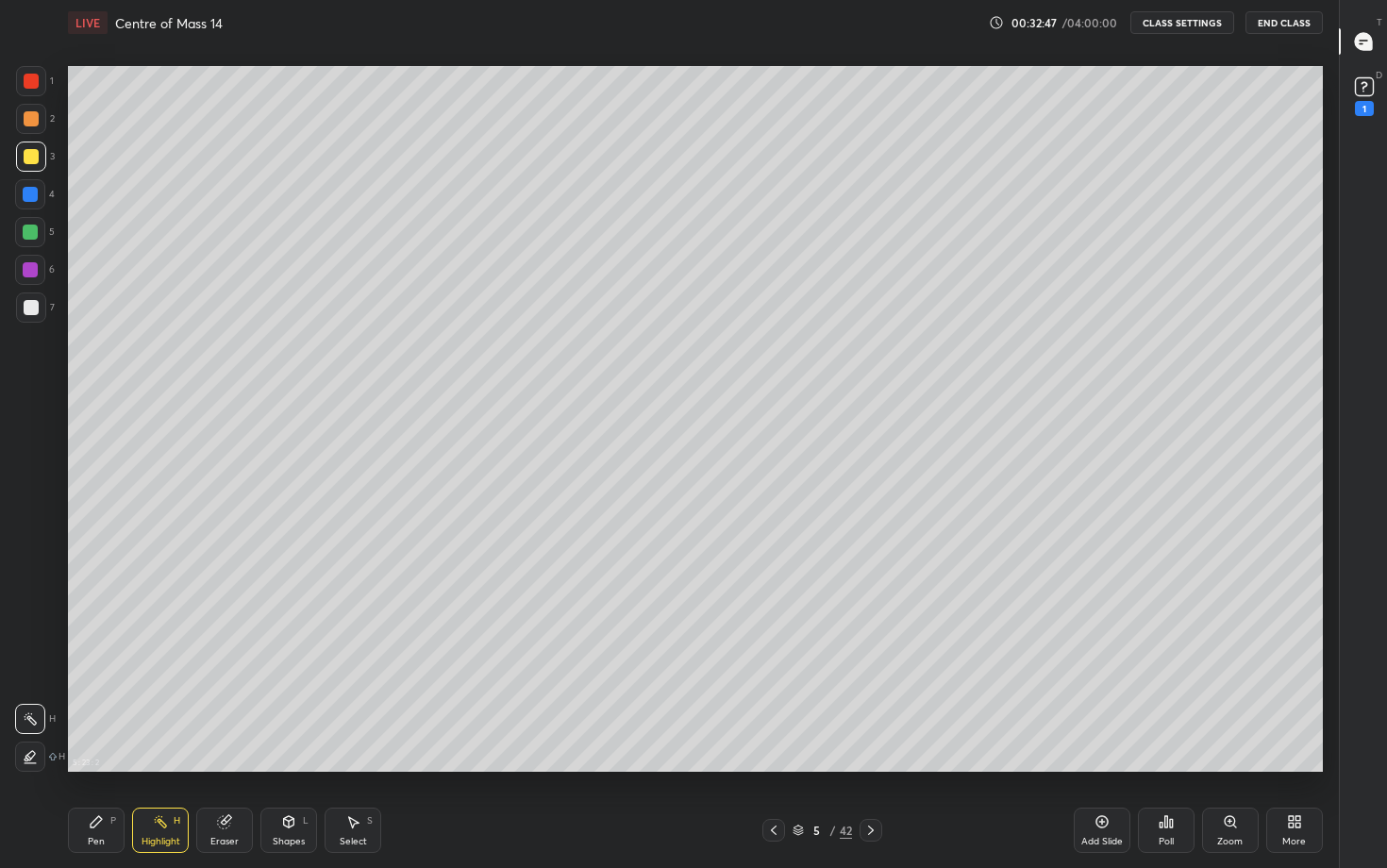 click on "More" at bounding box center (1295, 830) 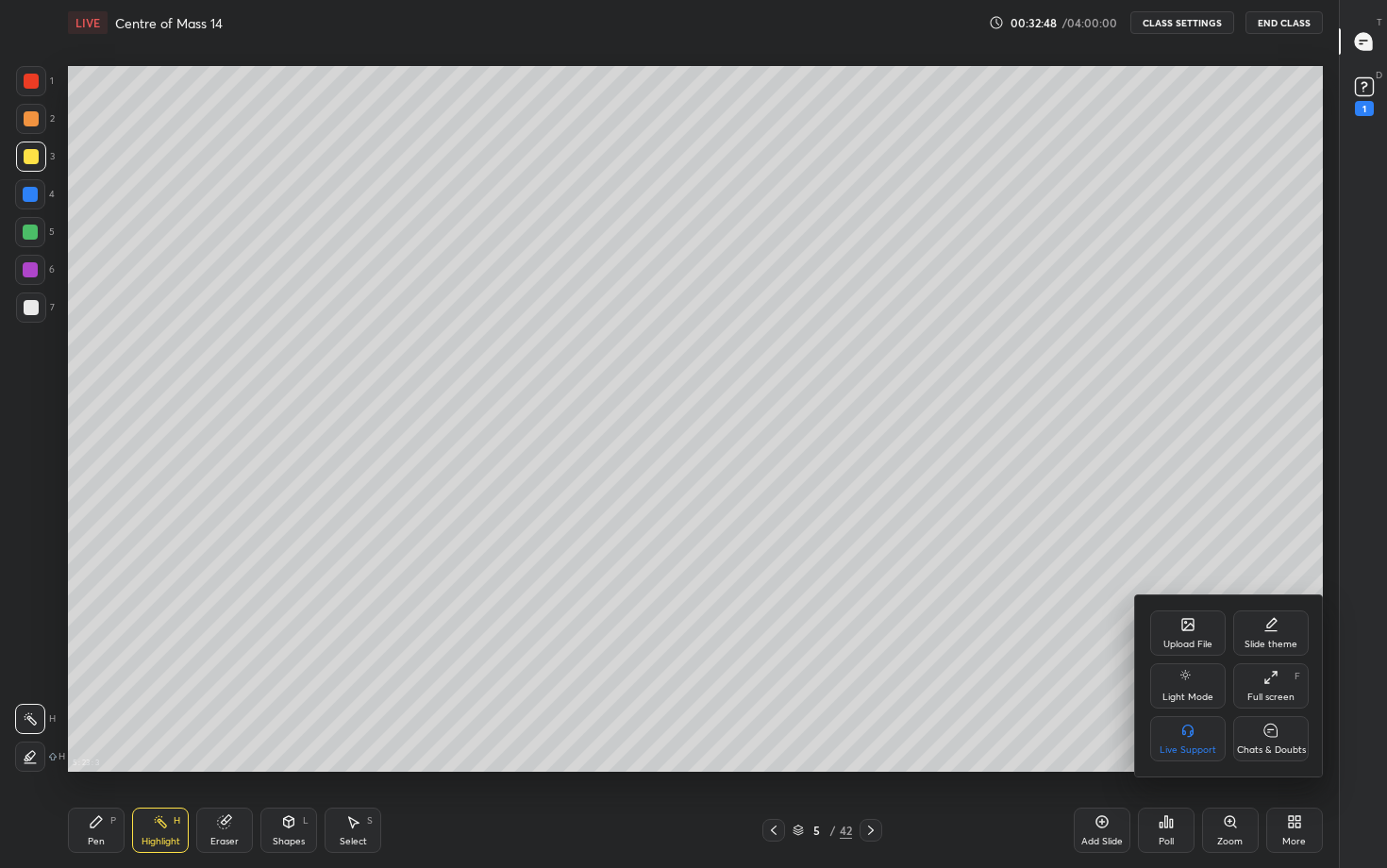 click on "Chats & Doubts" at bounding box center (1271, 739) 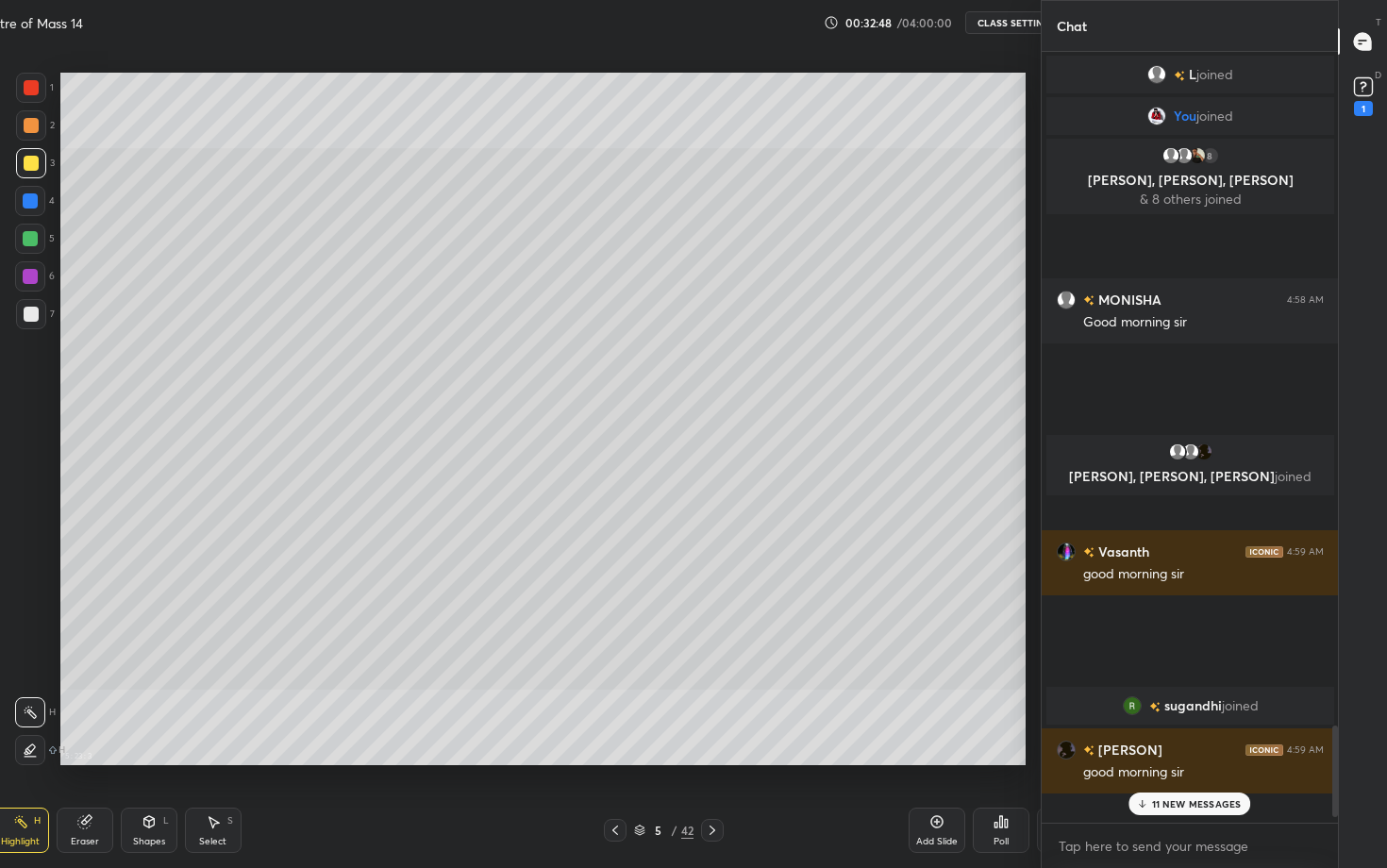 scroll, scrollTop: 747, scrollLeft: 1022, axis: both 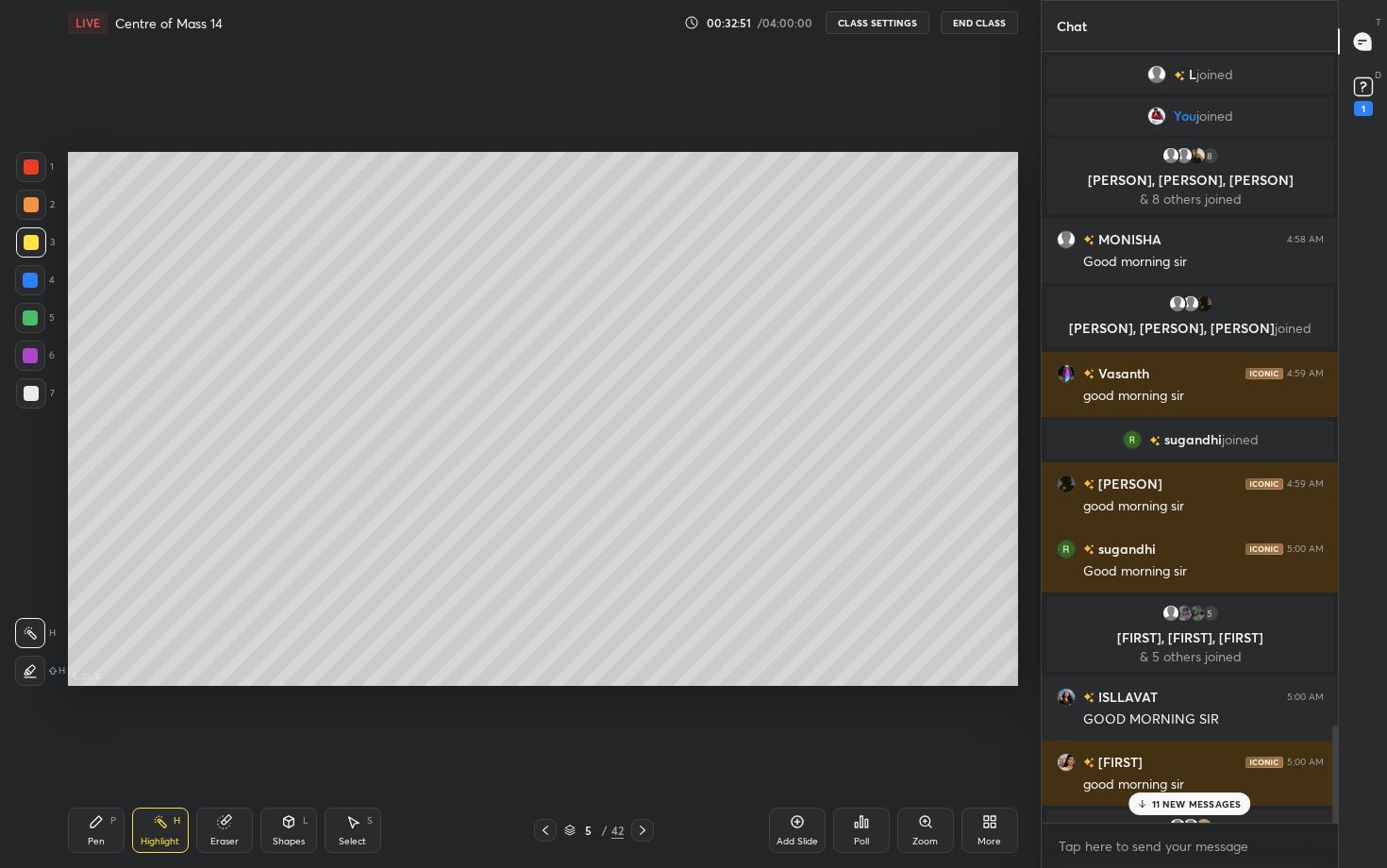 click on "11 NEW MESSAGES" at bounding box center [1196, 804] 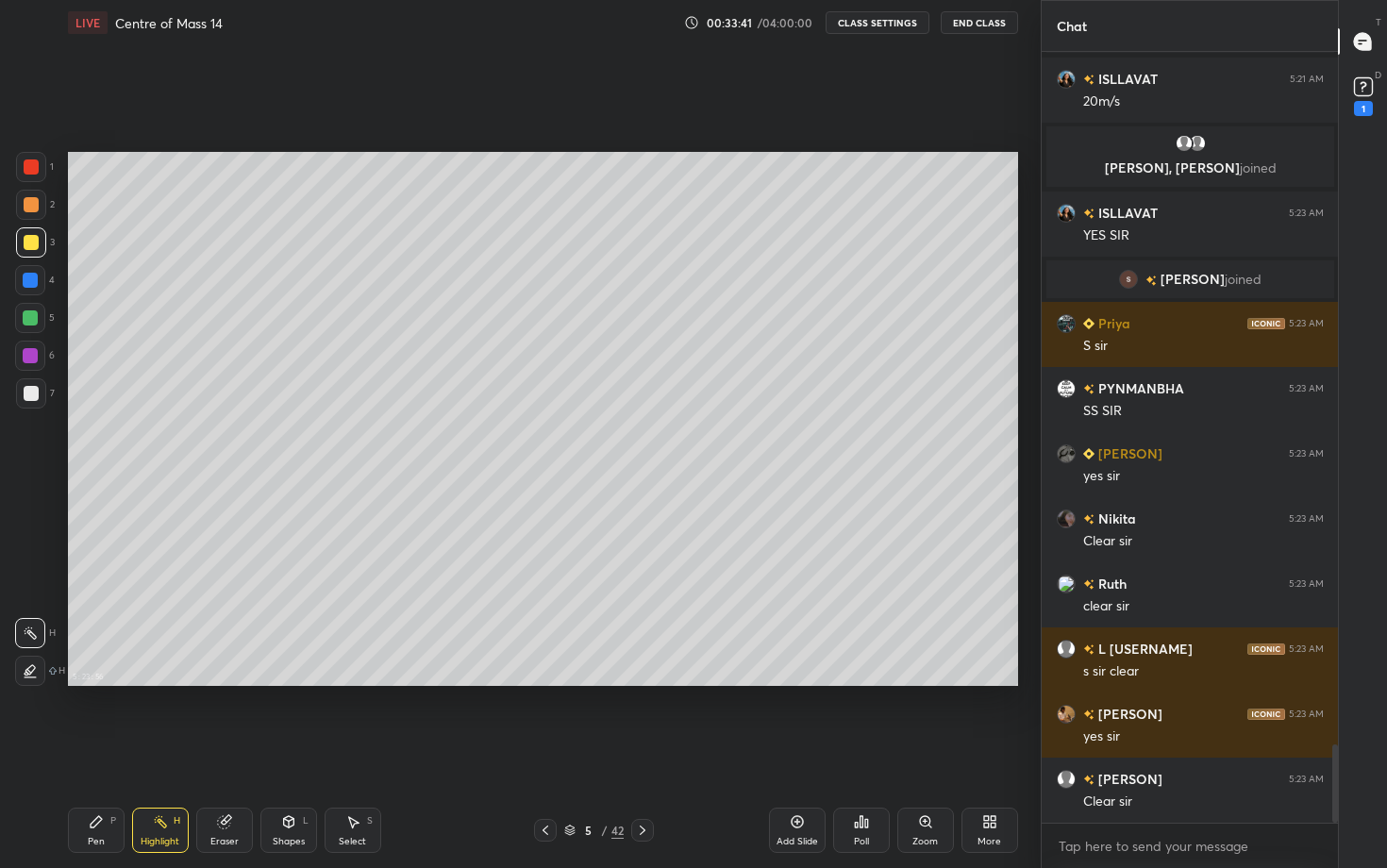 scroll, scrollTop: 6800, scrollLeft: 0, axis: vertical 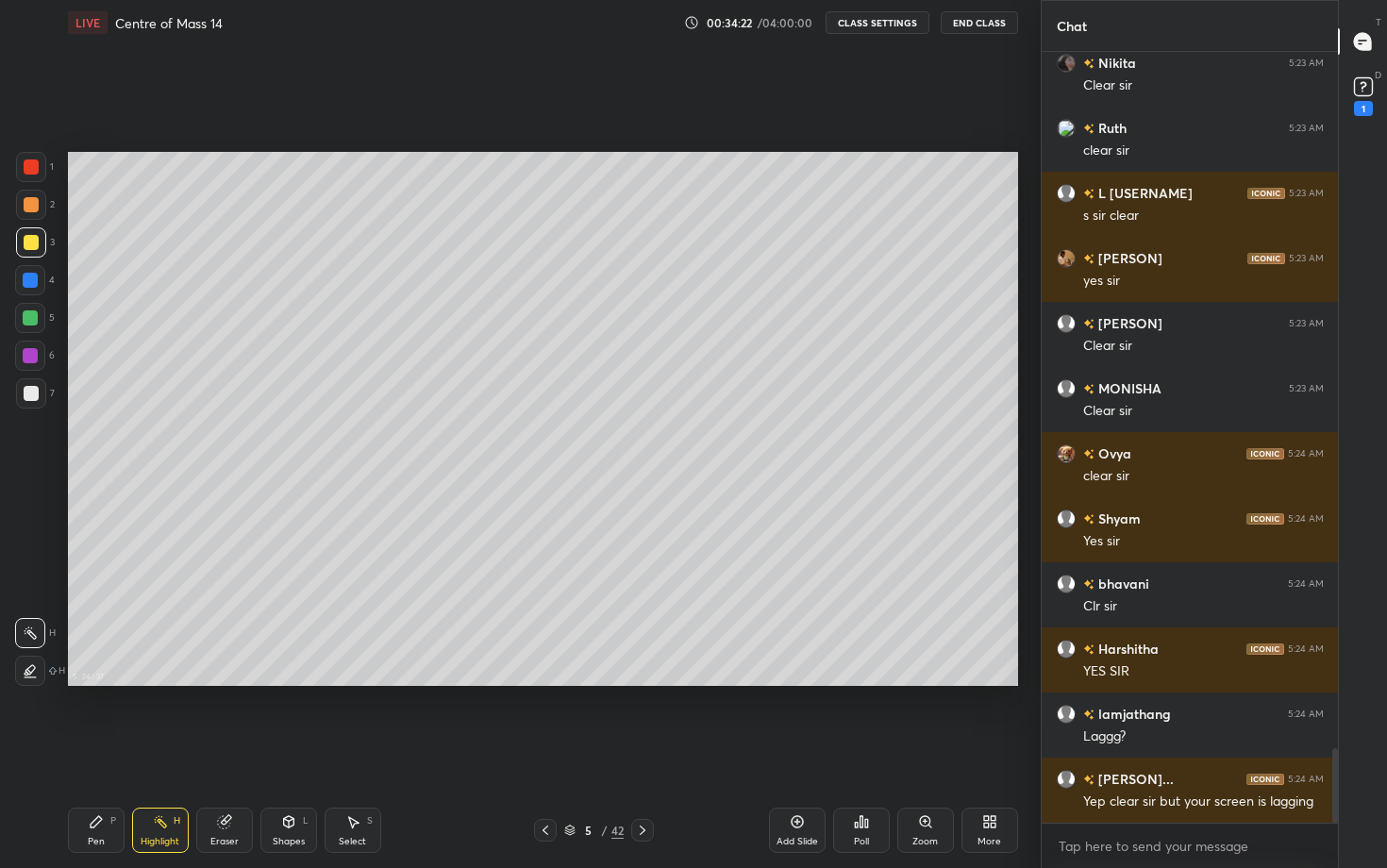 click on "More" at bounding box center [989, 842] 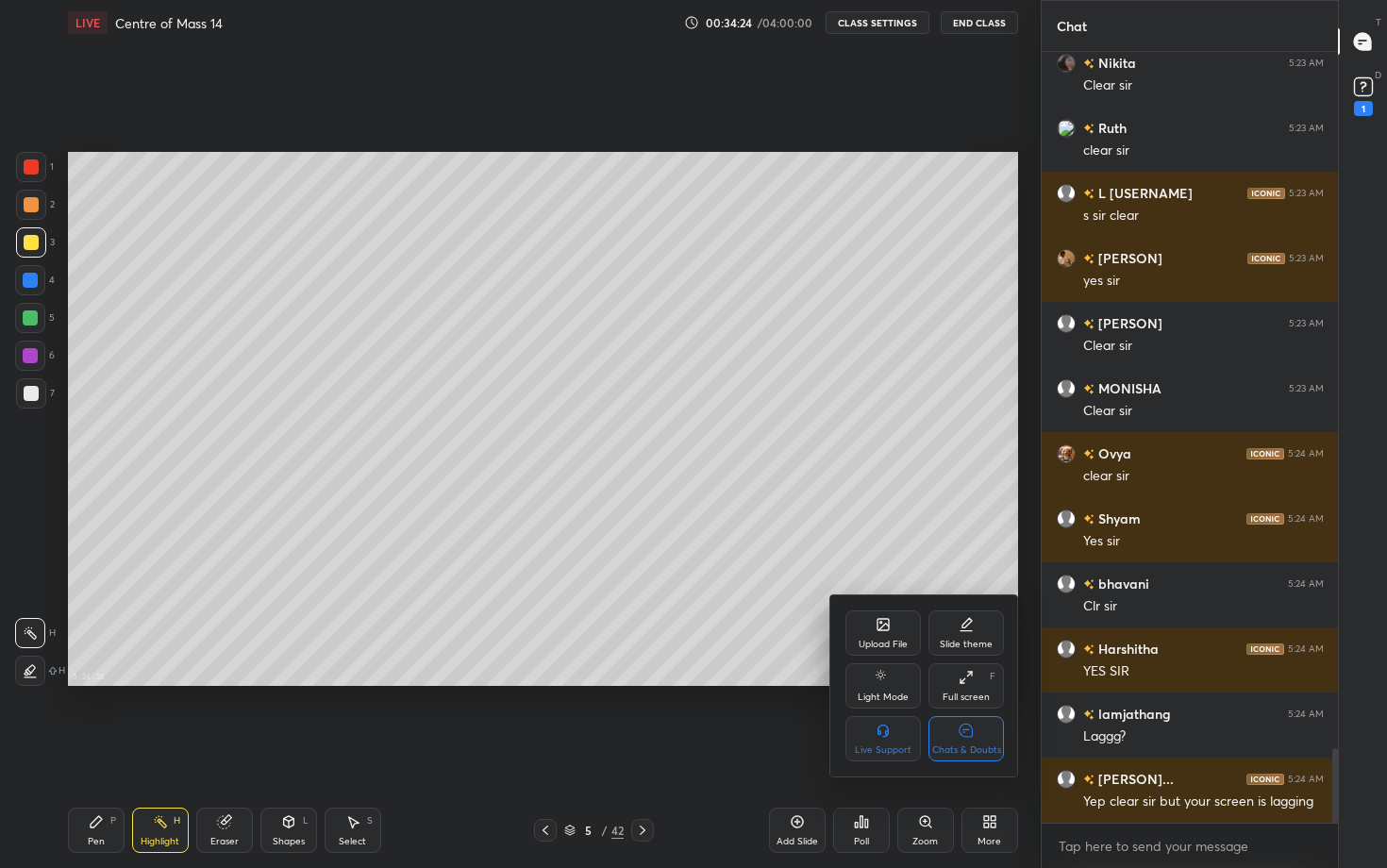 click on "Chats & Doubts" at bounding box center [966, 750] 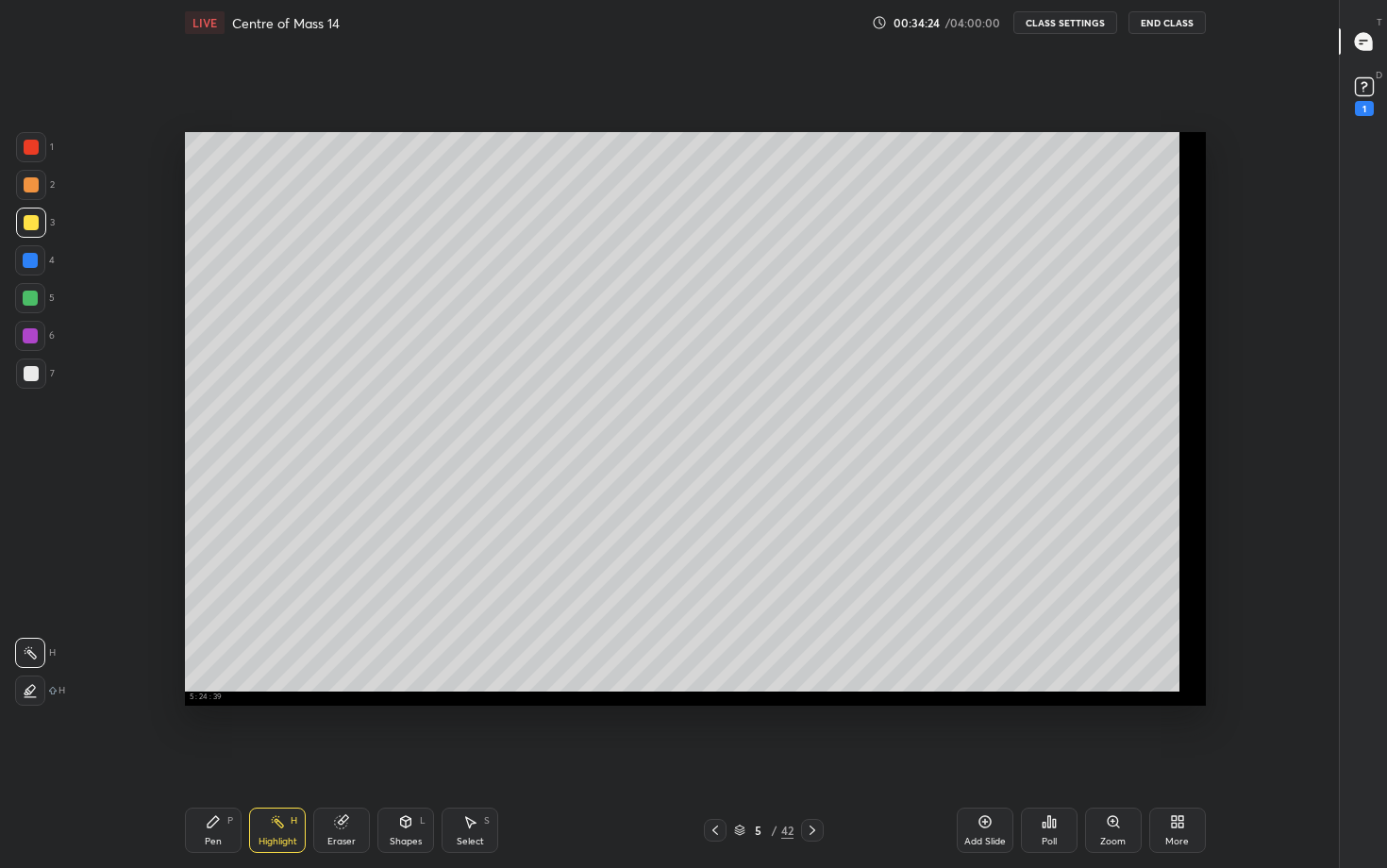 scroll, scrollTop: 93601, scrollLeft: 93237, axis: both 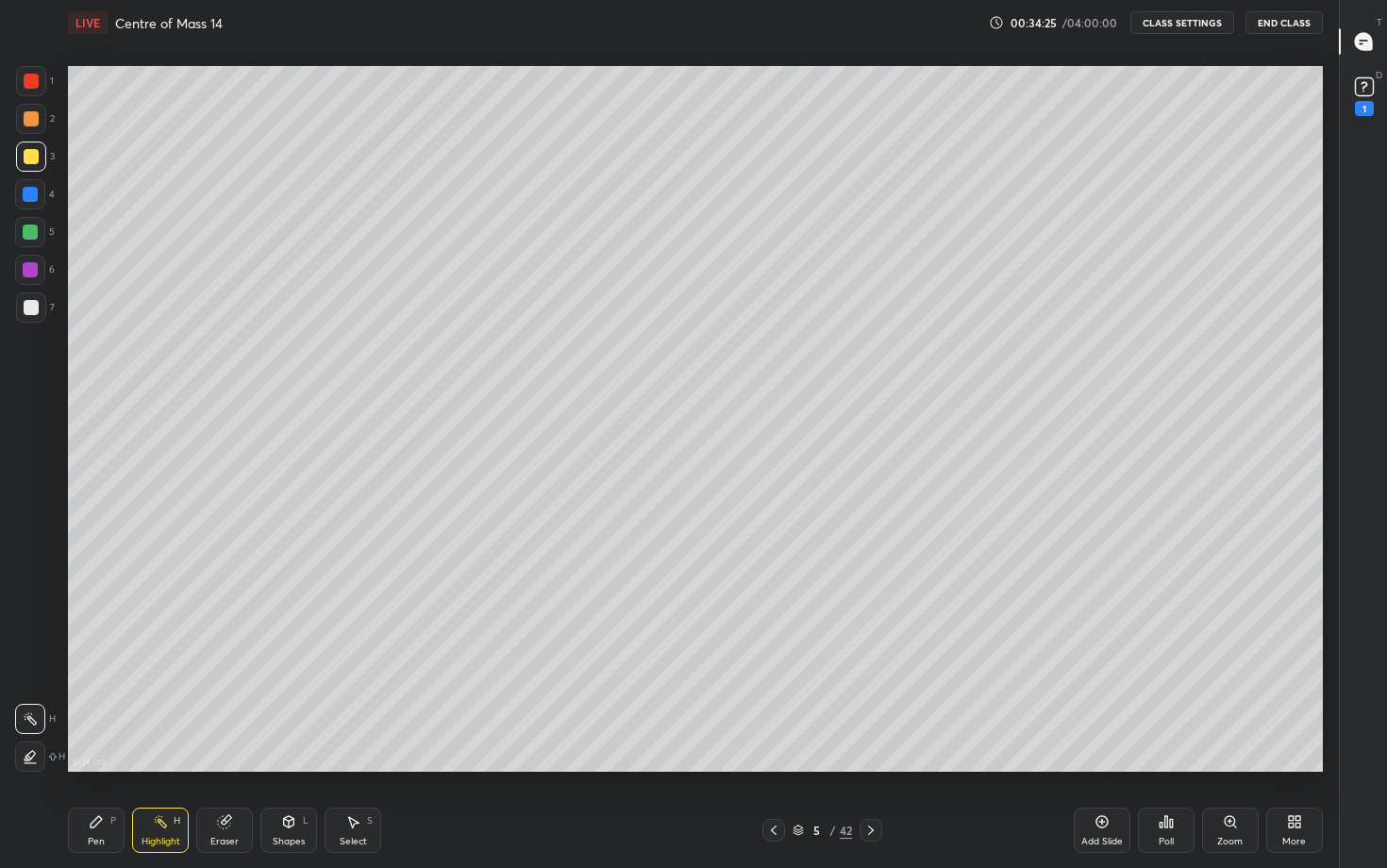 click on "Pen" at bounding box center (96, 842) 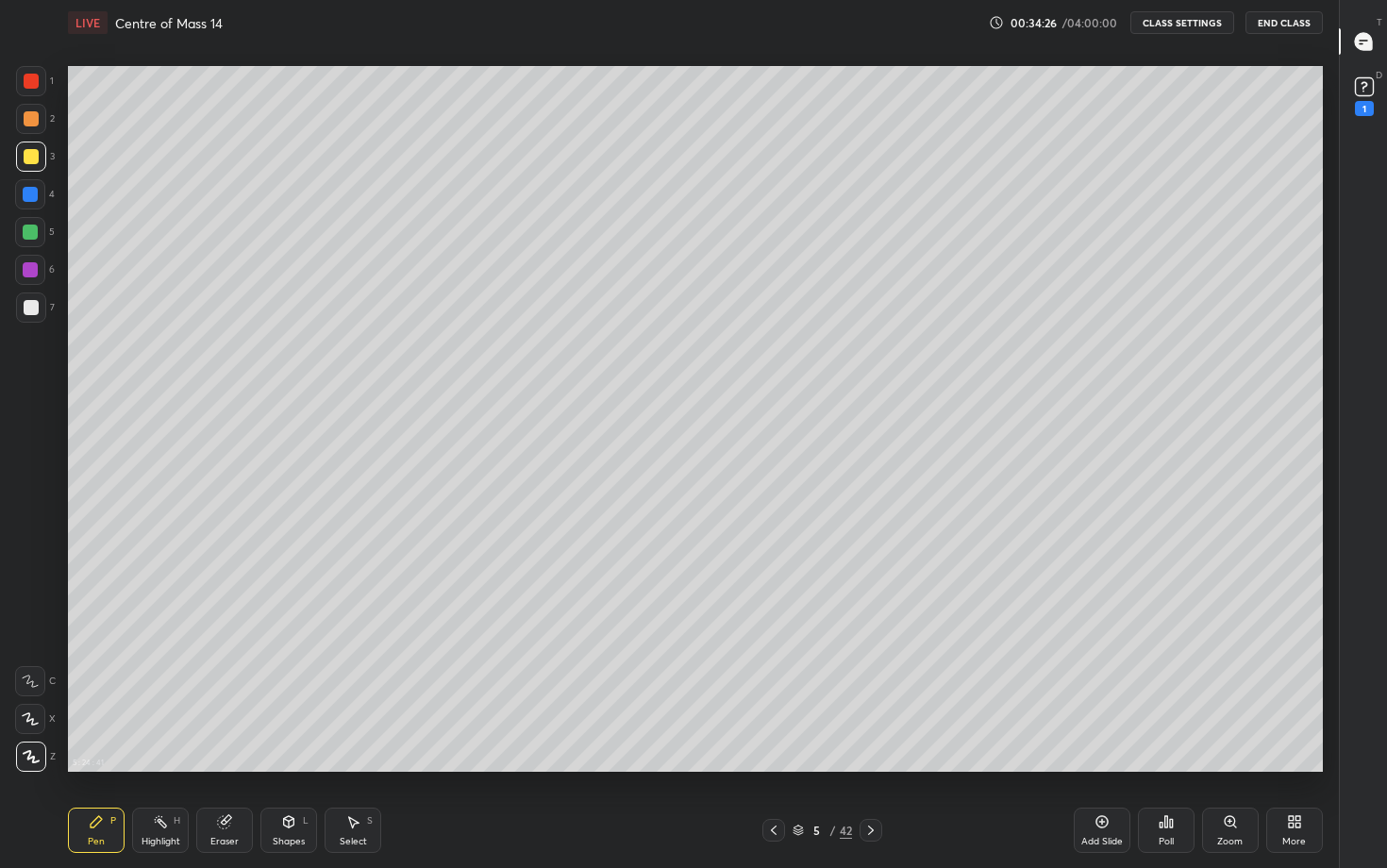 click at bounding box center [31, 81] 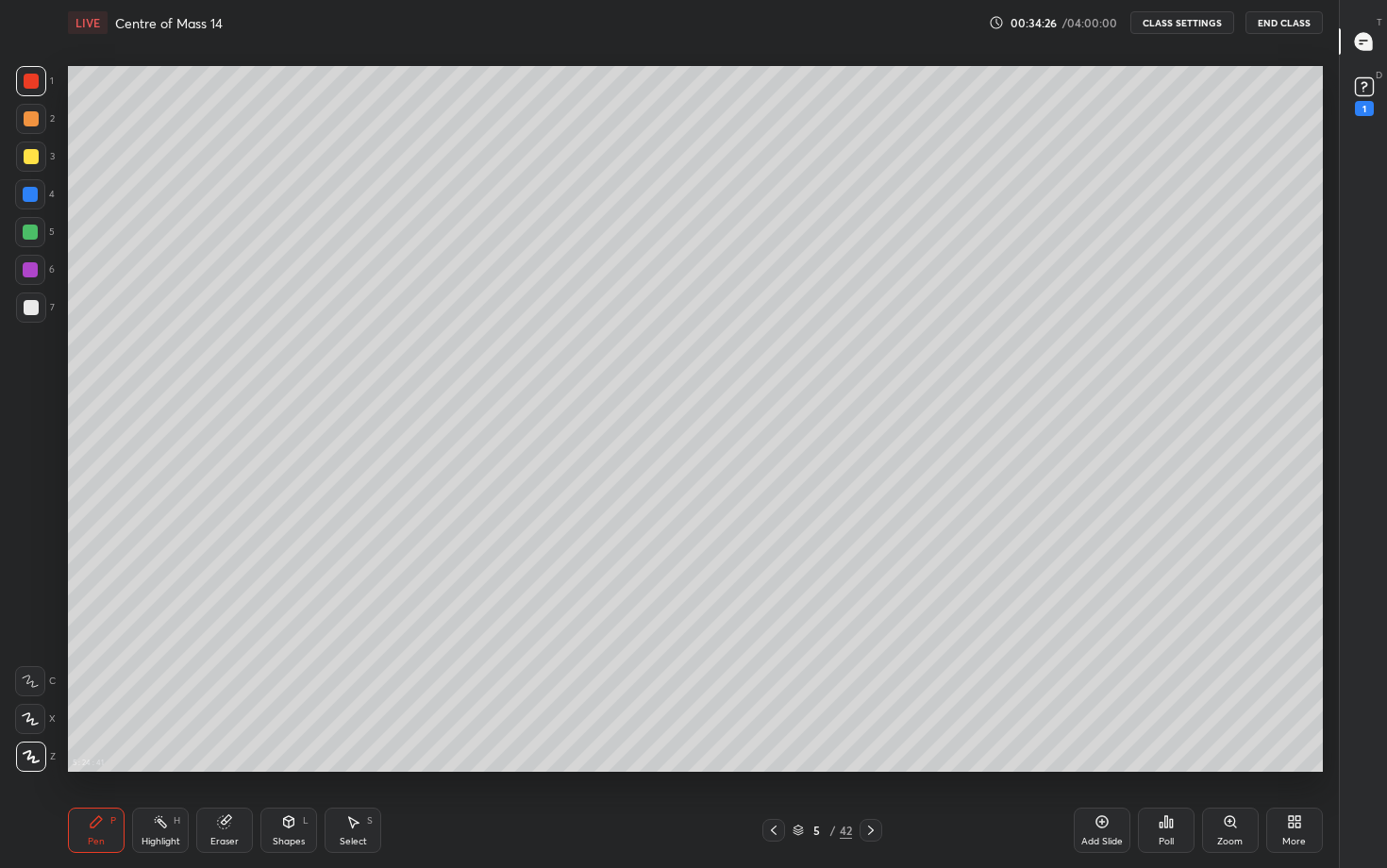 click at bounding box center (31, 119) 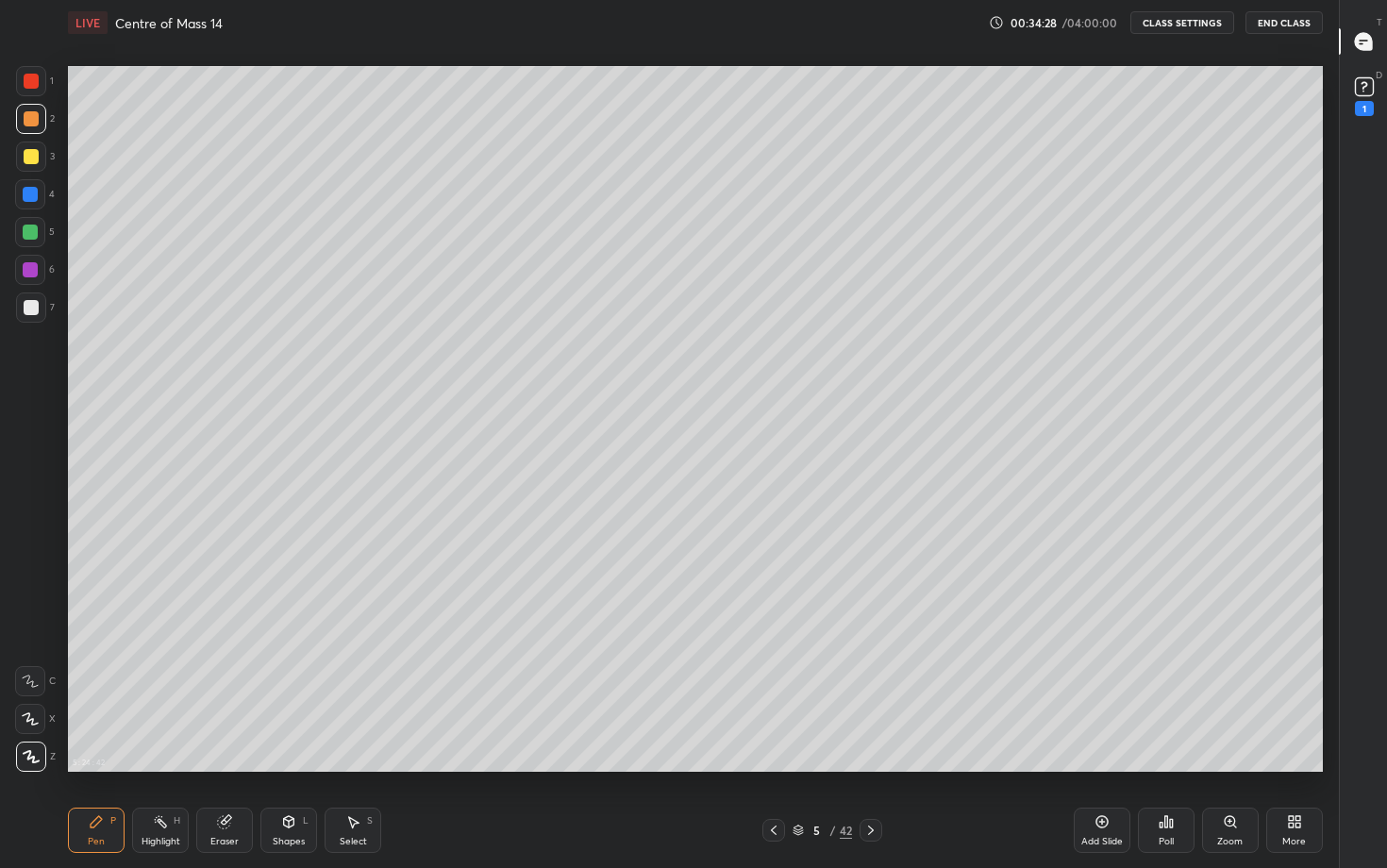click 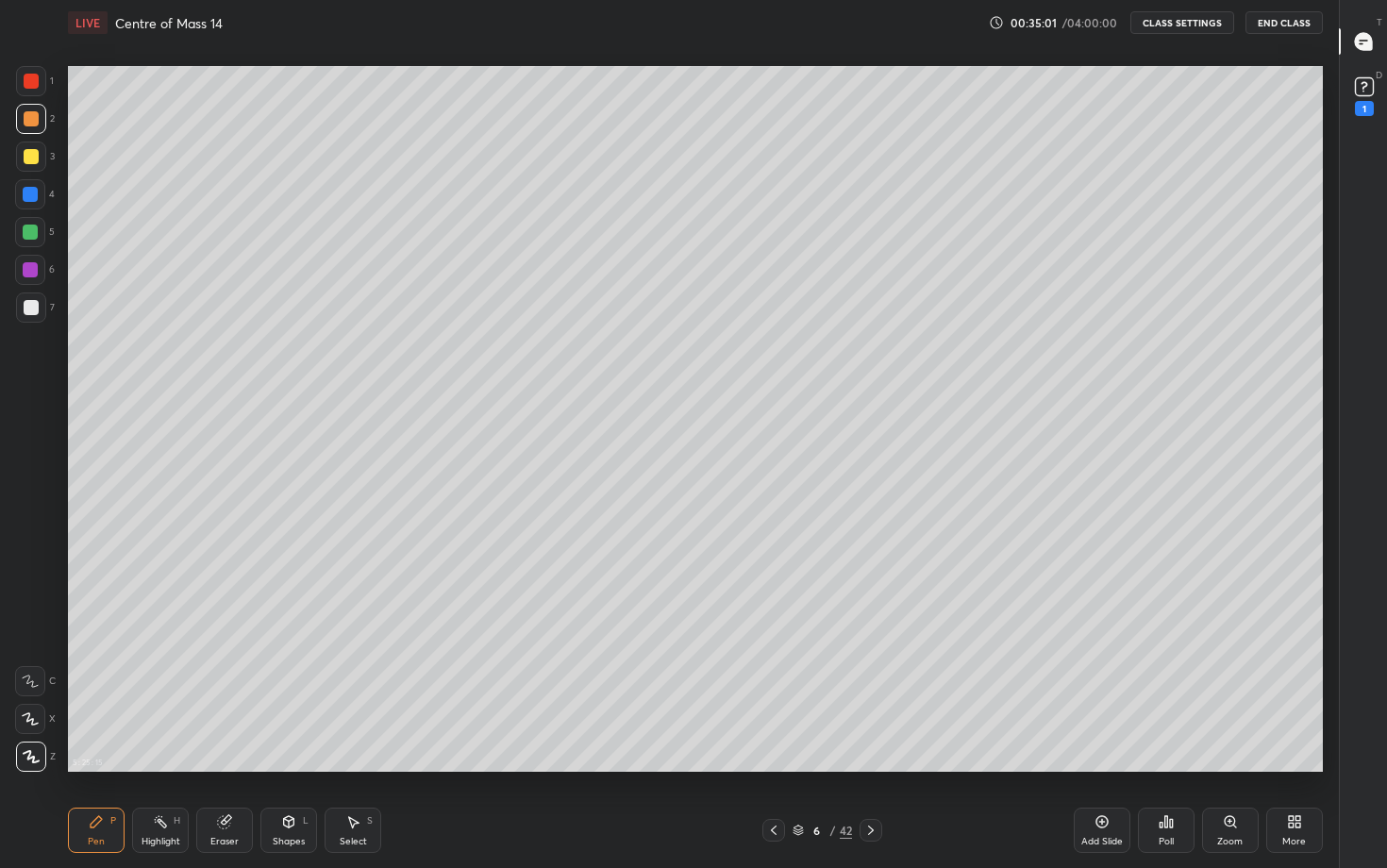 click at bounding box center [31, 308] 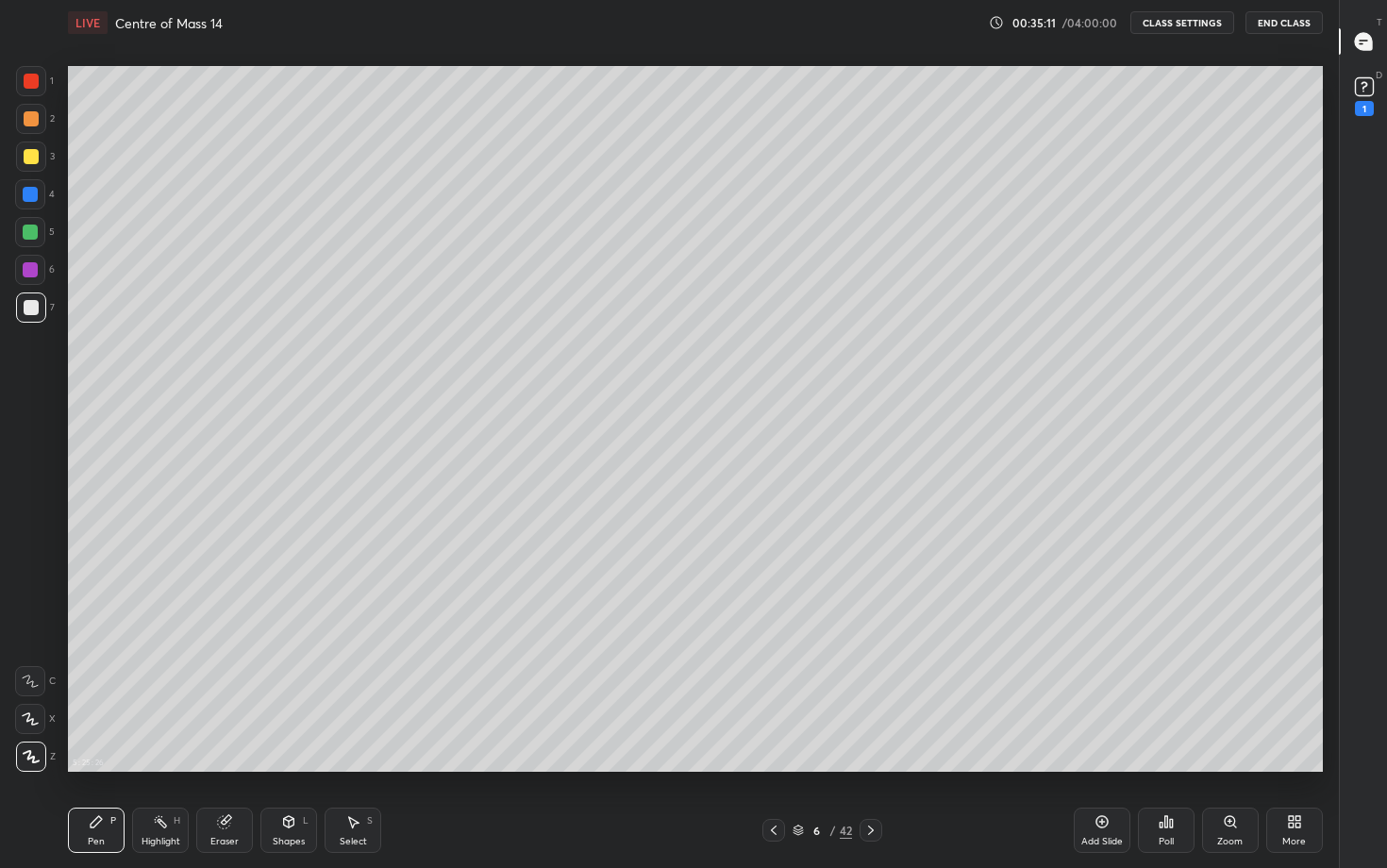 click at bounding box center (31, 308) 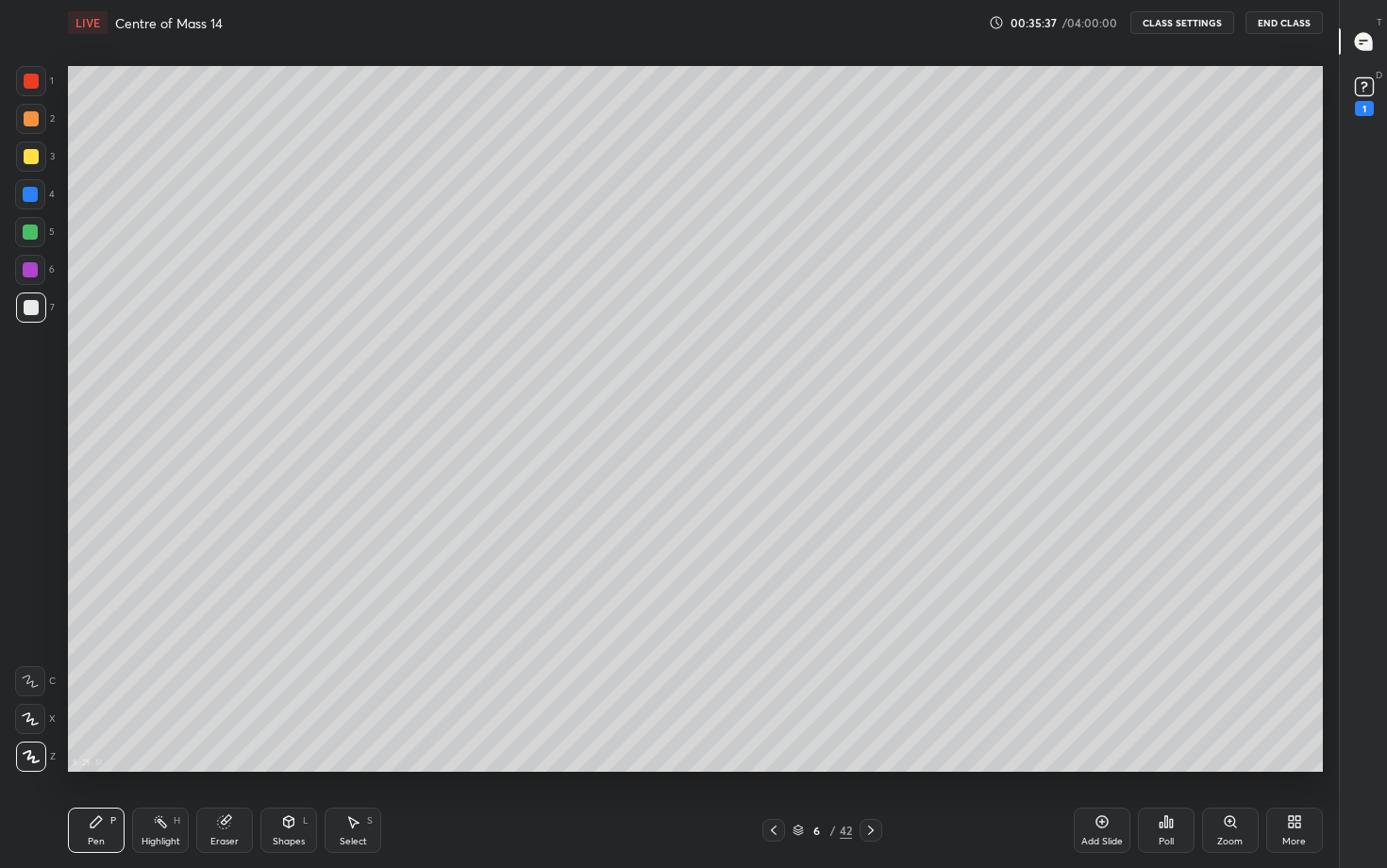 click on "Pen P Highlight H Eraser Shapes L Select S 6 / 42 Add Slide Poll Zoom More" at bounding box center (695, 830) 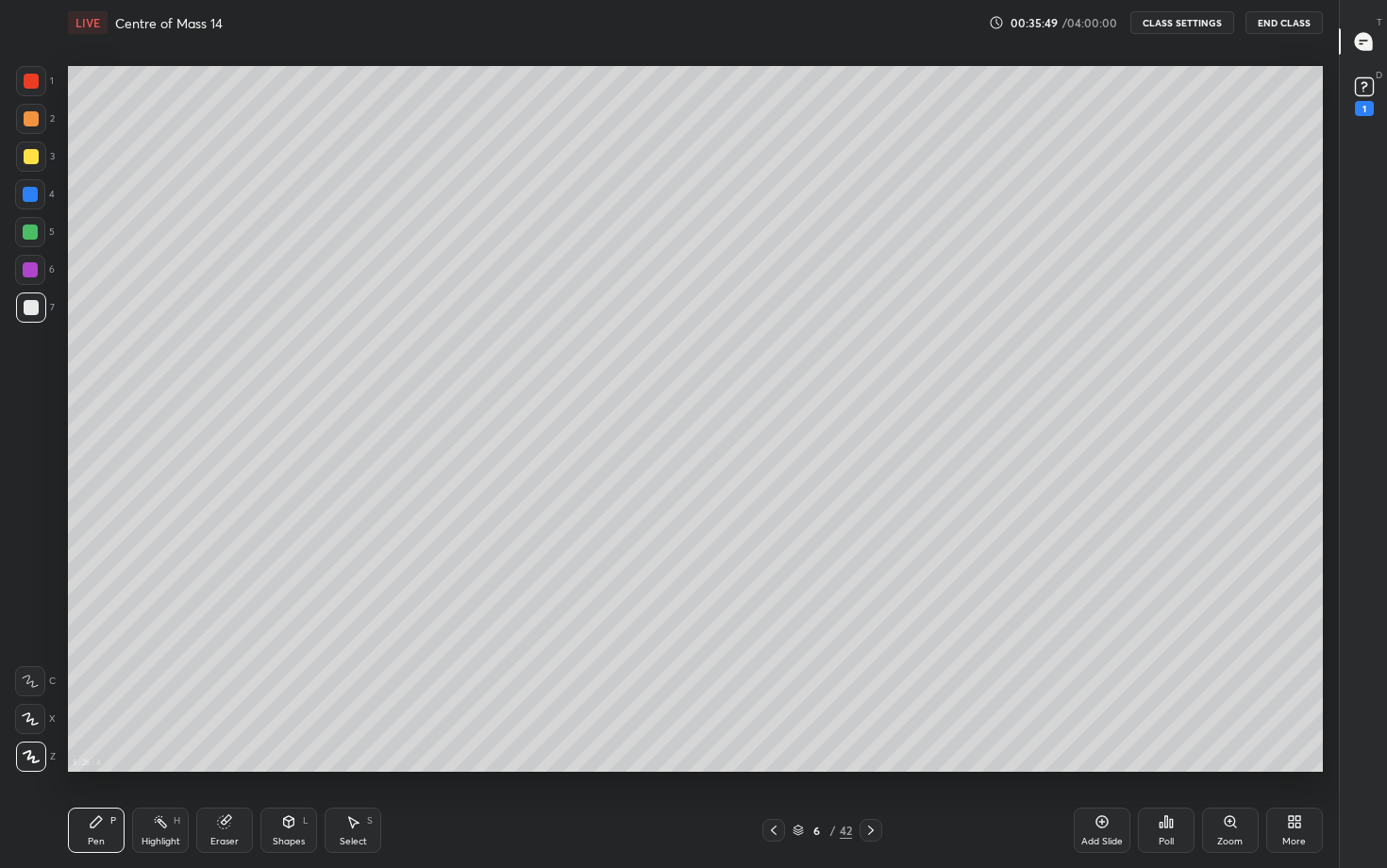 click 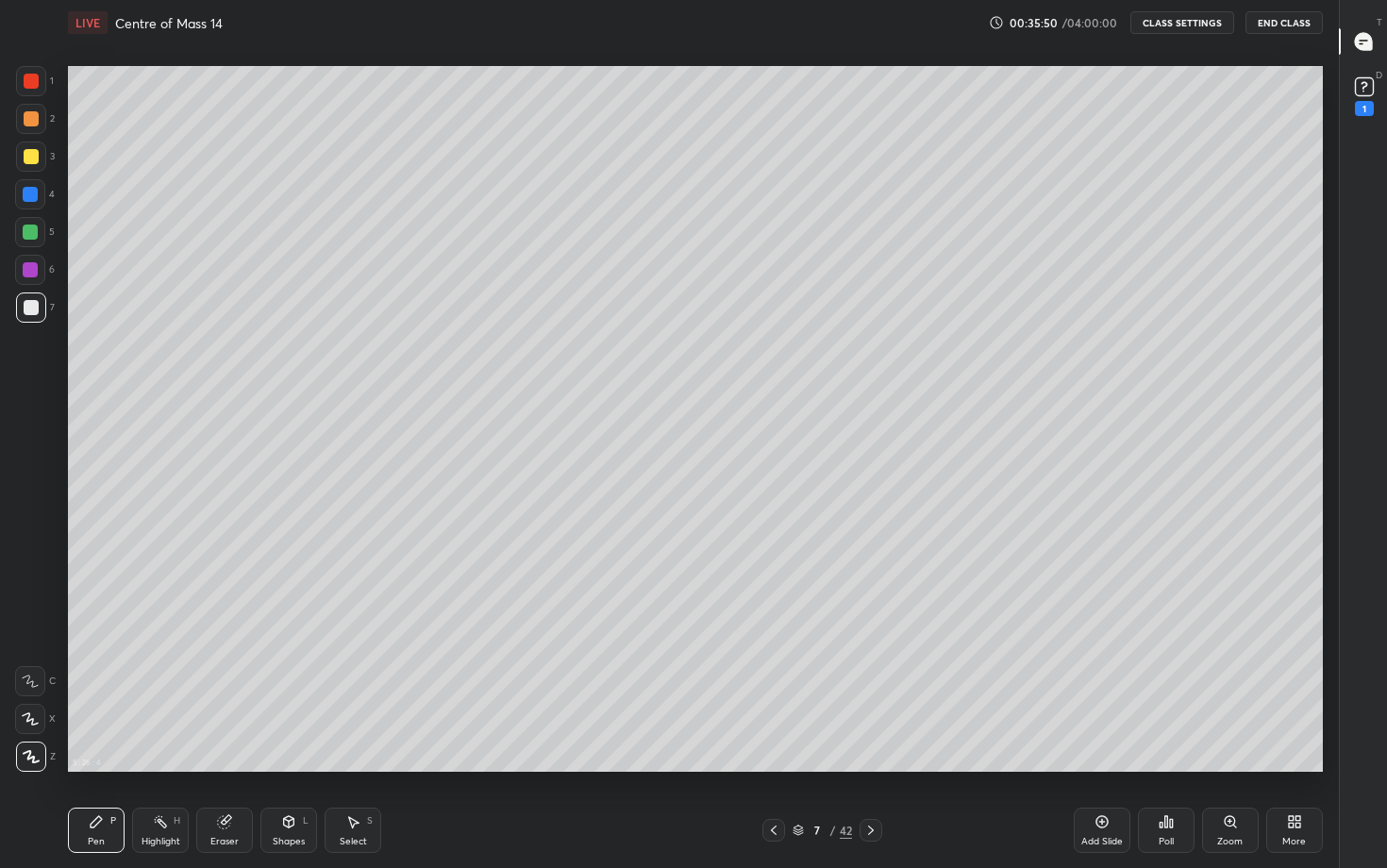 click at bounding box center (31, 119) 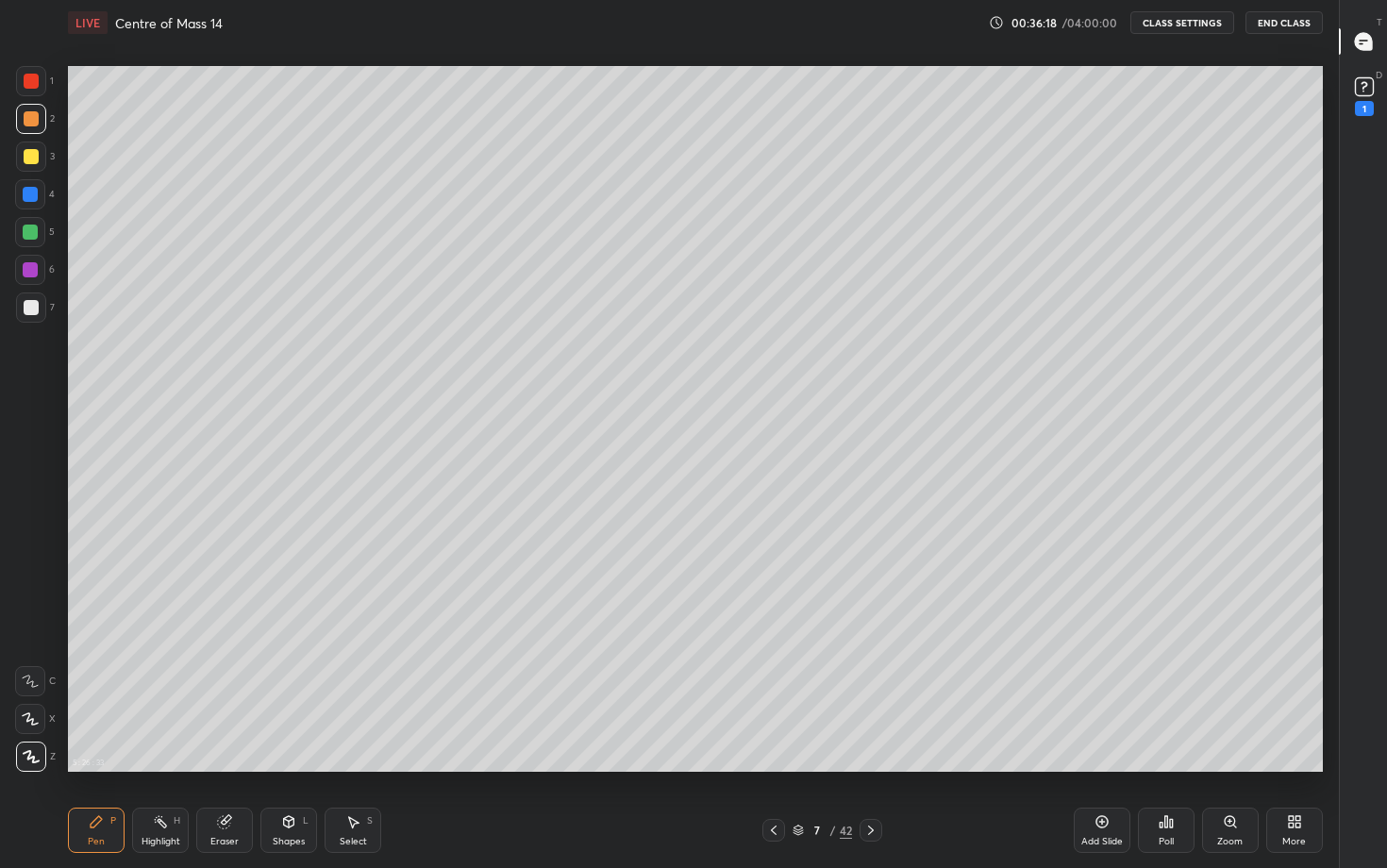 click on "Highlight H" at bounding box center [160, 830] 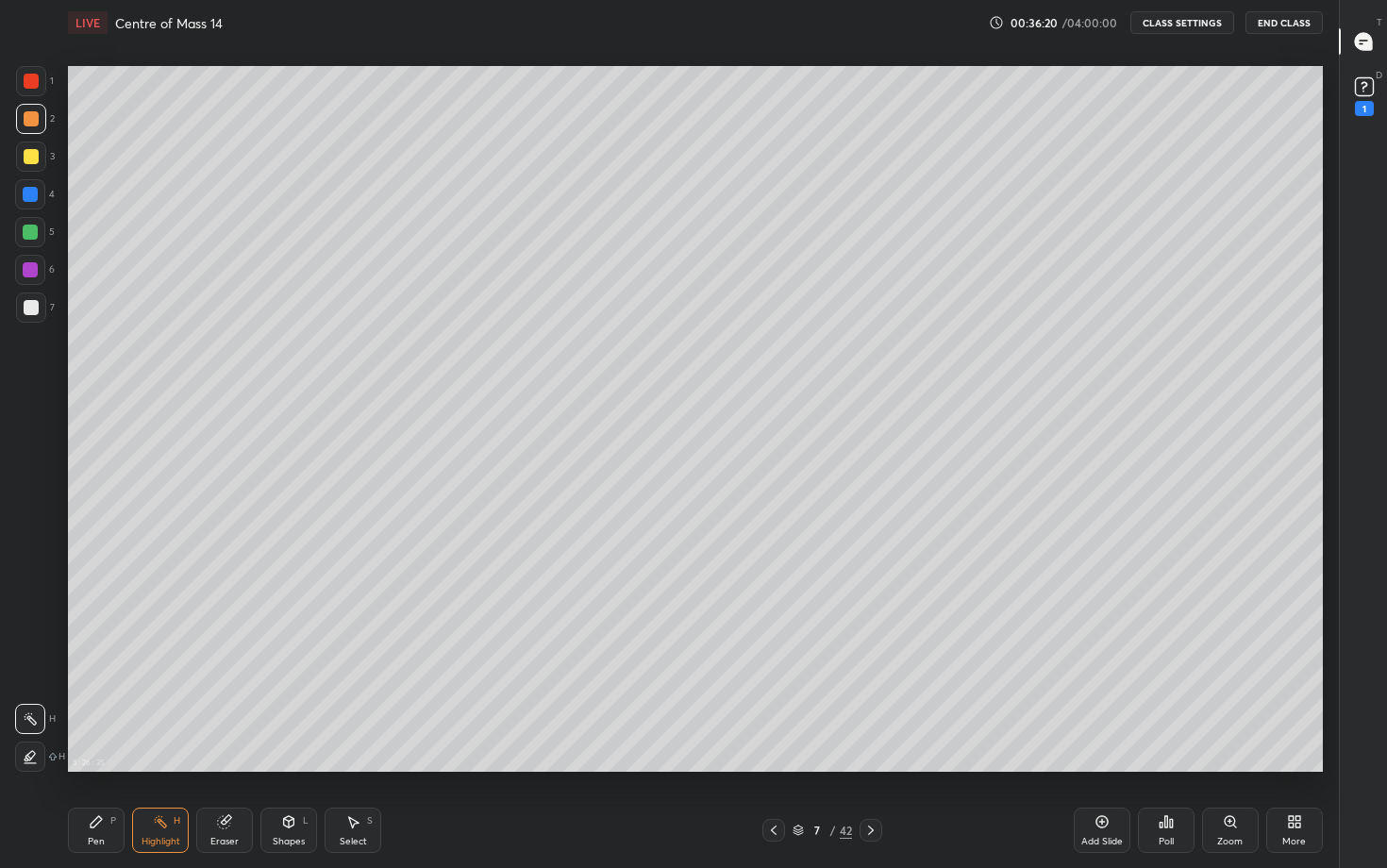 click on "Pen P" at bounding box center (96, 830) 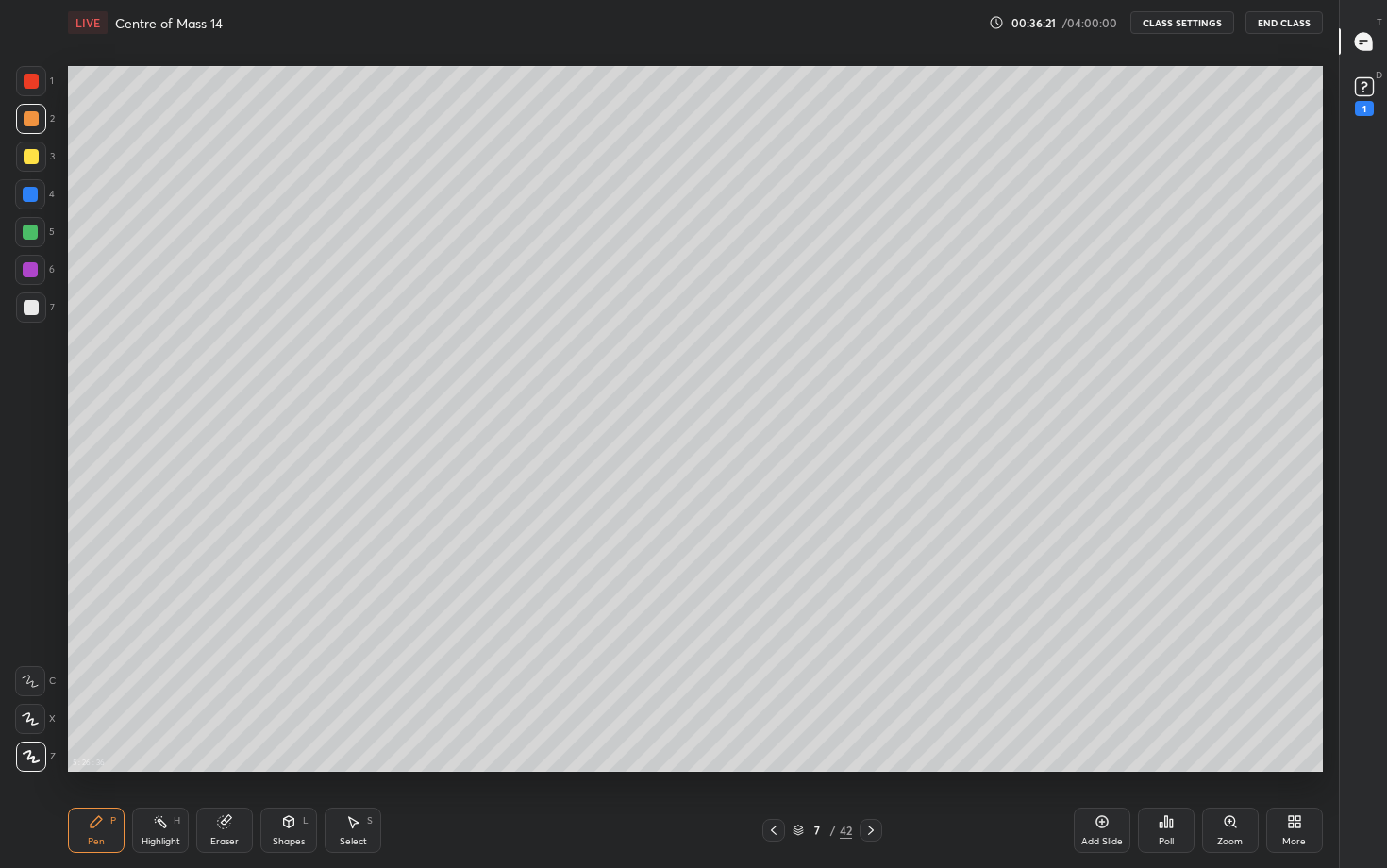 click at bounding box center [31, 308] 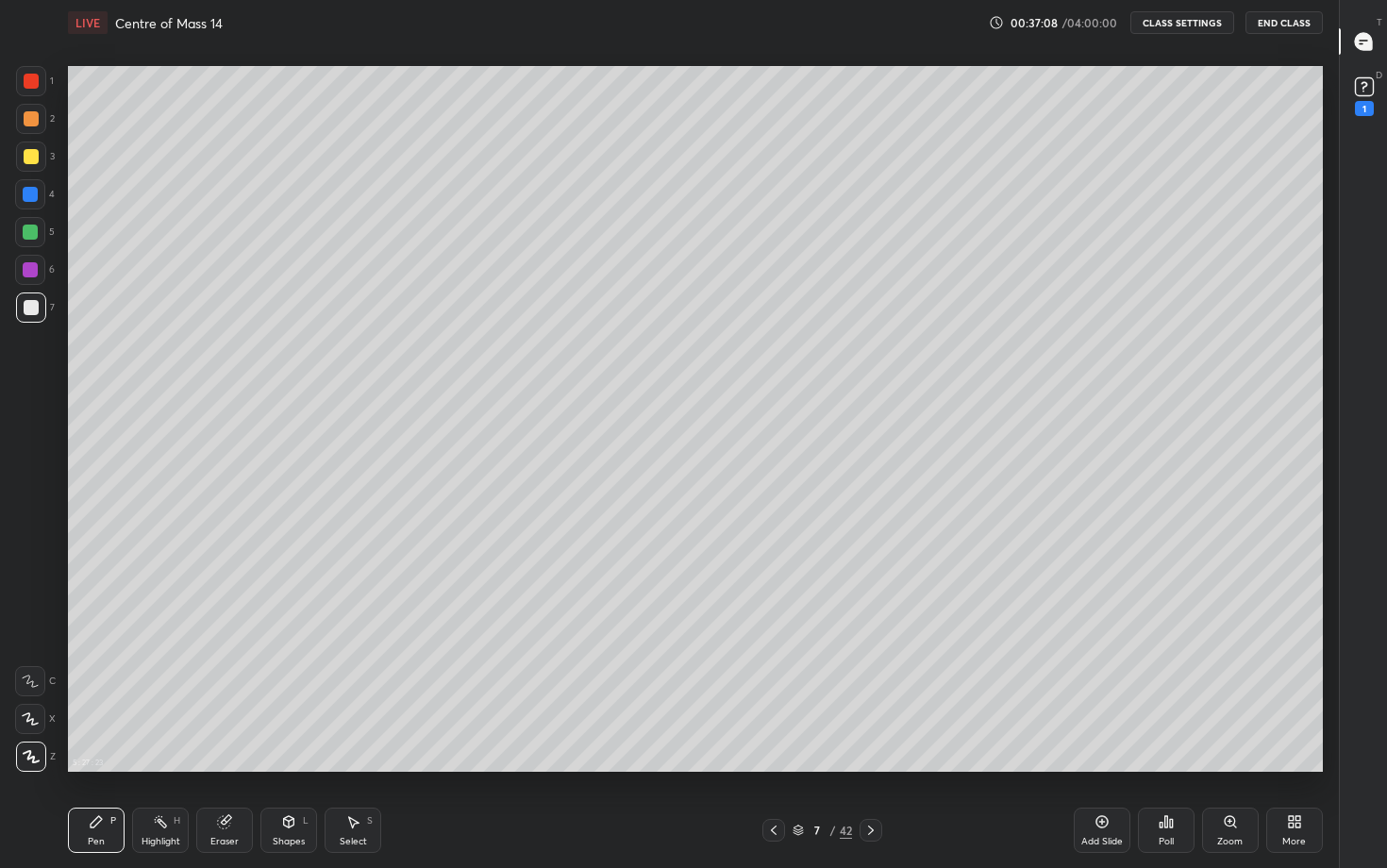 click on "More" at bounding box center (1295, 830) 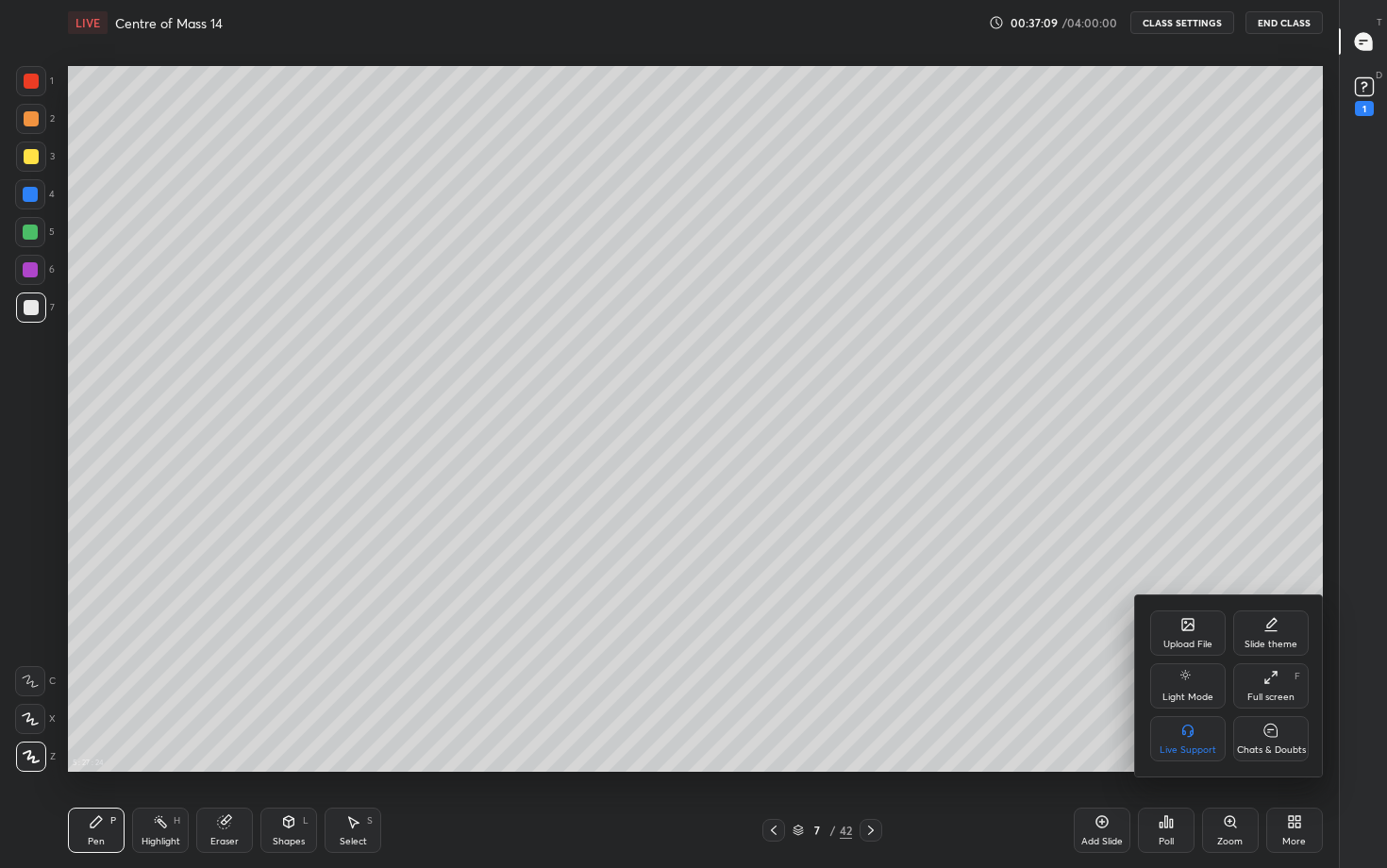 click 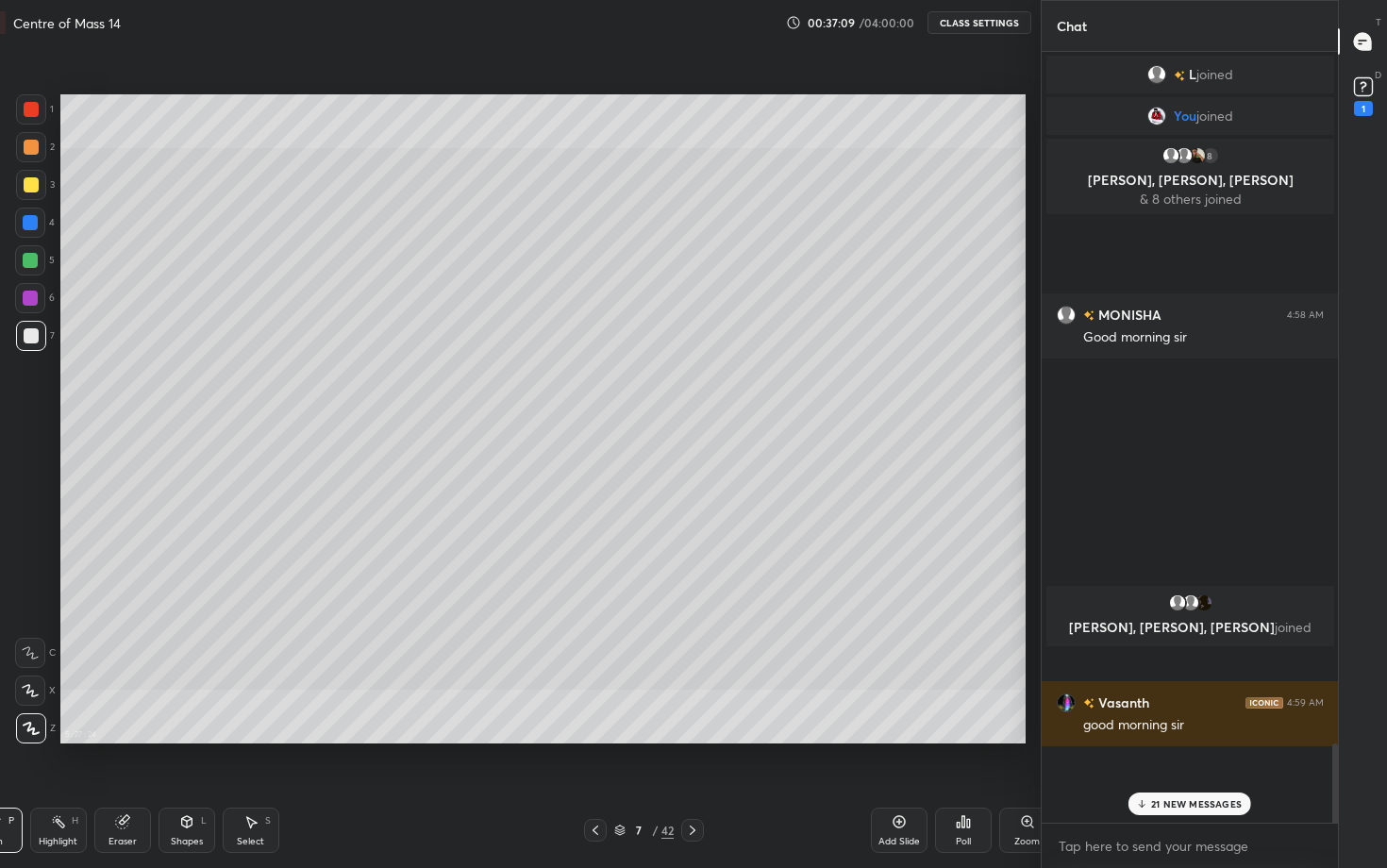 scroll, scrollTop: 747, scrollLeft: 1065, axis: both 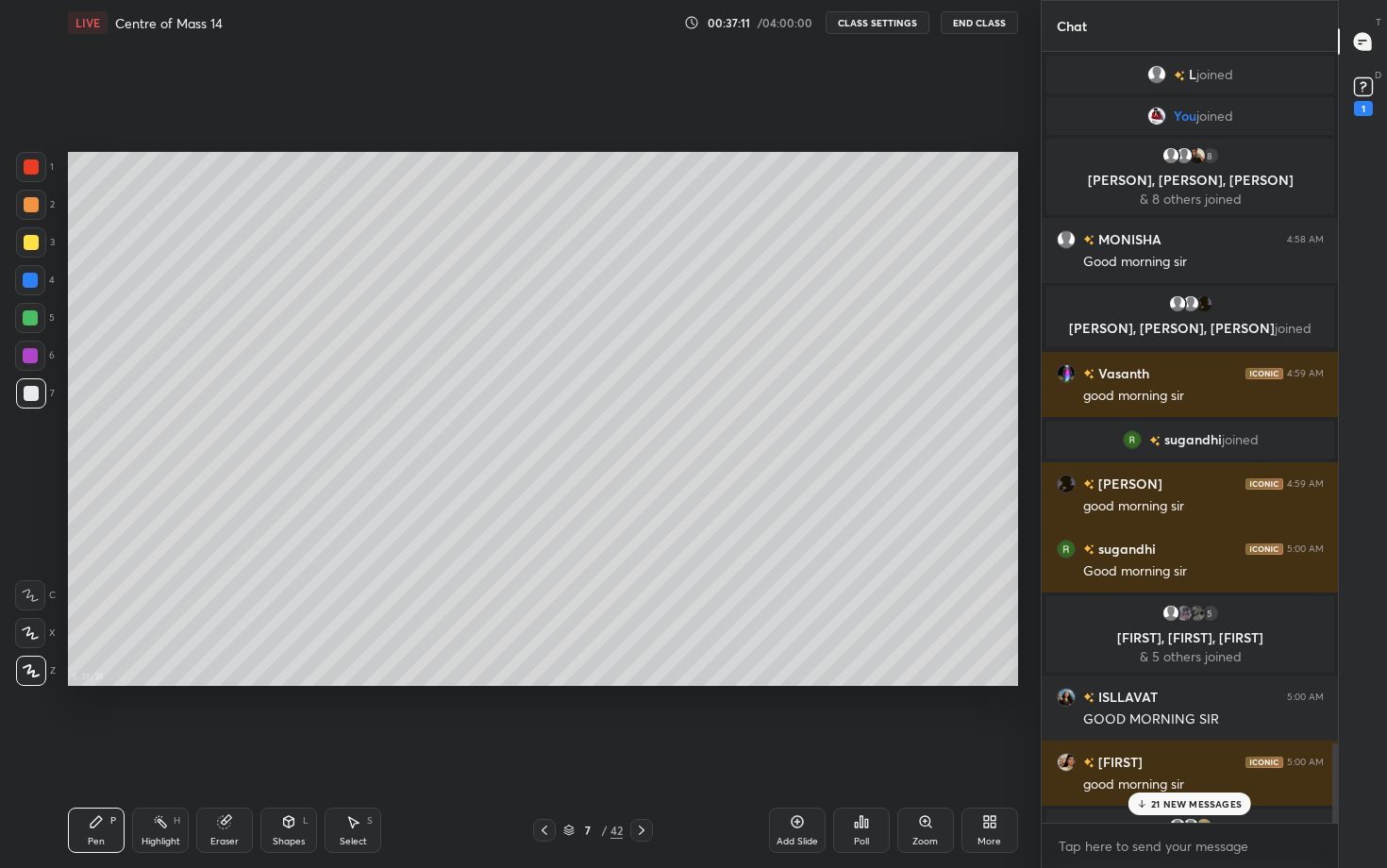 click on "21 NEW MESSAGES" at bounding box center [1196, 804] 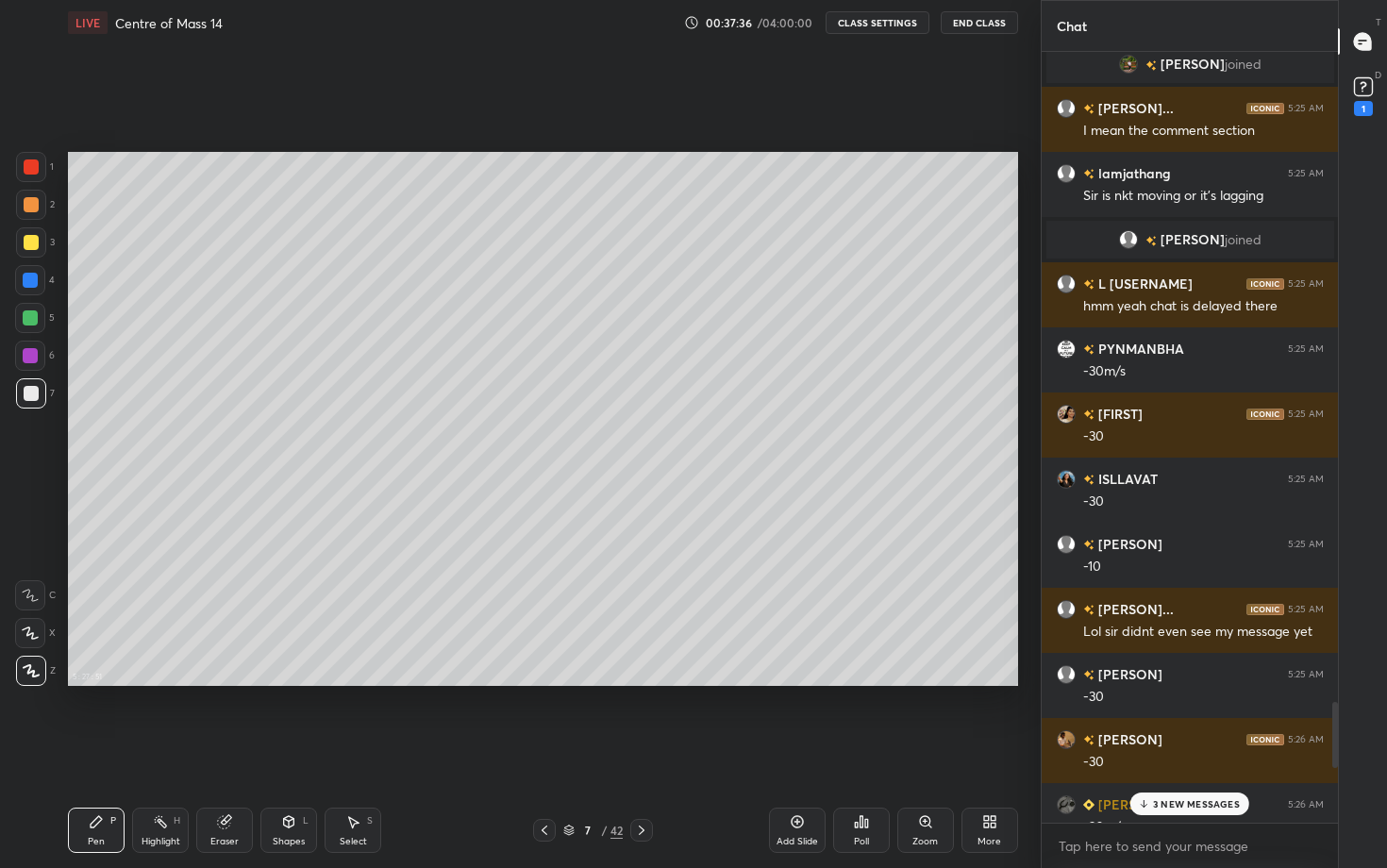scroll, scrollTop: 7962, scrollLeft: 0, axis: vertical 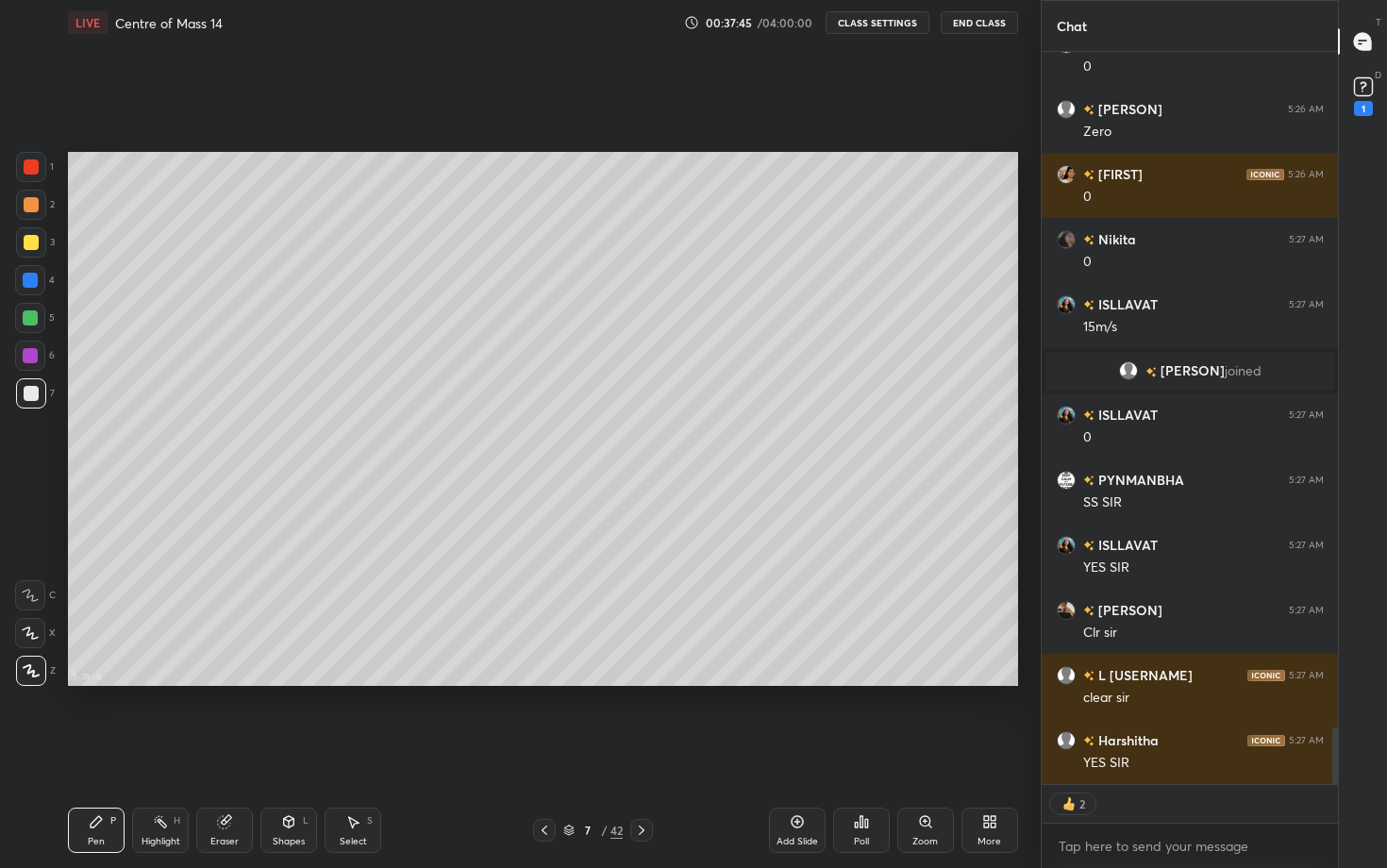 click on "More" at bounding box center [990, 830] 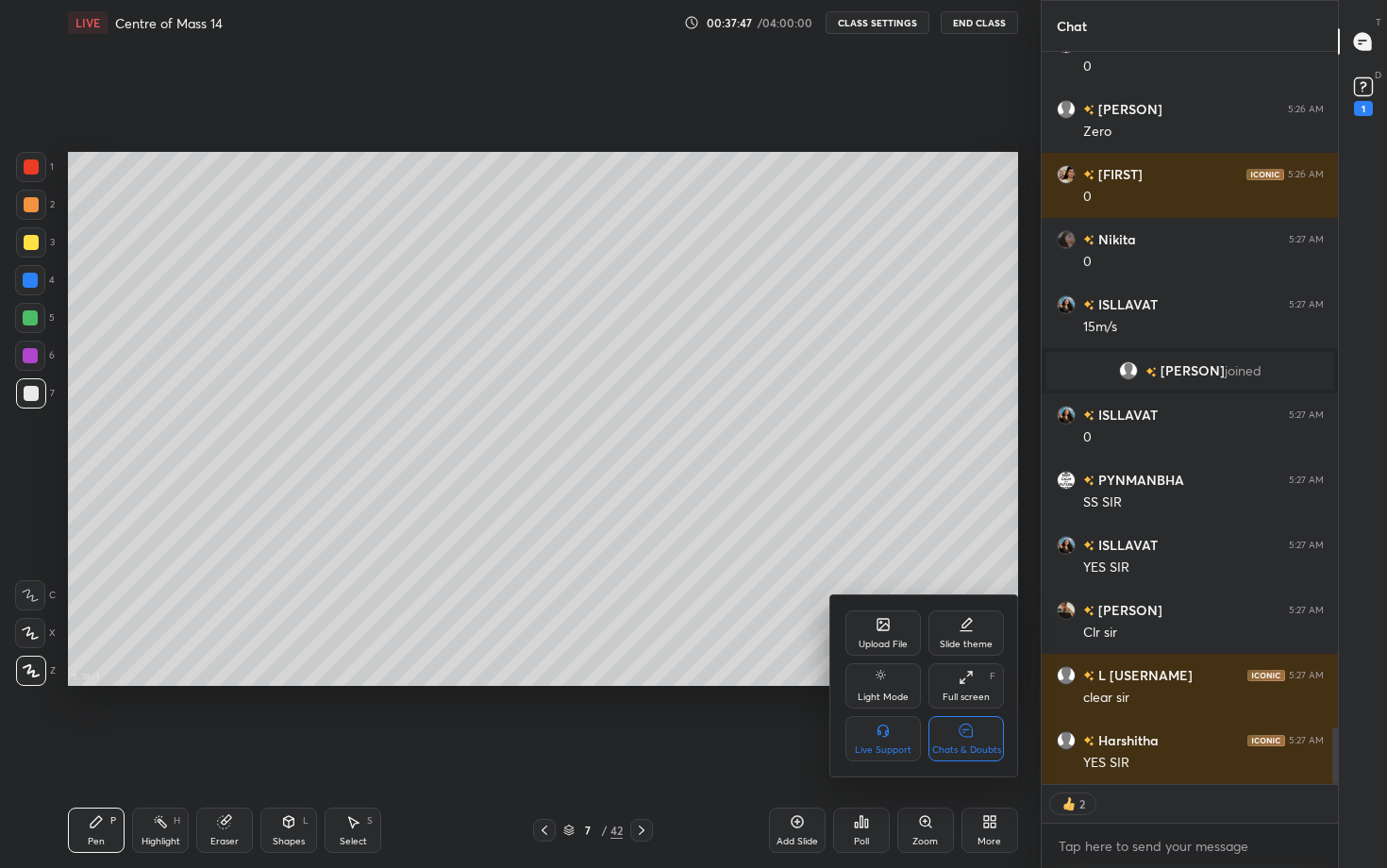 click on "Chats & Doubts" at bounding box center (966, 739) 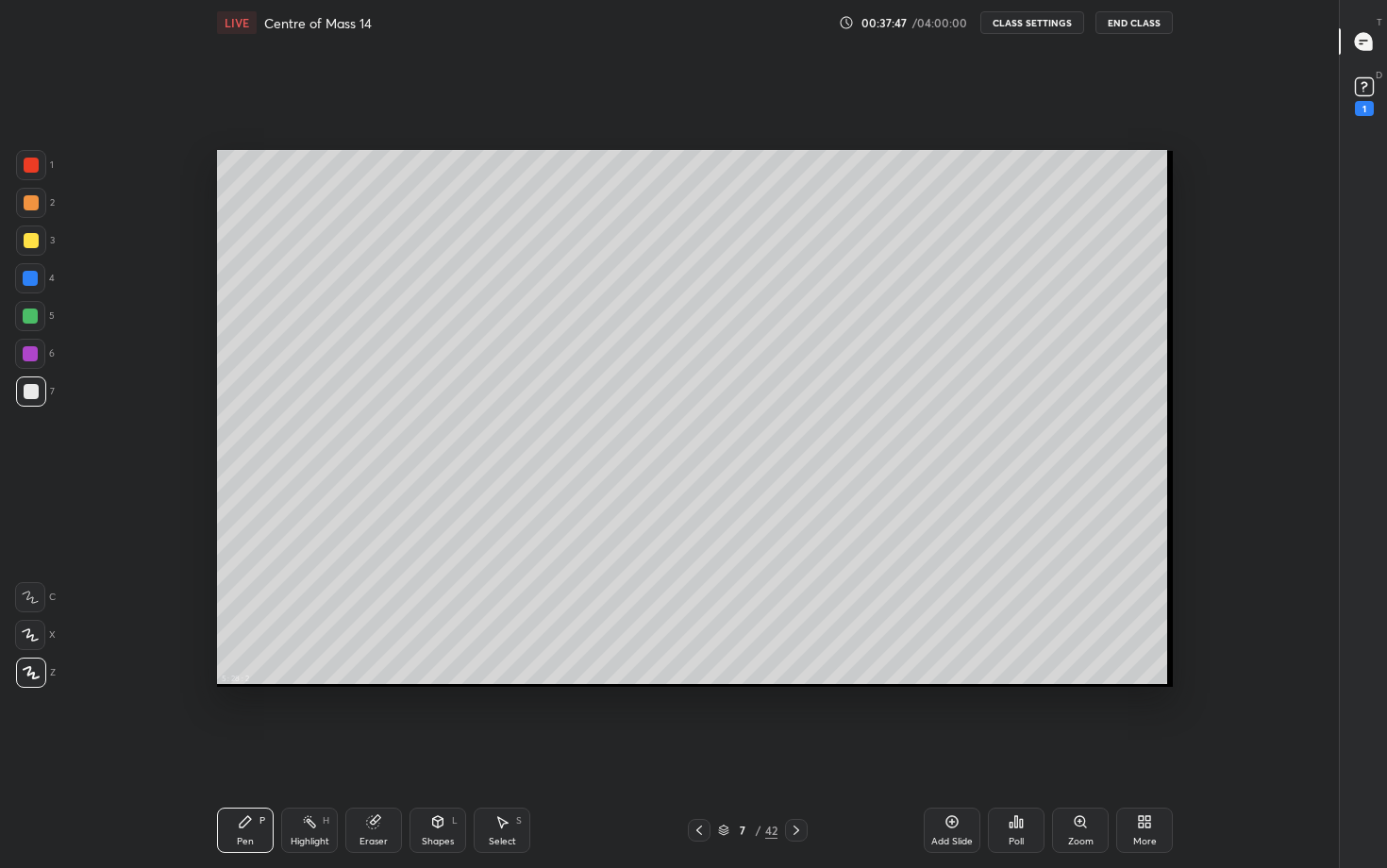 scroll, scrollTop: 7, scrollLeft: 1, axis: both 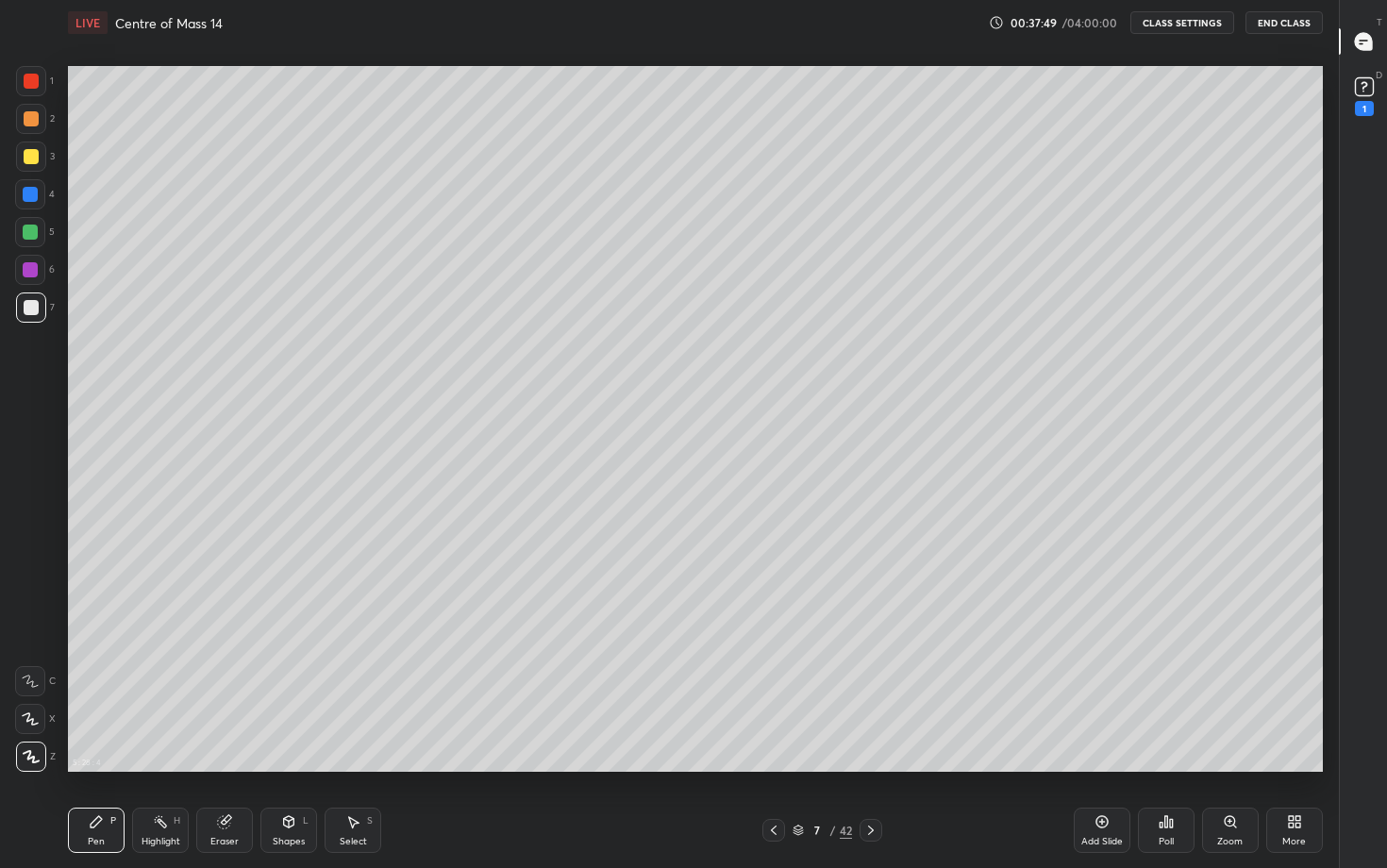 click 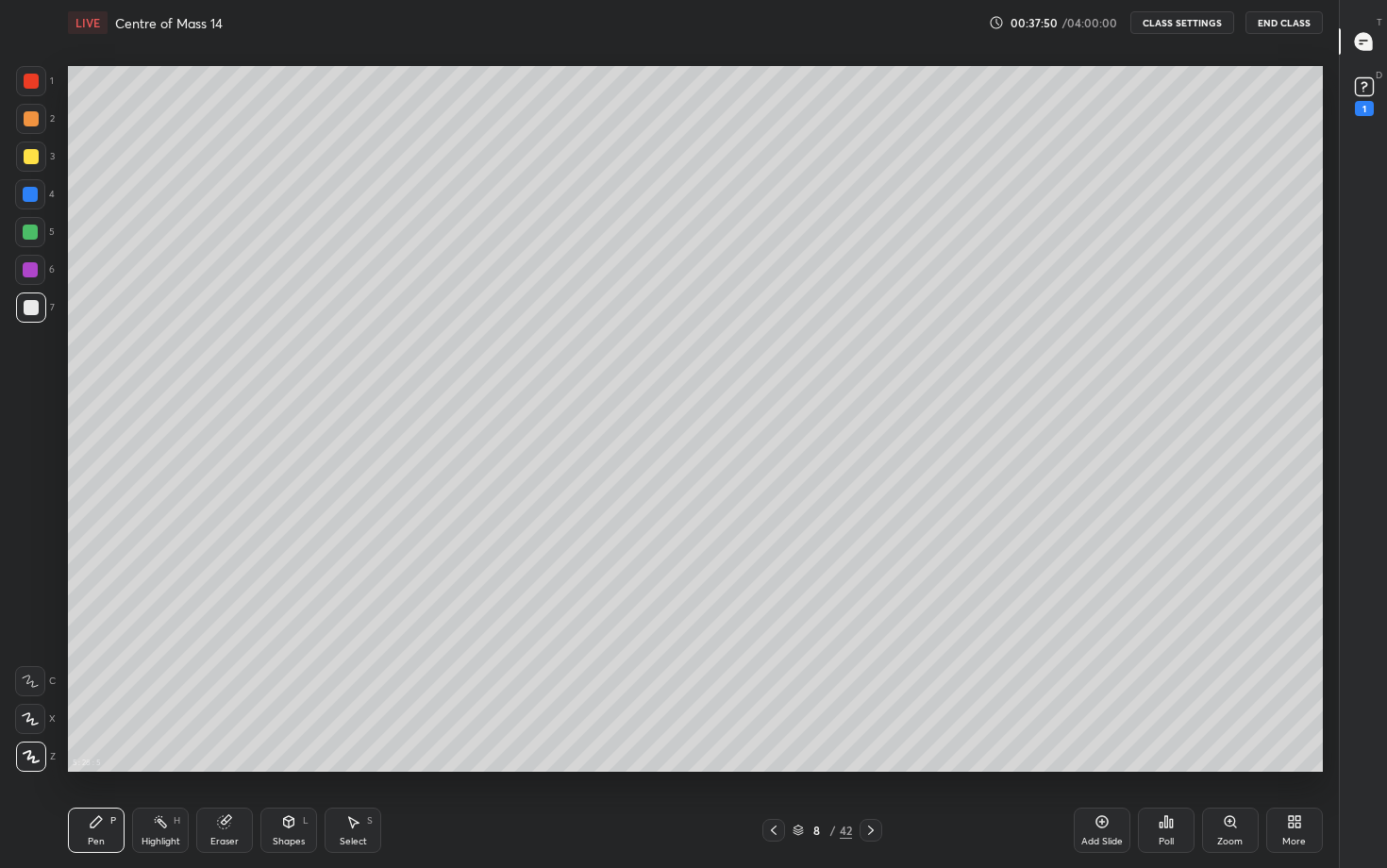 click at bounding box center (31, 119) 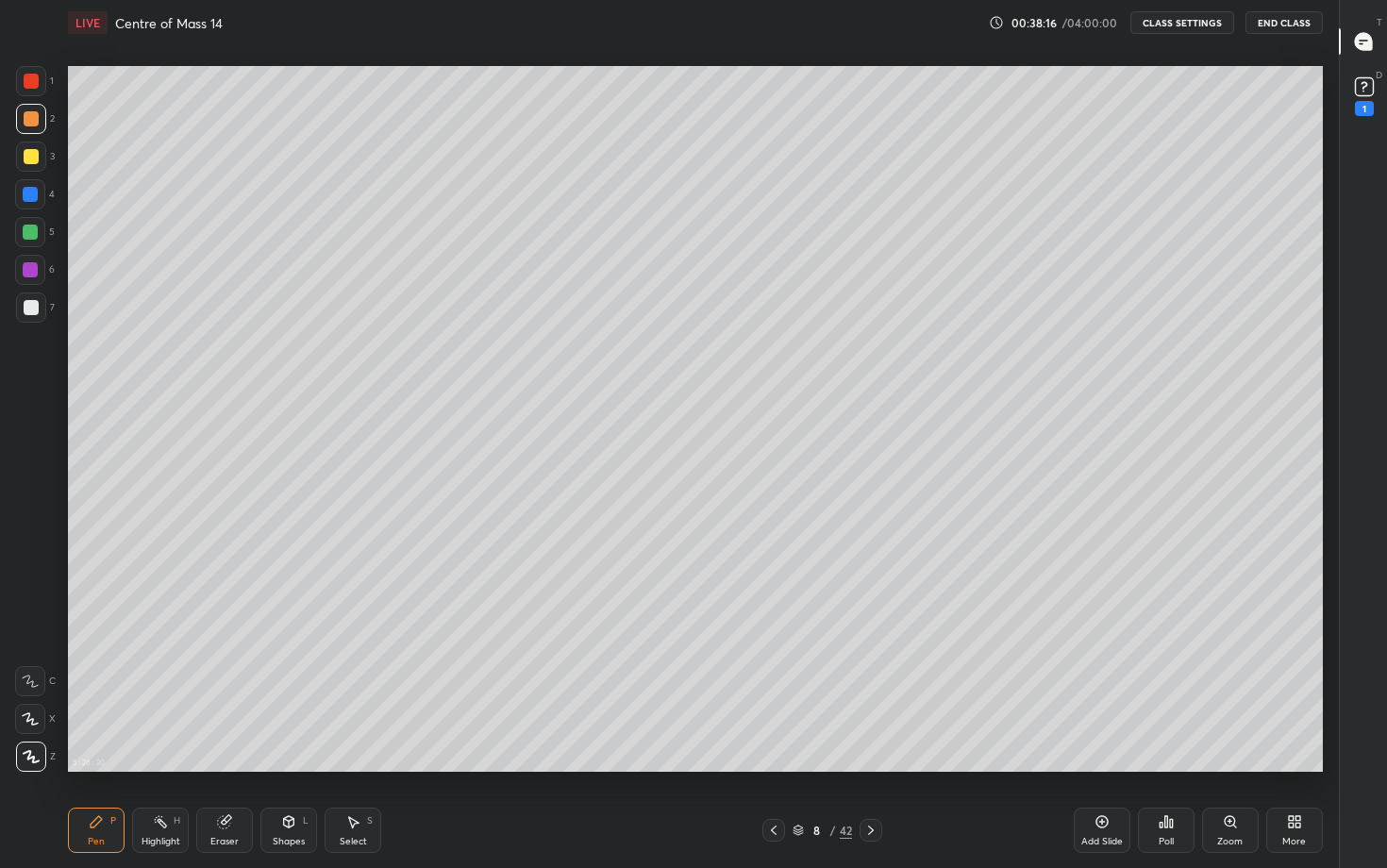click at bounding box center (31, 119) 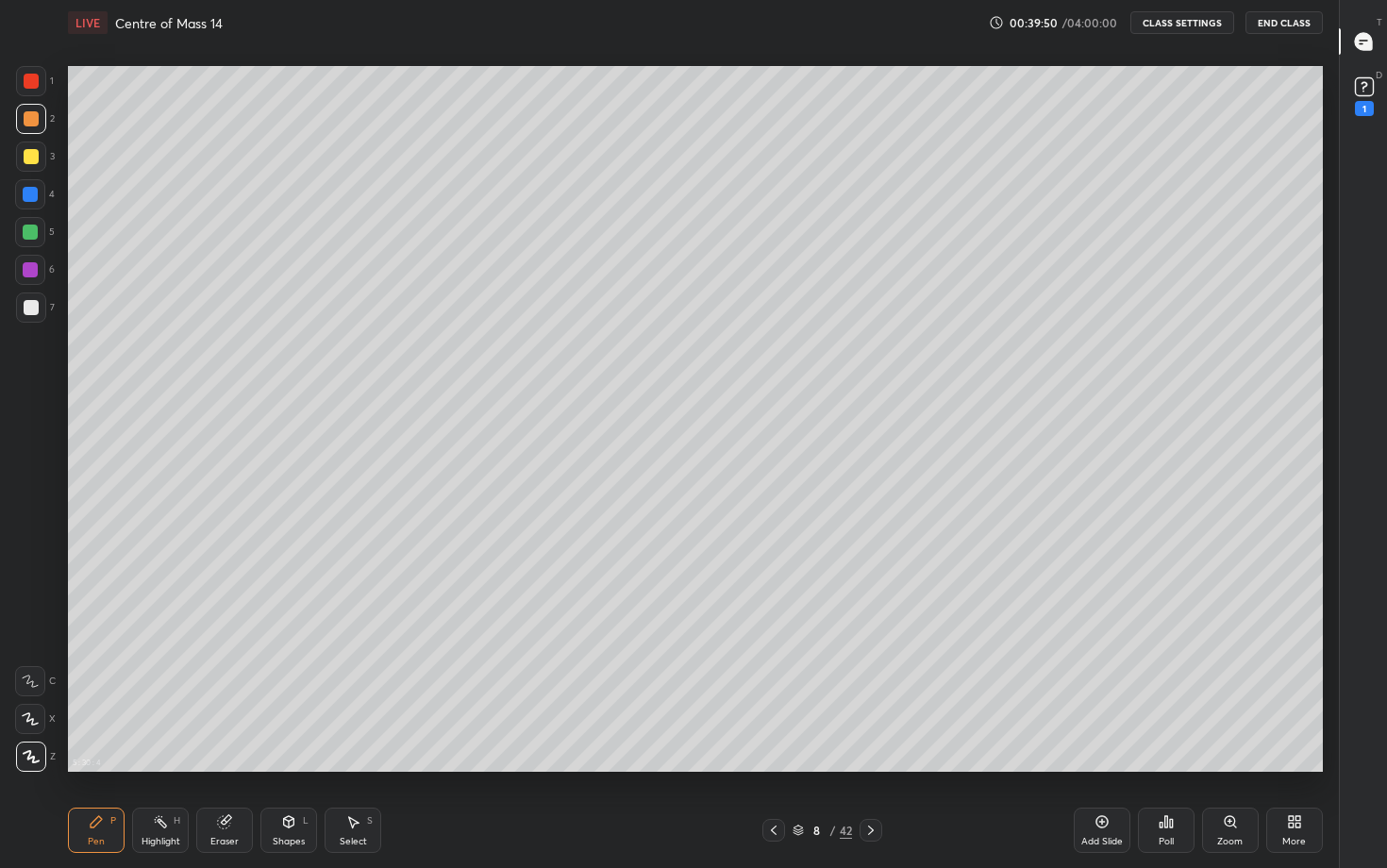 click at bounding box center [31, 308] 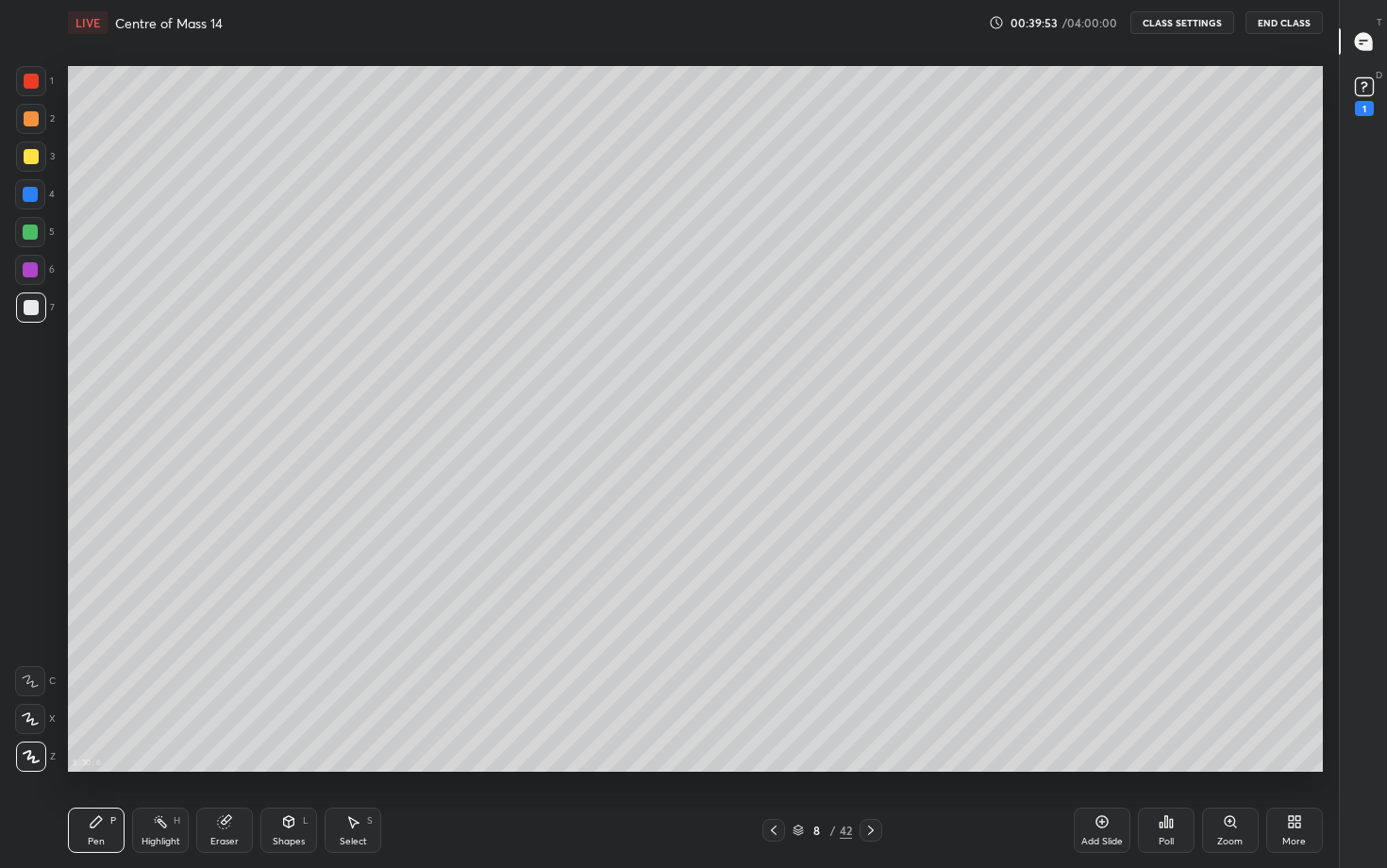 click on "Eraser" at bounding box center (225, 830) 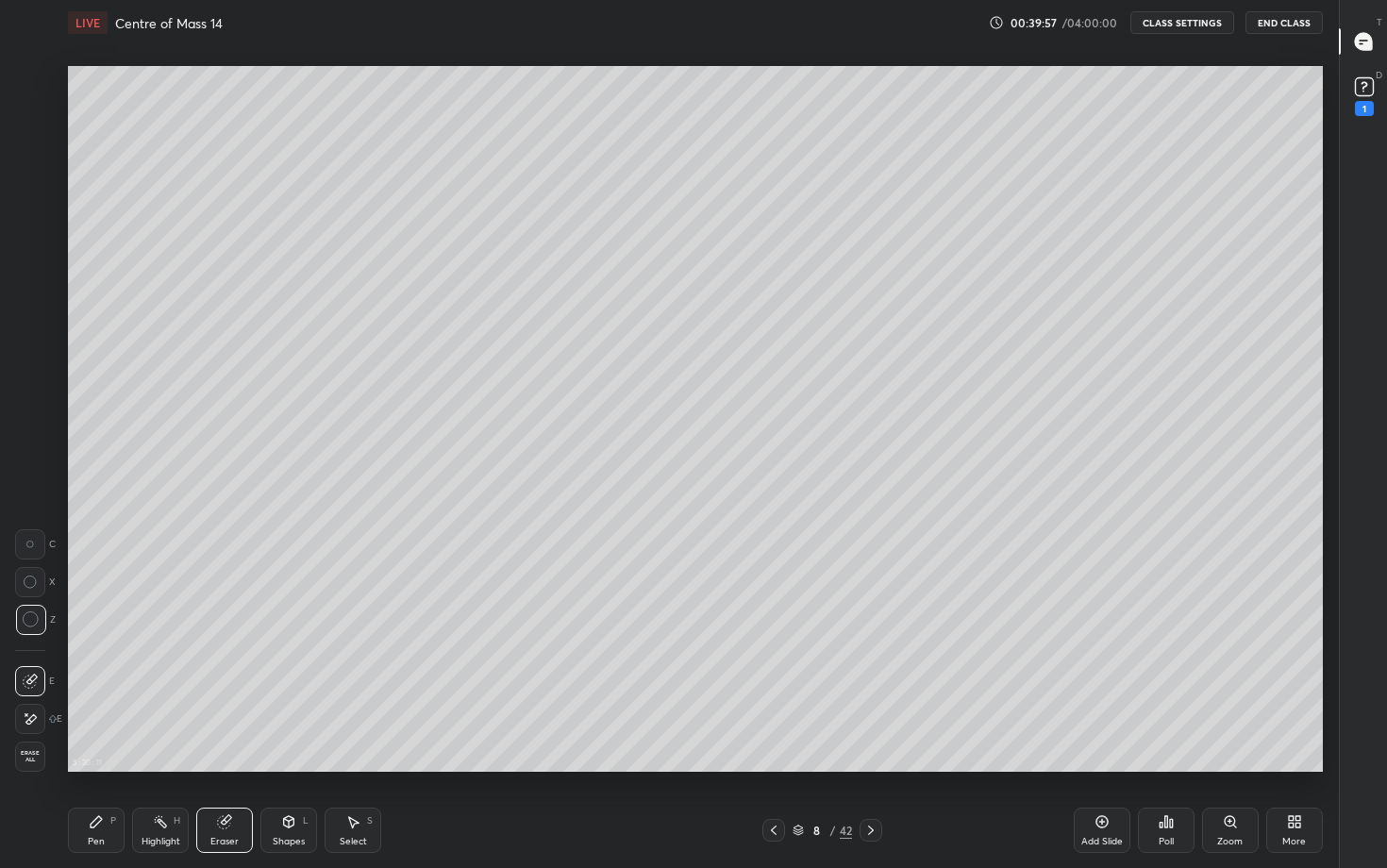 click on "Pen P" at bounding box center [96, 830] 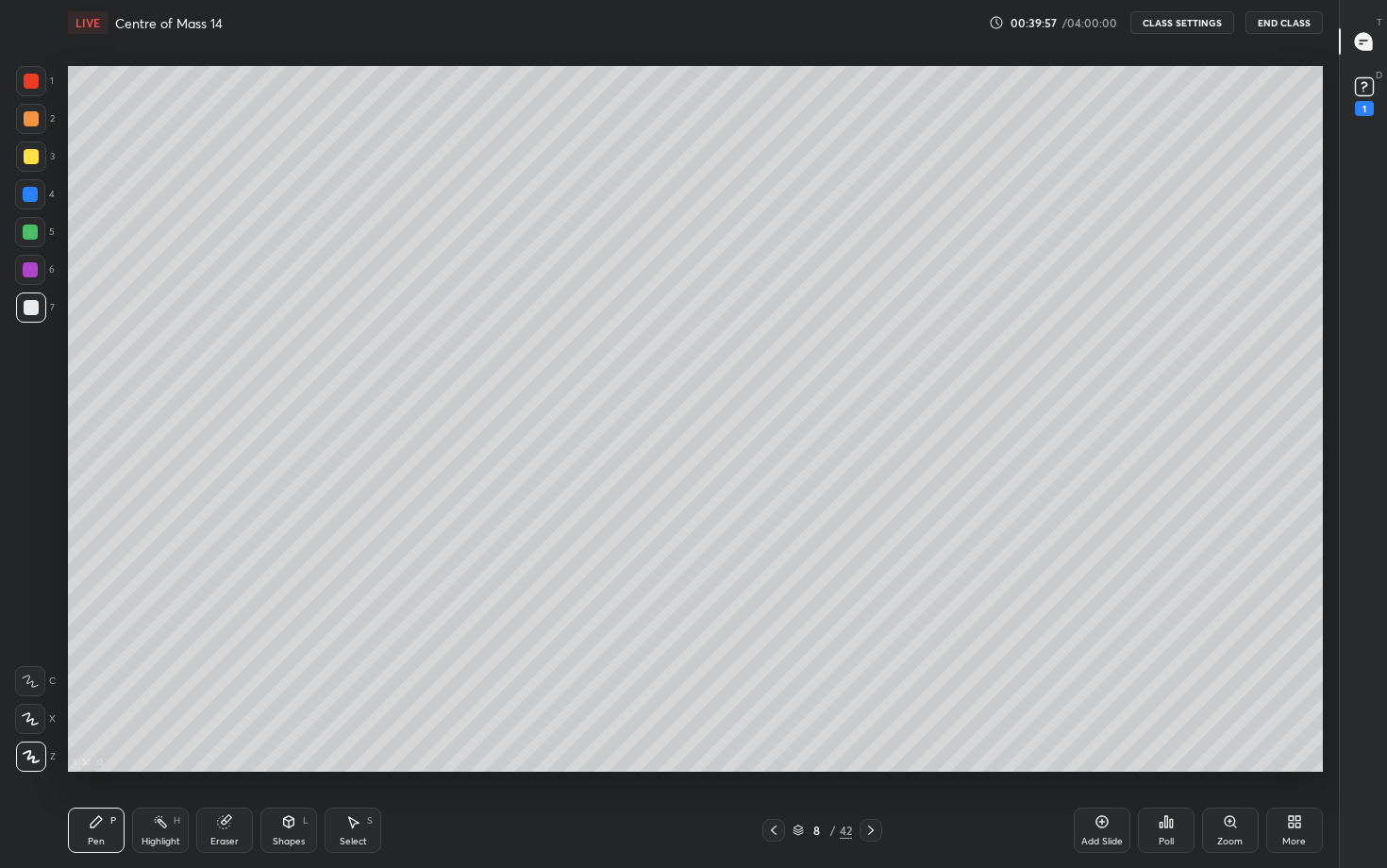 click at bounding box center [31, 308] 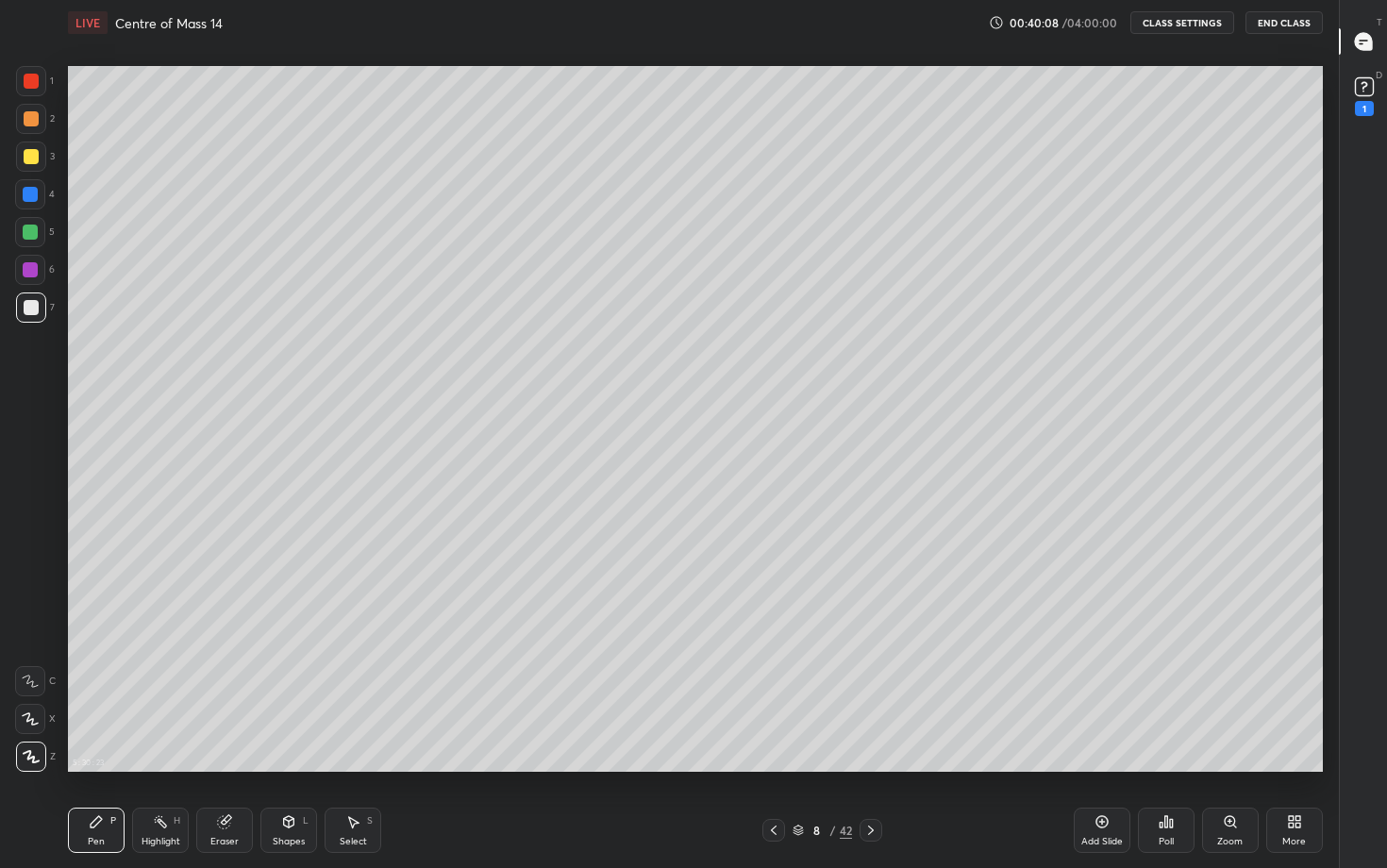 click on "Pen P" at bounding box center (96, 830) 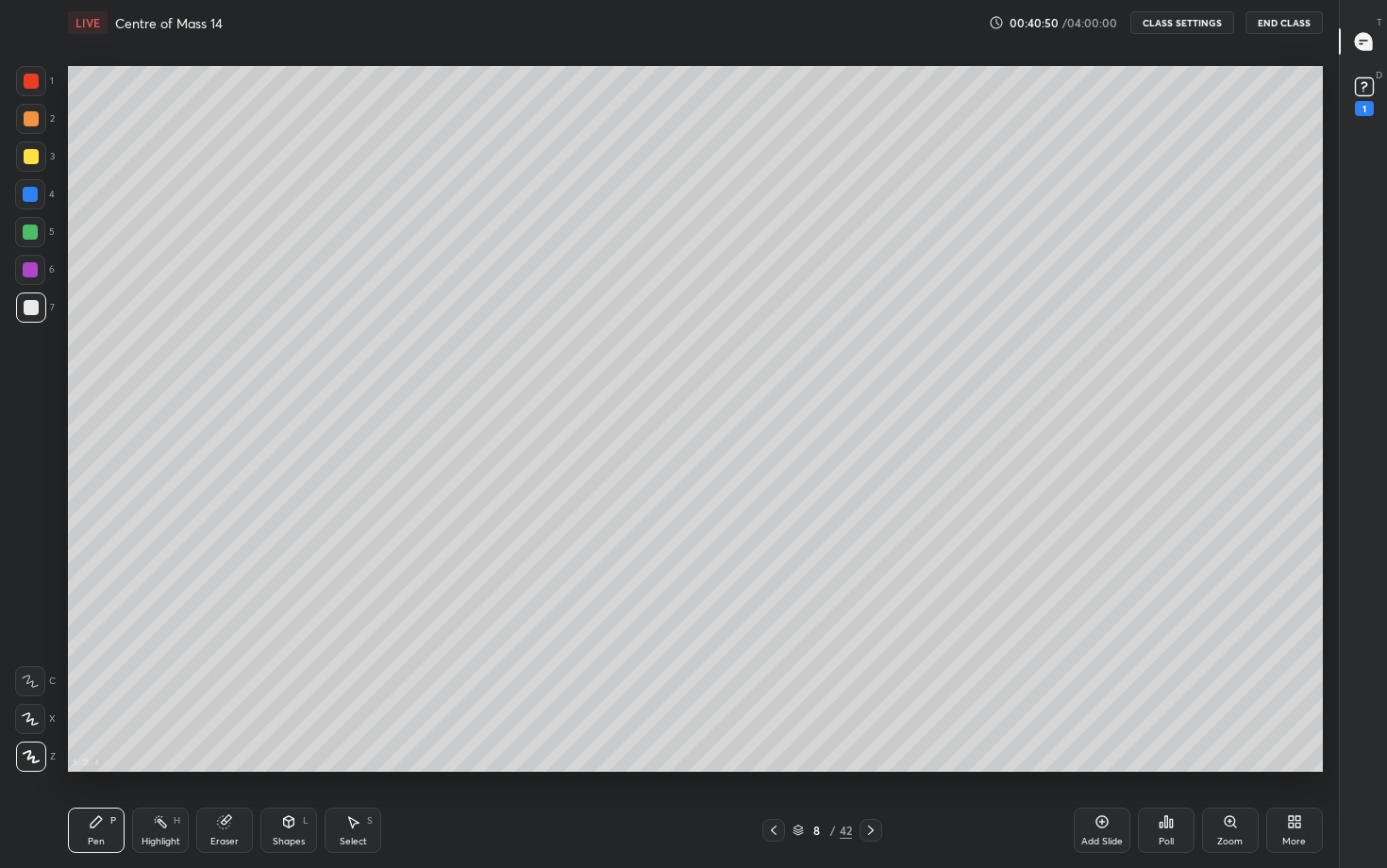 click on "LIVE Centre of Mass 14 00:40:50 /  04:00:00 CLASS SETTINGS End Class 5 : 31 : 4 Setting up your live class Back Centre of Mass 14 • L14 of Centre of Mass [FIRST] [LAST] Pen P Highlight H Eraser Shapes L Select S 8 / 42 Add Slide Poll Zoom More" at bounding box center (695, 434) 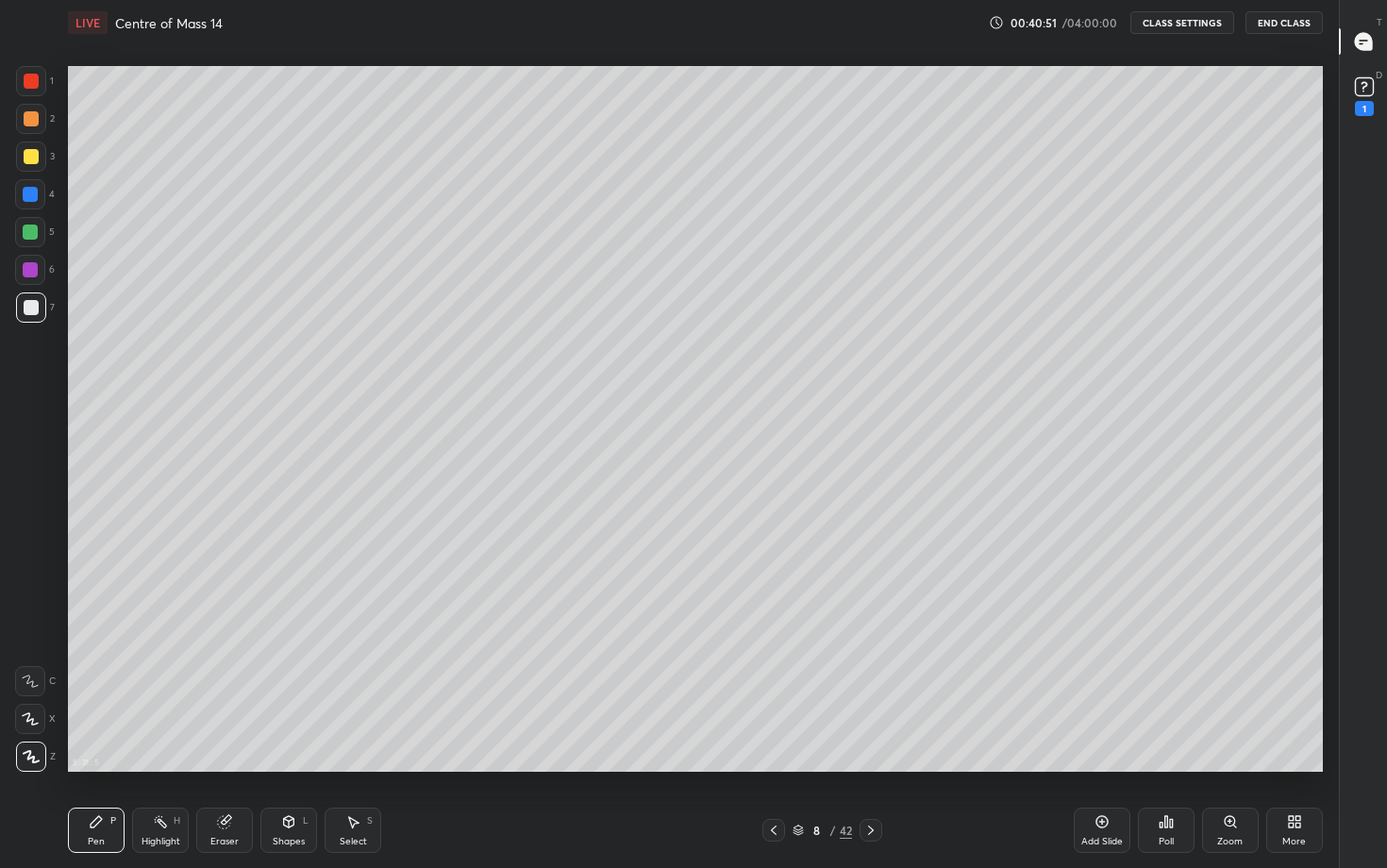 click on "Highlight" at bounding box center [160, 842] 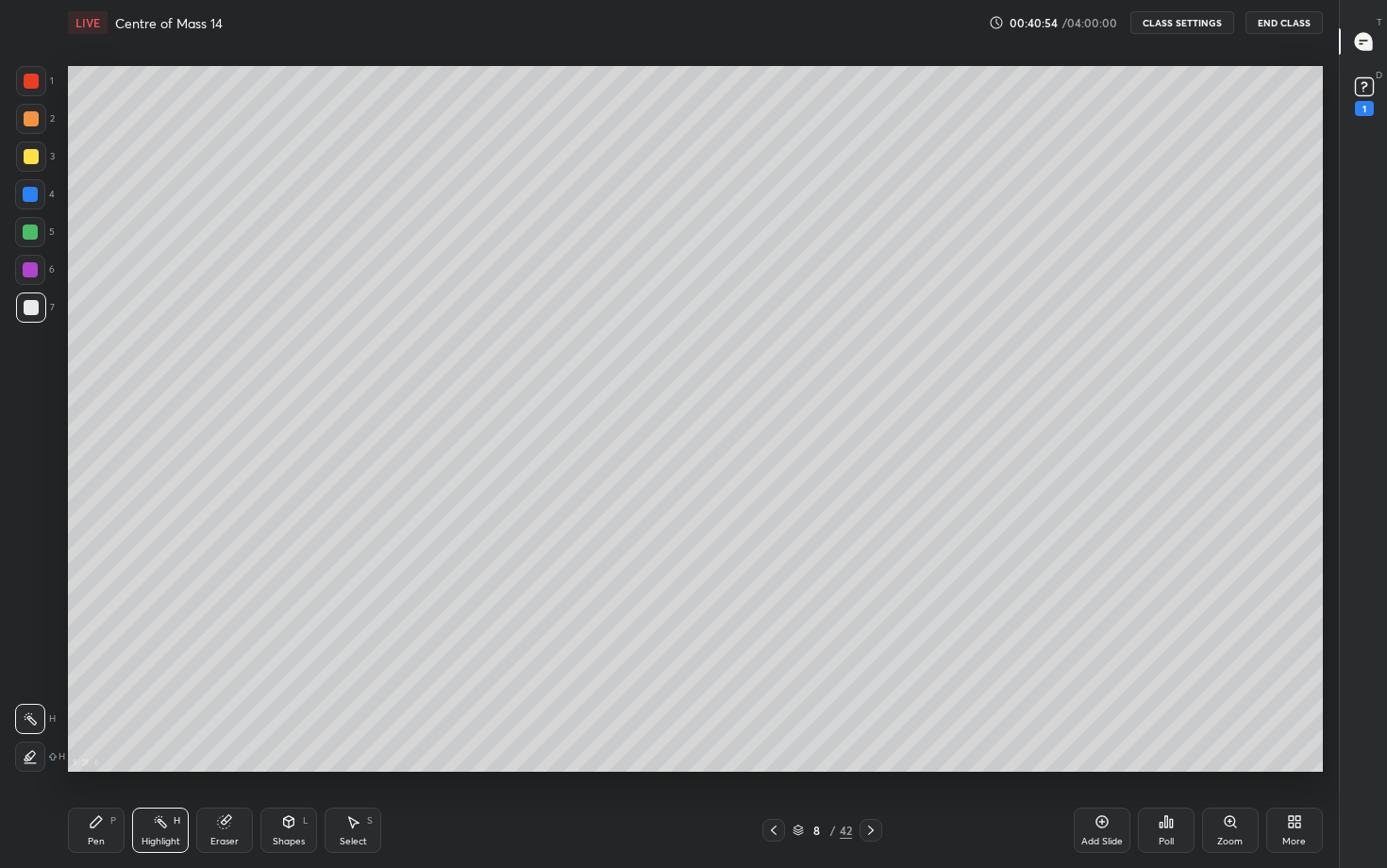 click on "Pen" at bounding box center (96, 842) 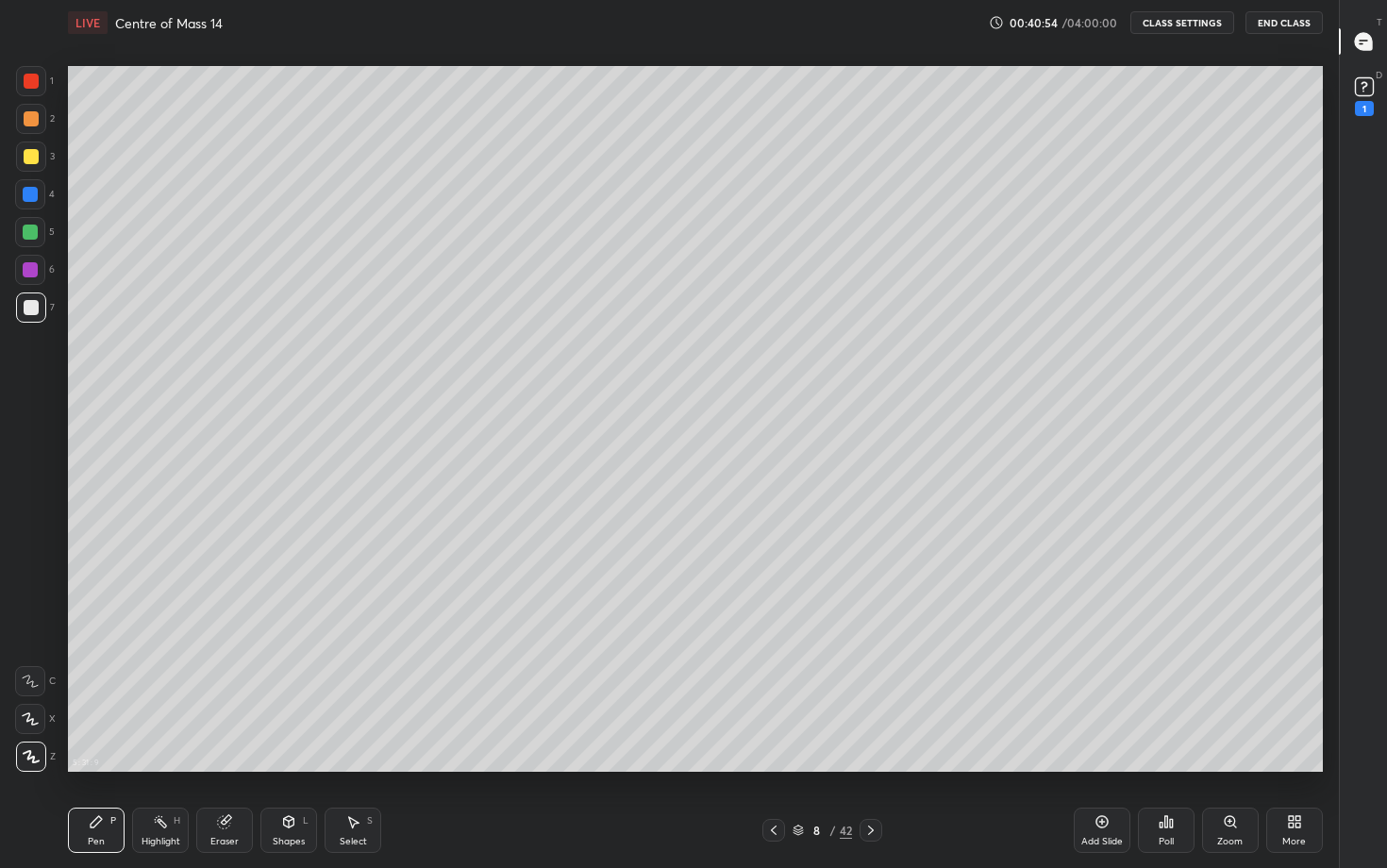 click at bounding box center (31, 308) 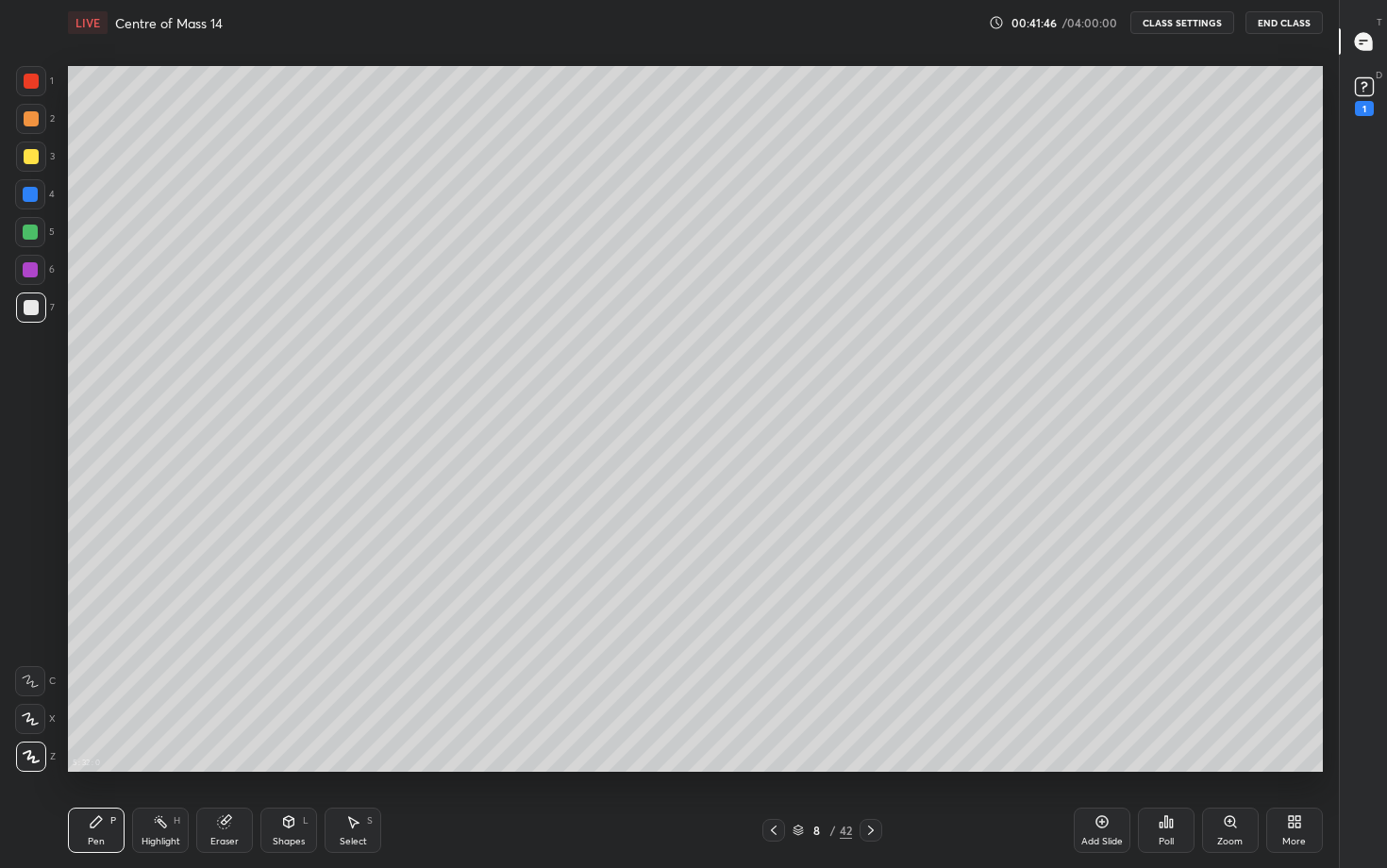 click at bounding box center (31, 119) 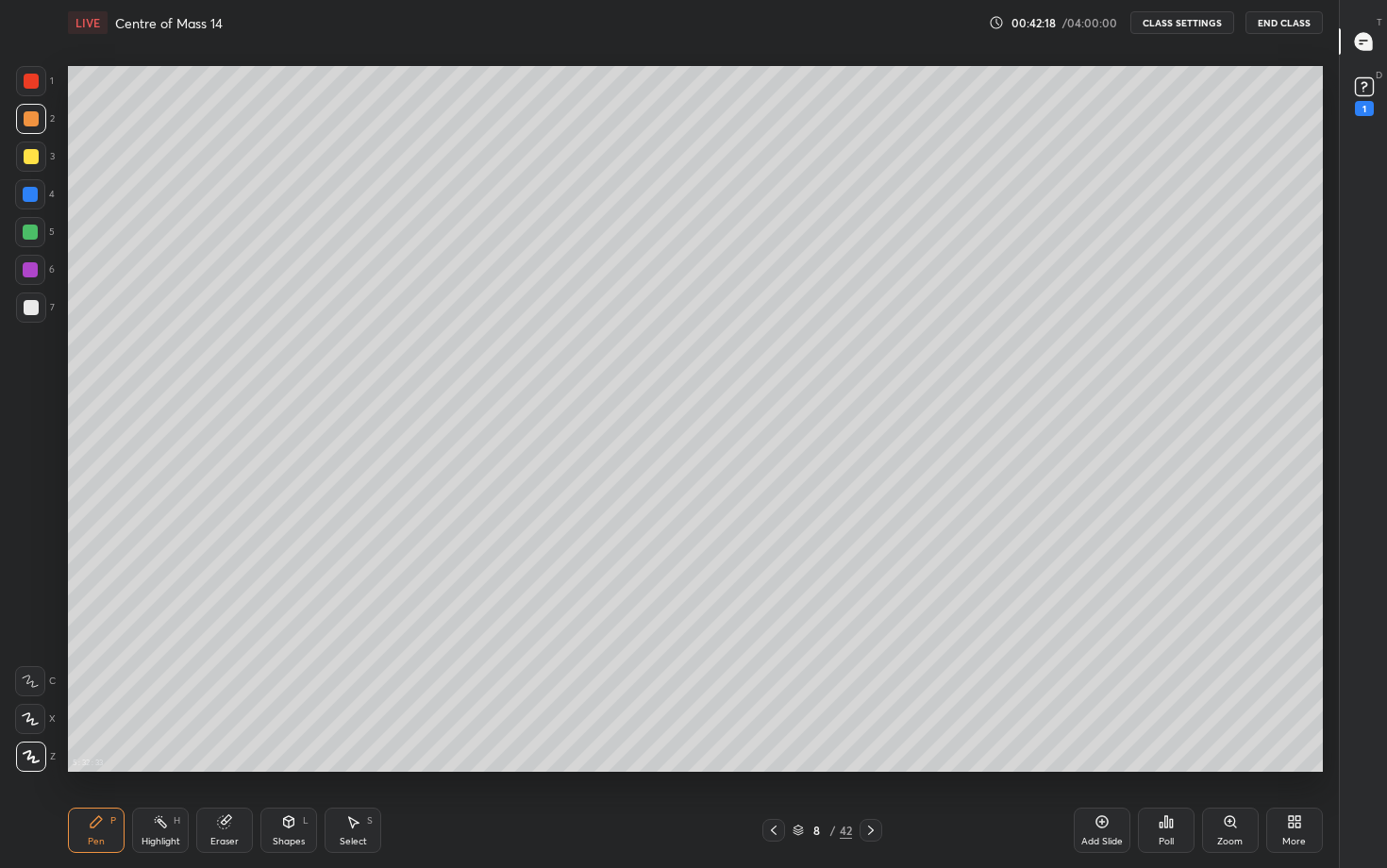 click 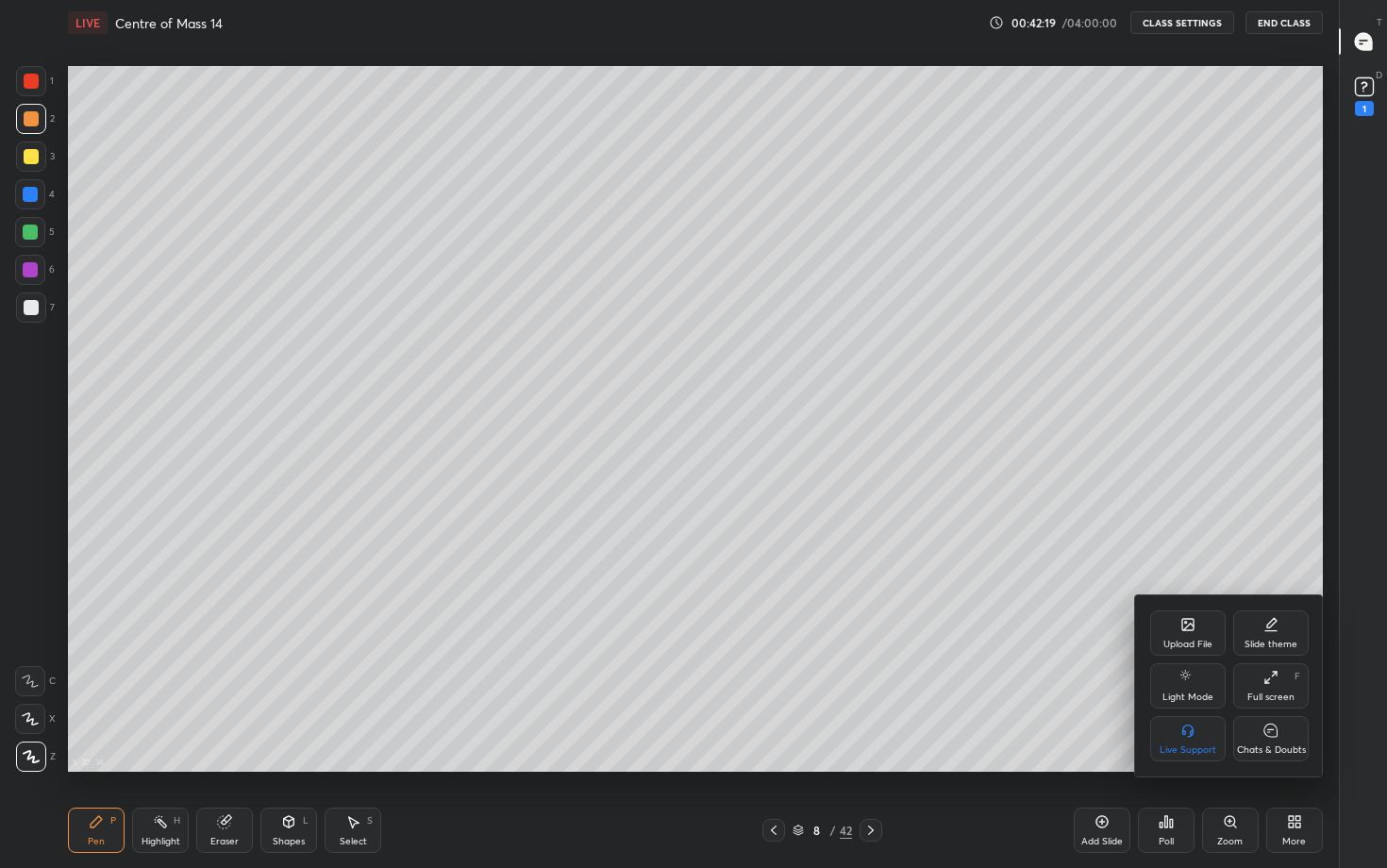 click on "Chats & Doubts" at bounding box center (1271, 750) 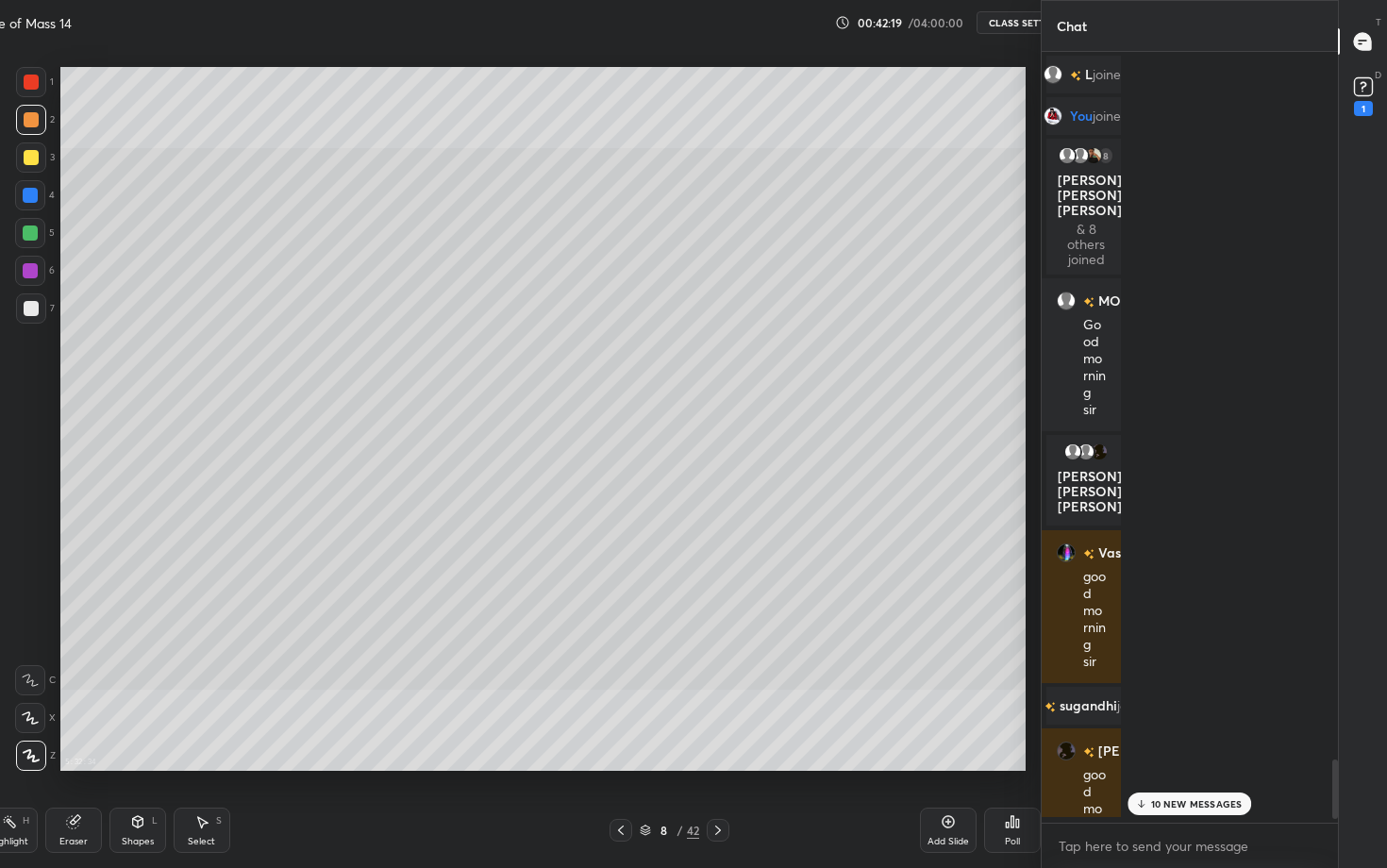 scroll, scrollTop: 747, scrollLeft: 1100, axis: both 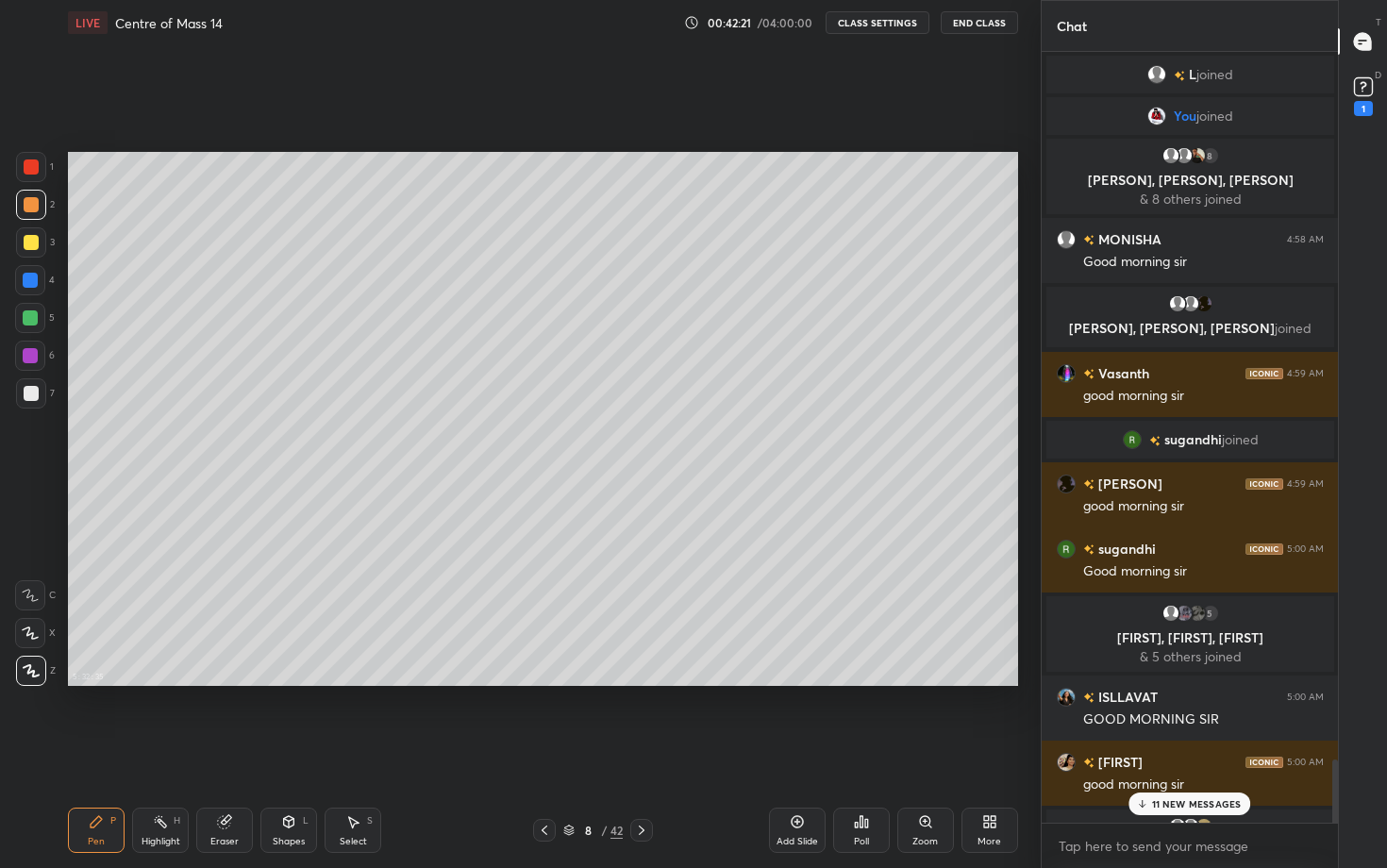 click on "11 NEW MESSAGES" at bounding box center [1196, 804] 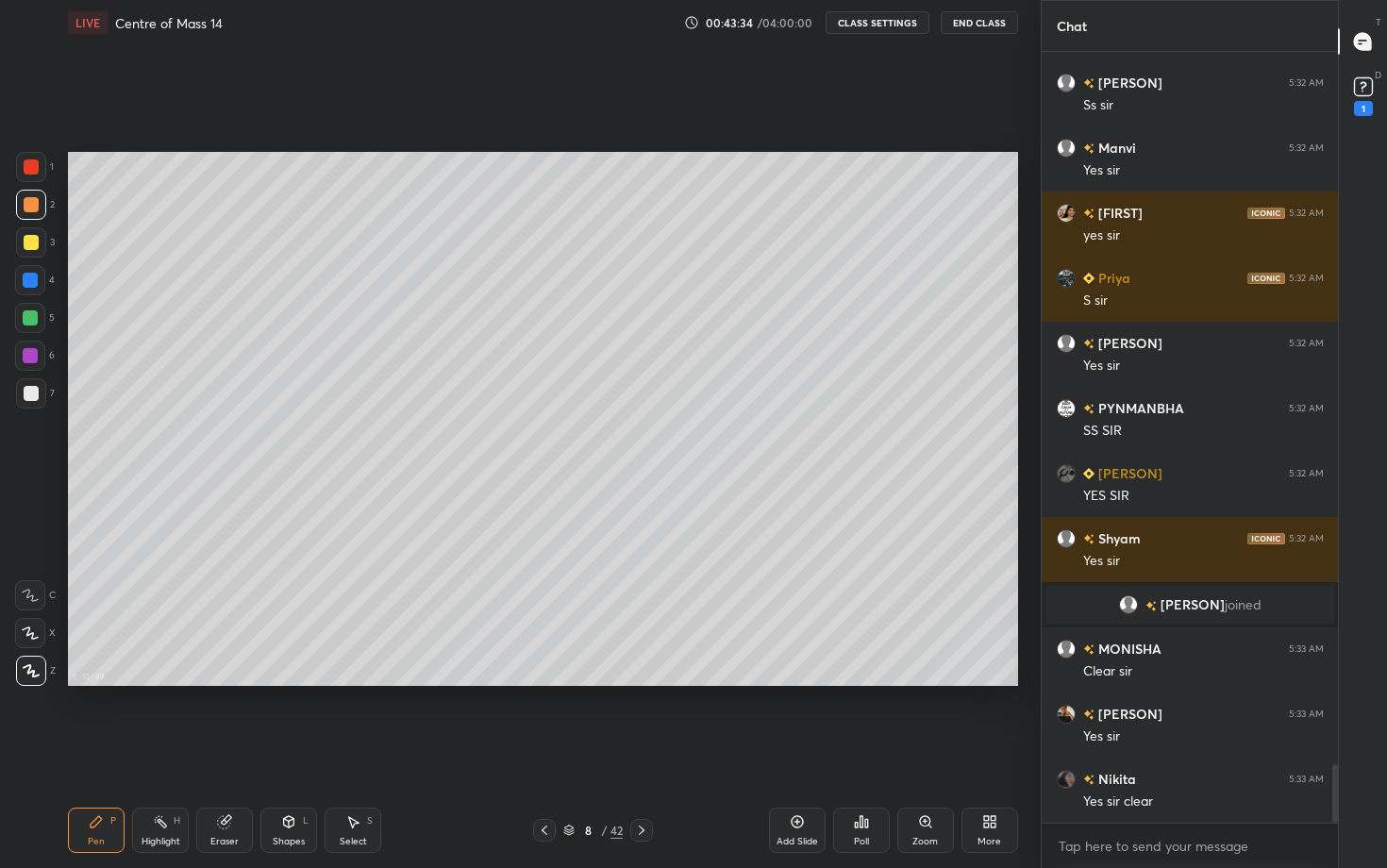 scroll, scrollTop: 9549, scrollLeft: 0, axis: vertical 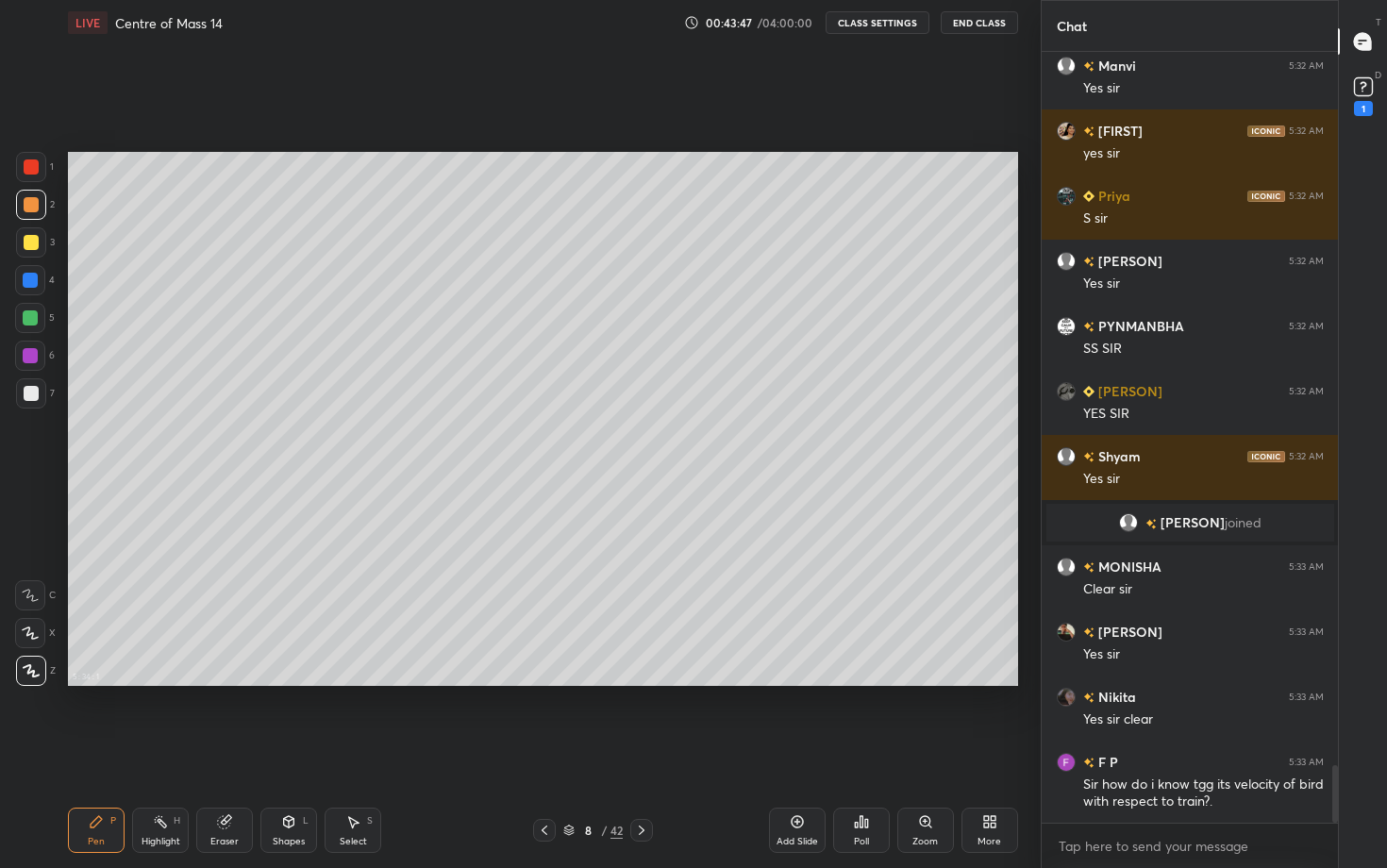 click 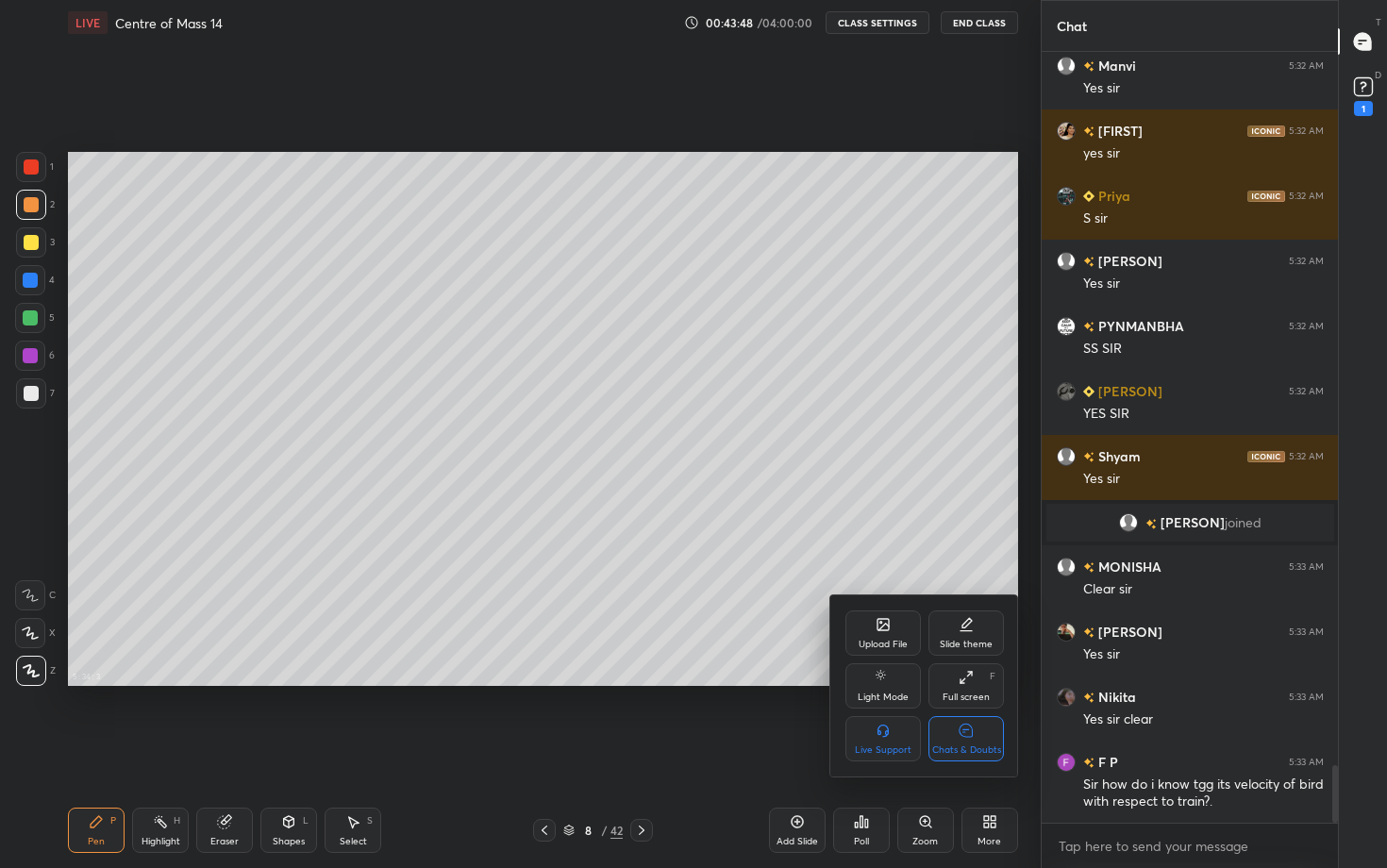 click on "Chats & Doubts" at bounding box center [966, 750] 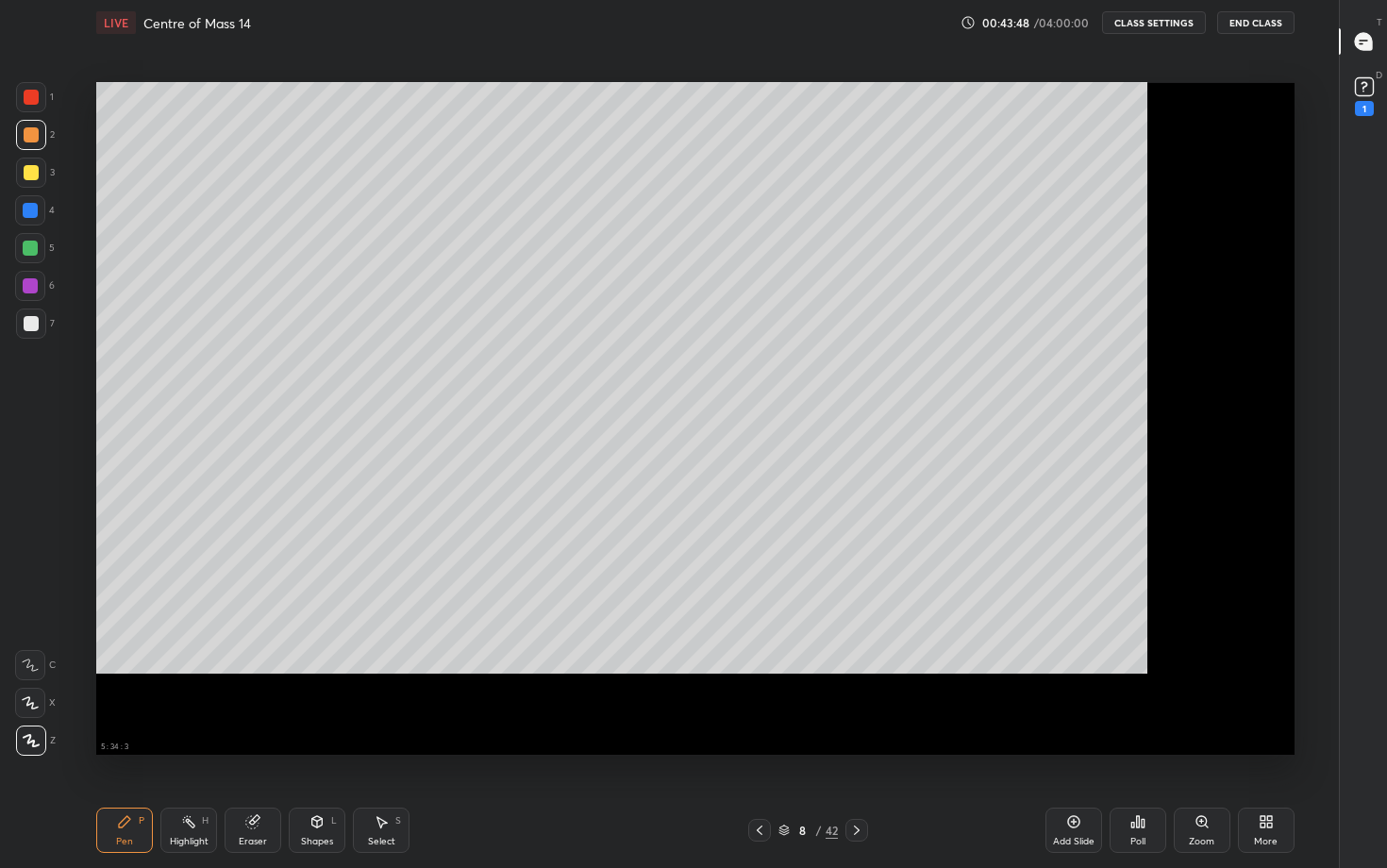 scroll, scrollTop: 7, scrollLeft: 1, axis: both 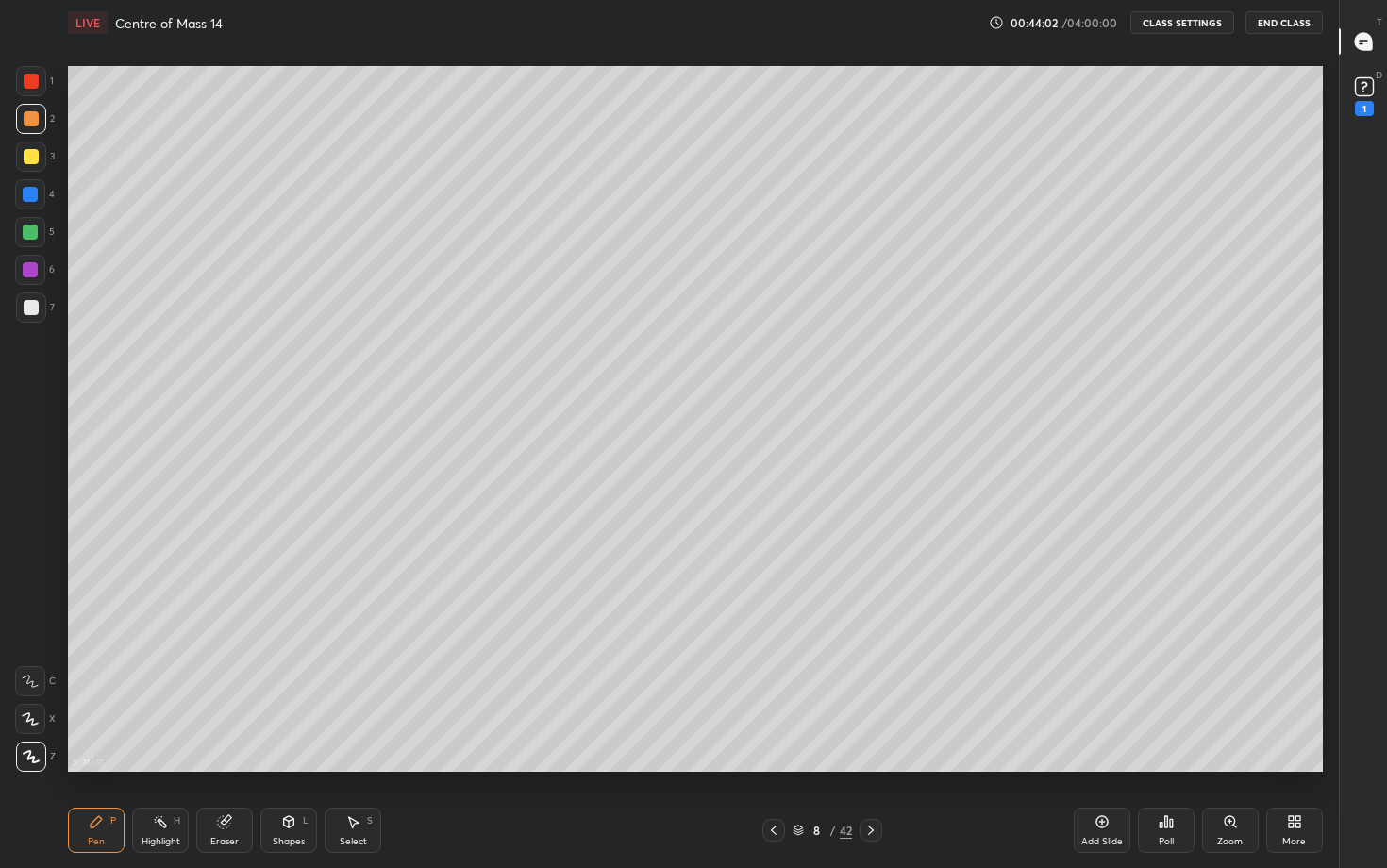click 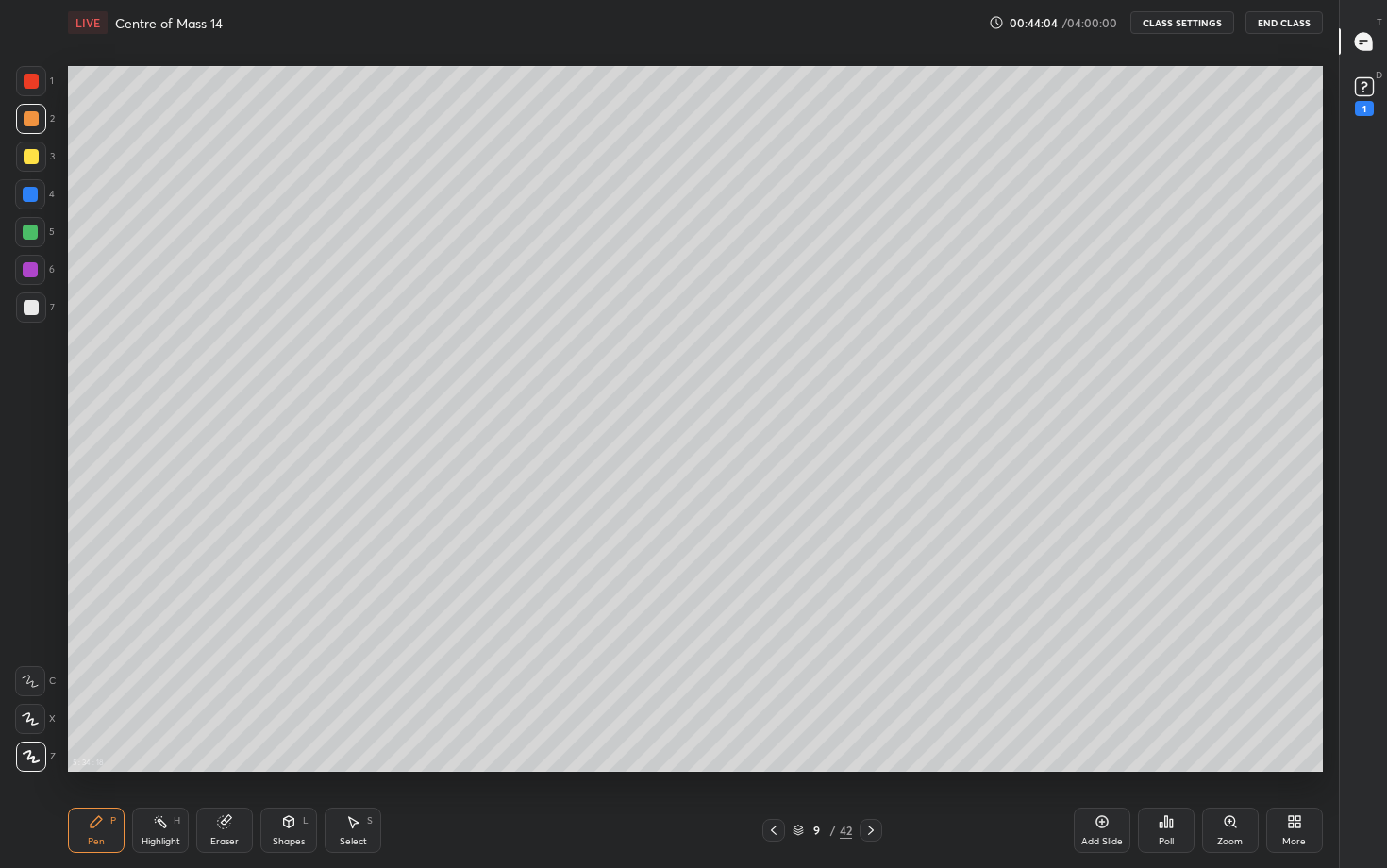click on "1 2 3 4 5 6 7 C X Z C X Z E E Erase all   H H" at bounding box center (30, 419) 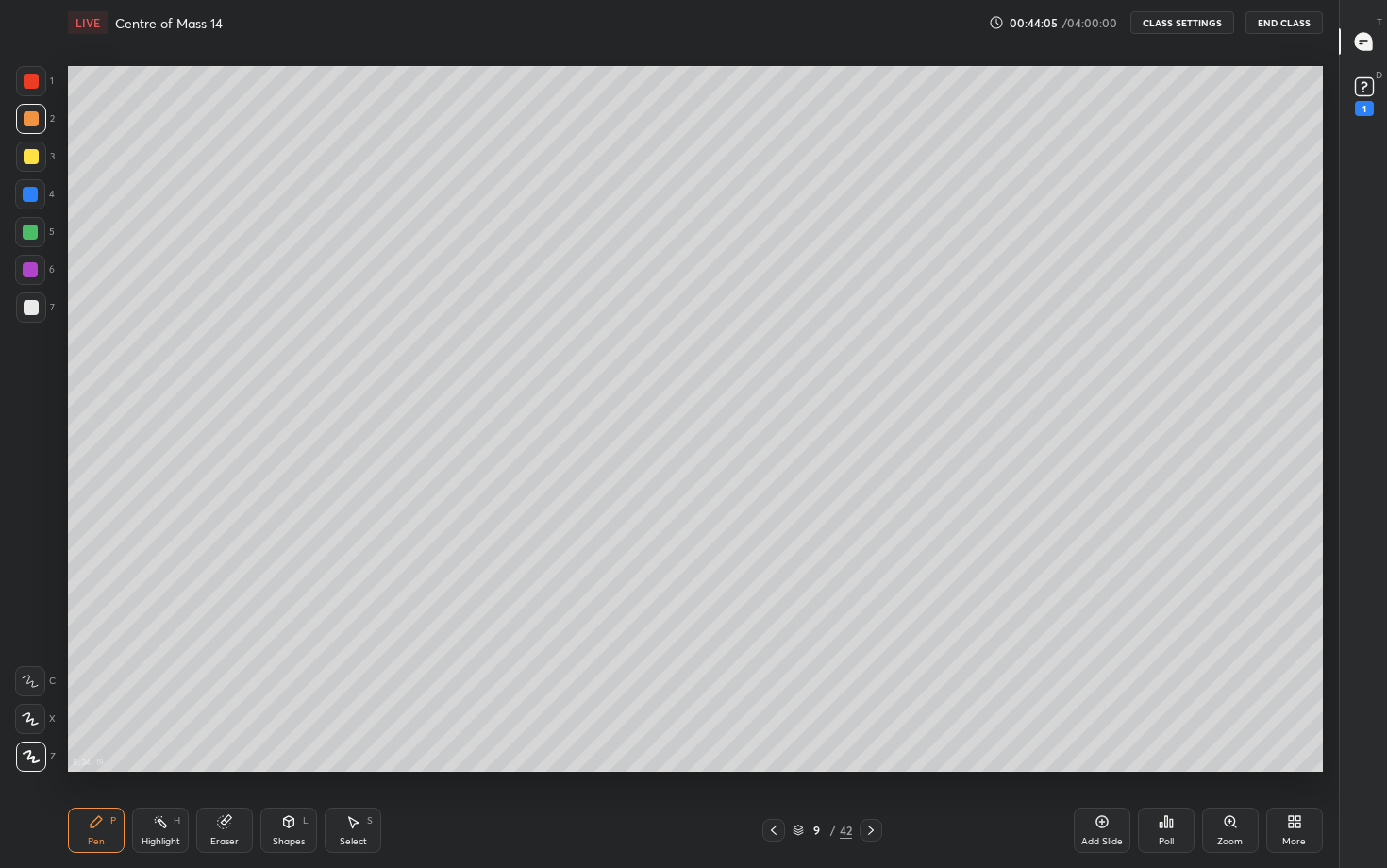 click at bounding box center [31, 119] 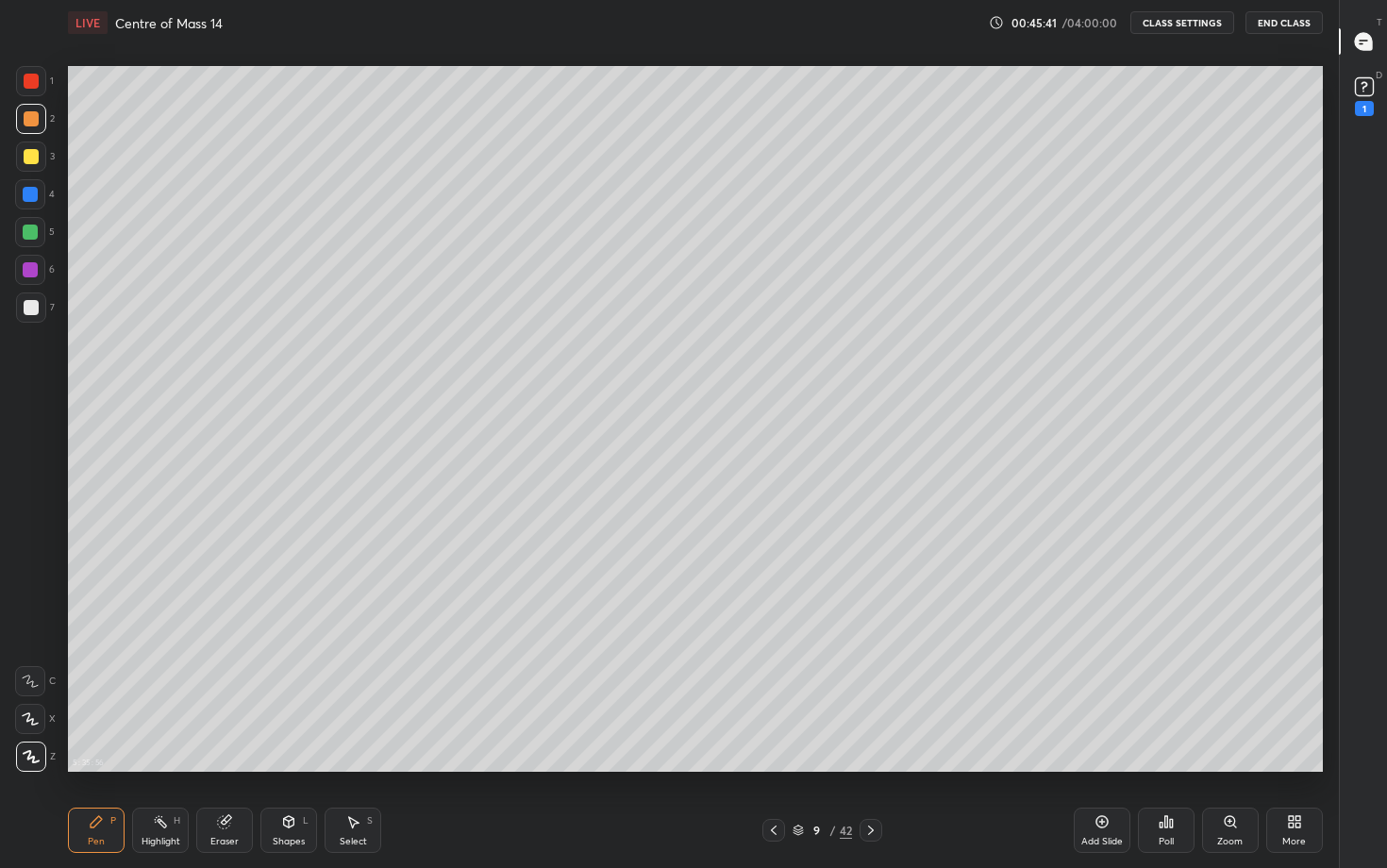 click on "Eraser" at bounding box center (225, 830) 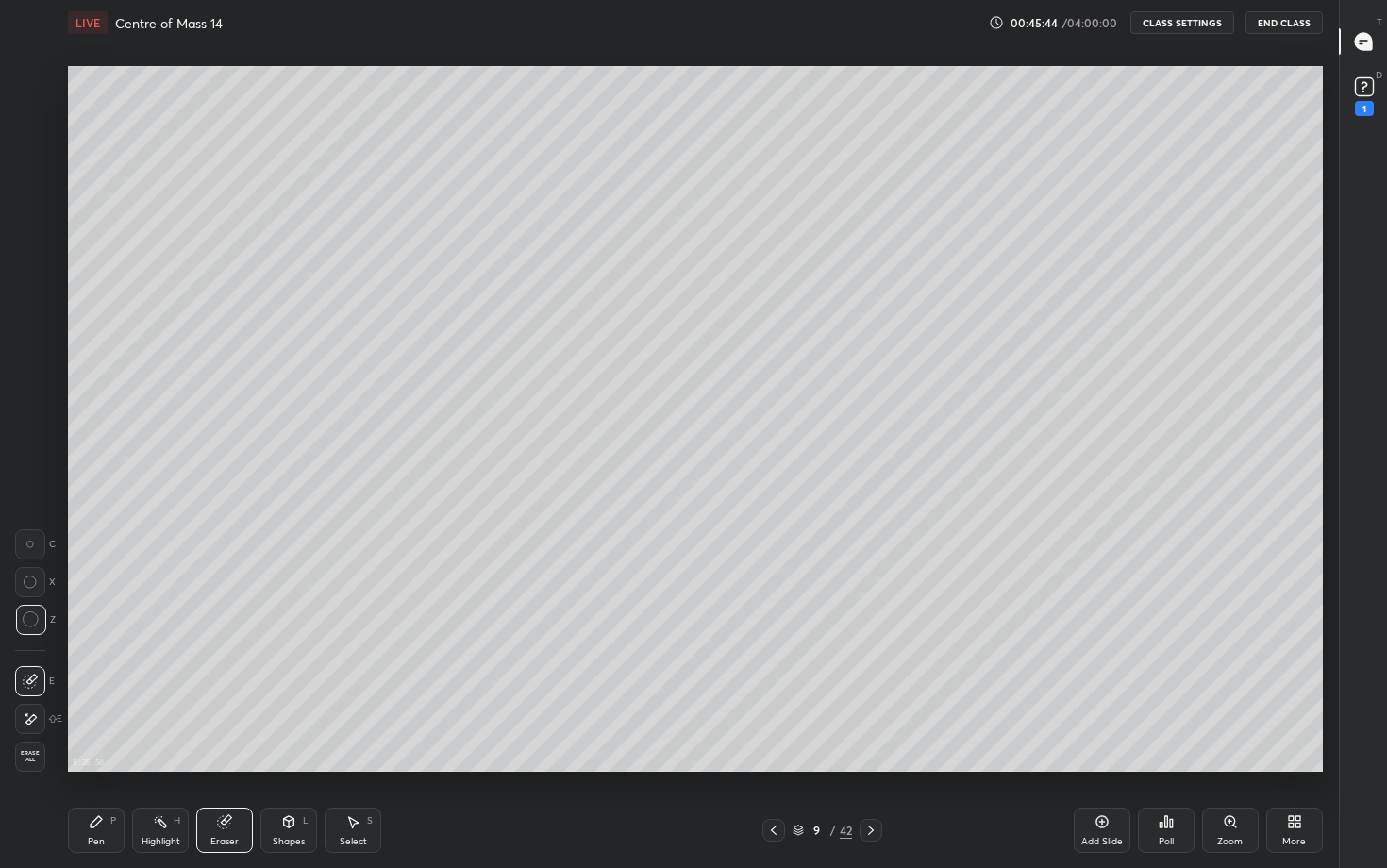 click on "Pen" at bounding box center (96, 842) 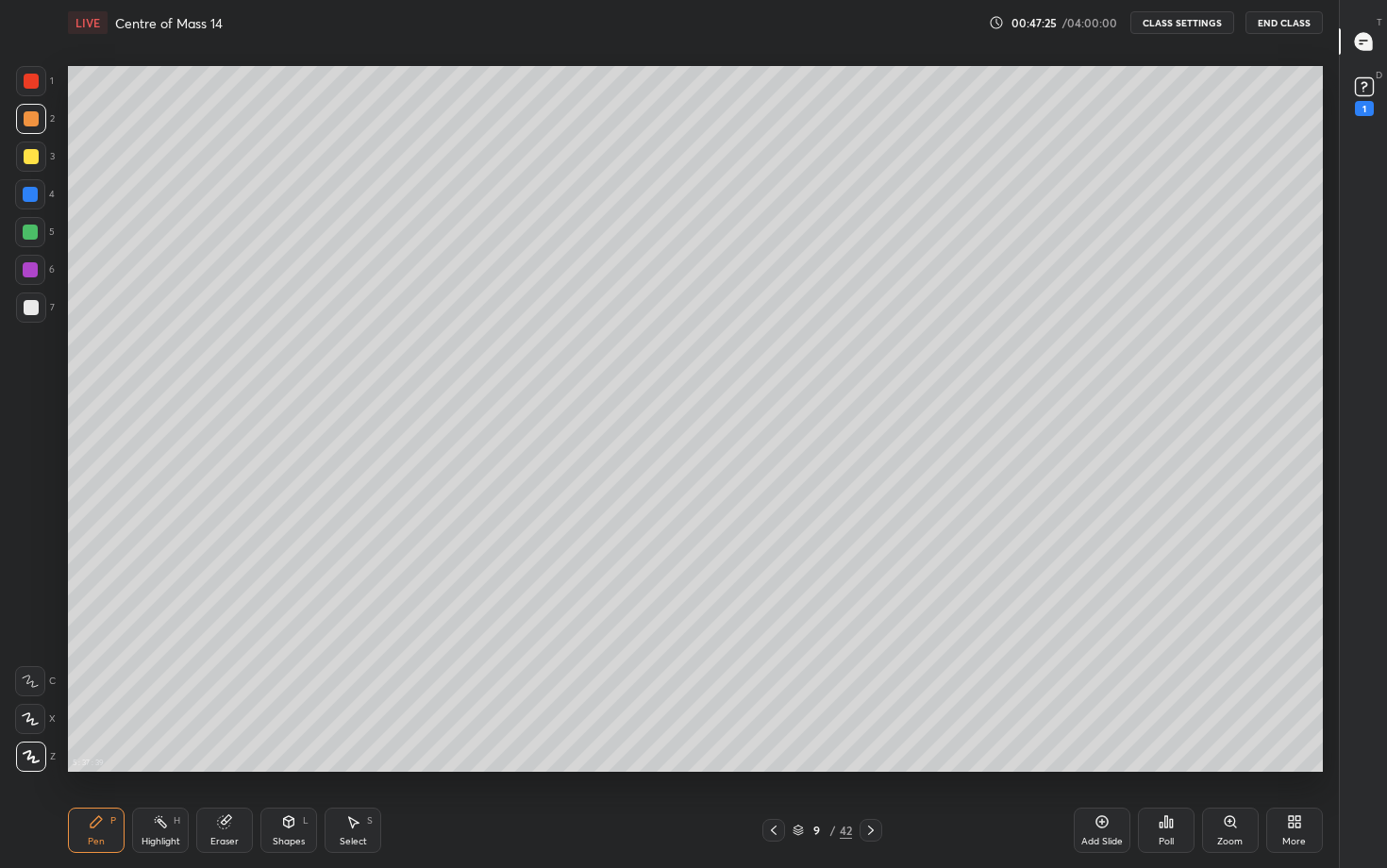 click on "Shapes L" at bounding box center (289, 830) 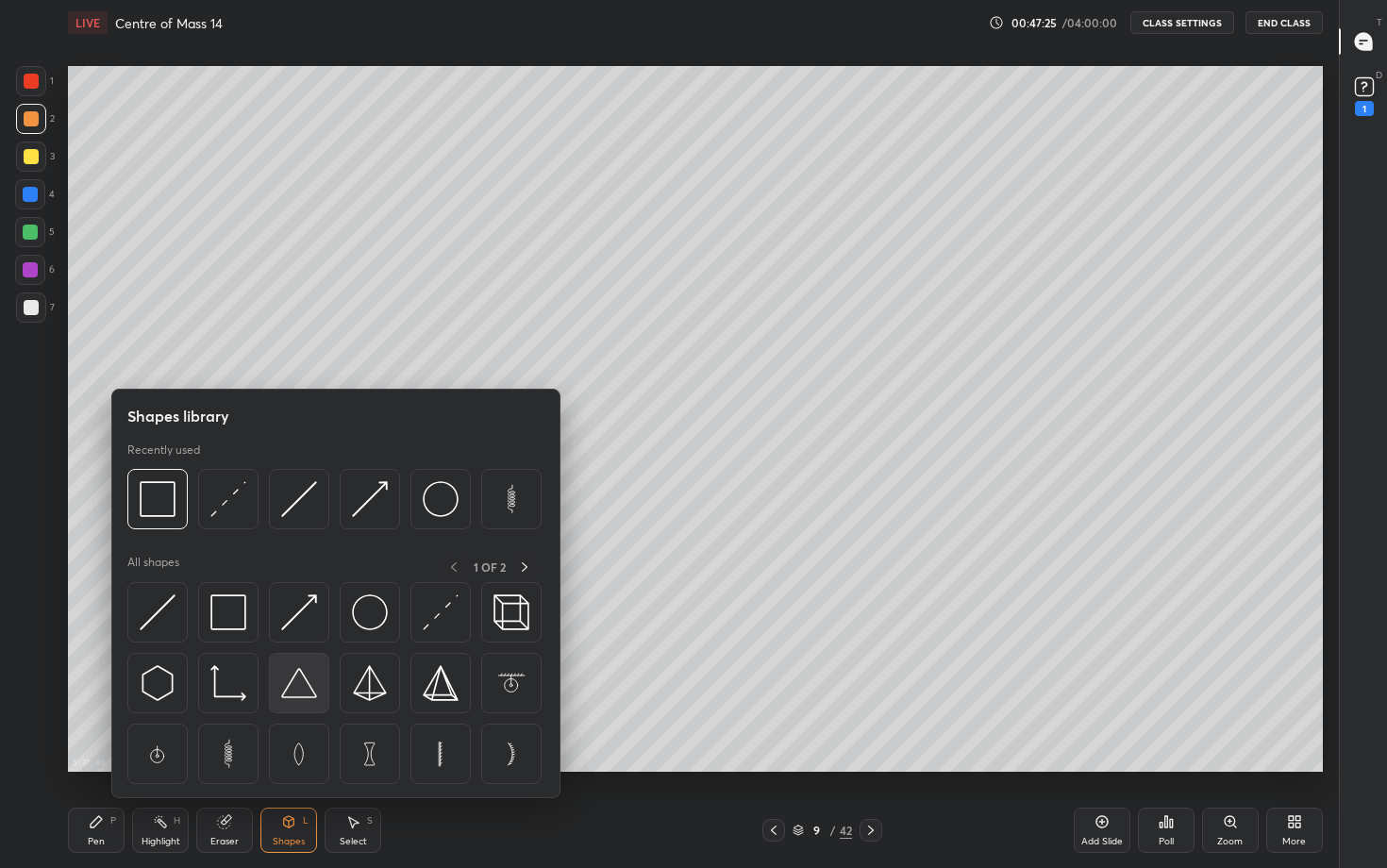 click at bounding box center [299, 683] 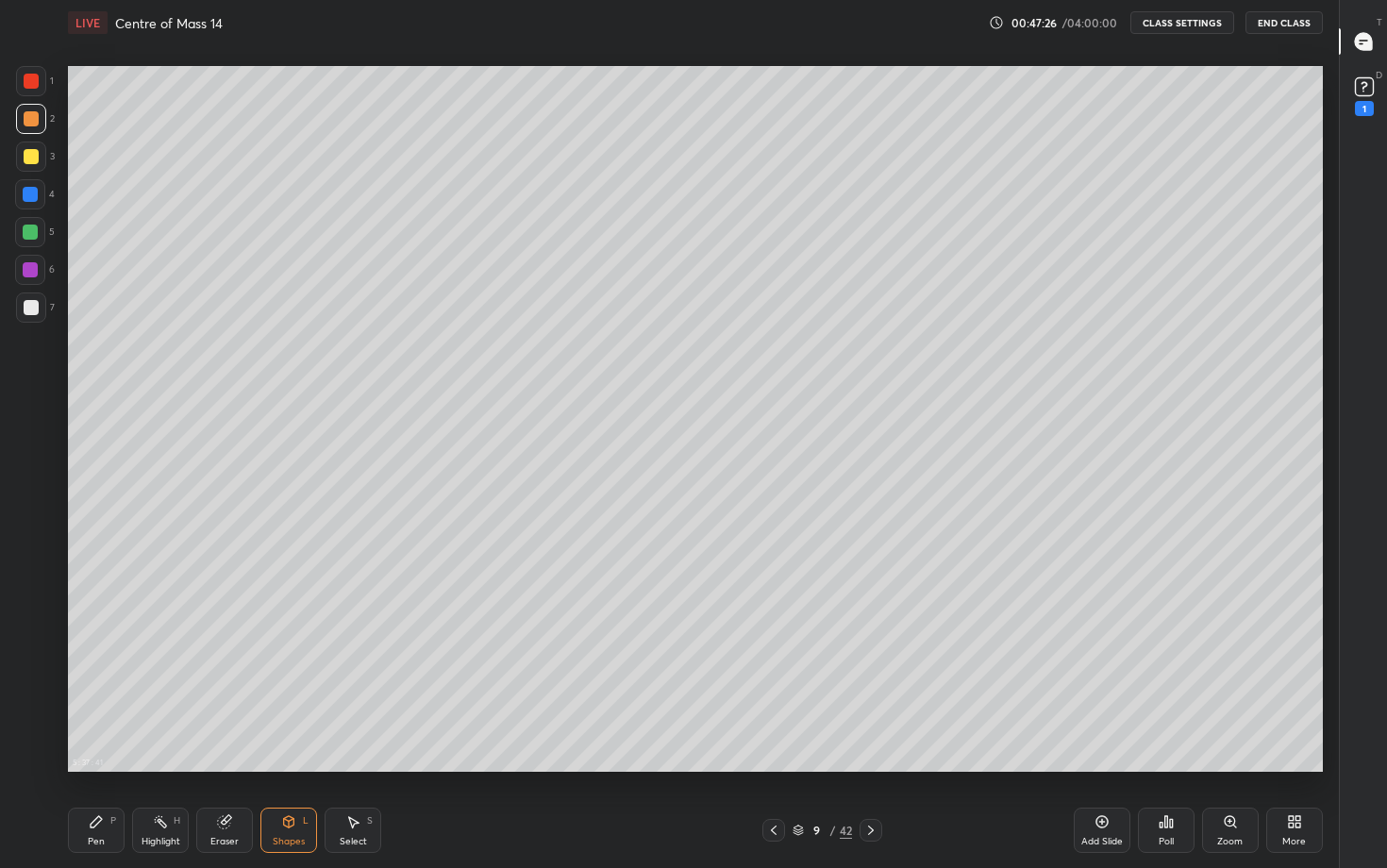 click at bounding box center (31, 308) 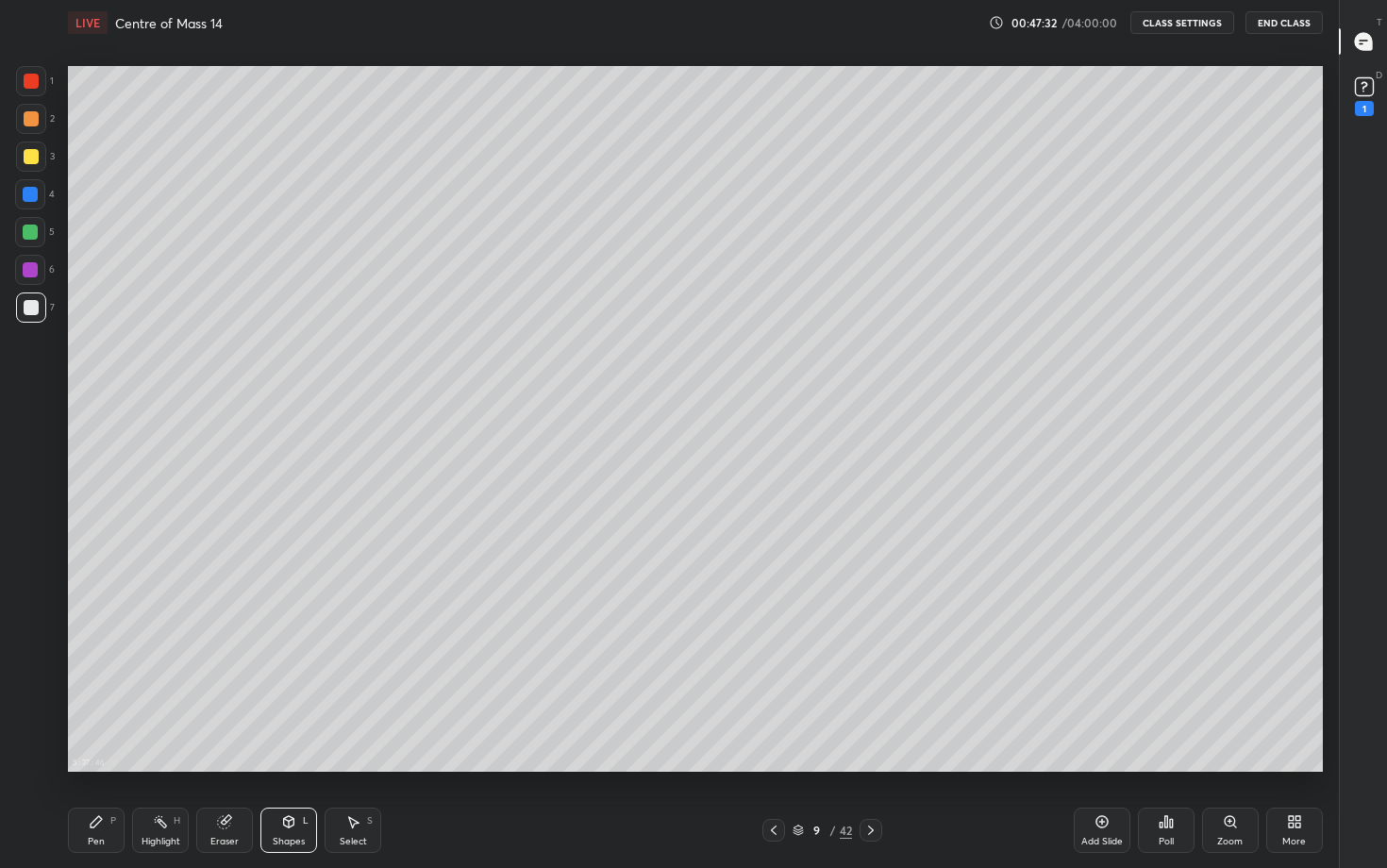 click on "Shapes" at bounding box center (289, 842) 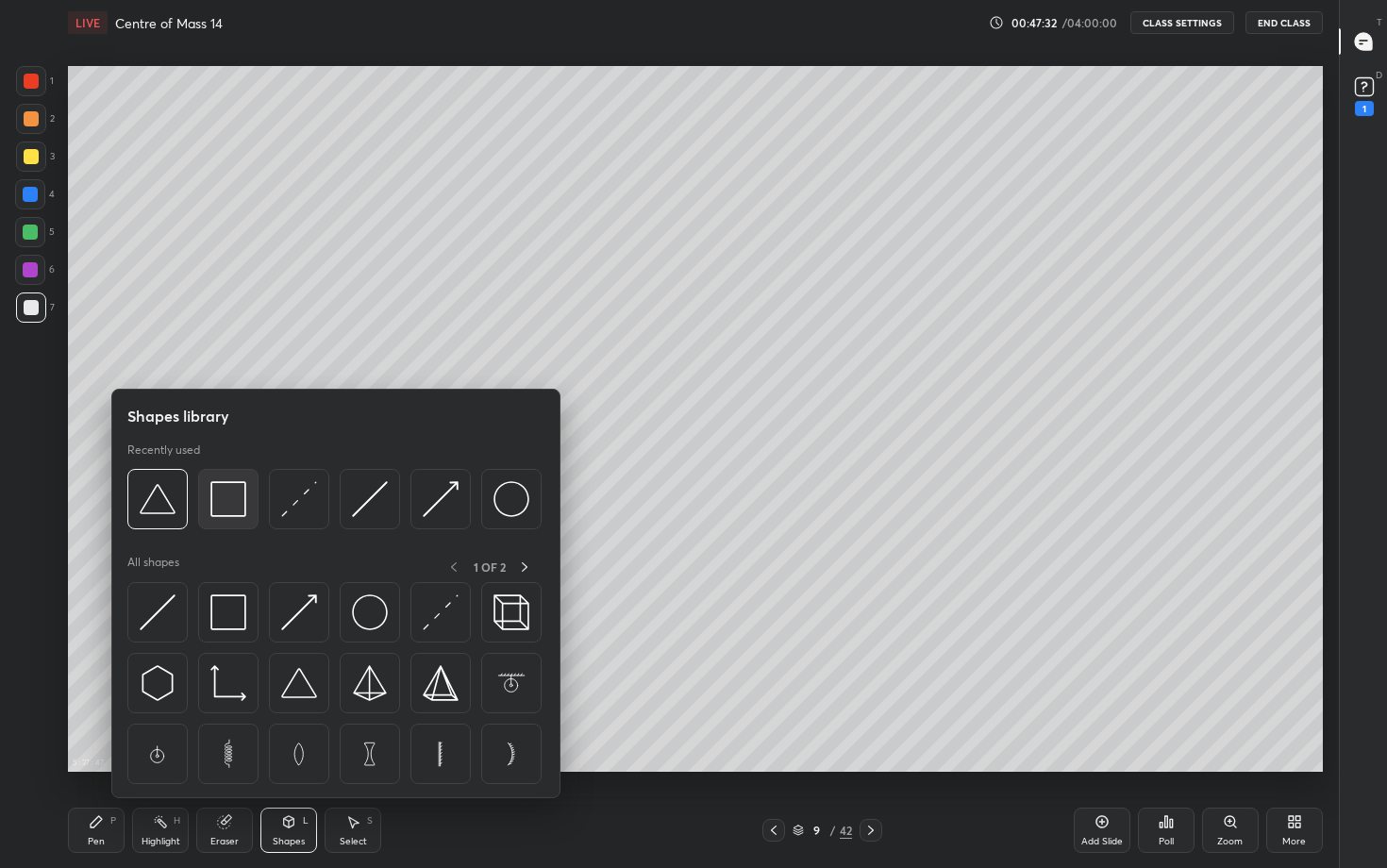 click at bounding box center [228, 499] 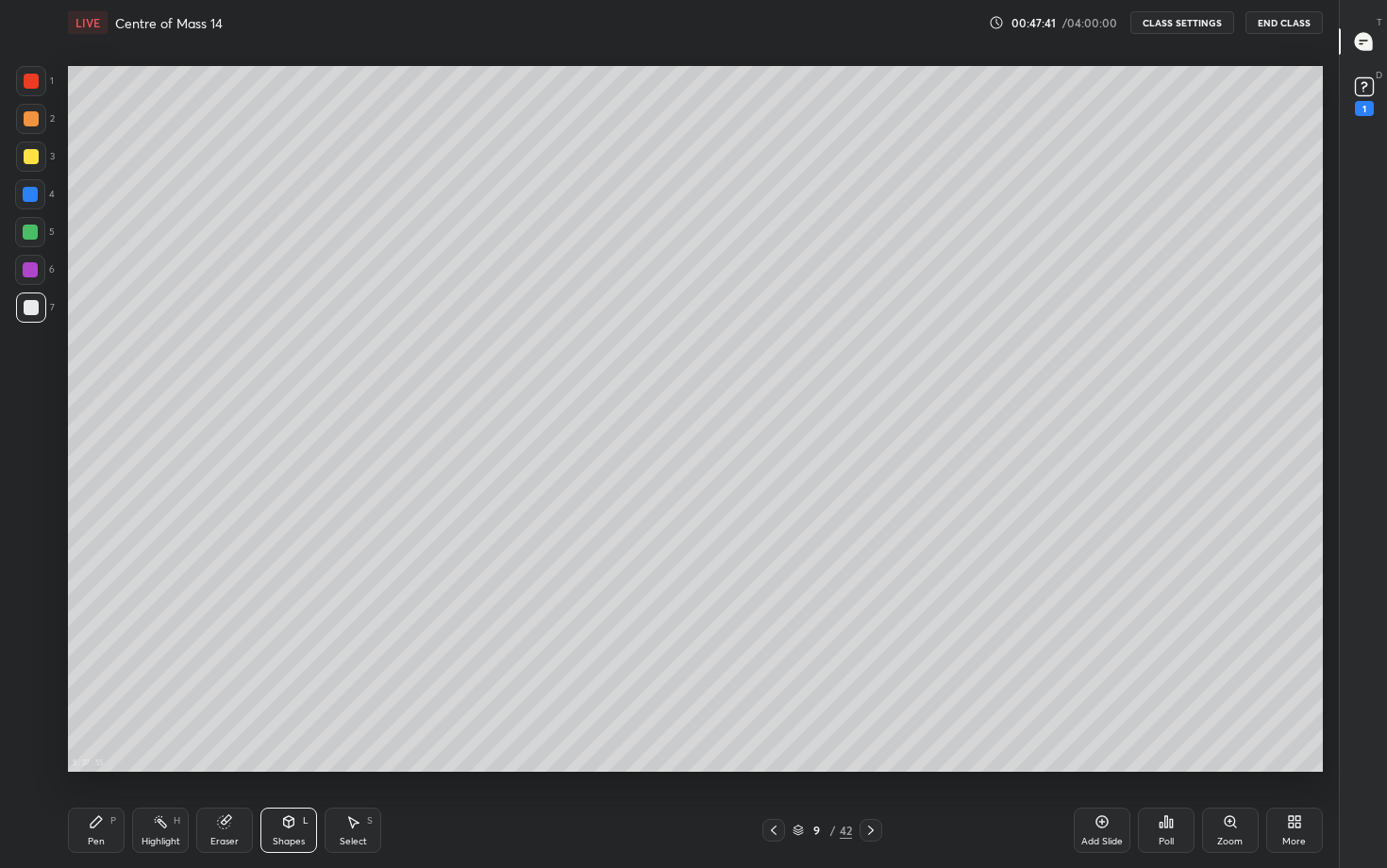 click 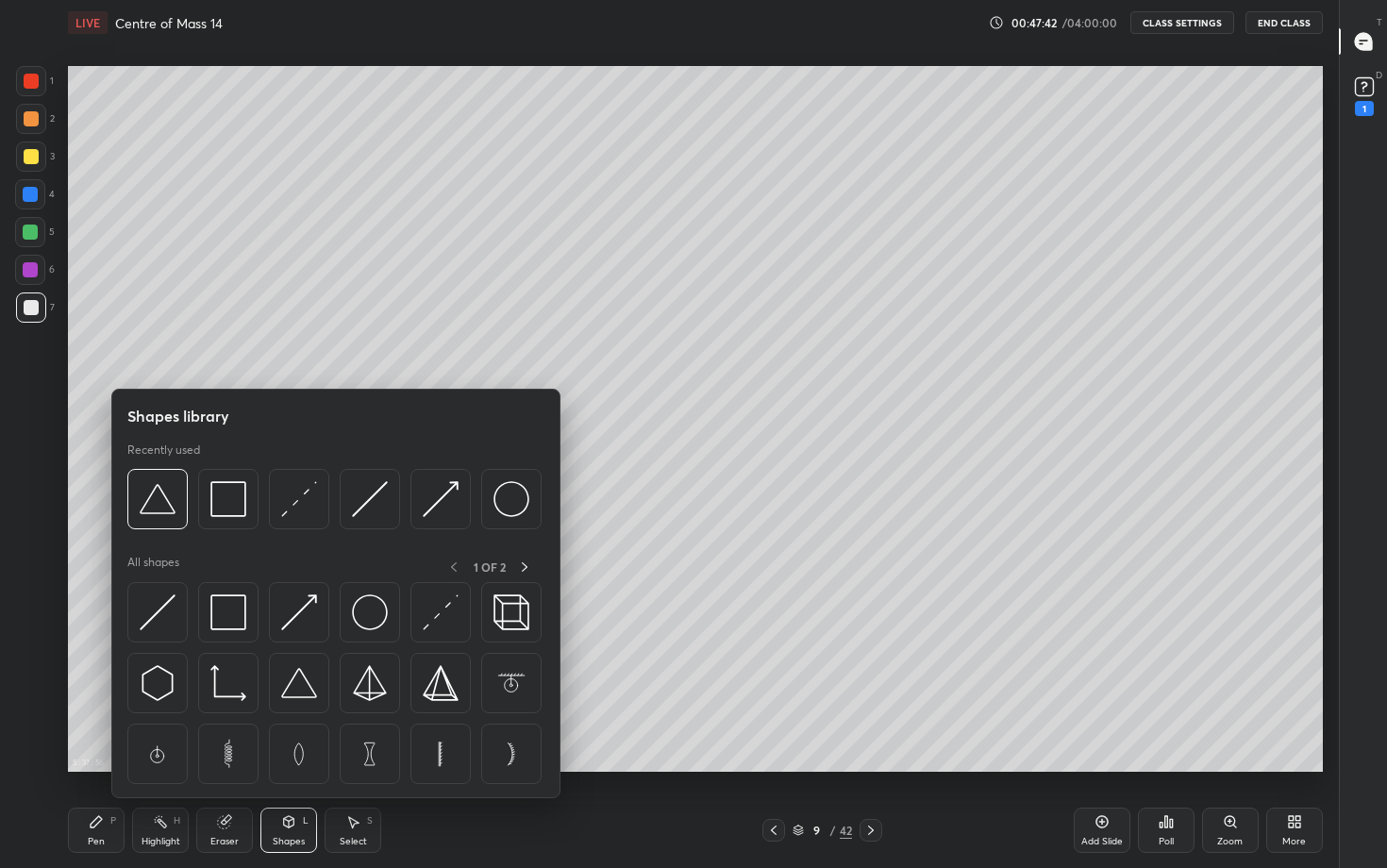 click on "Pen P" at bounding box center (96, 830) 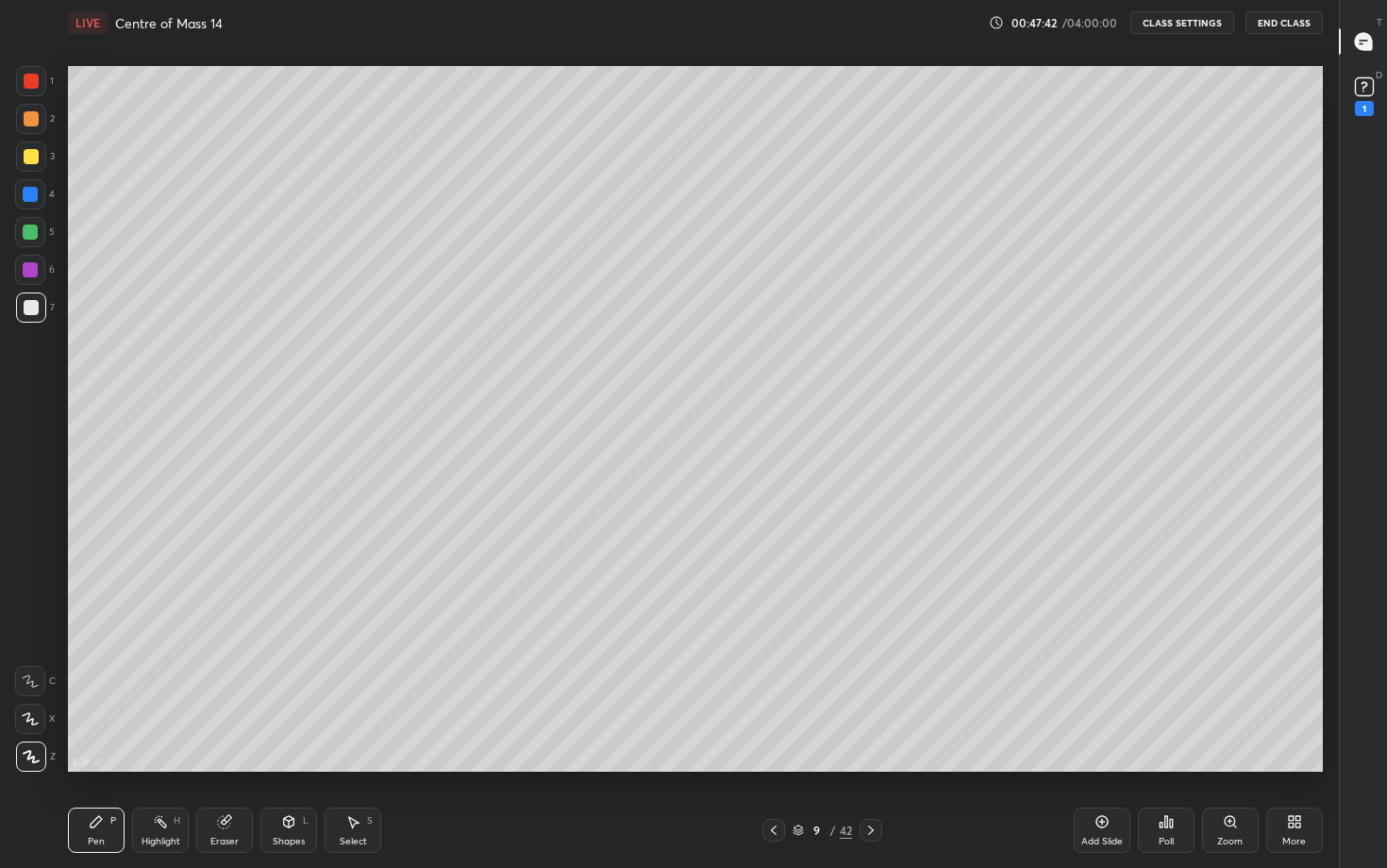 click on "Shapes L" at bounding box center [289, 830] 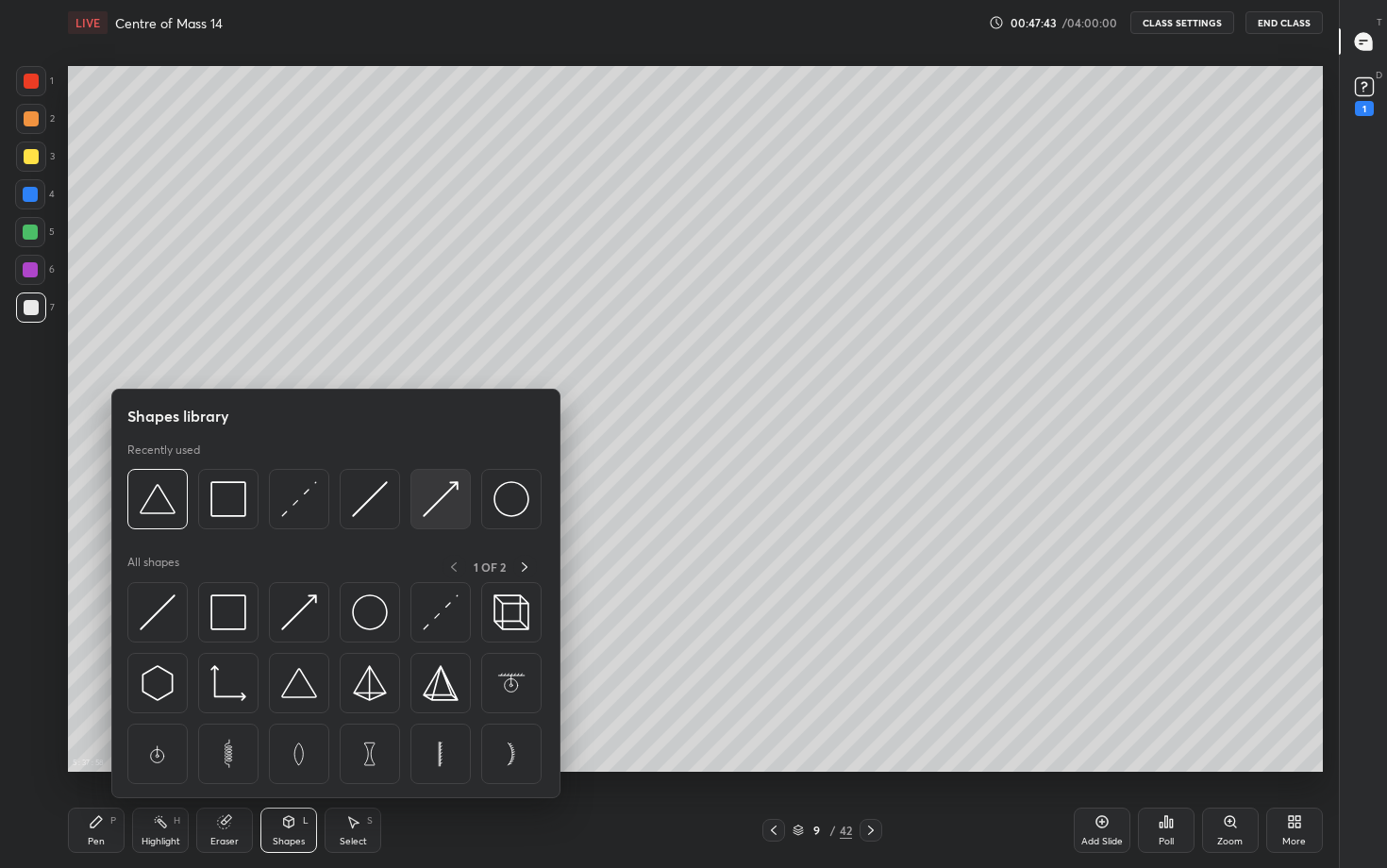 click at bounding box center (441, 499) 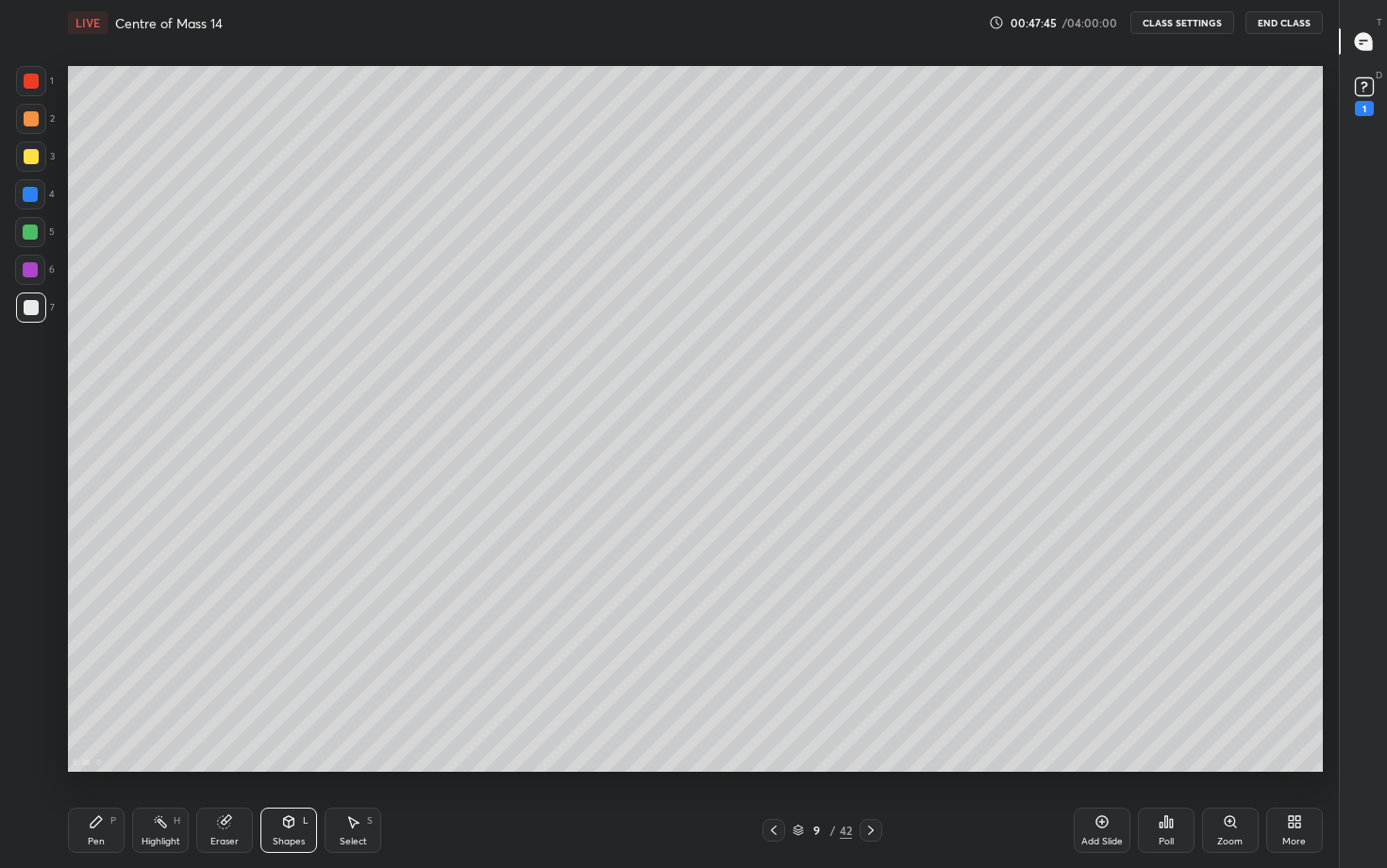click 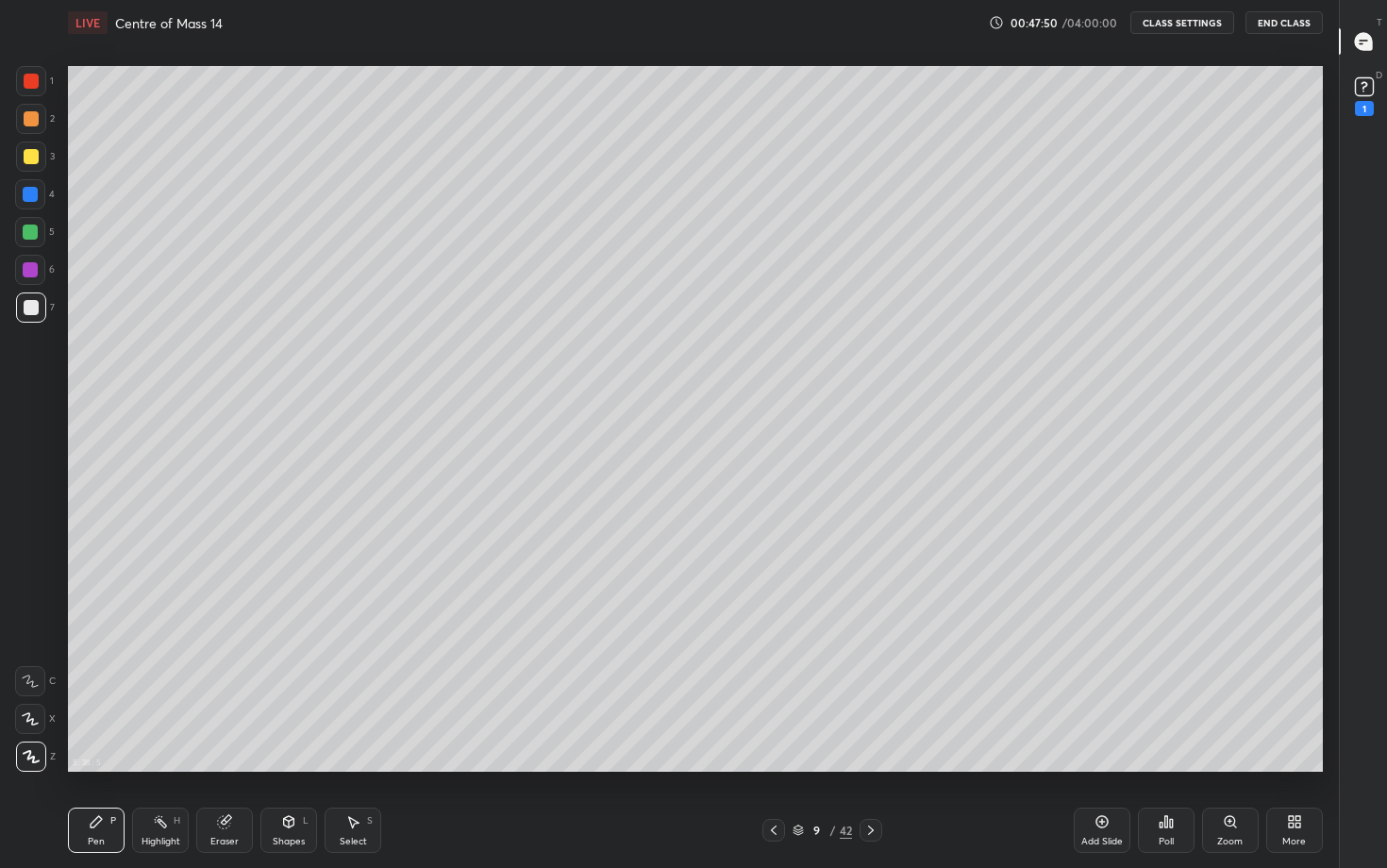click on "Shapes" at bounding box center (289, 842) 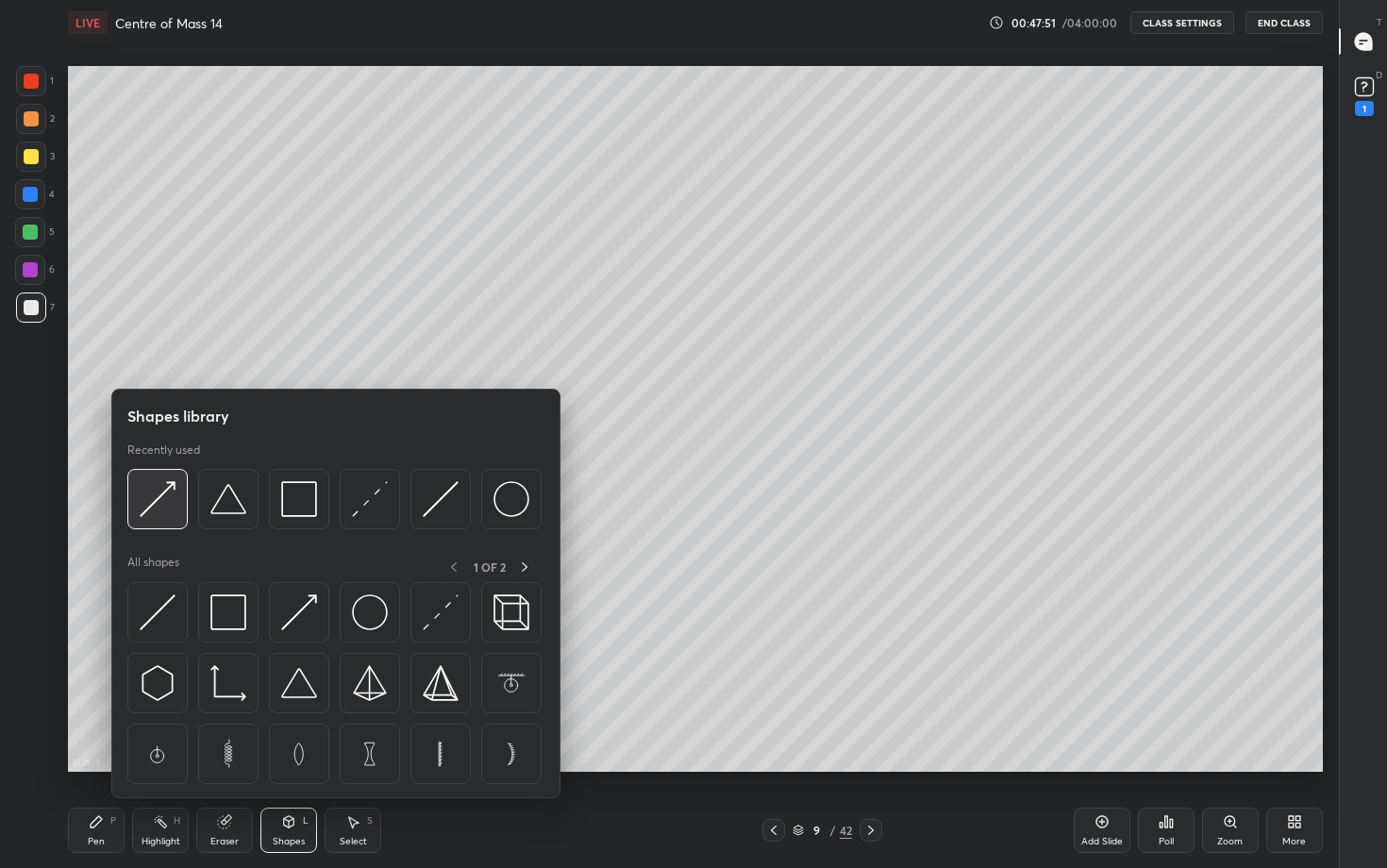 click at bounding box center [158, 499] 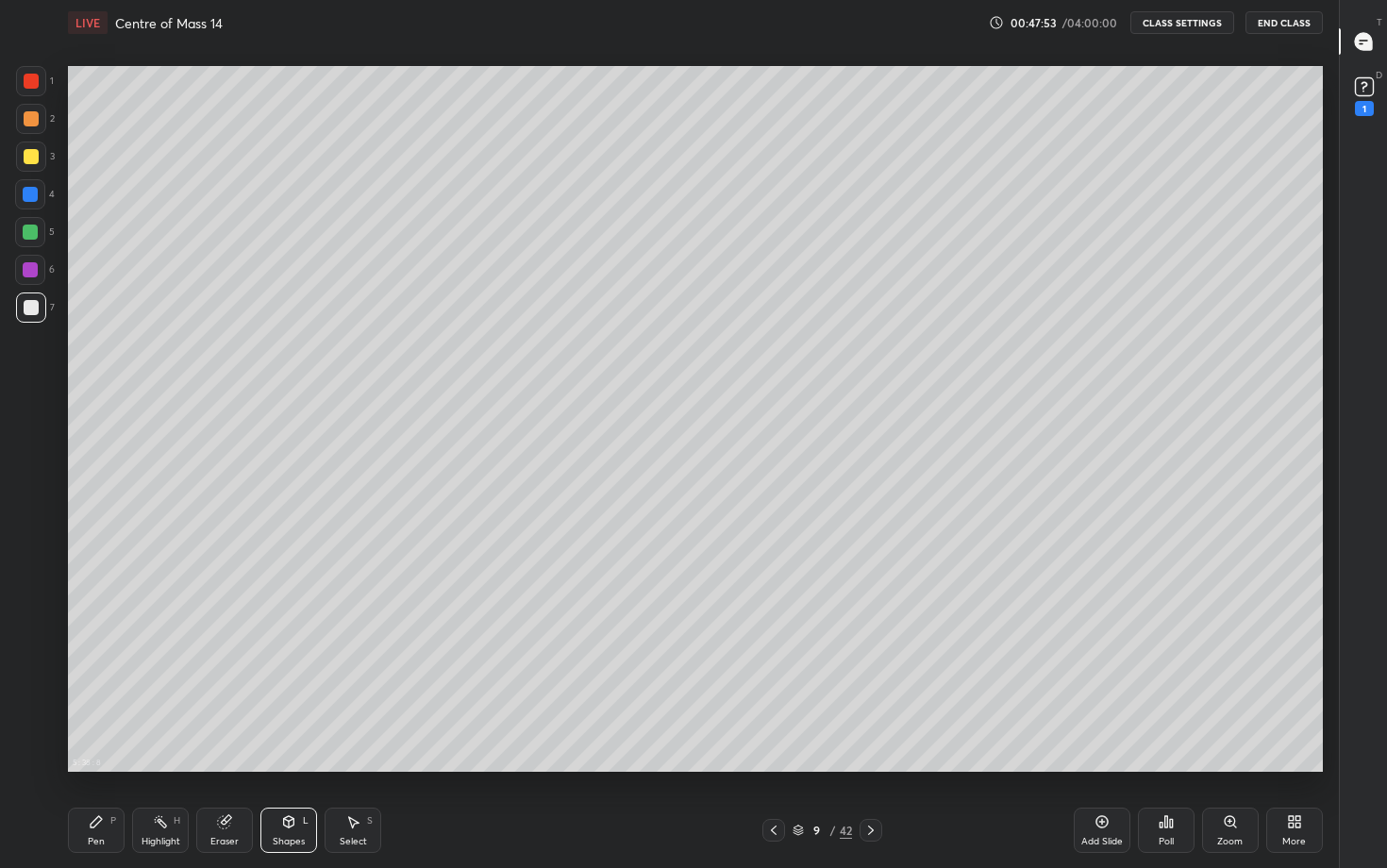 click on "P" at bounding box center (113, 821) 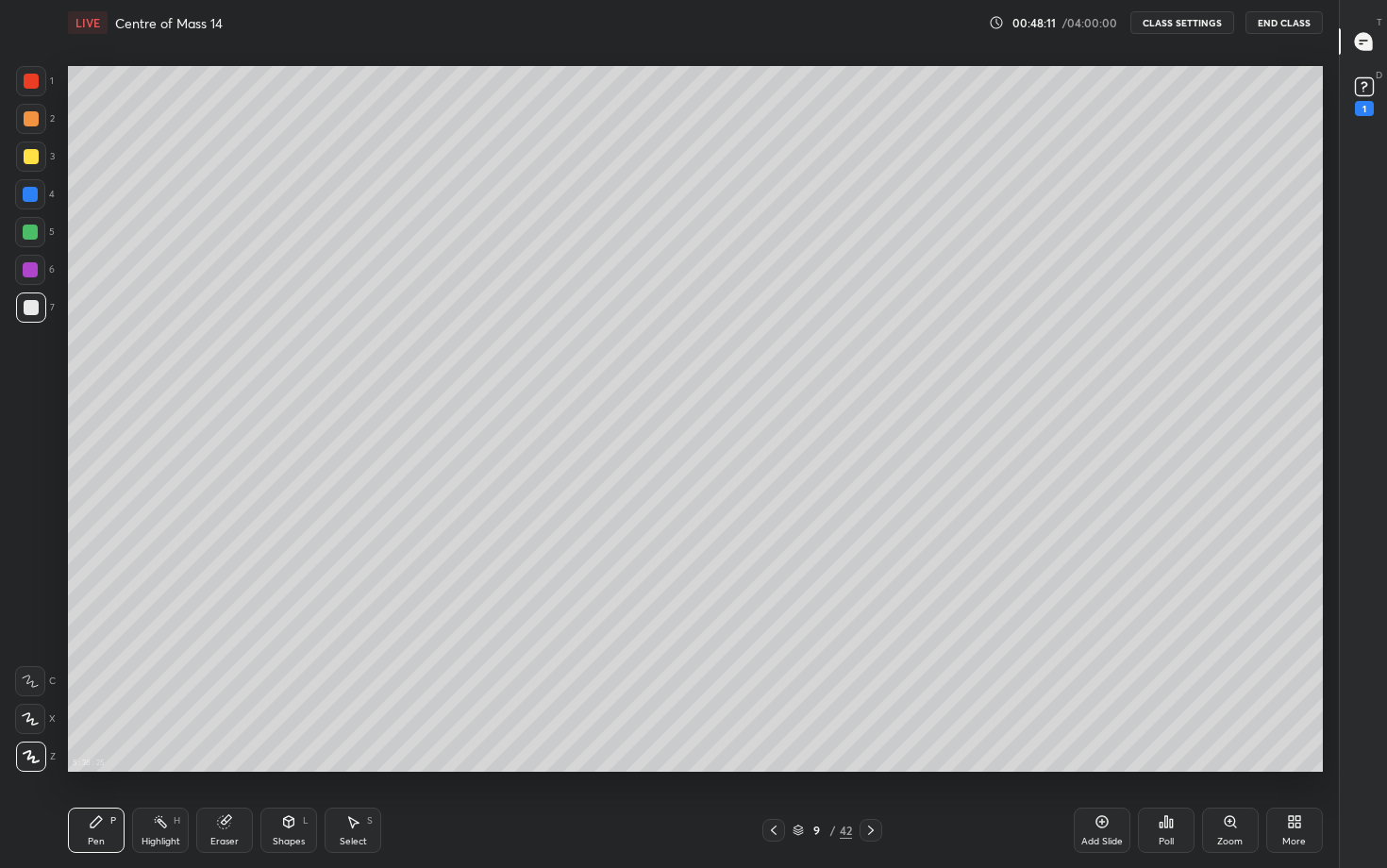 click at bounding box center [31, 157] 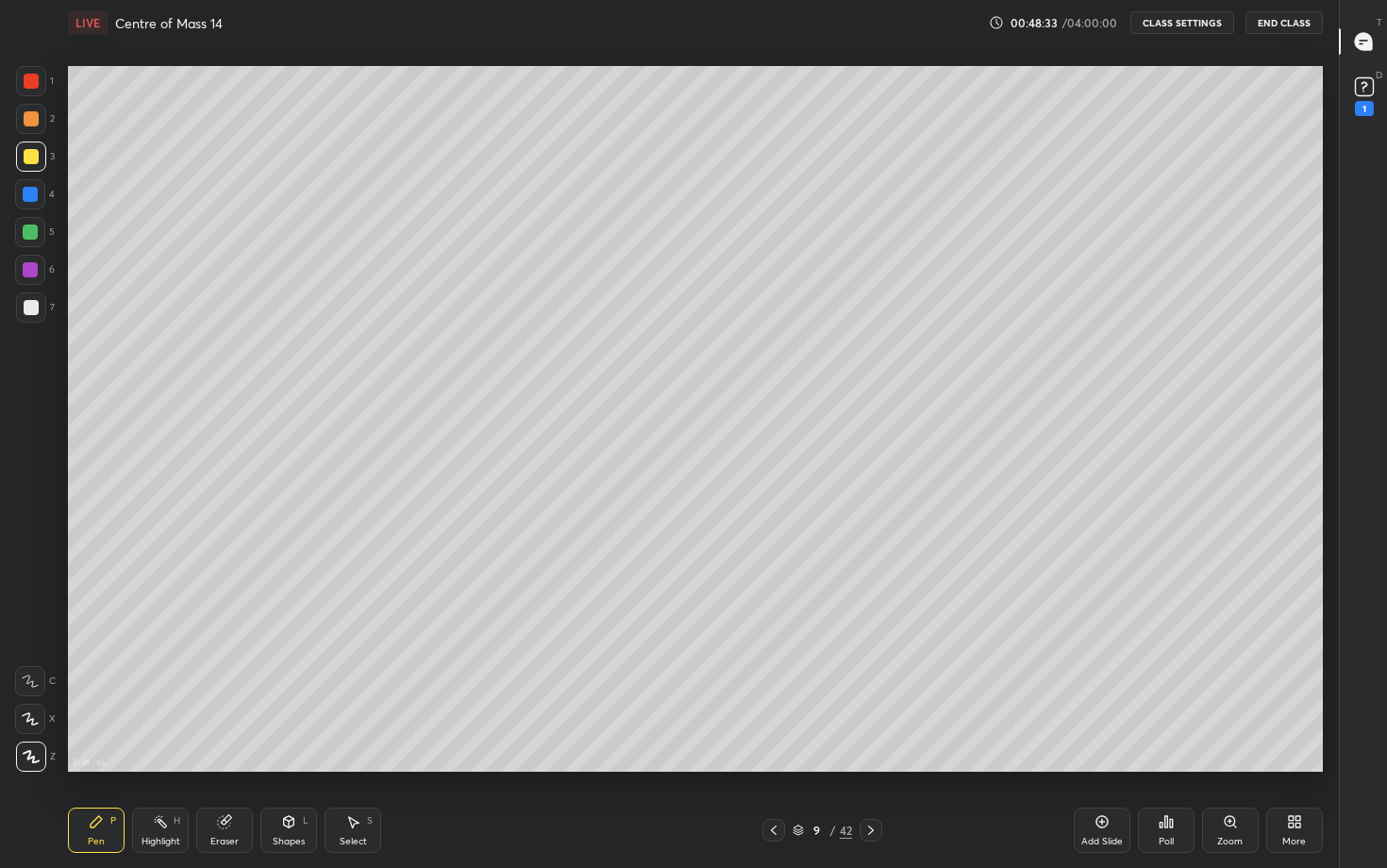 click at bounding box center [31, 308] 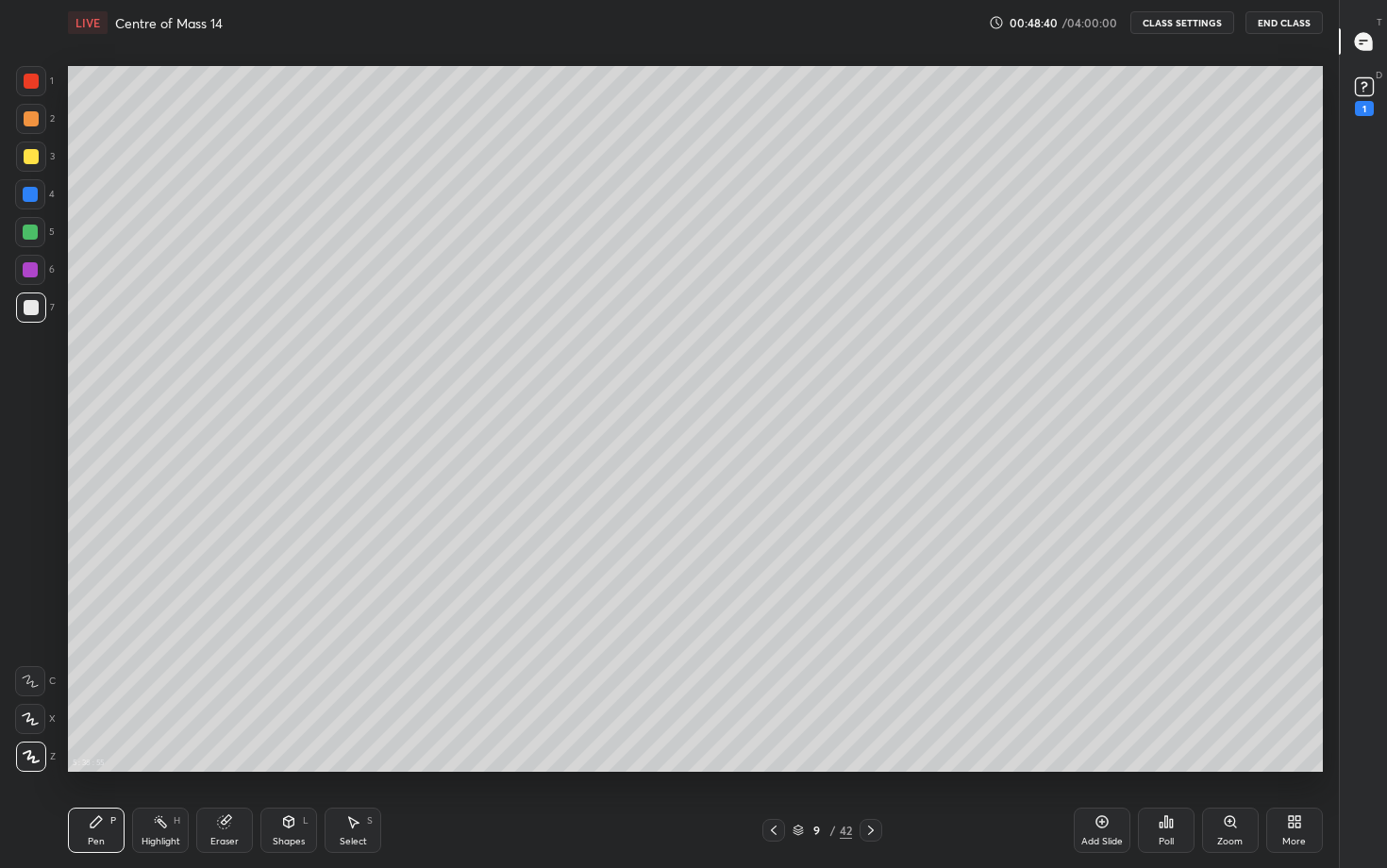 click on "Highlight H" at bounding box center [160, 830] 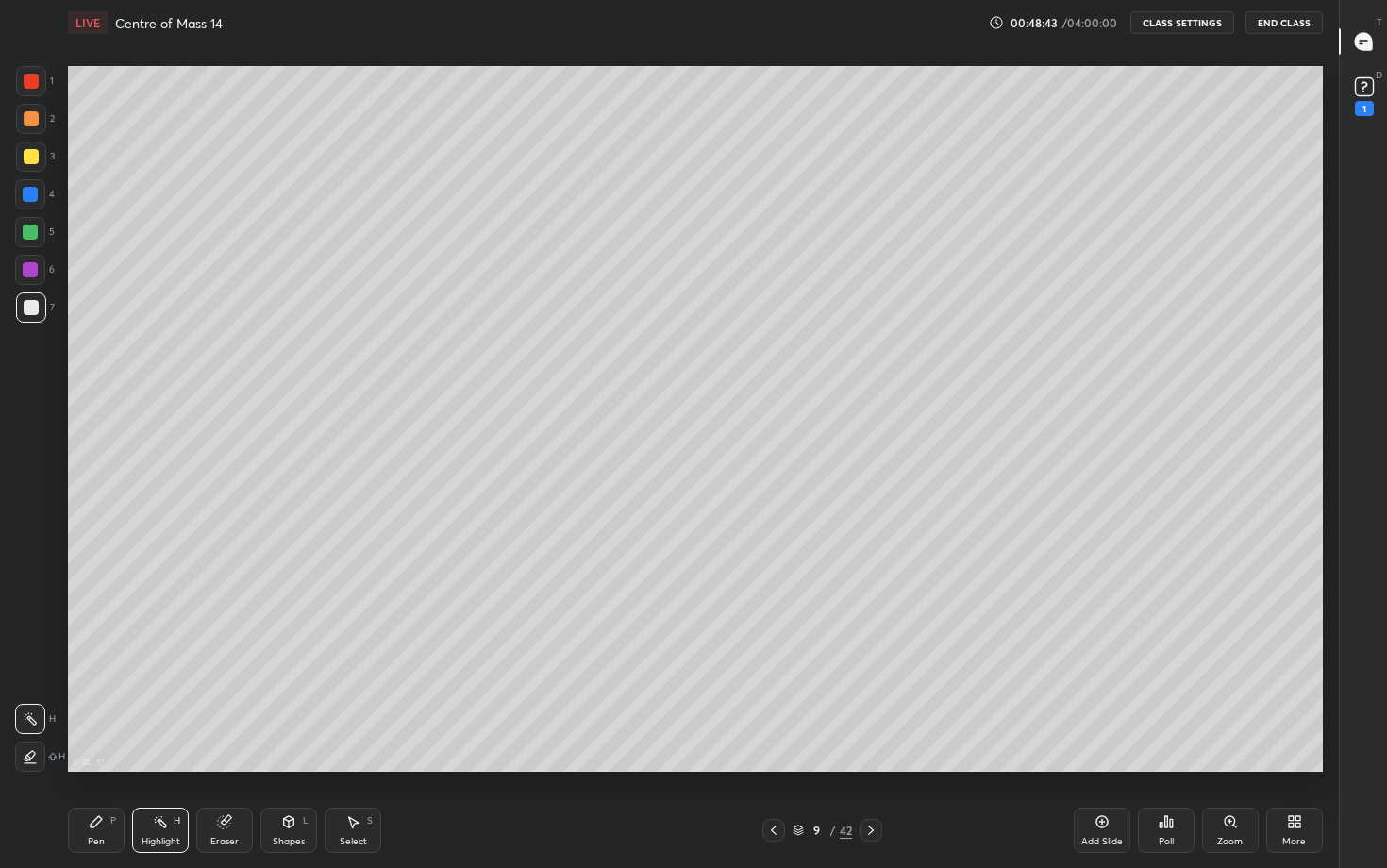 click on "Pen P Highlight H Eraser Shapes L Select S" at bounding box center (319, 830) 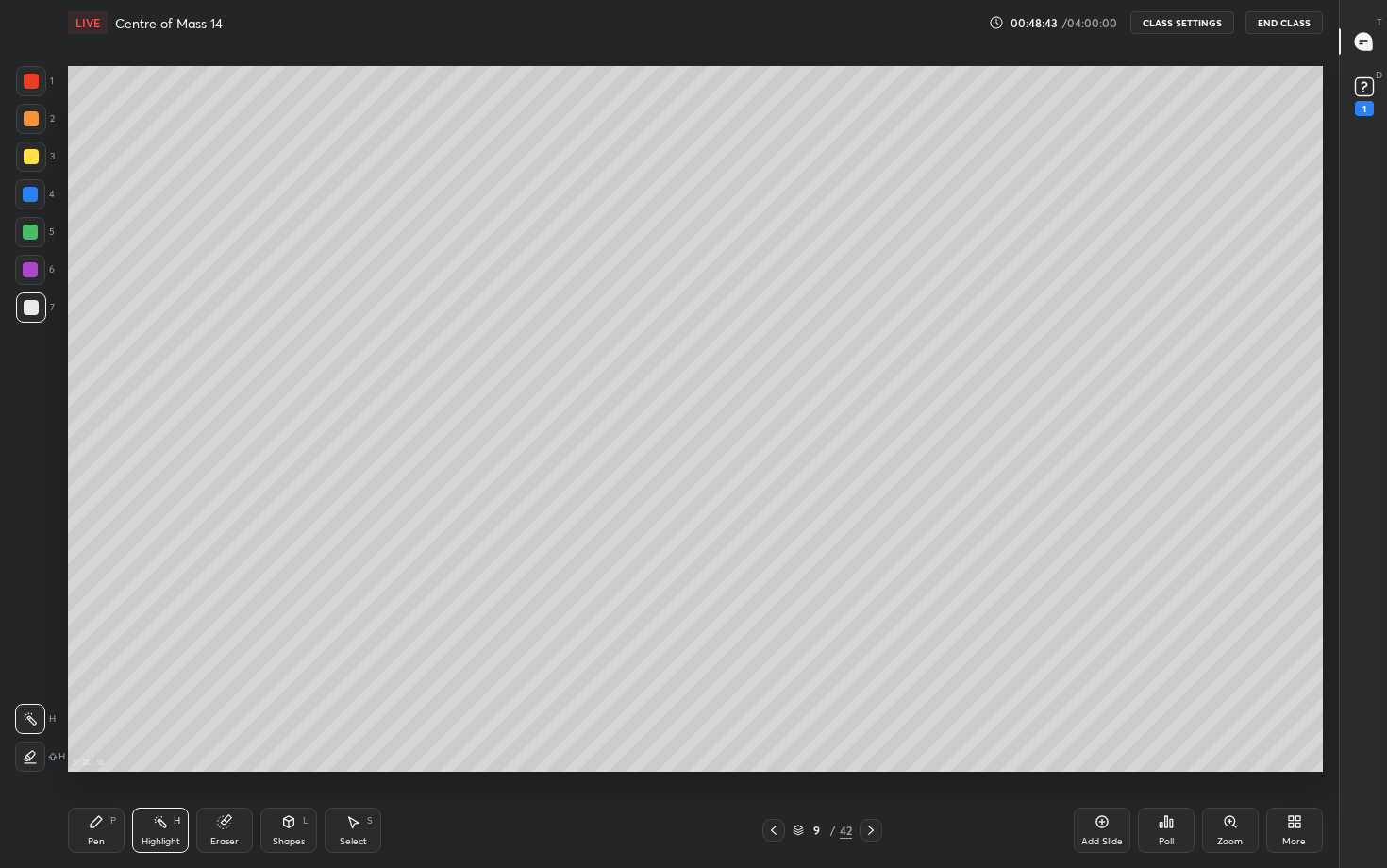 click on "Pen P" at bounding box center [96, 830] 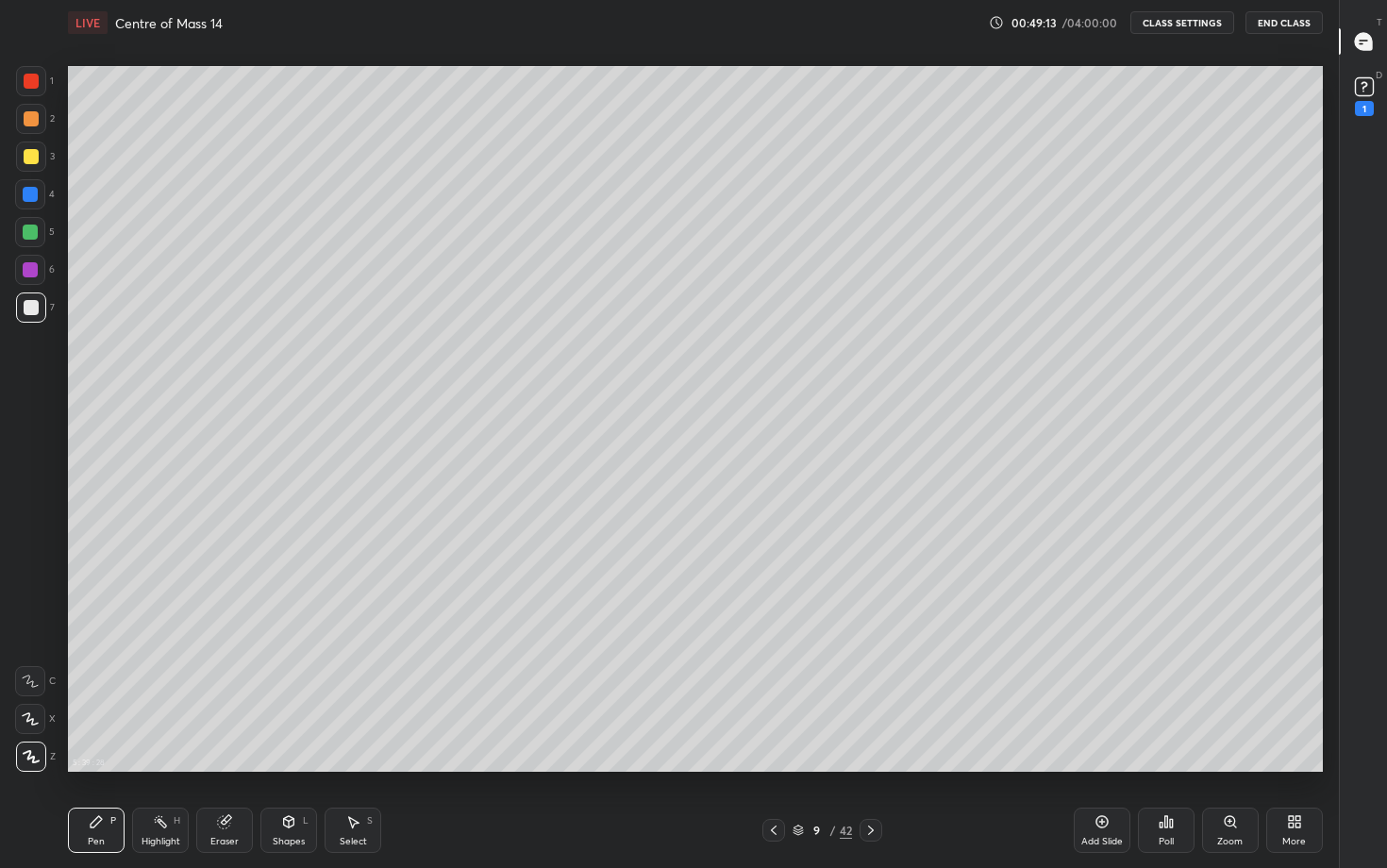 click on "More" at bounding box center [1295, 830] 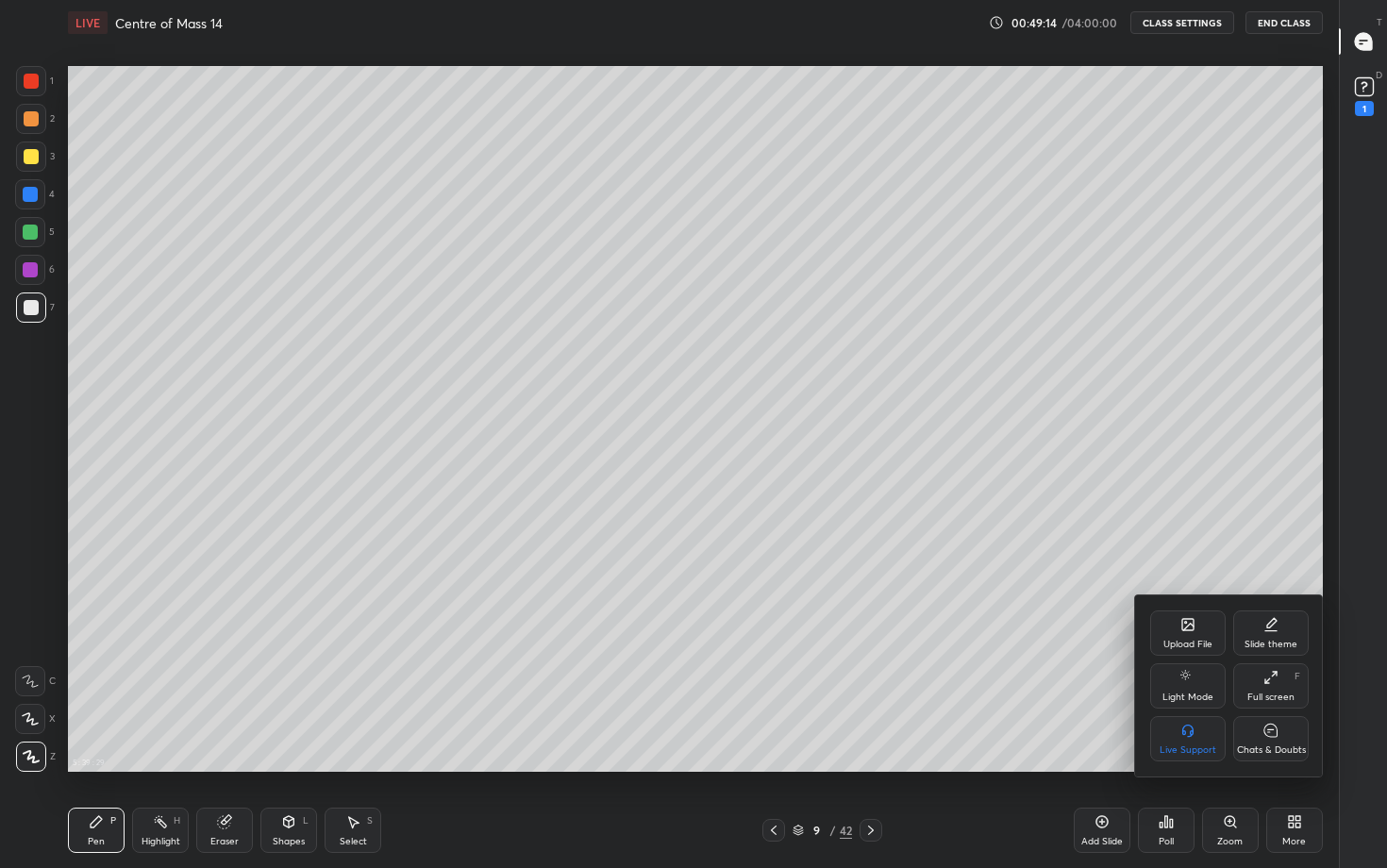 click on "Chats & Doubts" at bounding box center [1271, 739] 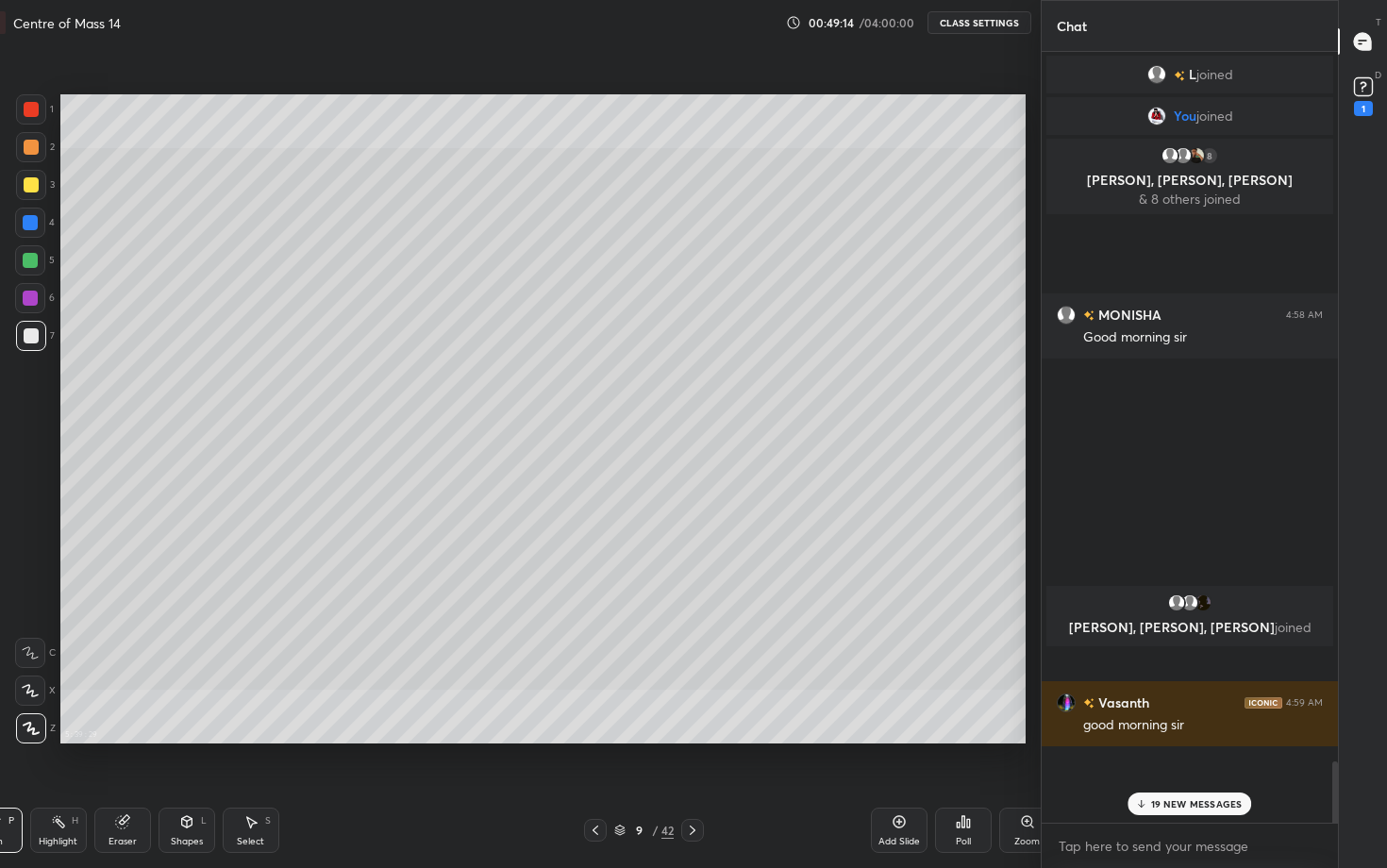 scroll, scrollTop: 747, scrollLeft: 1050, axis: both 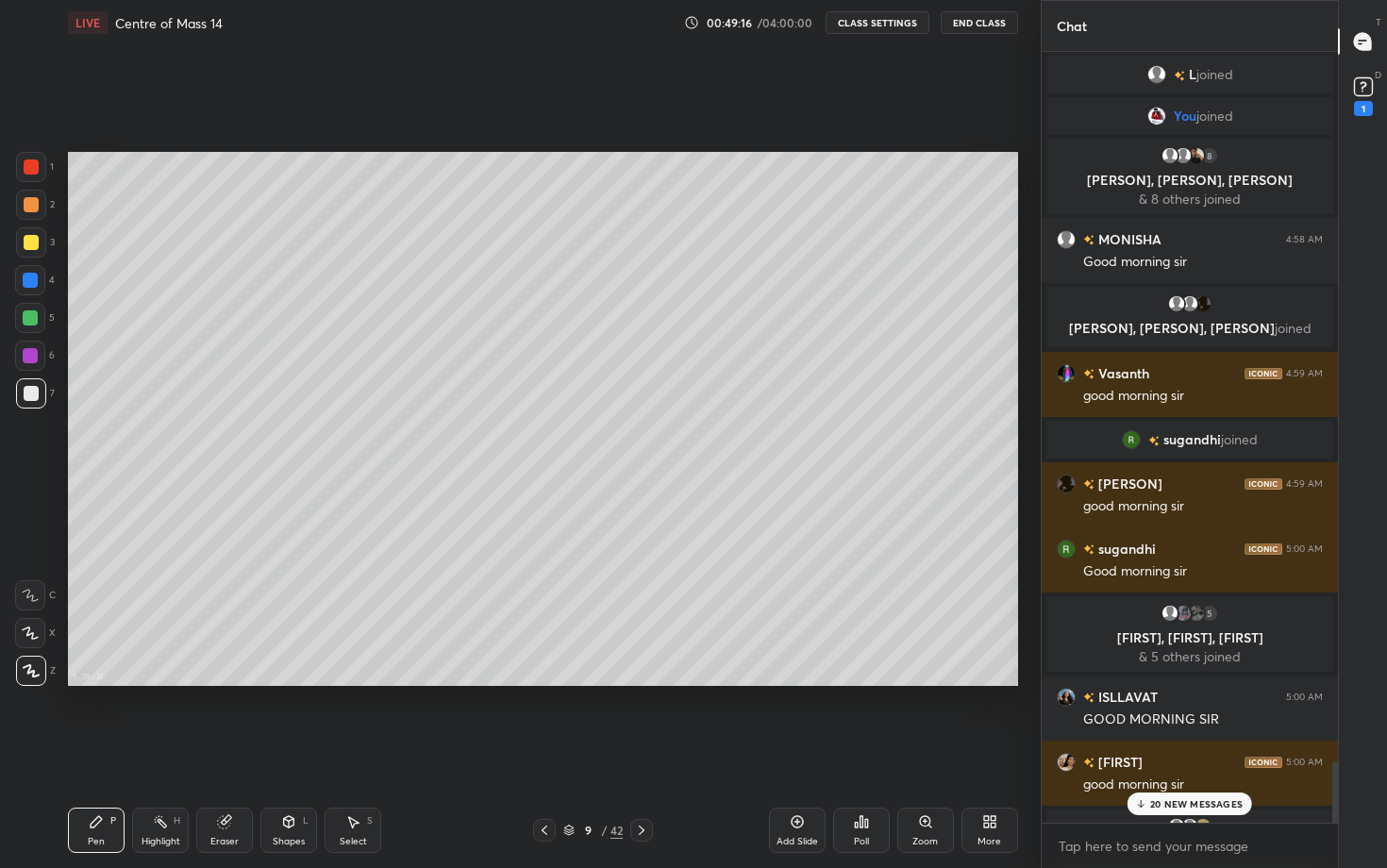 click on "20 NEW MESSAGES" at bounding box center [1196, 804] 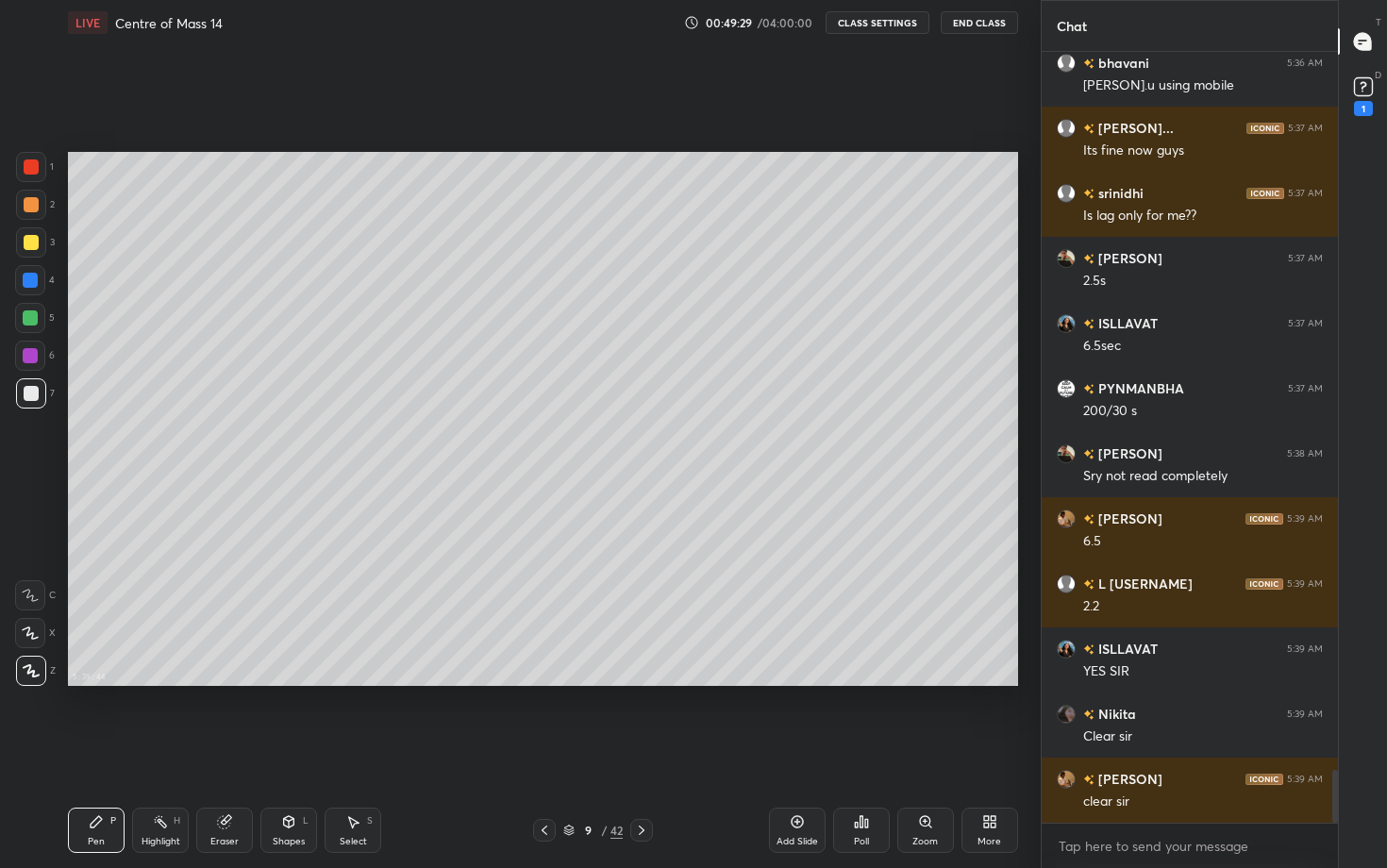 scroll, scrollTop: 10607, scrollLeft: 0, axis: vertical 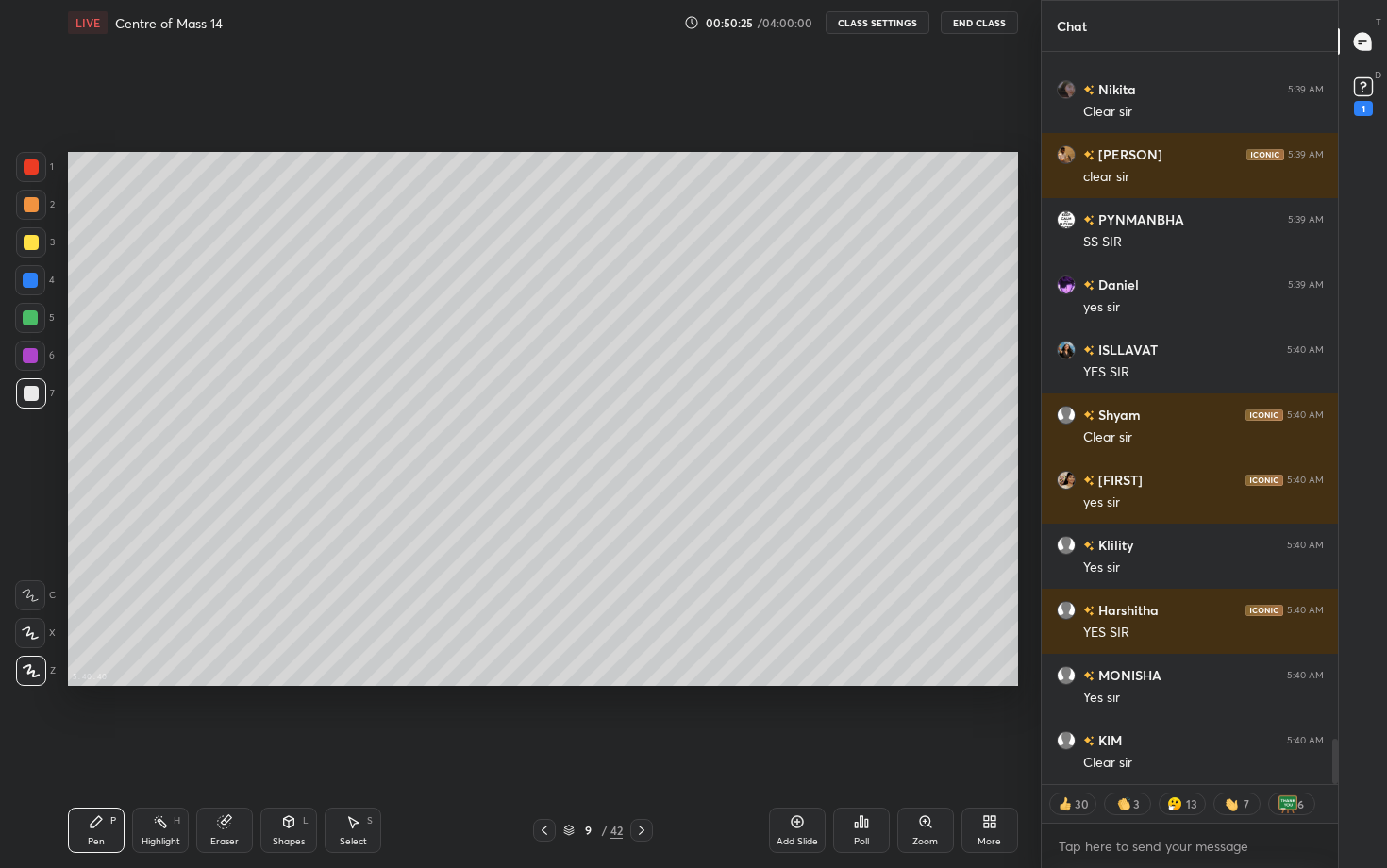 click 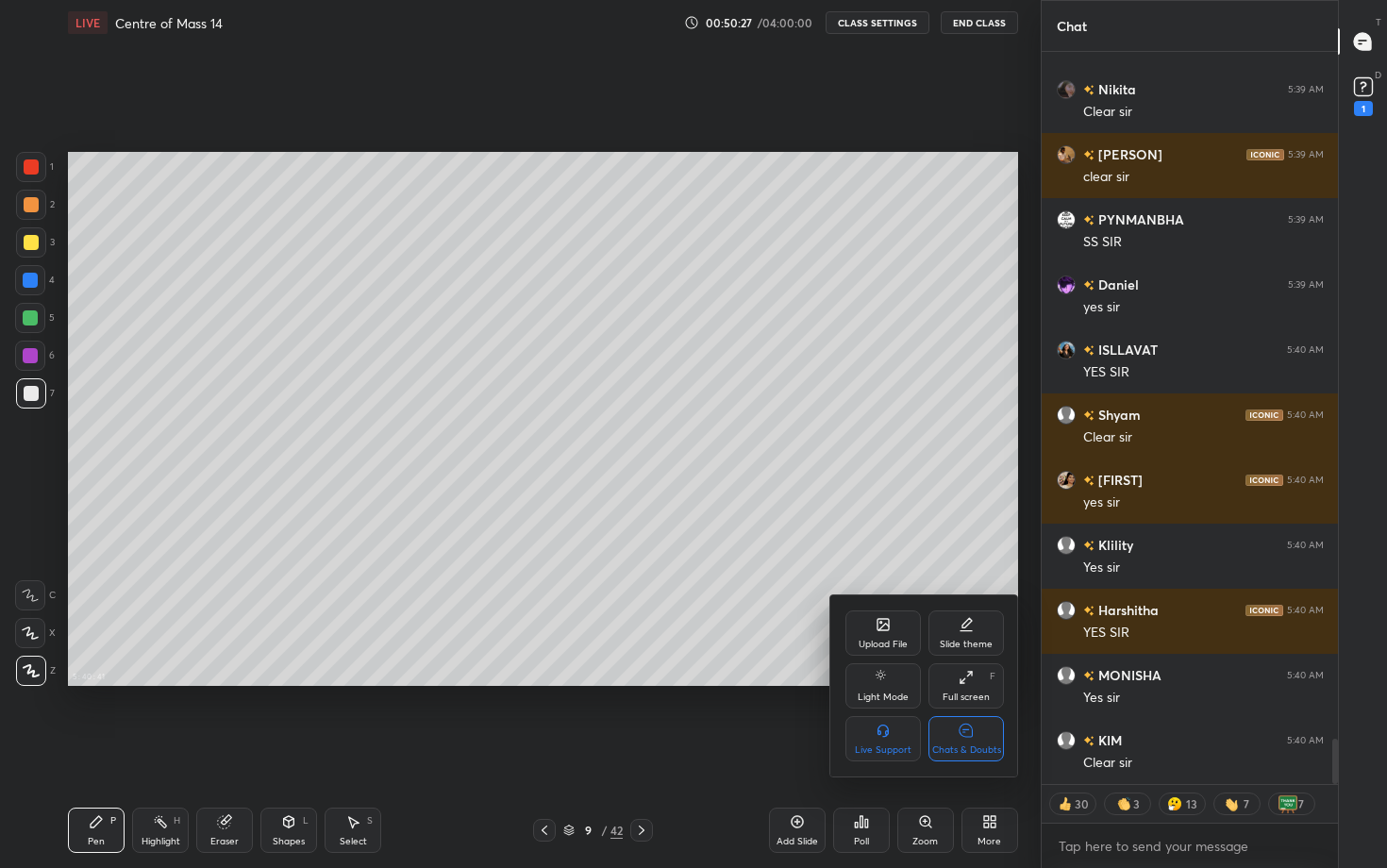 click on "Chats & Doubts" at bounding box center (966, 739) 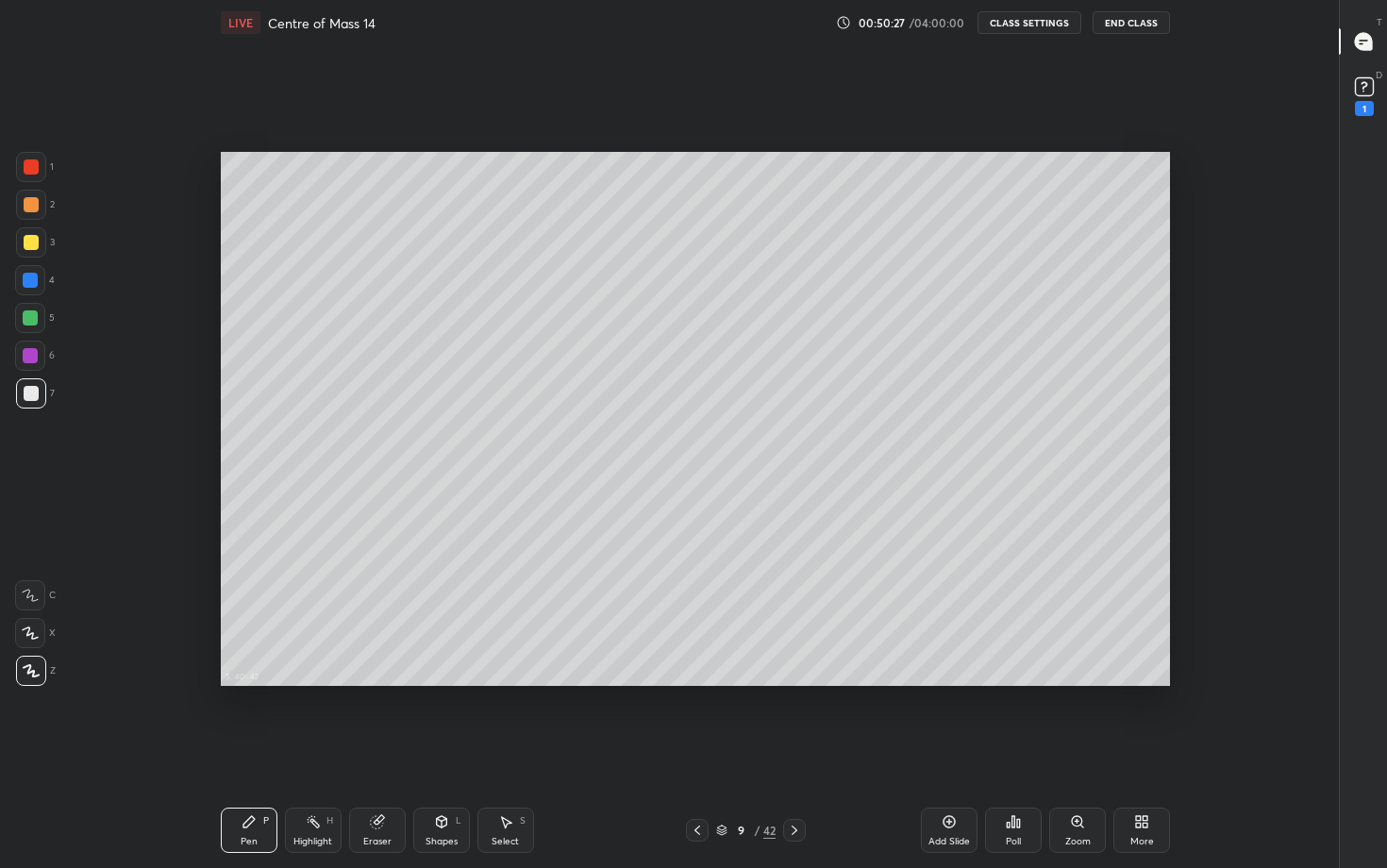 scroll, scrollTop: 7, scrollLeft: 1, axis: both 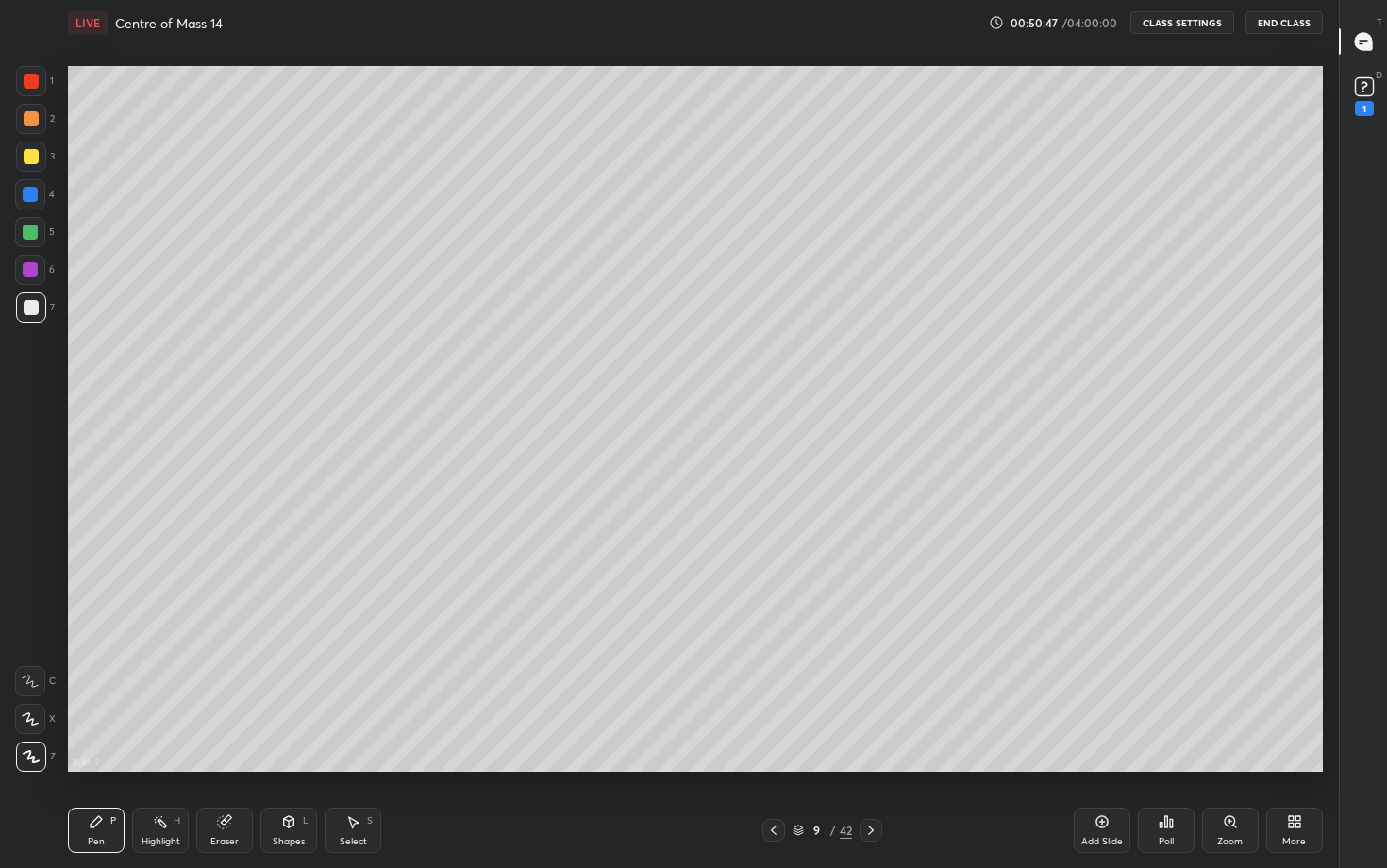 click 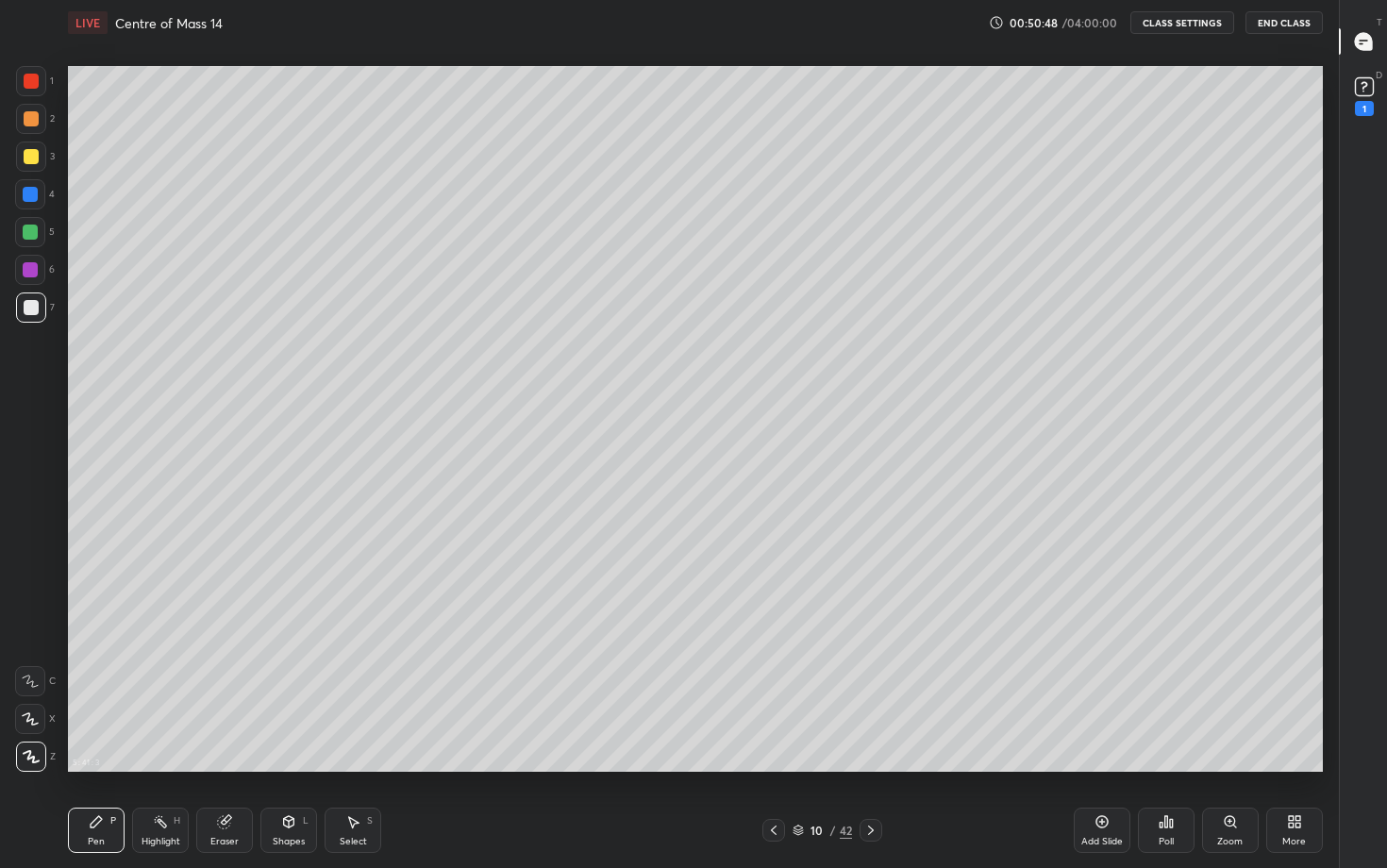 click at bounding box center [31, 119] 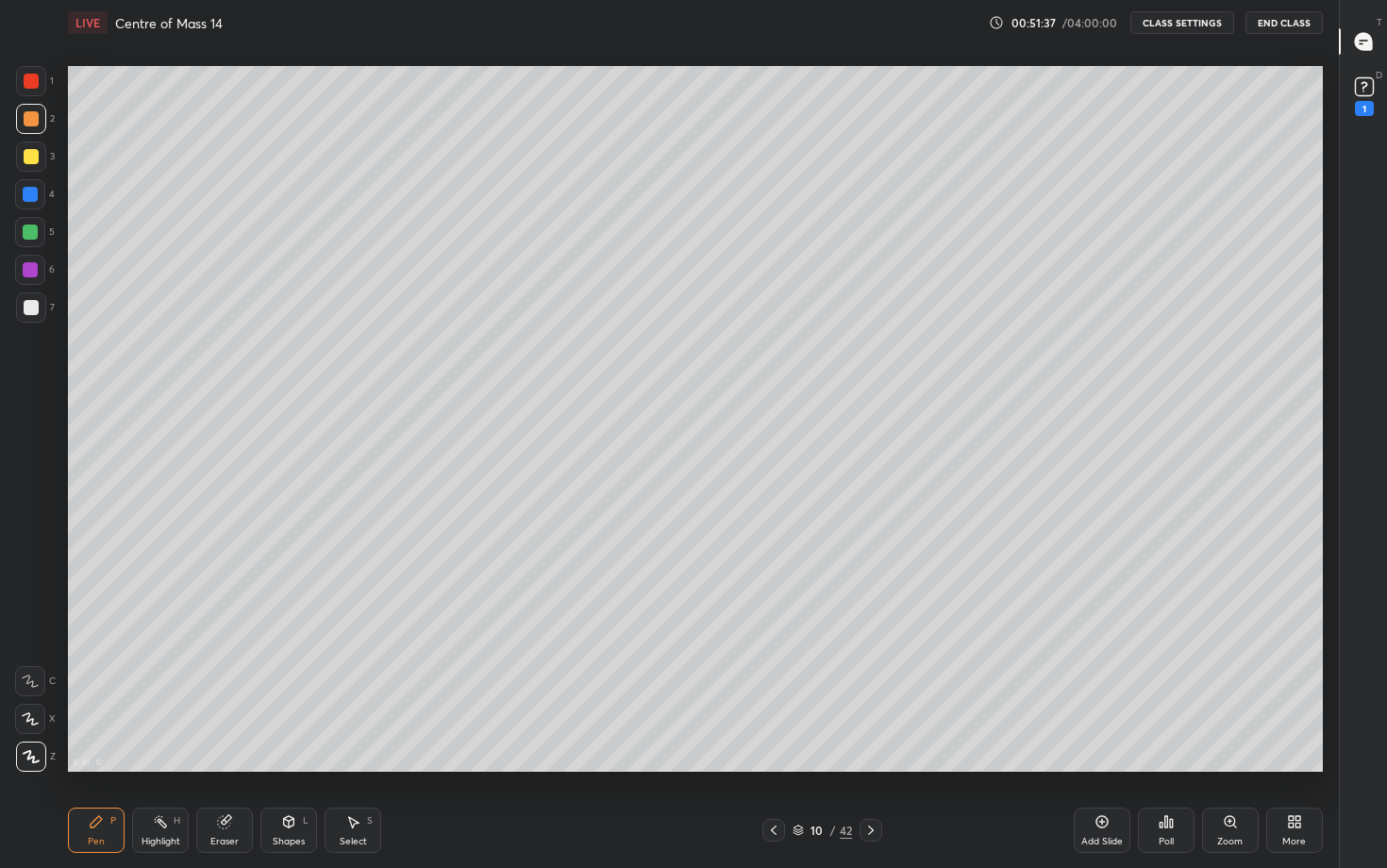 scroll, scrollTop: 7, scrollLeft: 1, axis: both 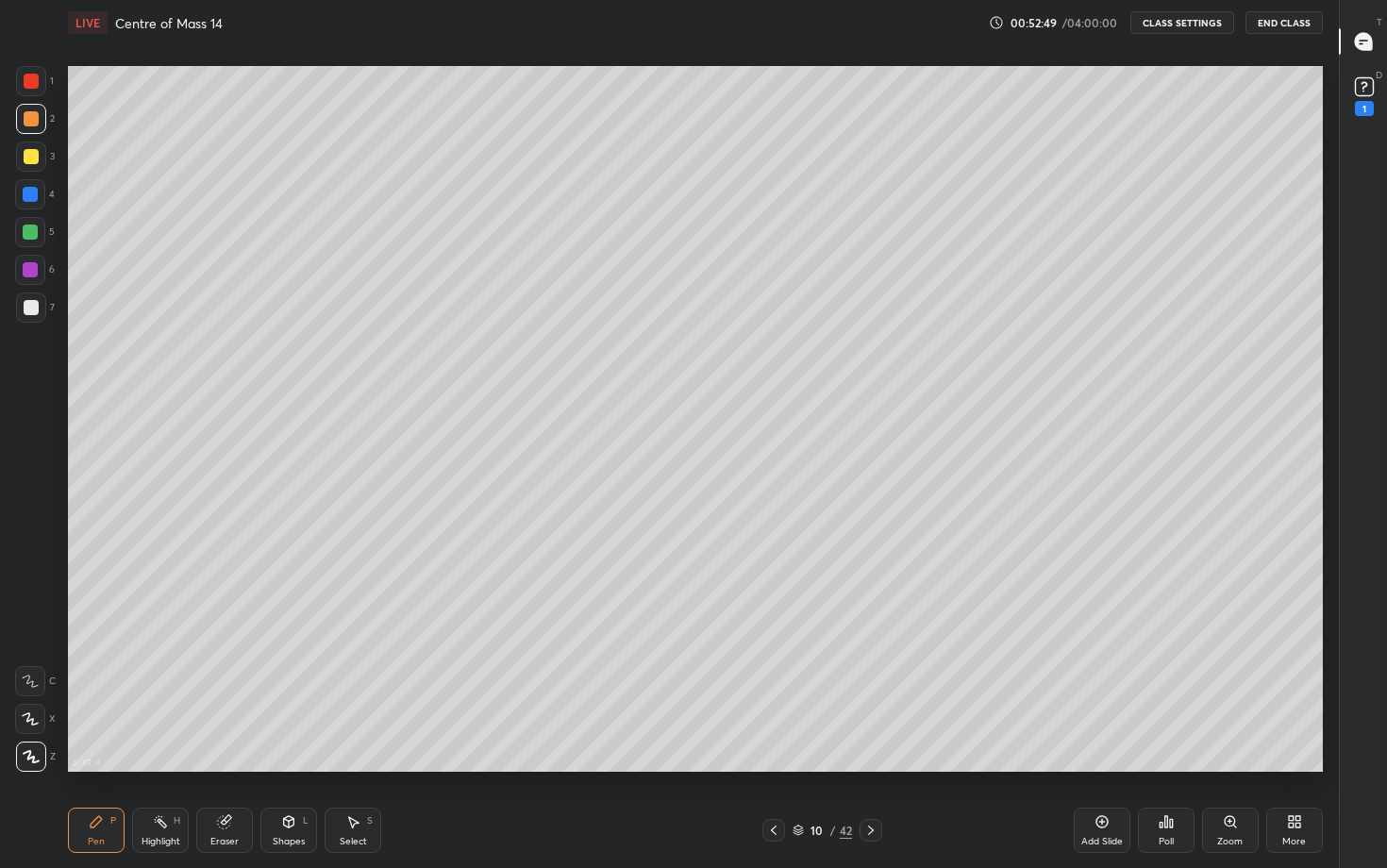 click on "Shapes" at bounding box center [289, 842] 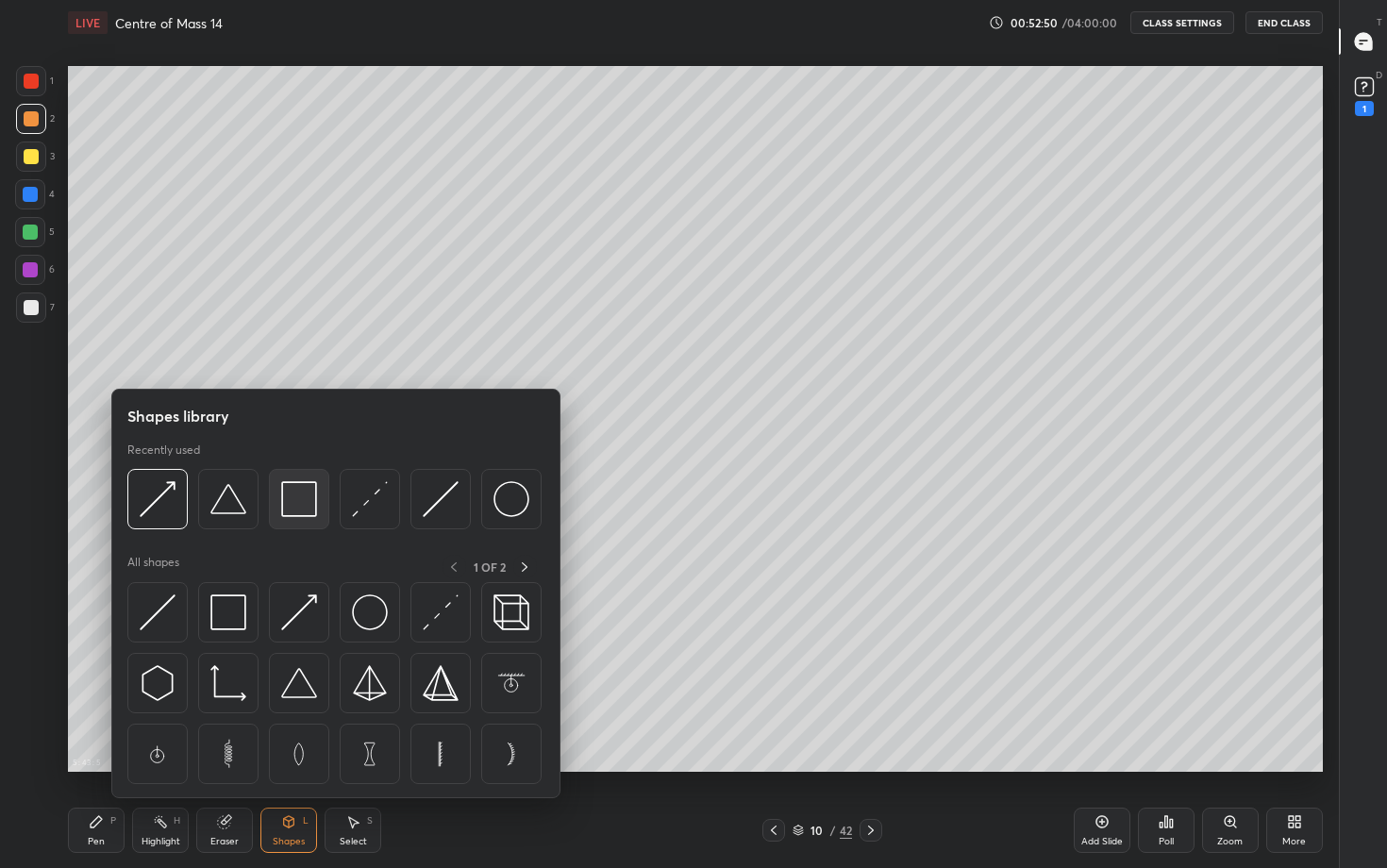 click at bounding box center (299, 499) 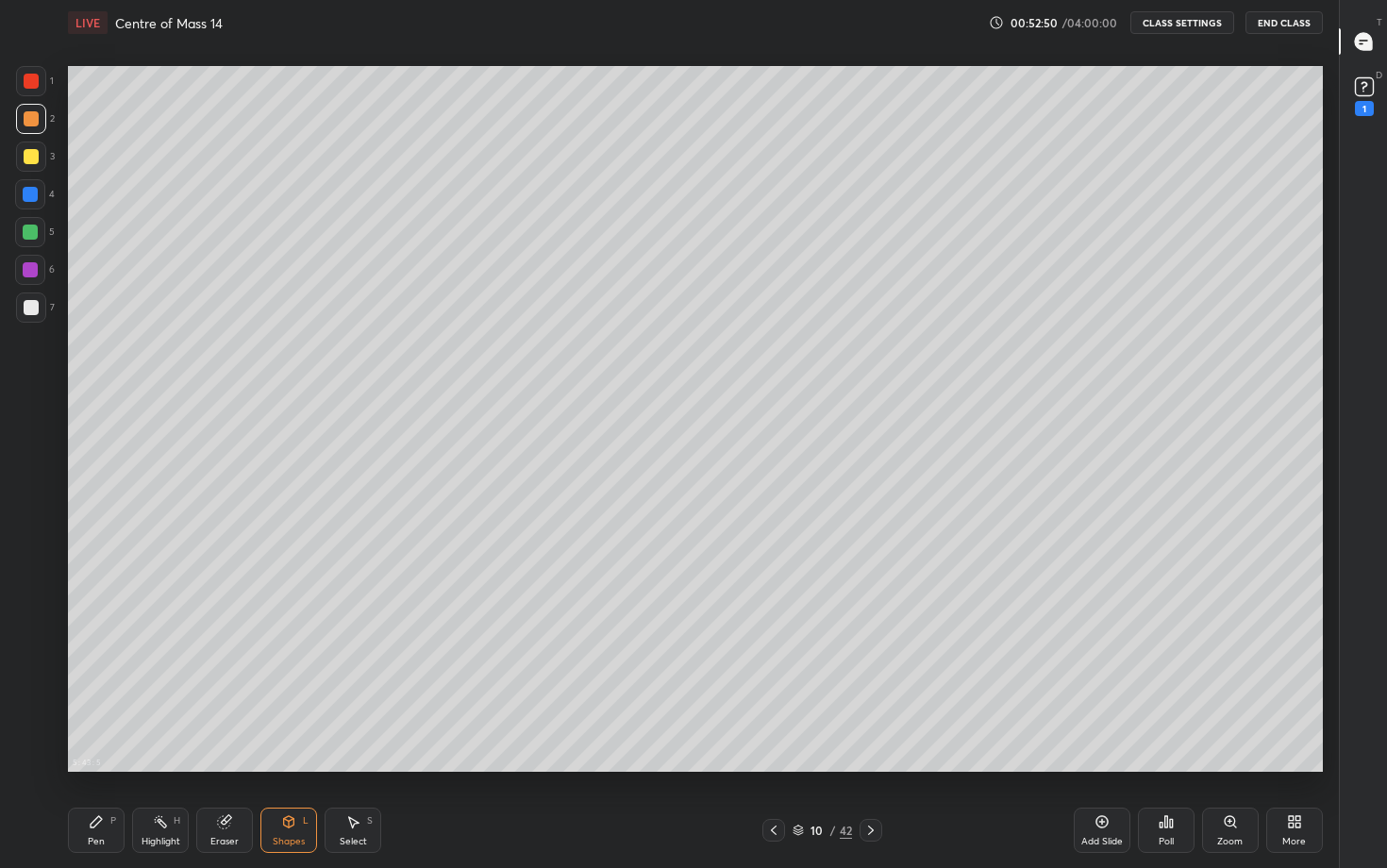 click at bounding box center (31, 308) 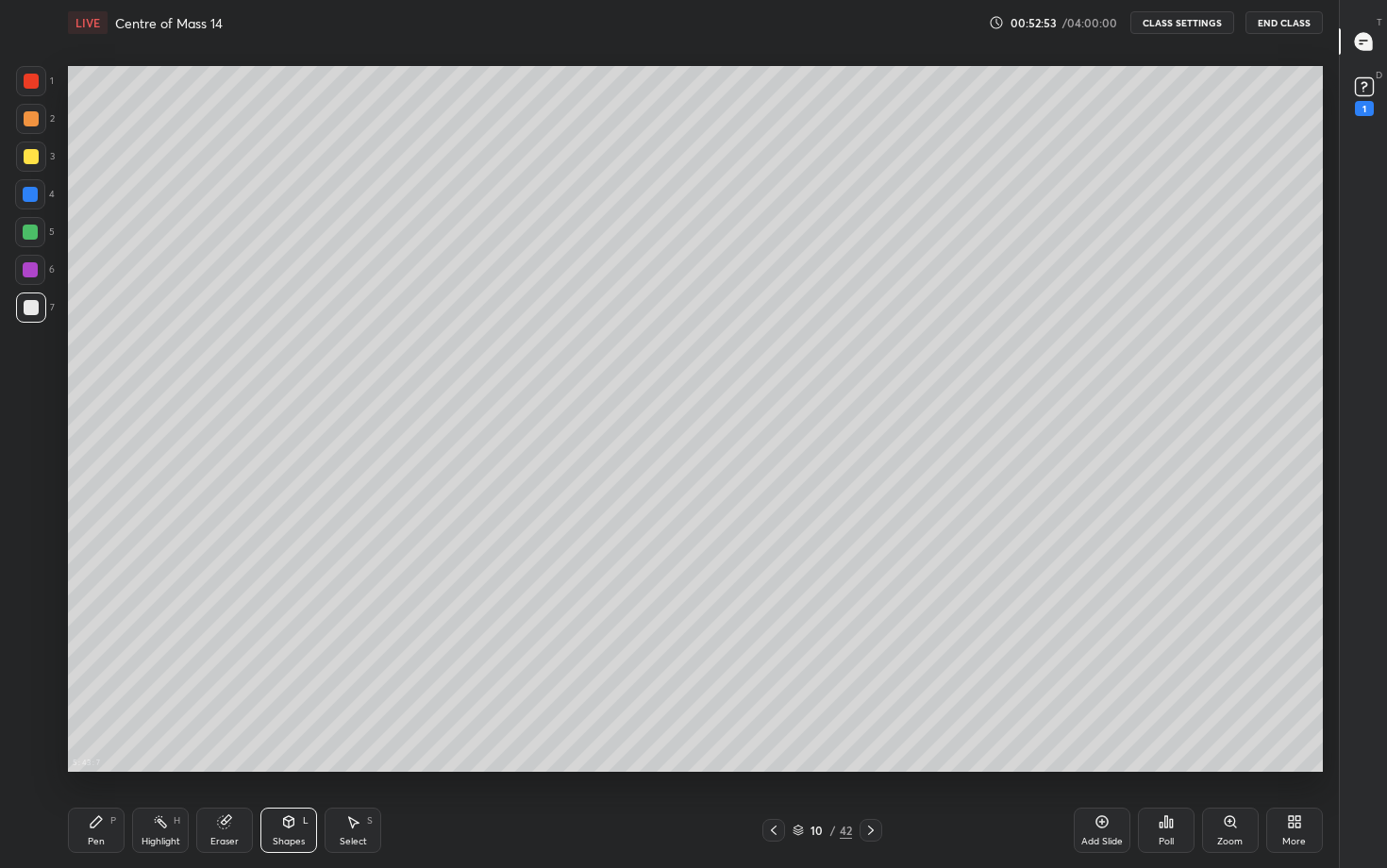 click on "Pen P" at bounding box center (96, 830) 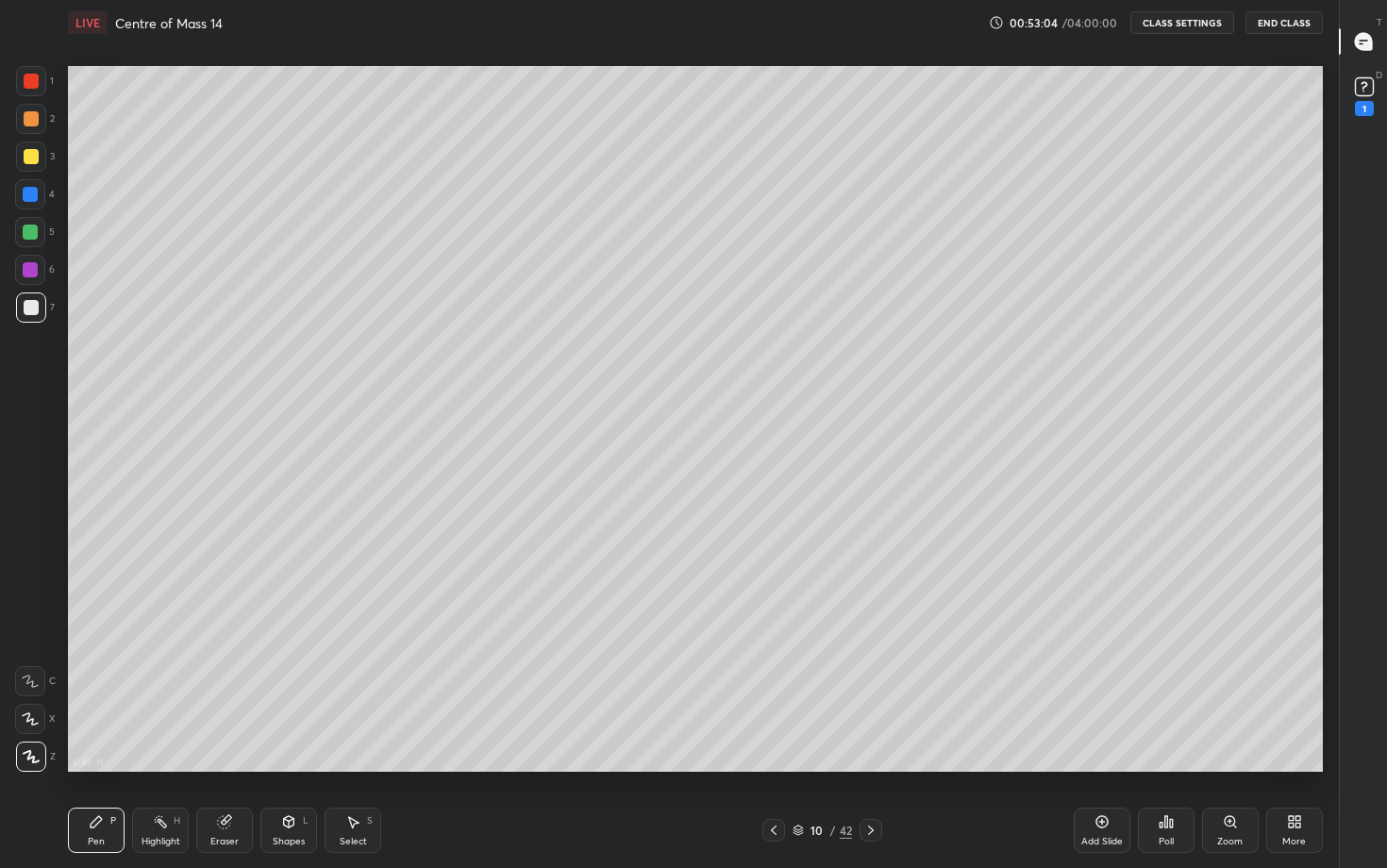 click on "Shapes L" at bounding box center [289, 830] 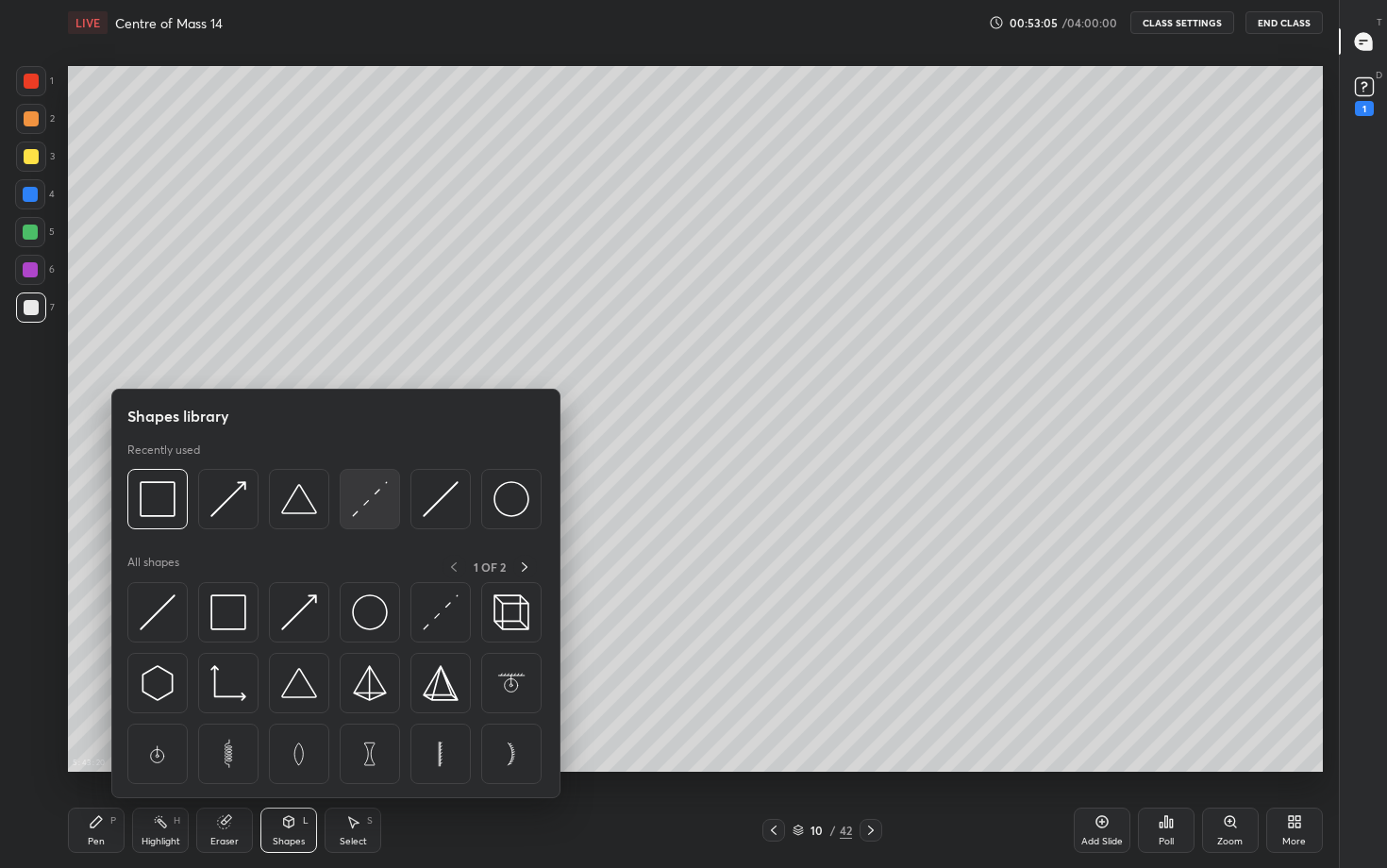 click at bounding box center (370, 499) 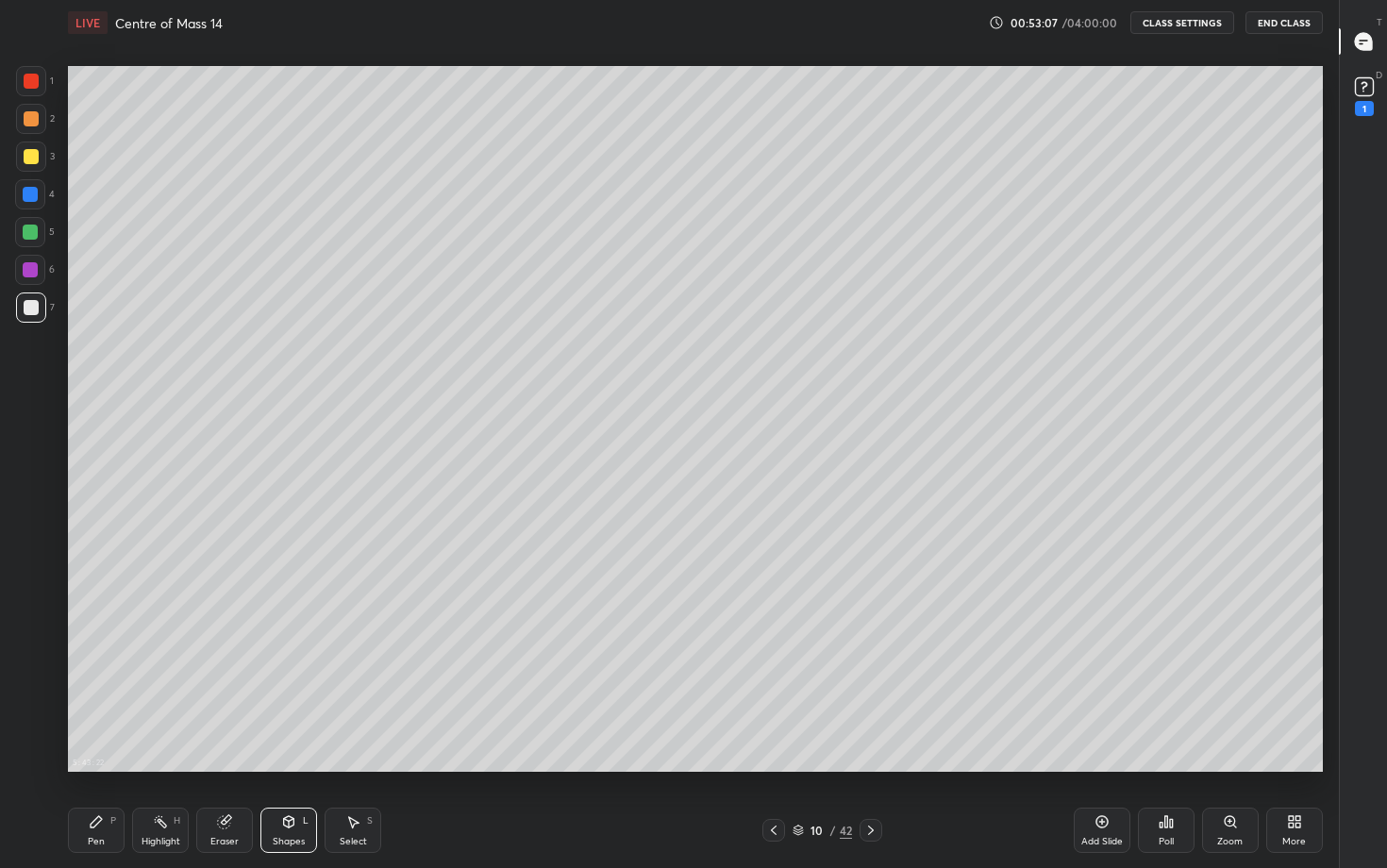 click on "Pen P" at bounding box center [96, 830] 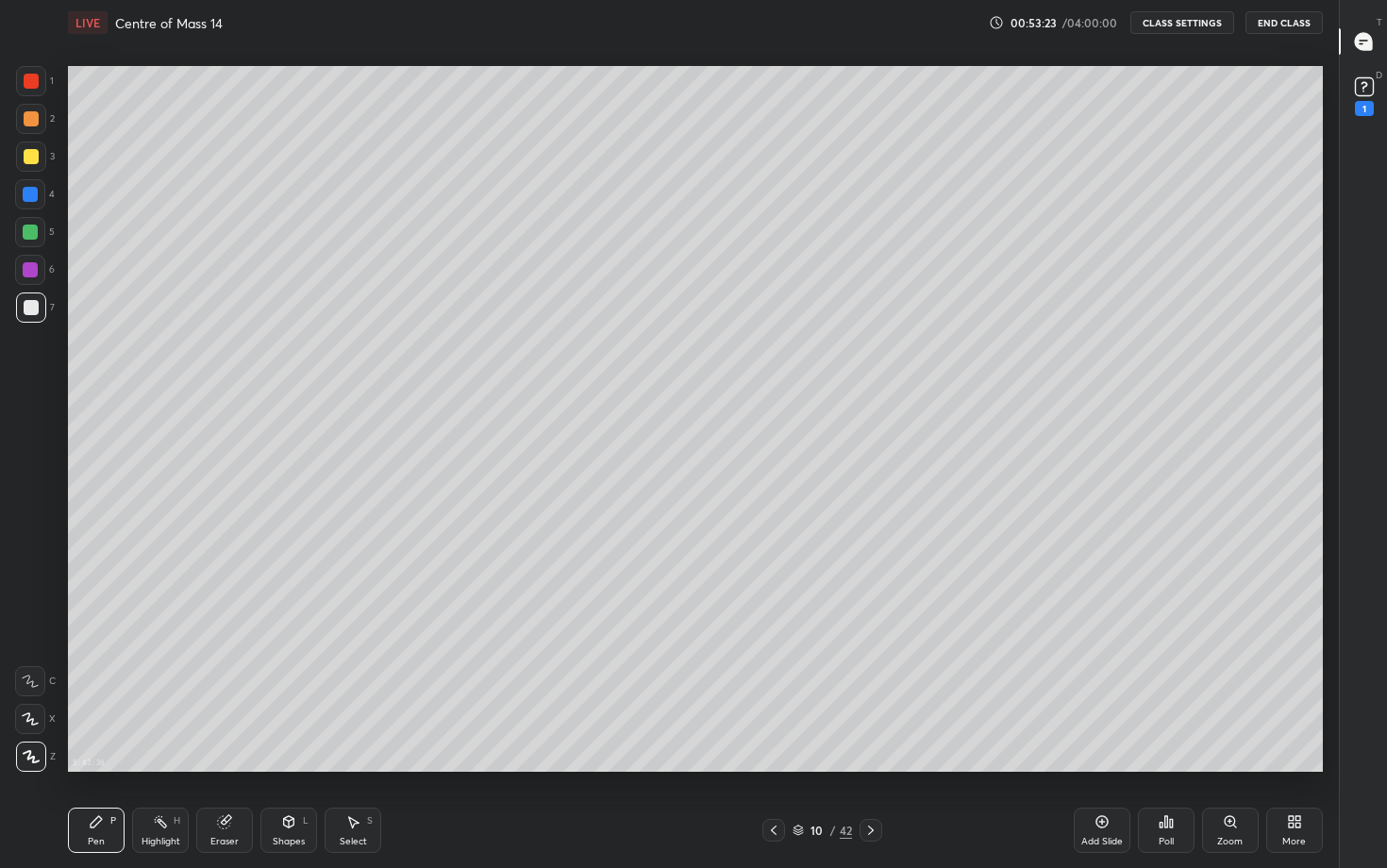 click on "Eraser" at bounding box center (225, 830) 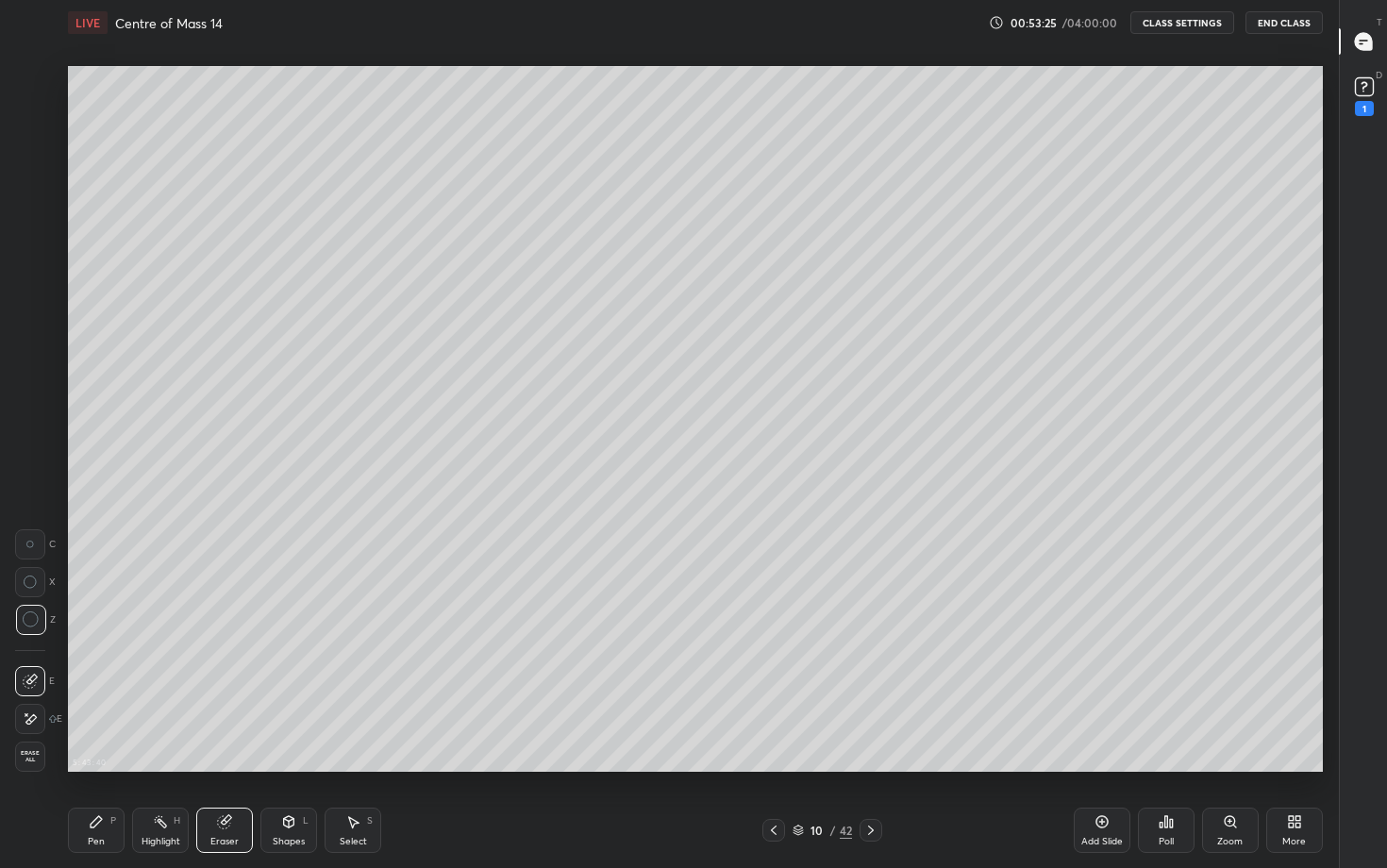 click on "Pen P" at bounding box center (96, 830) 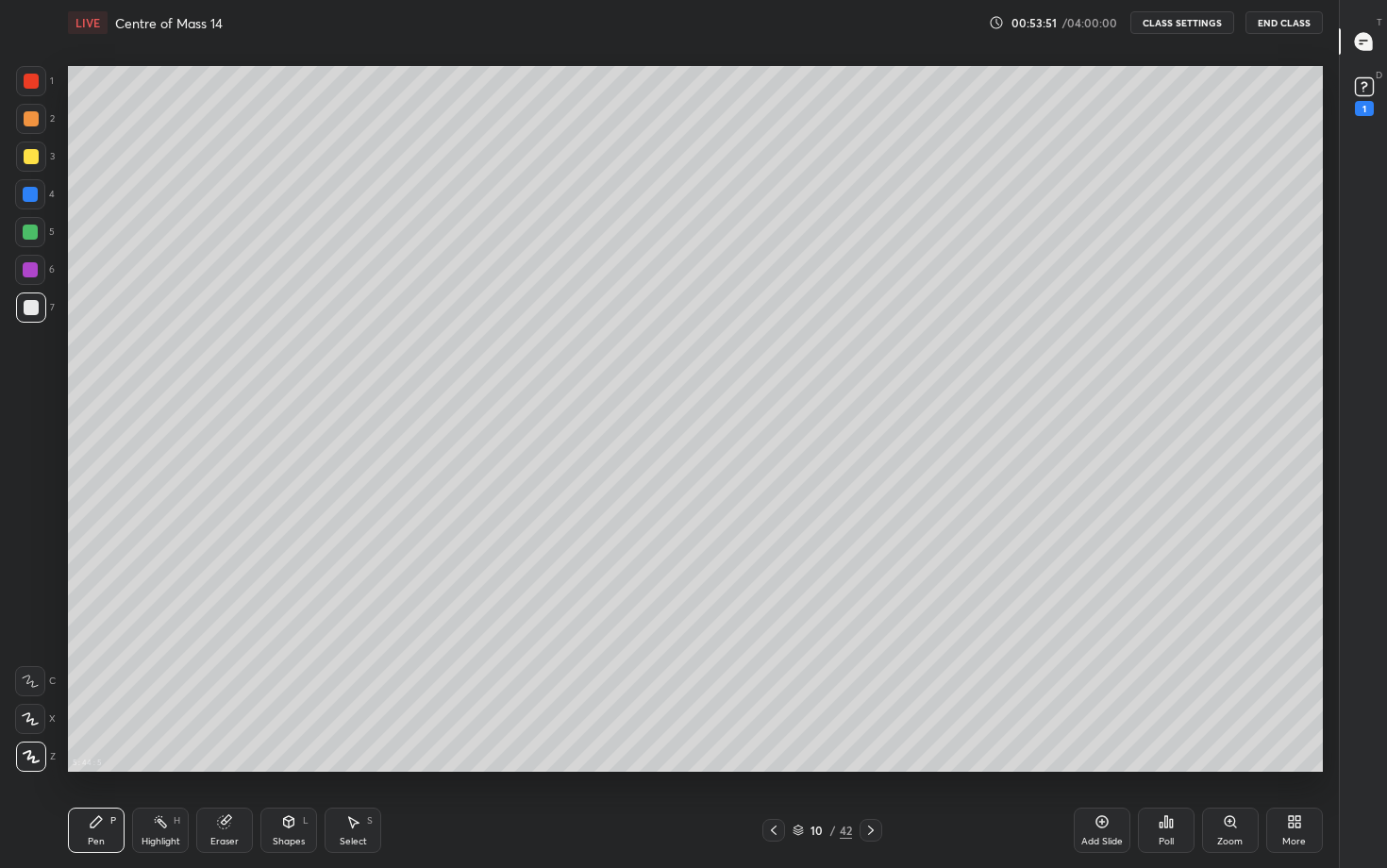 click at bounding box center [31, 308] 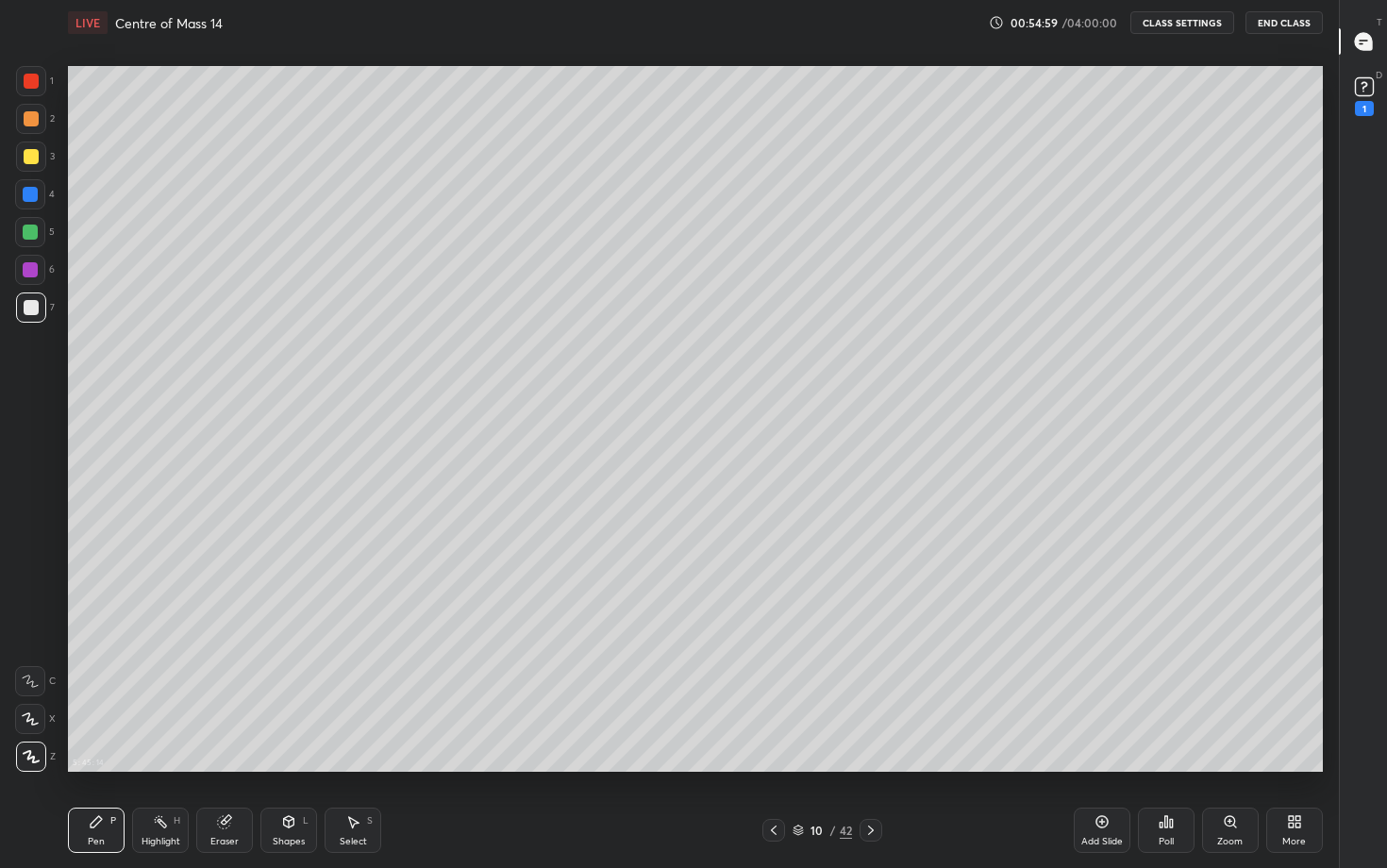 click on "More" at bounding box center (1295, 830) 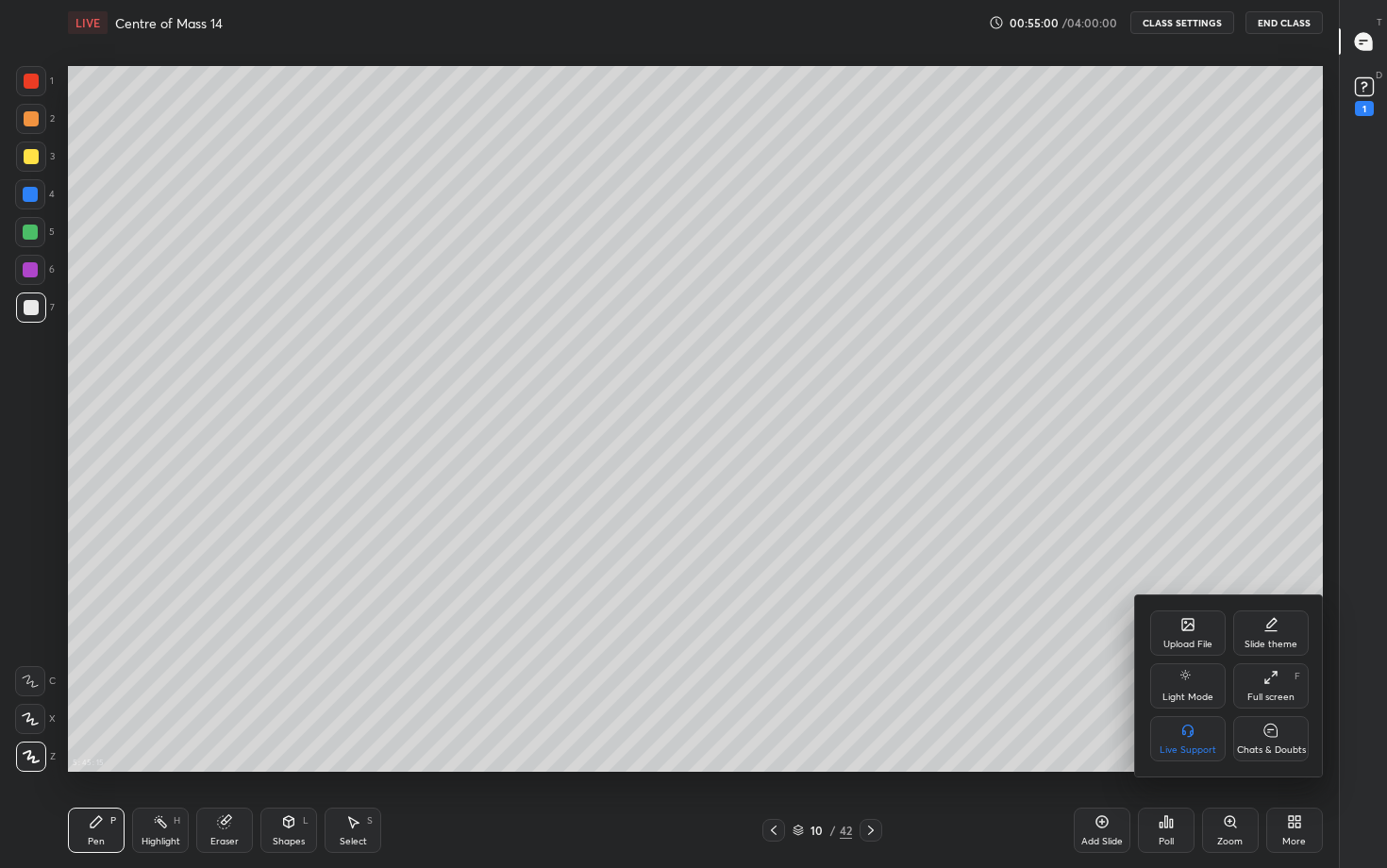 click on "Chats & Doubts" at bounding box center (1271, 750) 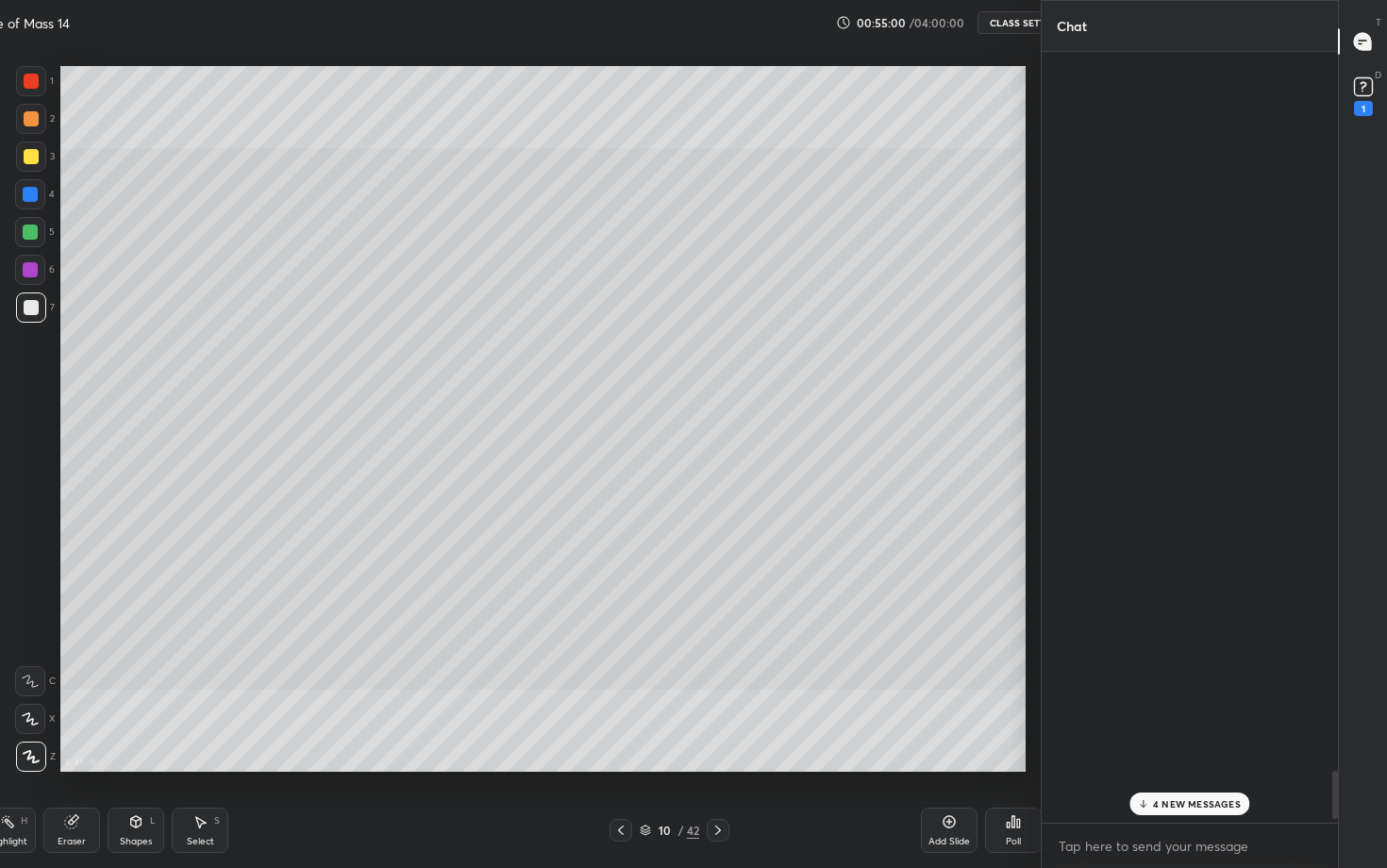 scroll, scrollTop: 747, scrollLeft: 1198, axis: both 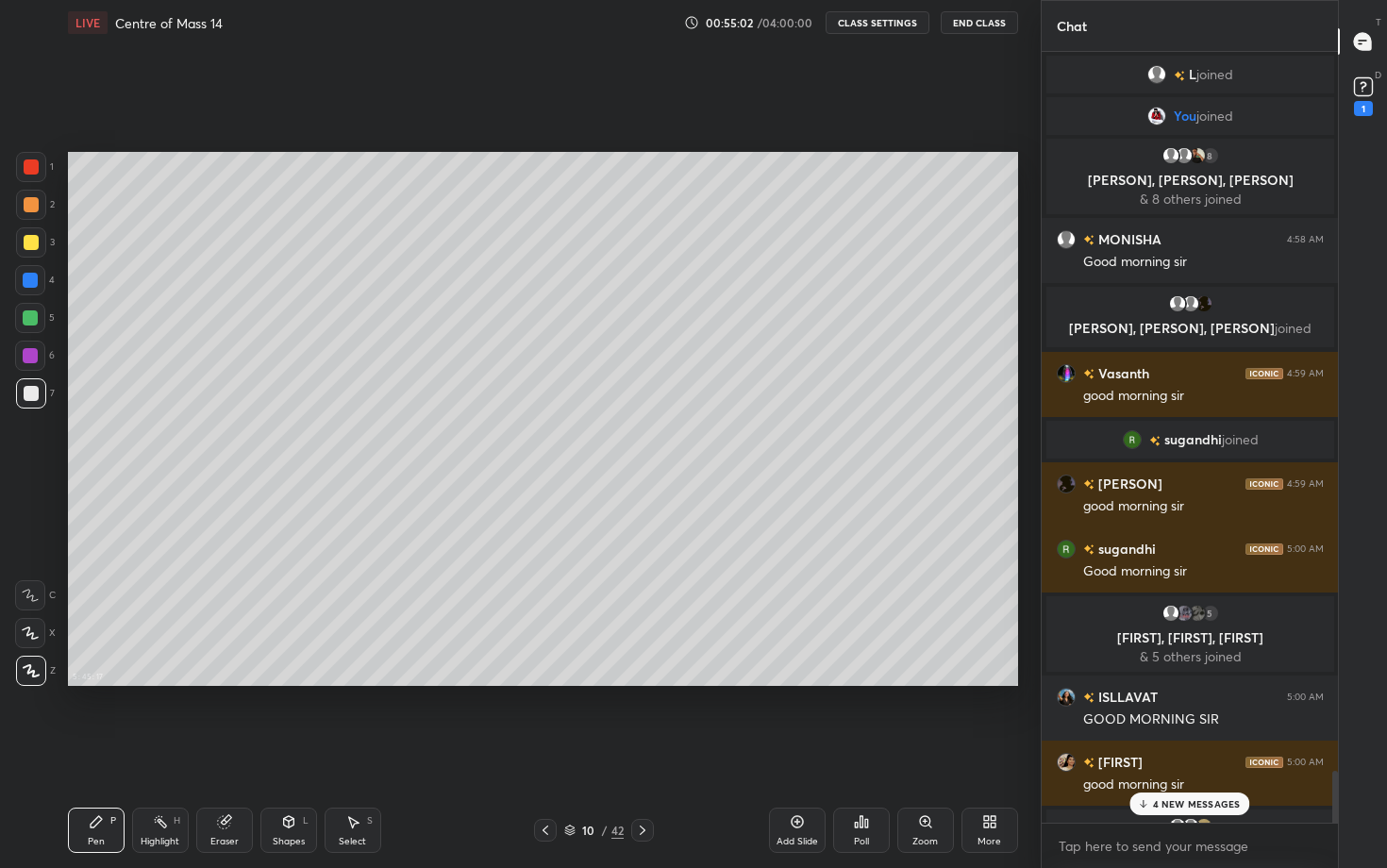click on "4 NEW MESSAGES" at bounding box center [1196, 804] 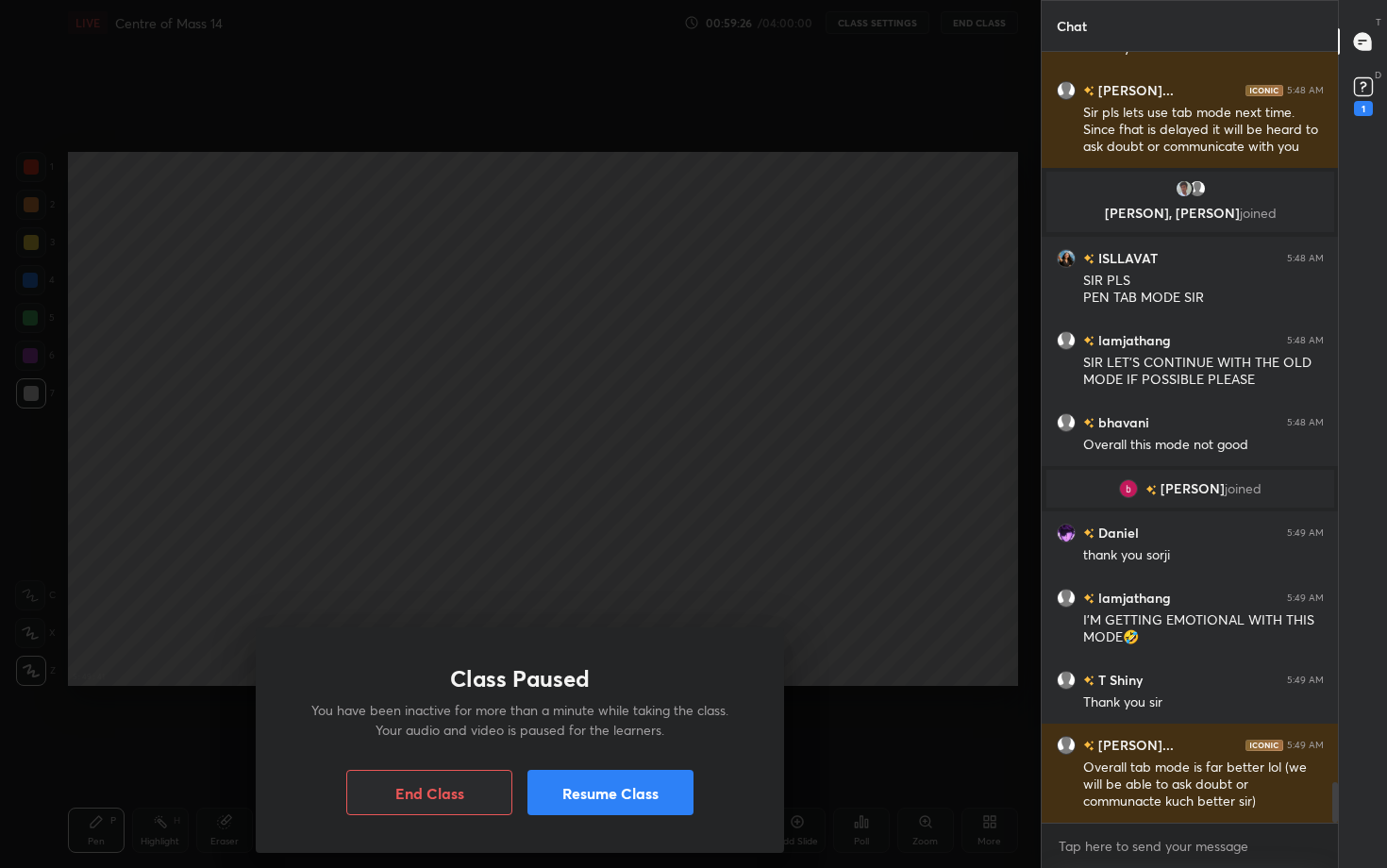scroll, scrollTop: 13784, scrollLeft: 0, axis: vertical 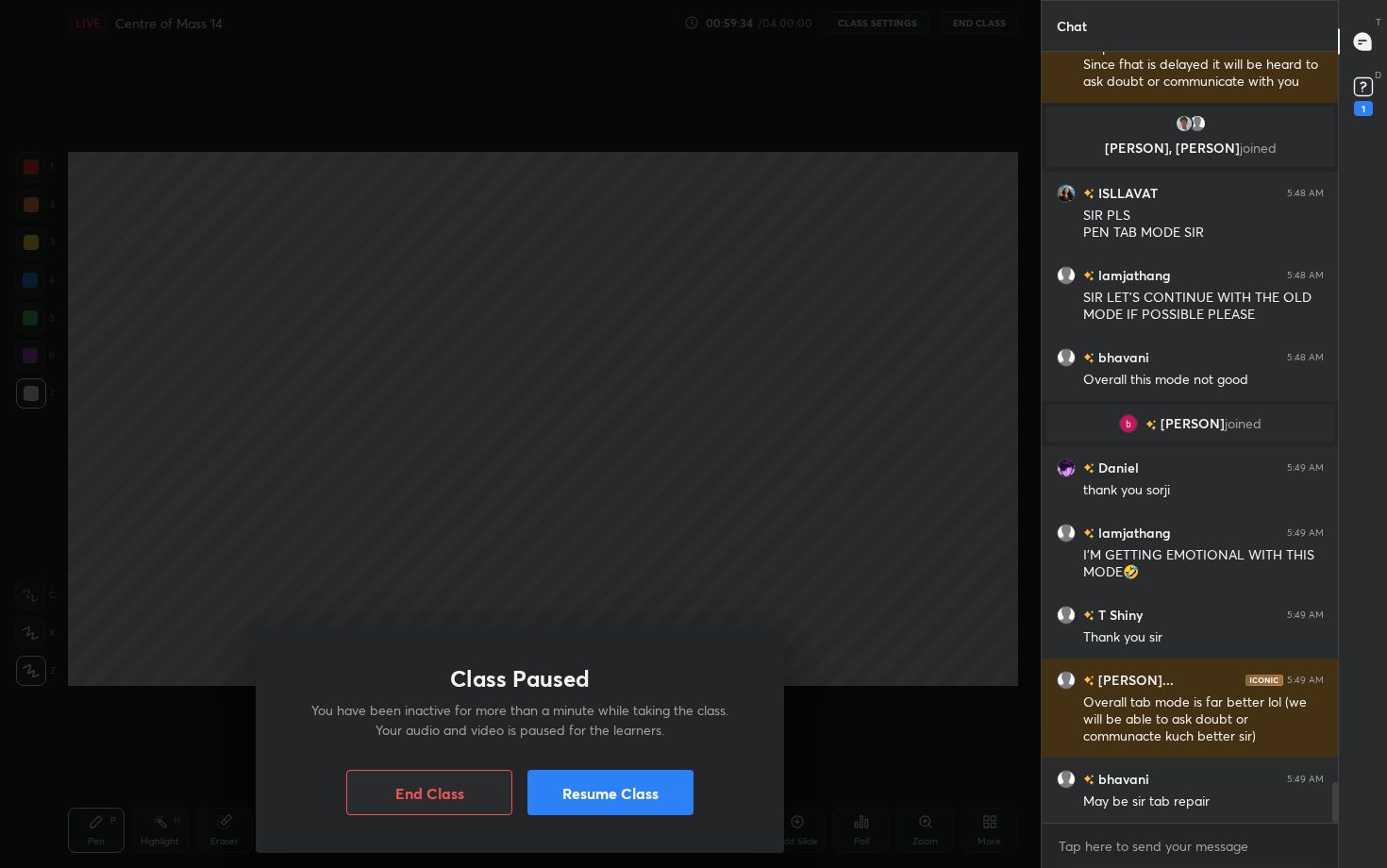 click on "Resume Class" at bounding box center [610, 793] 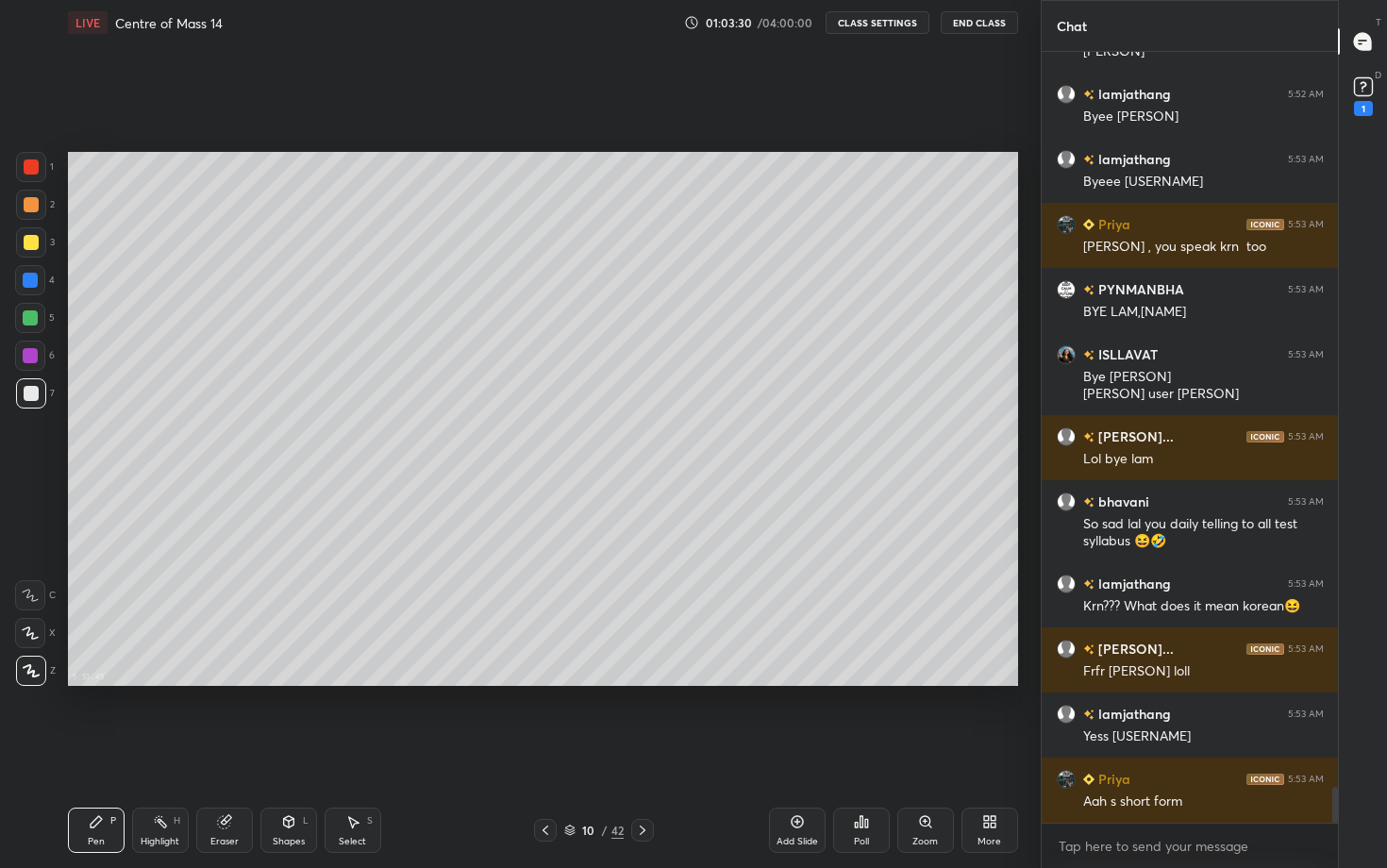 scroll, scrollTop: 15894, scrollLeft: 0, axis: vertical 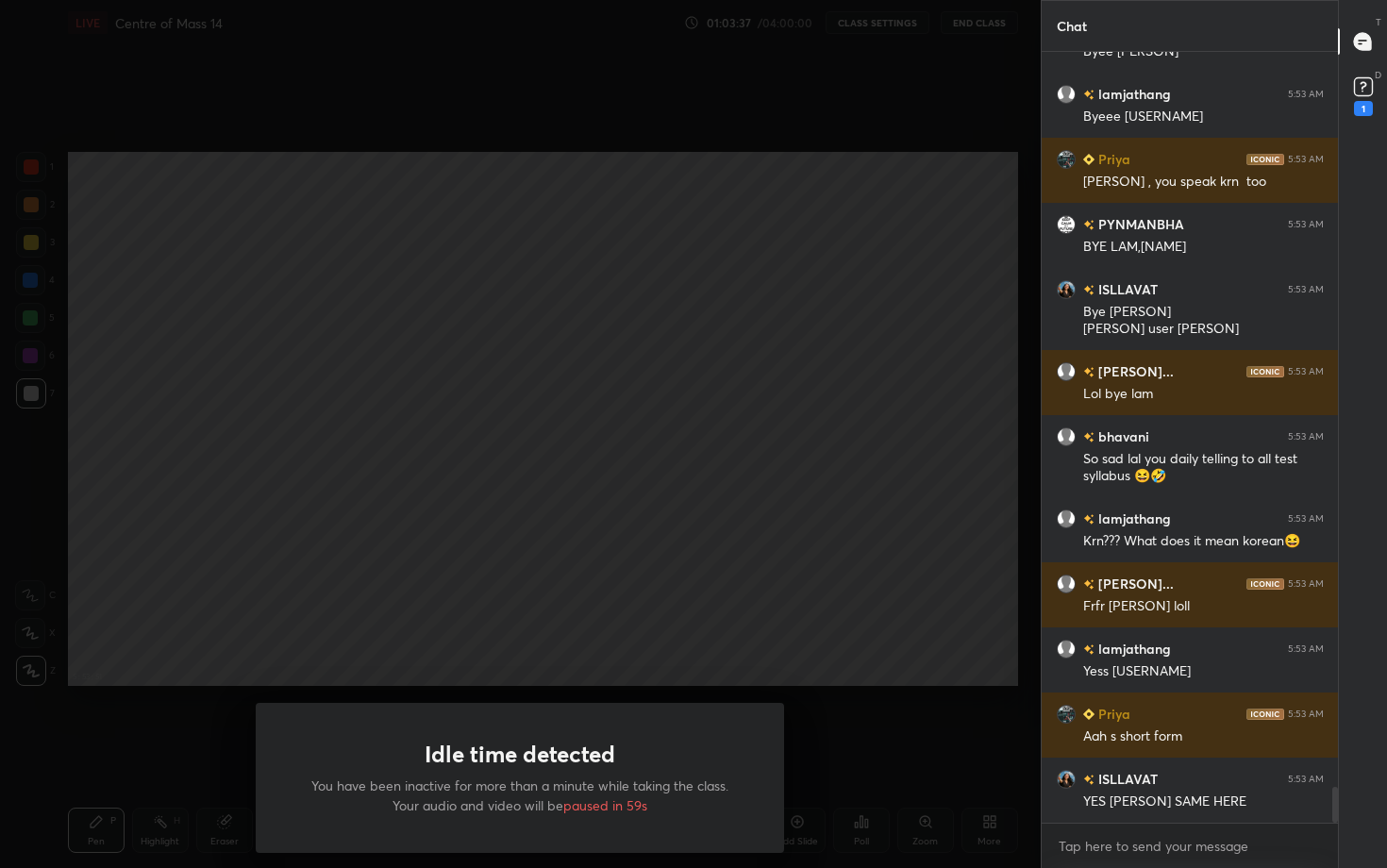 click on "Idle time detected You have been inactive for more than a minute while taking the class. Your audio and video will be  paused in 59s" at bounding box center (520, 434) 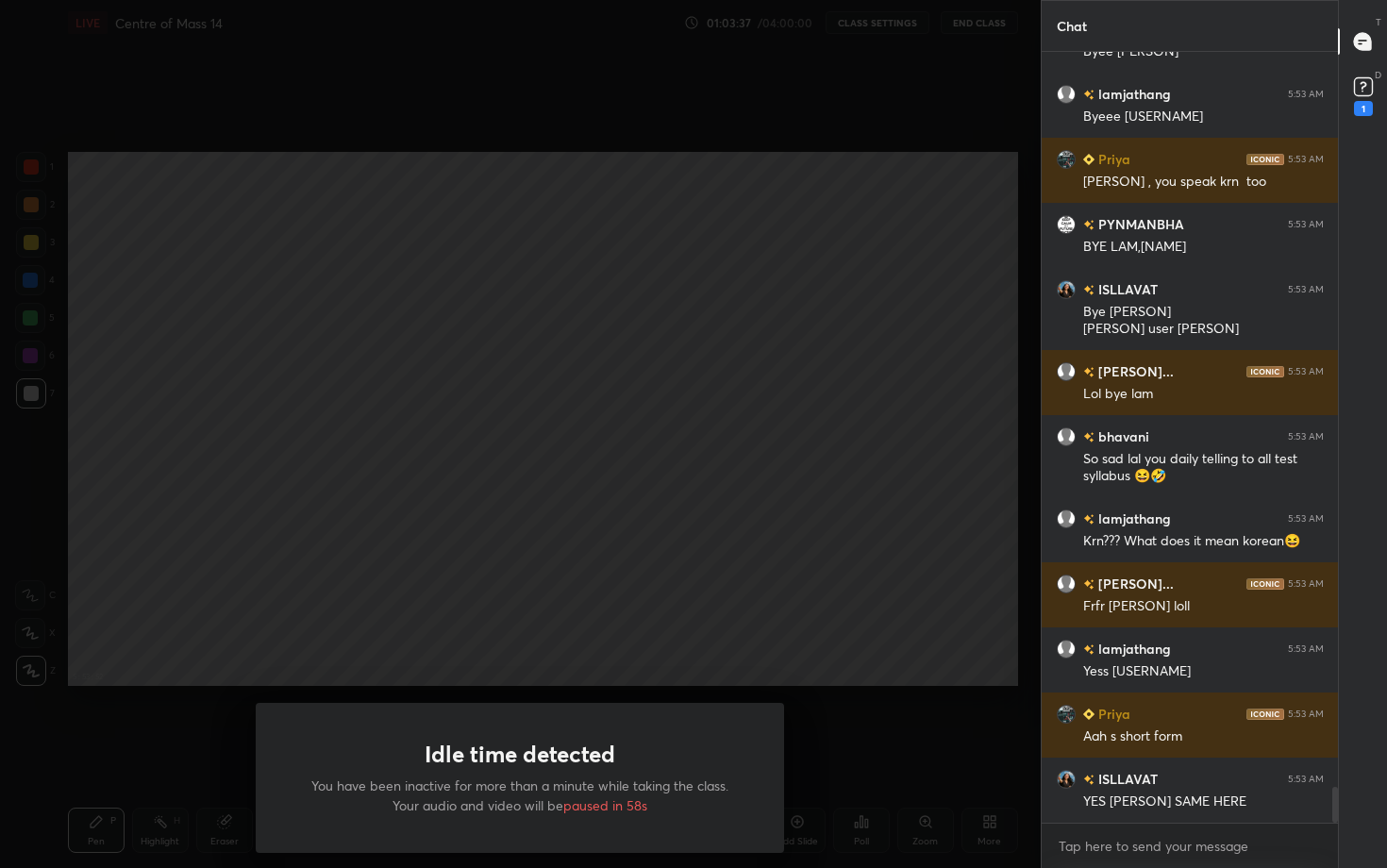 click on "Idle time detected You have been inactive for more than a minute while taking the class. Your audio and video will be  paused in 58s" at bounding box center (520, 434) 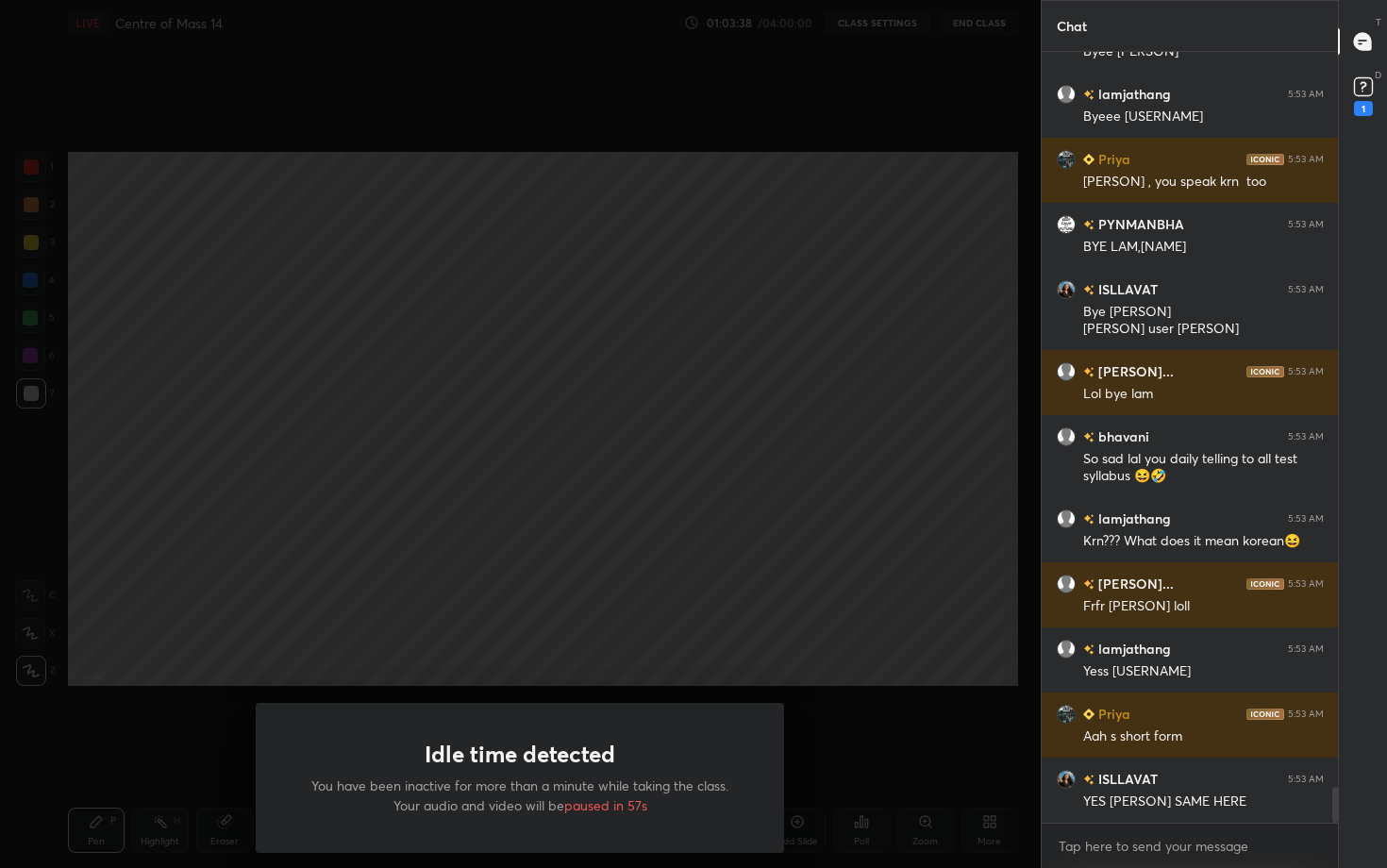 click on "Idle time detected You have been inactive for more than a minute while taking the class. Your audio and video will be  paused in 57s" at bounding box center [520, 434] 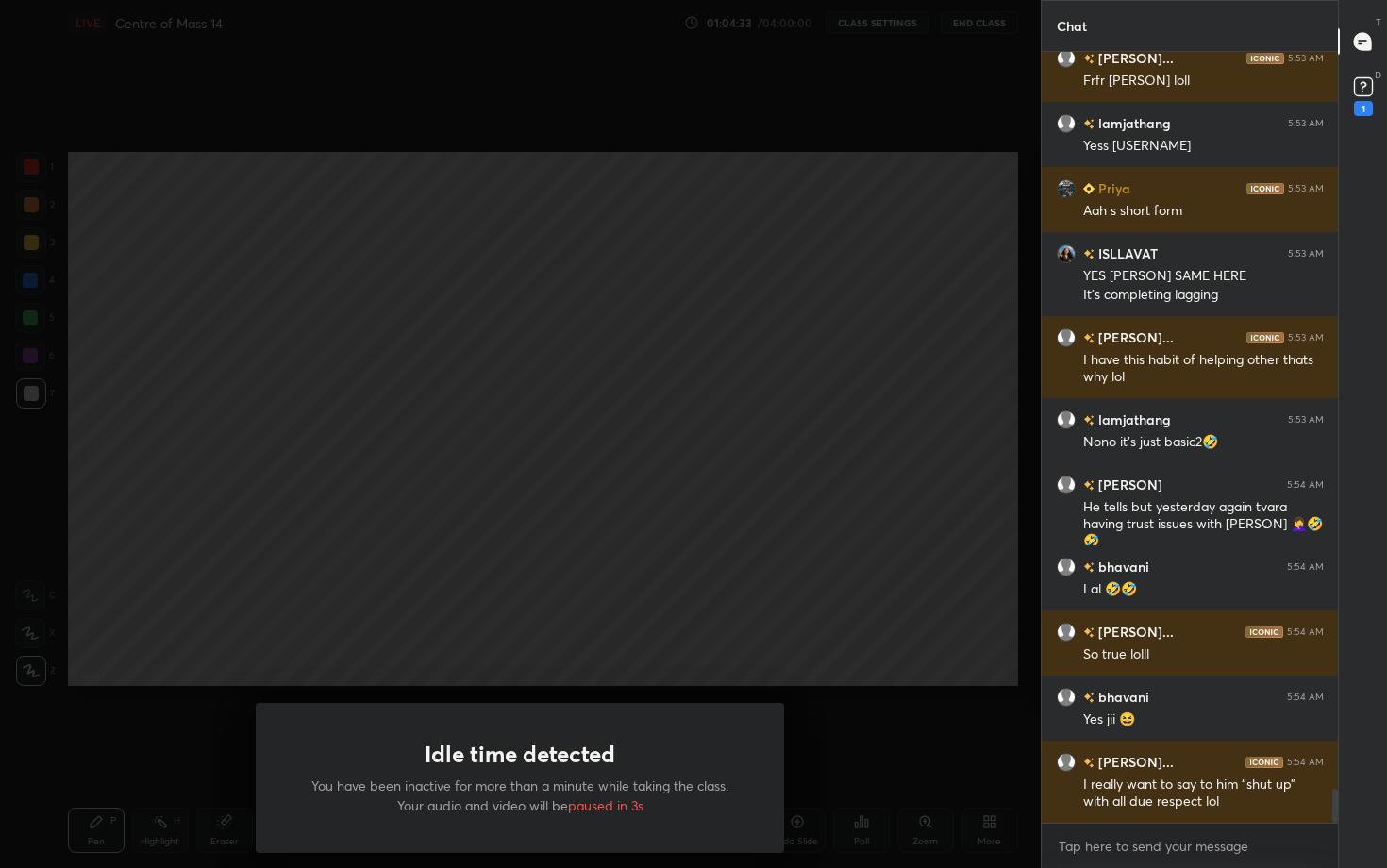 scroll, scrollTop: 16518, scrollLeft: 0, axis: vertical 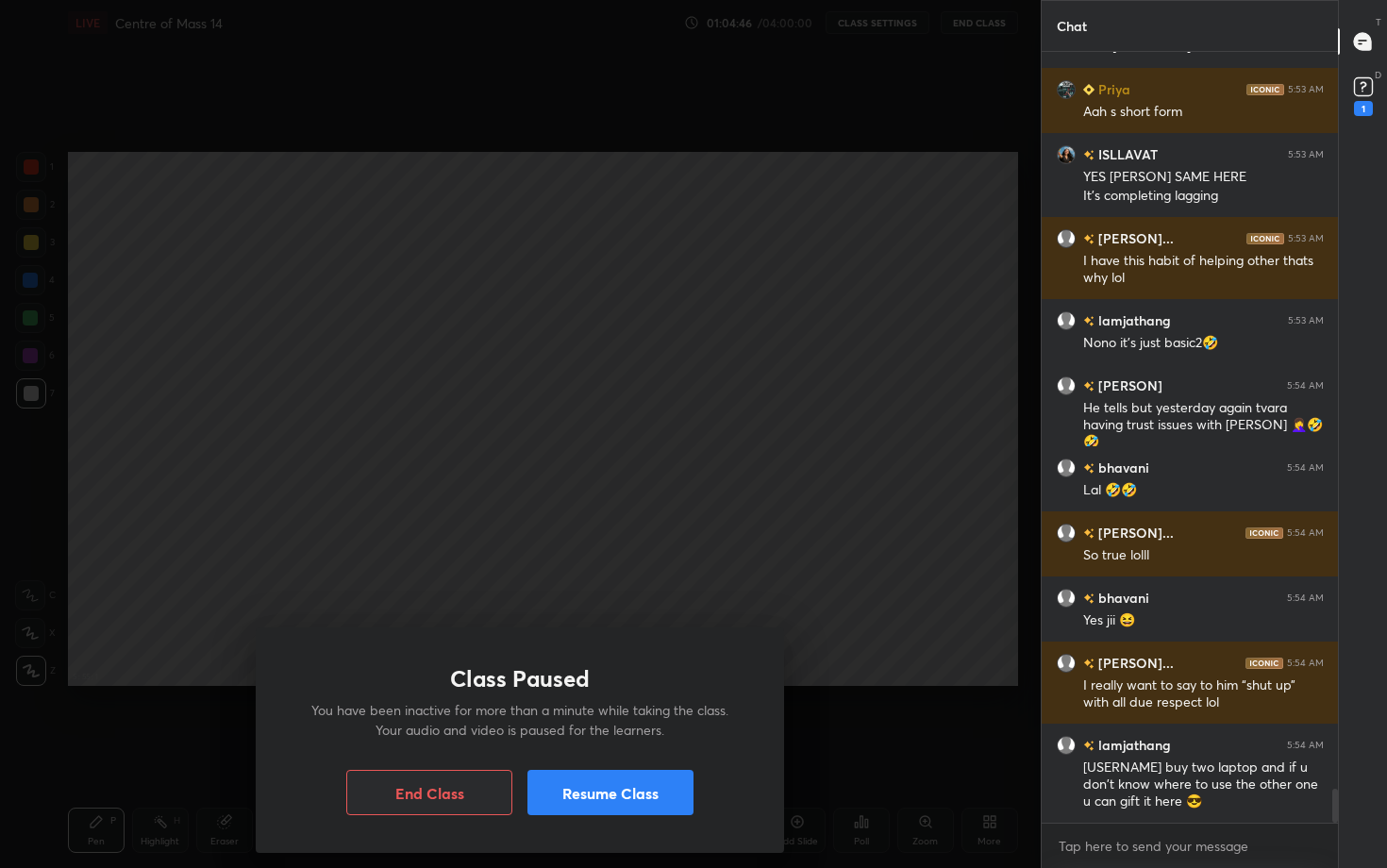 click on "Resume Class" at bounding box center (610, 793) 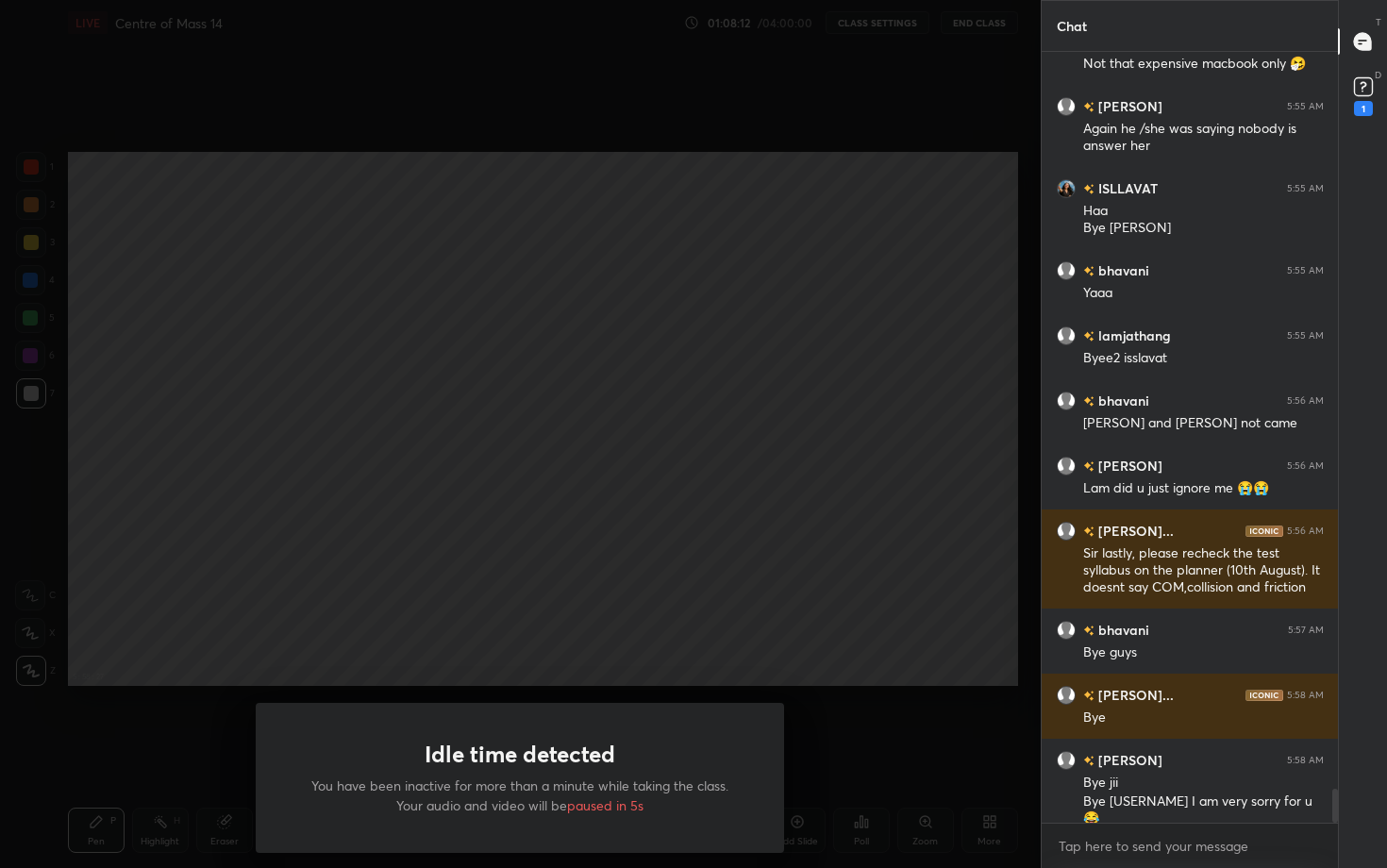 scroll, scrollTop: 16587, scrollLeft: 0, axis: vertical 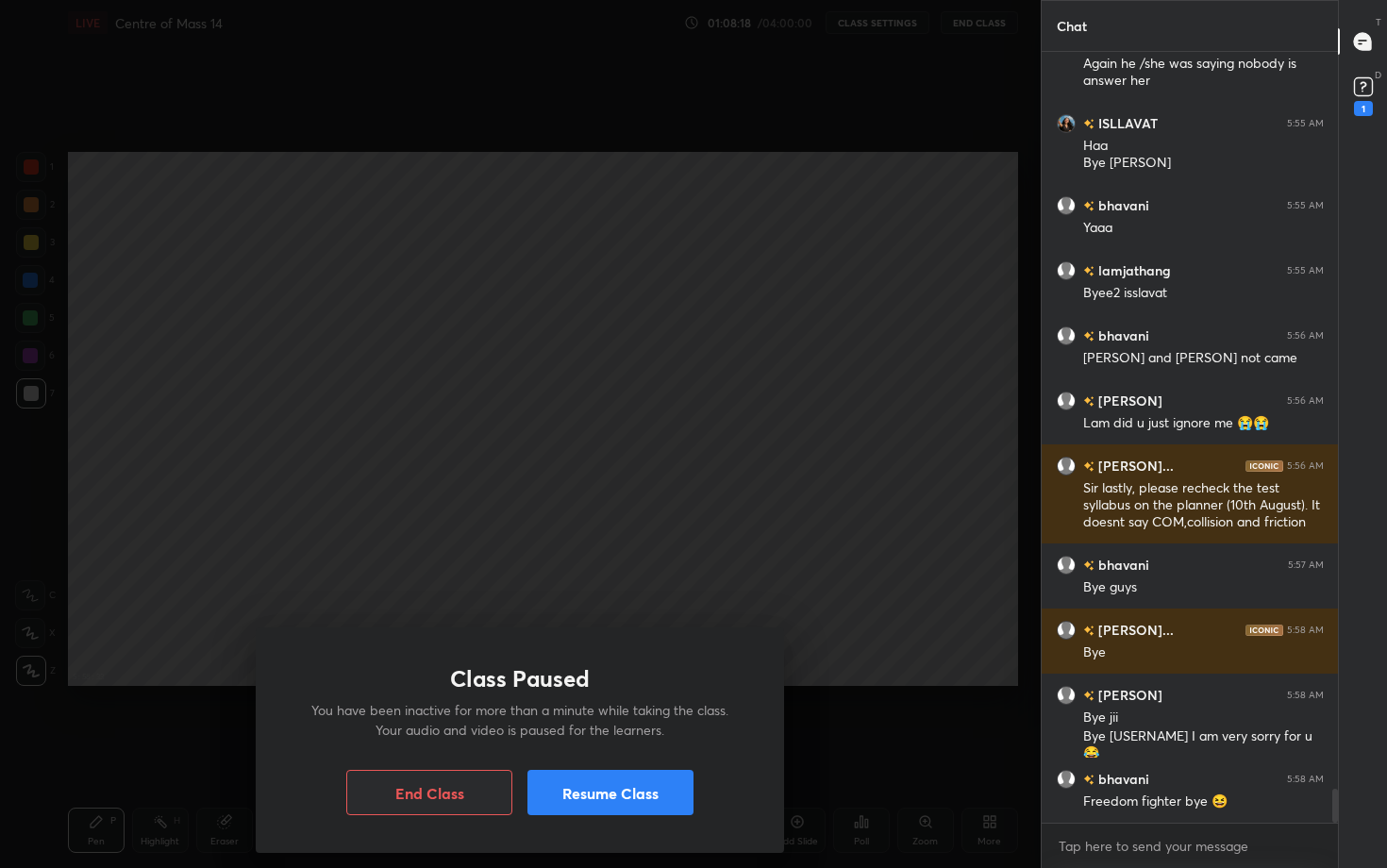 click on "Resume Class" at bounding box center (610, 793) 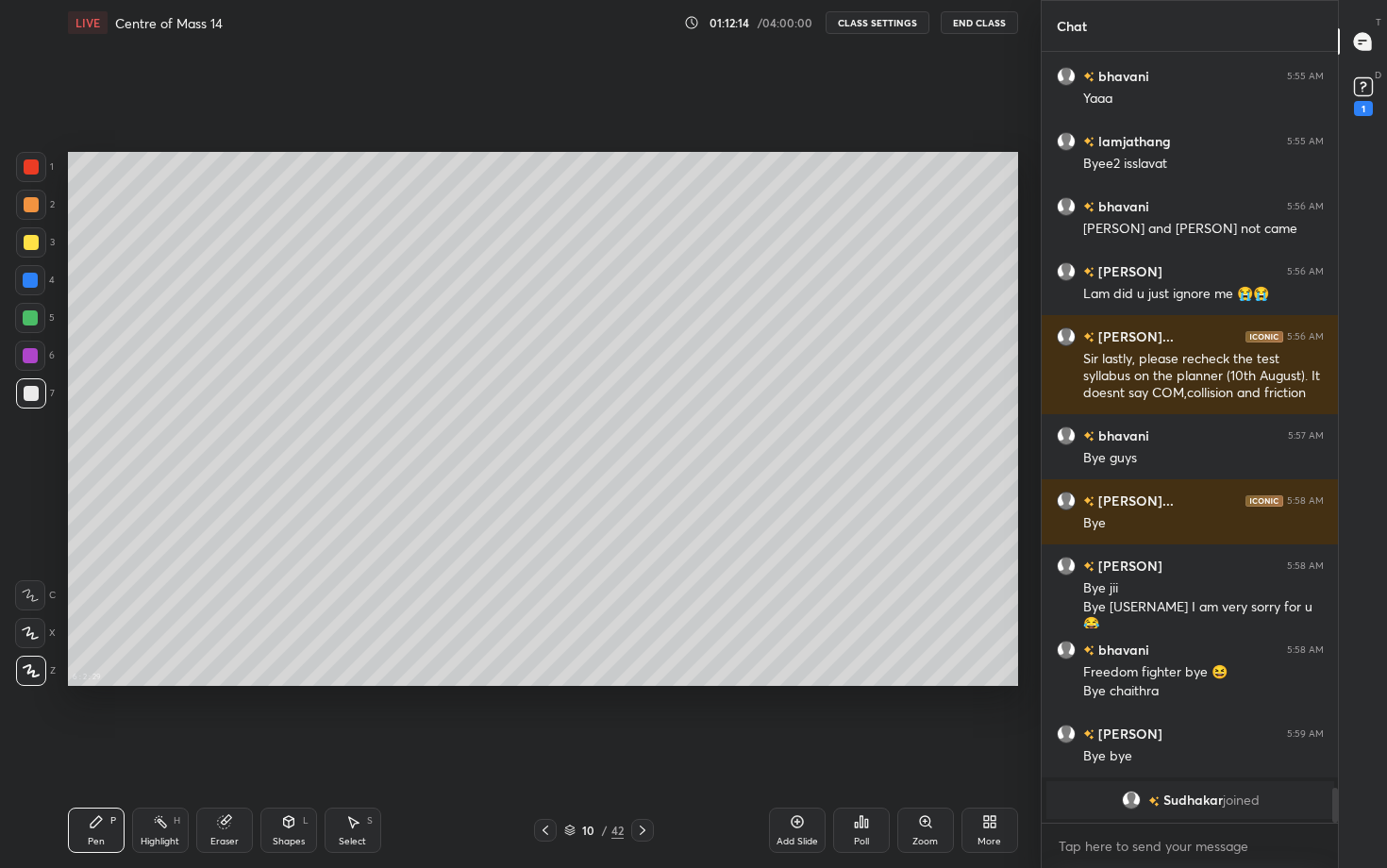 scroll, scrollTop: 16379, scrollLeft: 0, axis: vertical 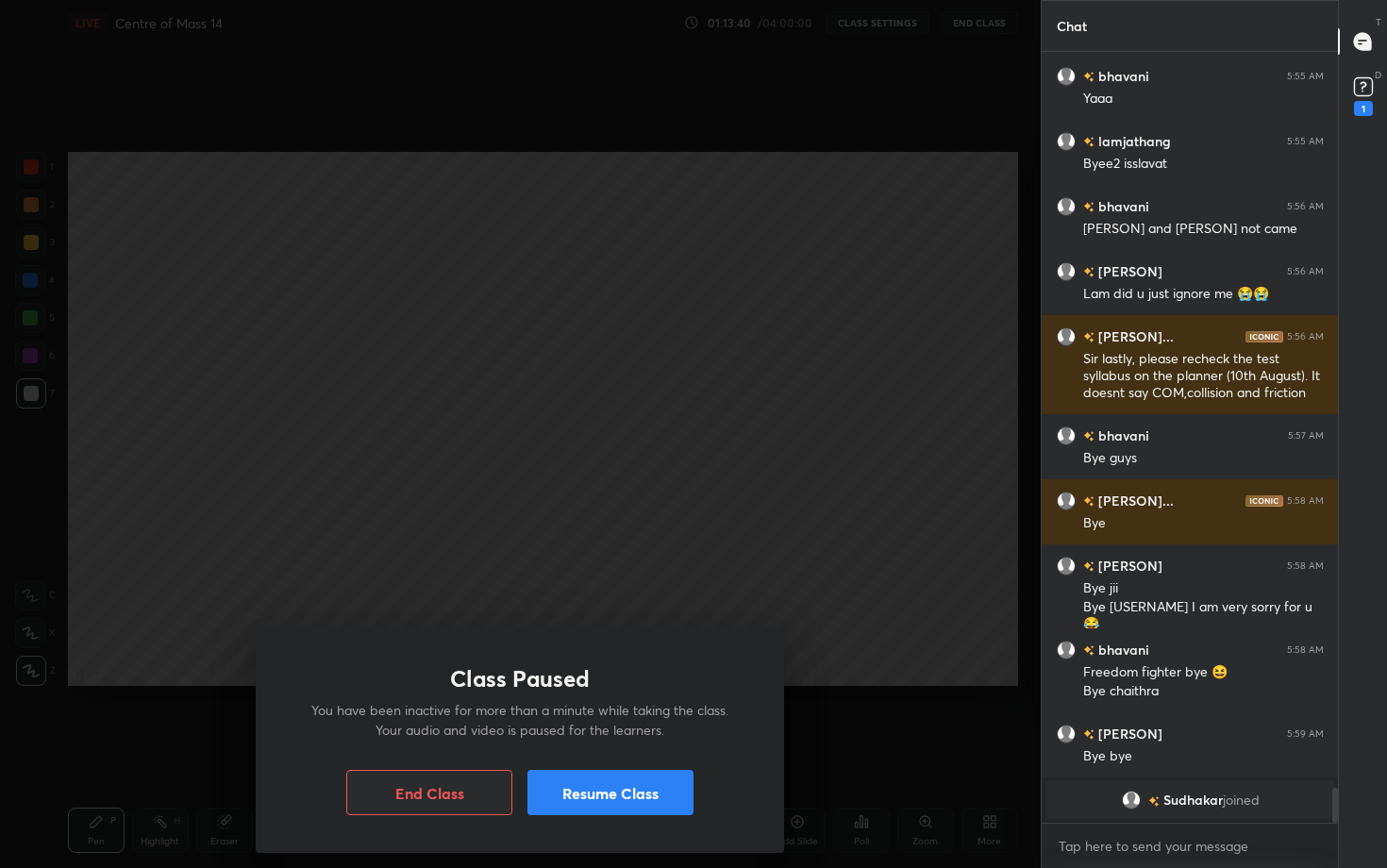 click on "Resume Class" at bounding box center [610, 793] 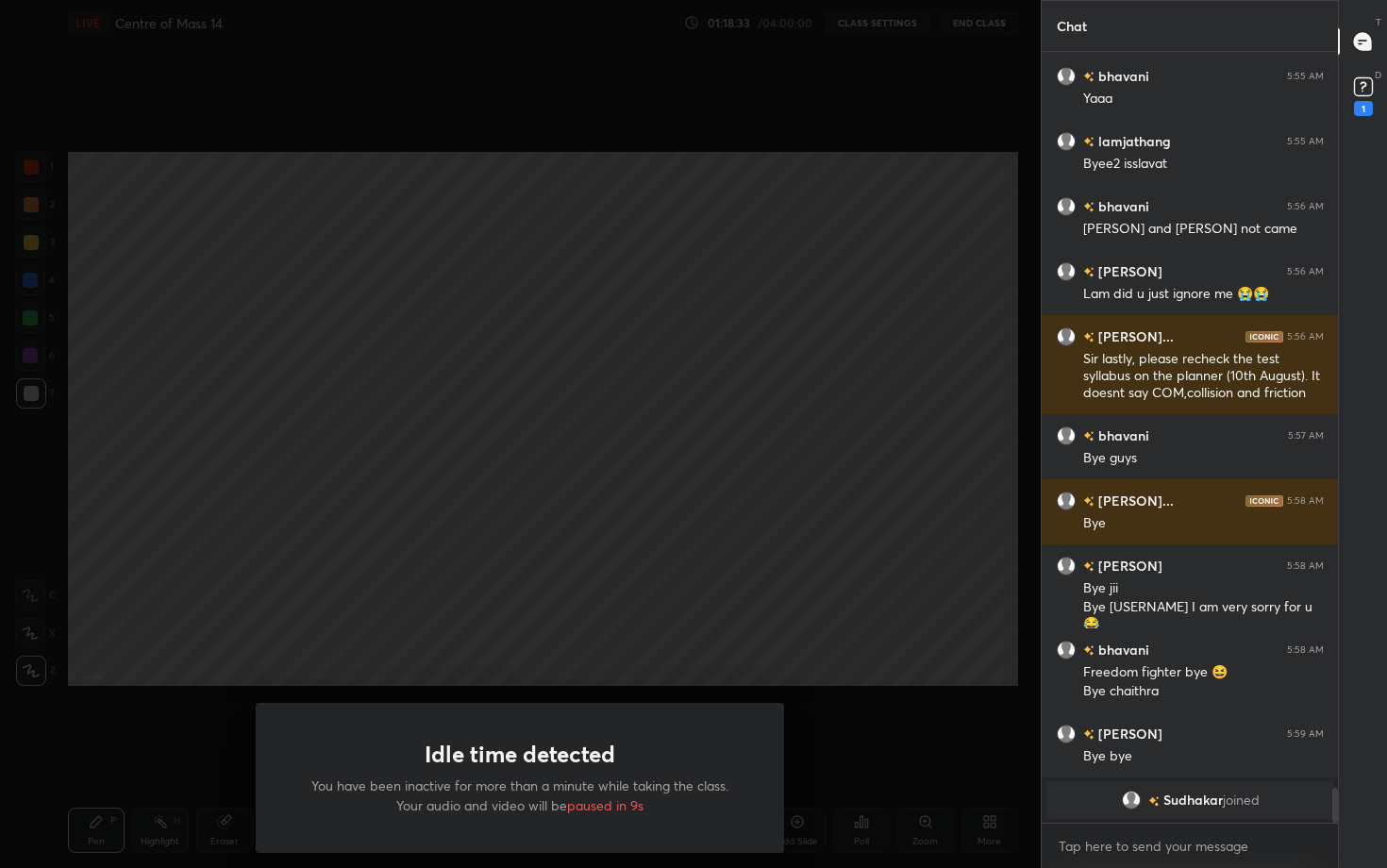 click on "Idle time detected You have been inactive for more than a minute while taking the class. Your audio and video will be  paused in 9s" at bounding box center (520, 434) 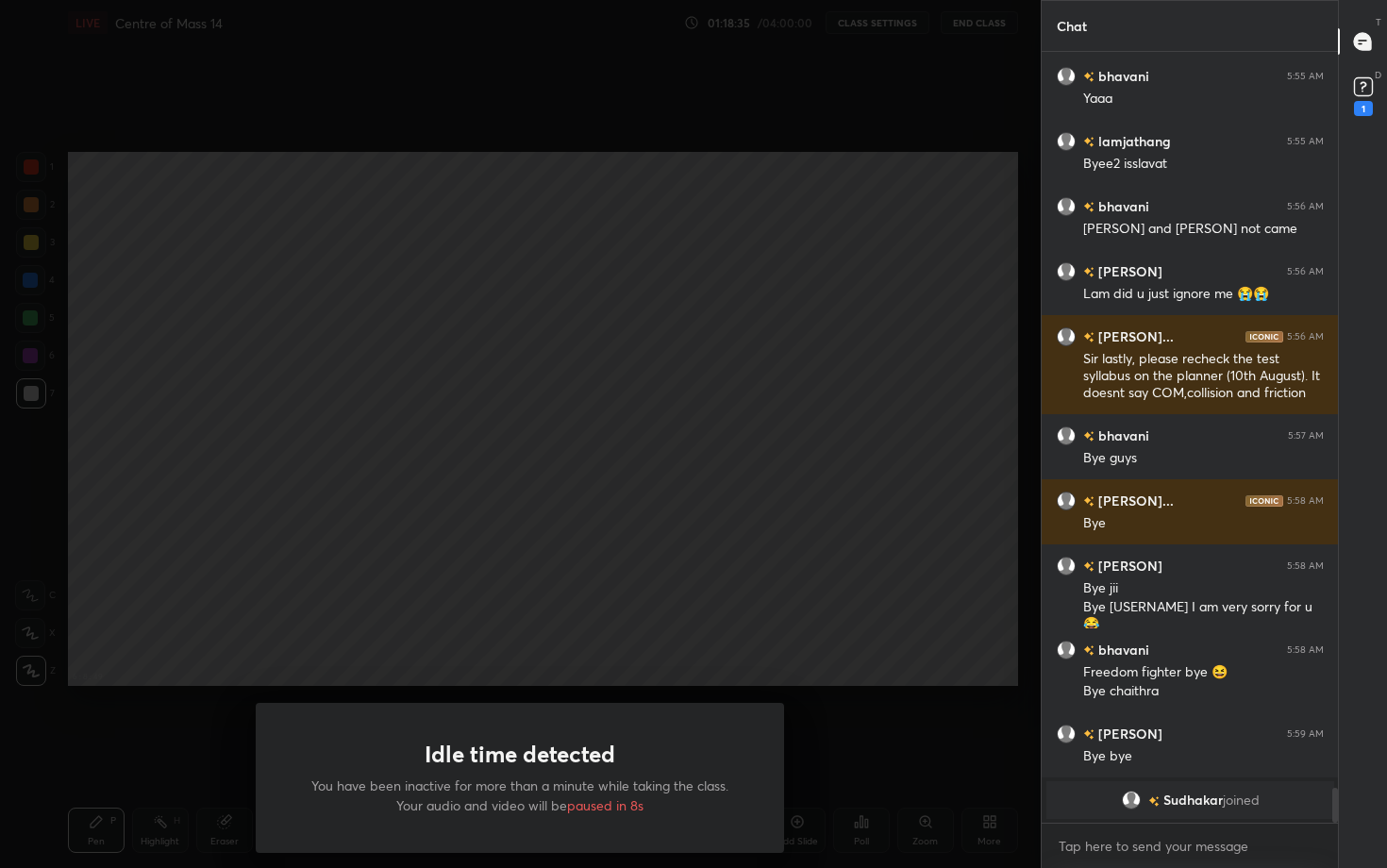 click on "Idle time detected You have been inactive for more than a minute while taking the class. Your audio and video will be  paused in 8s" at bounding box center (520, 434) 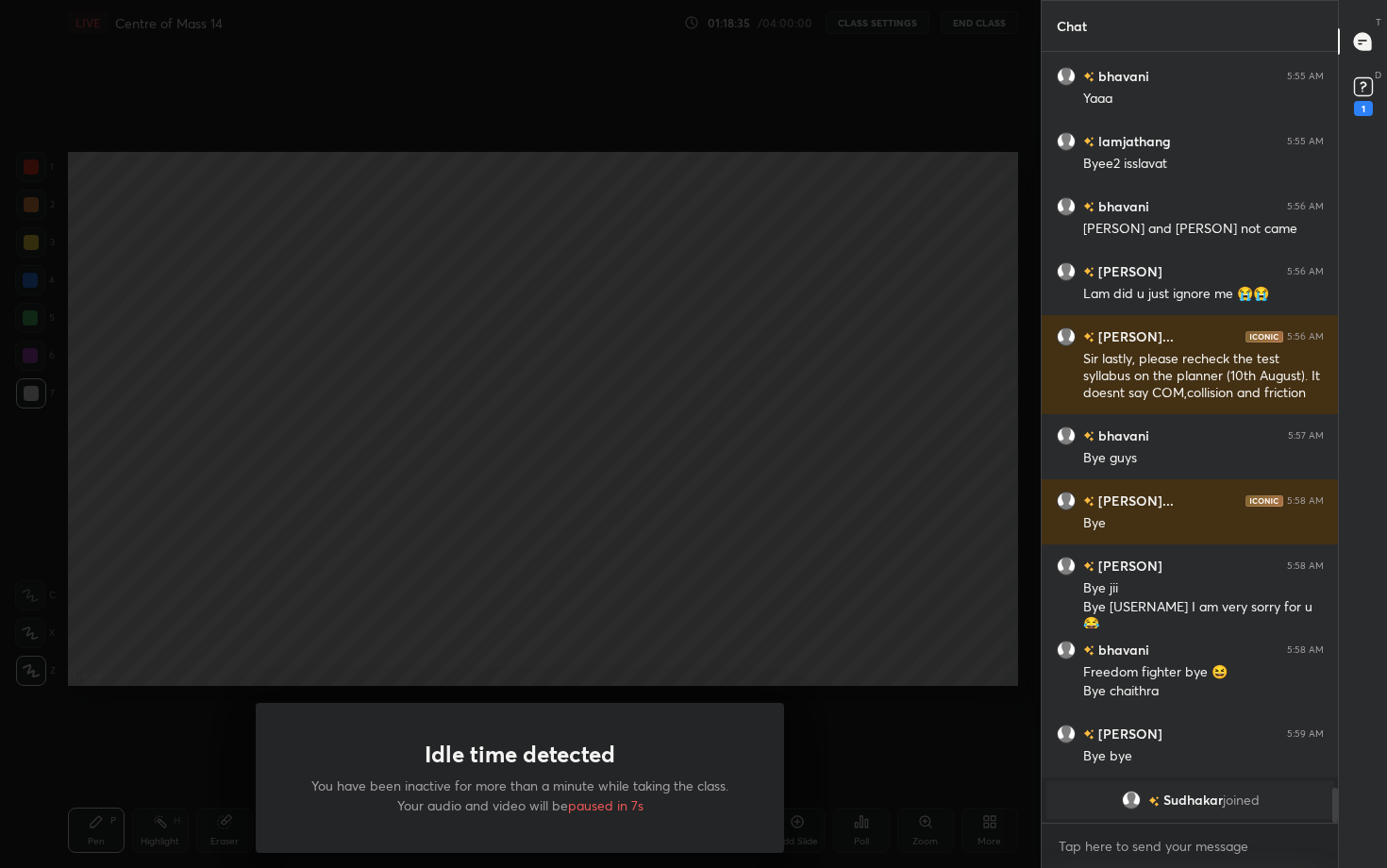 click on "Idle time detected You have been inactive for more than a minute while taking the class. Your audio and video will be  paused in 7s" at bounding box center [520, 434] 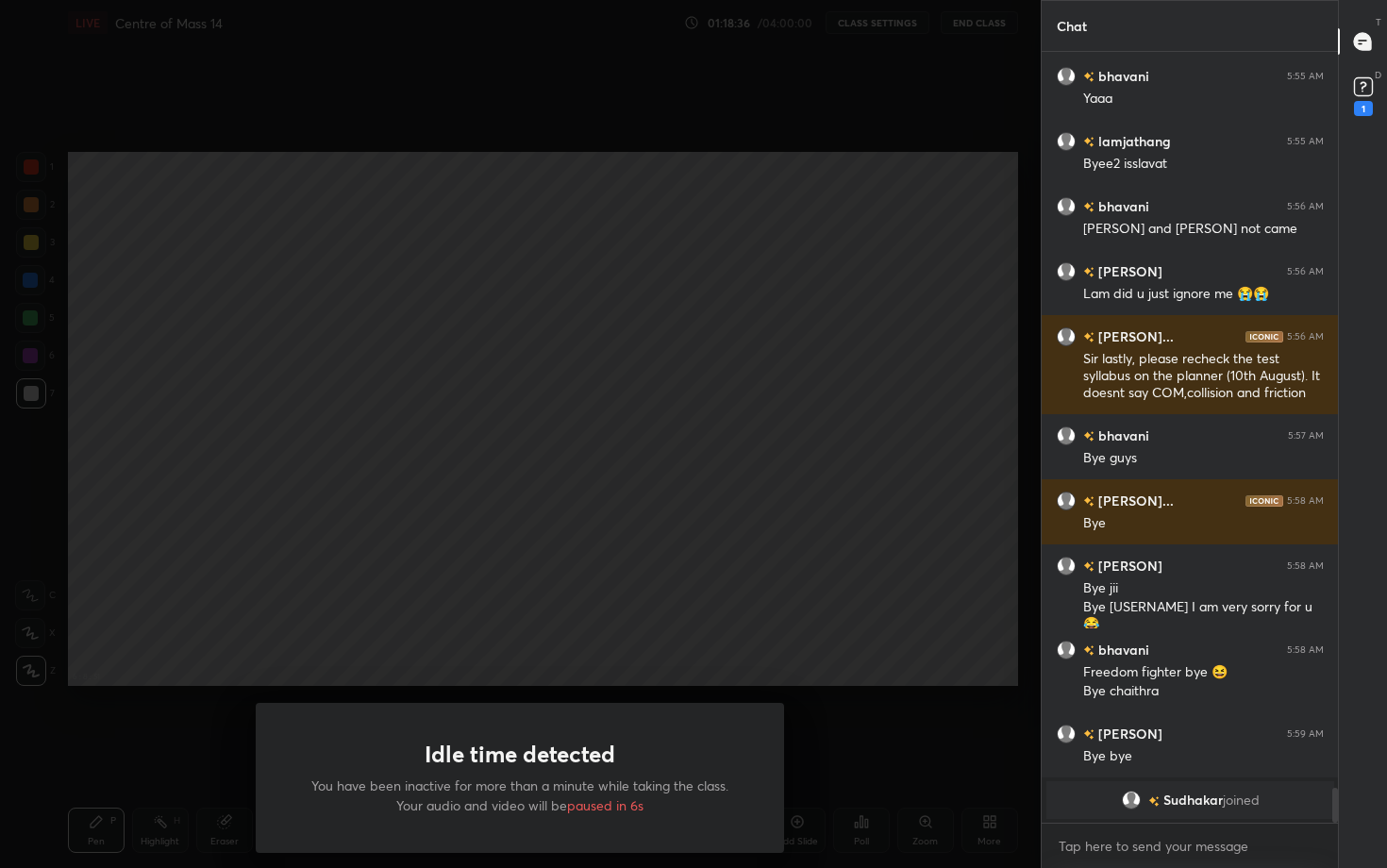 click on "Idle time detected You have been inactive for more than a minute while taking the class. Your audio and video will be  paused in 6s" at bounding box center (520, 434) 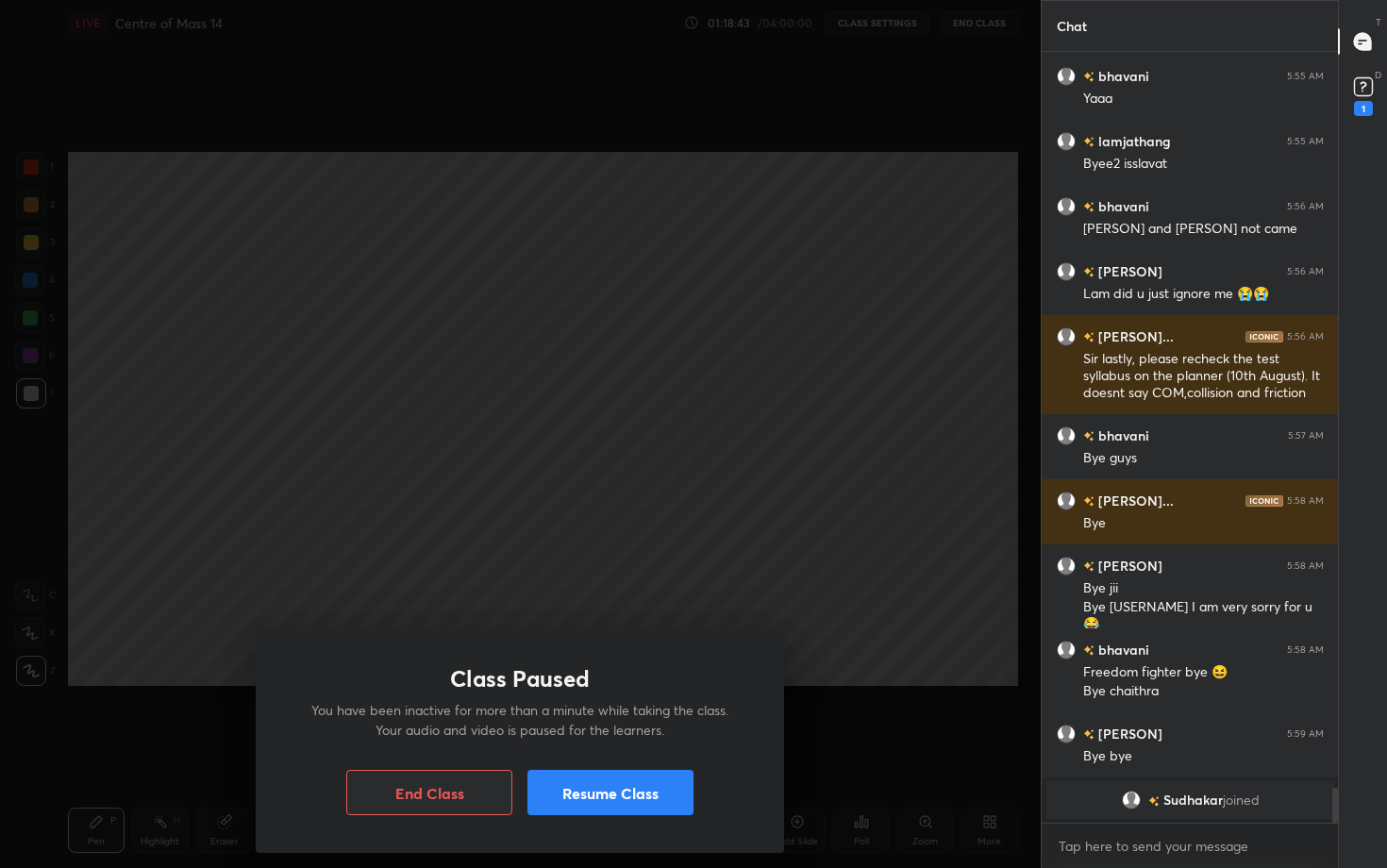 click on "Resume Class" at bounding box center (610, 793) 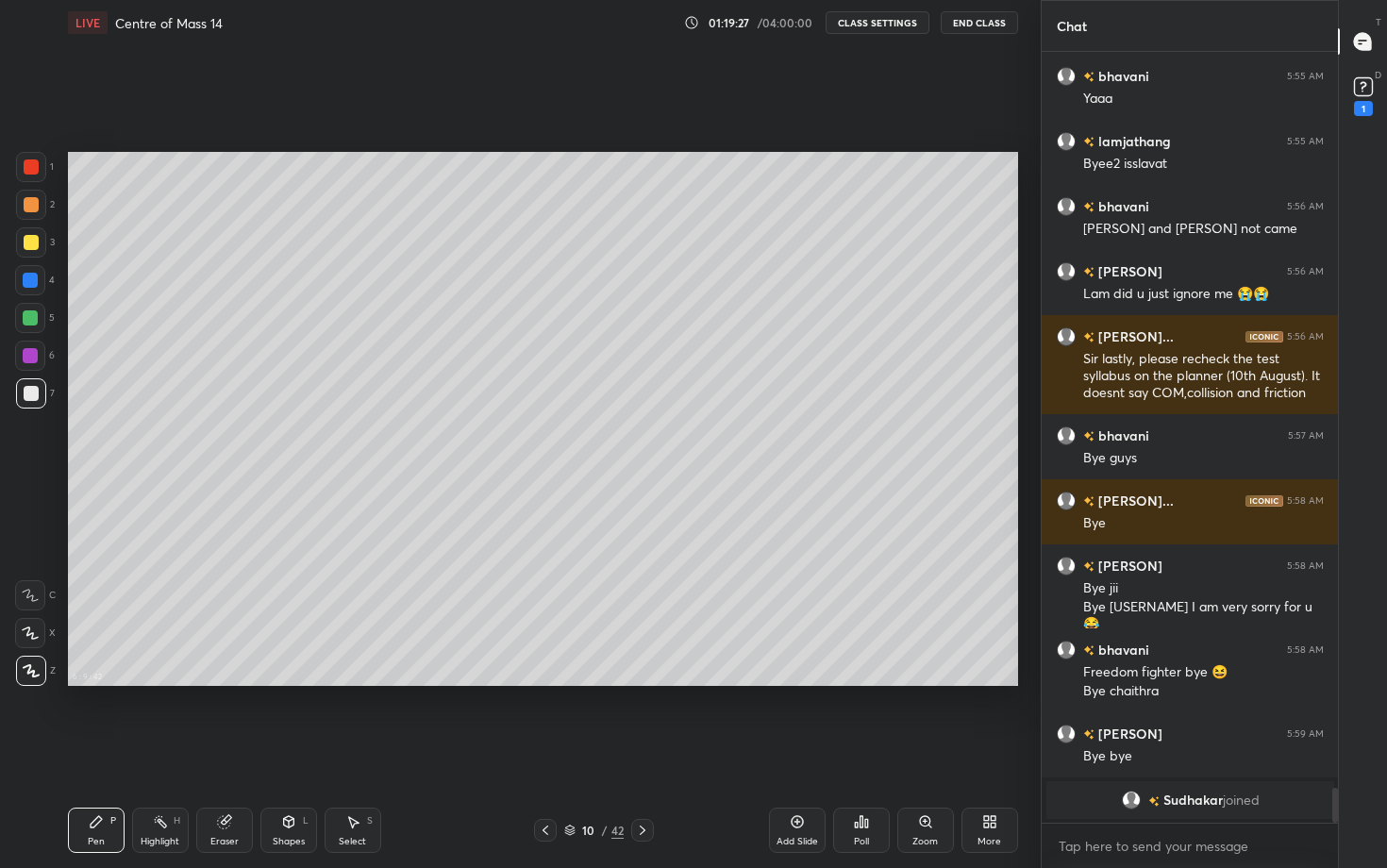 scroll, scrollTop: 16402, scrollLeft: 0, axis: vertical 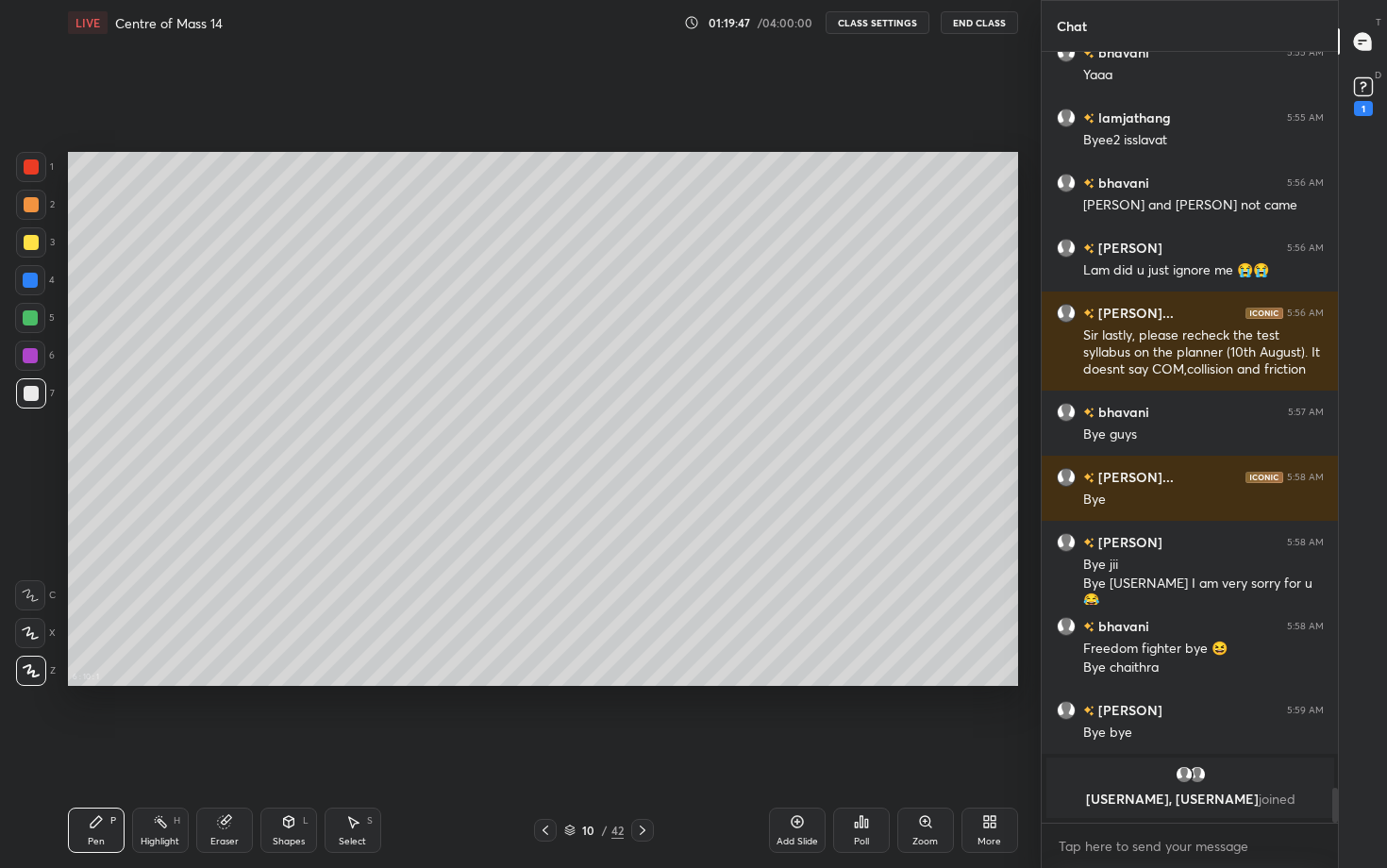 click on "More" at bounding box center [990, 830] 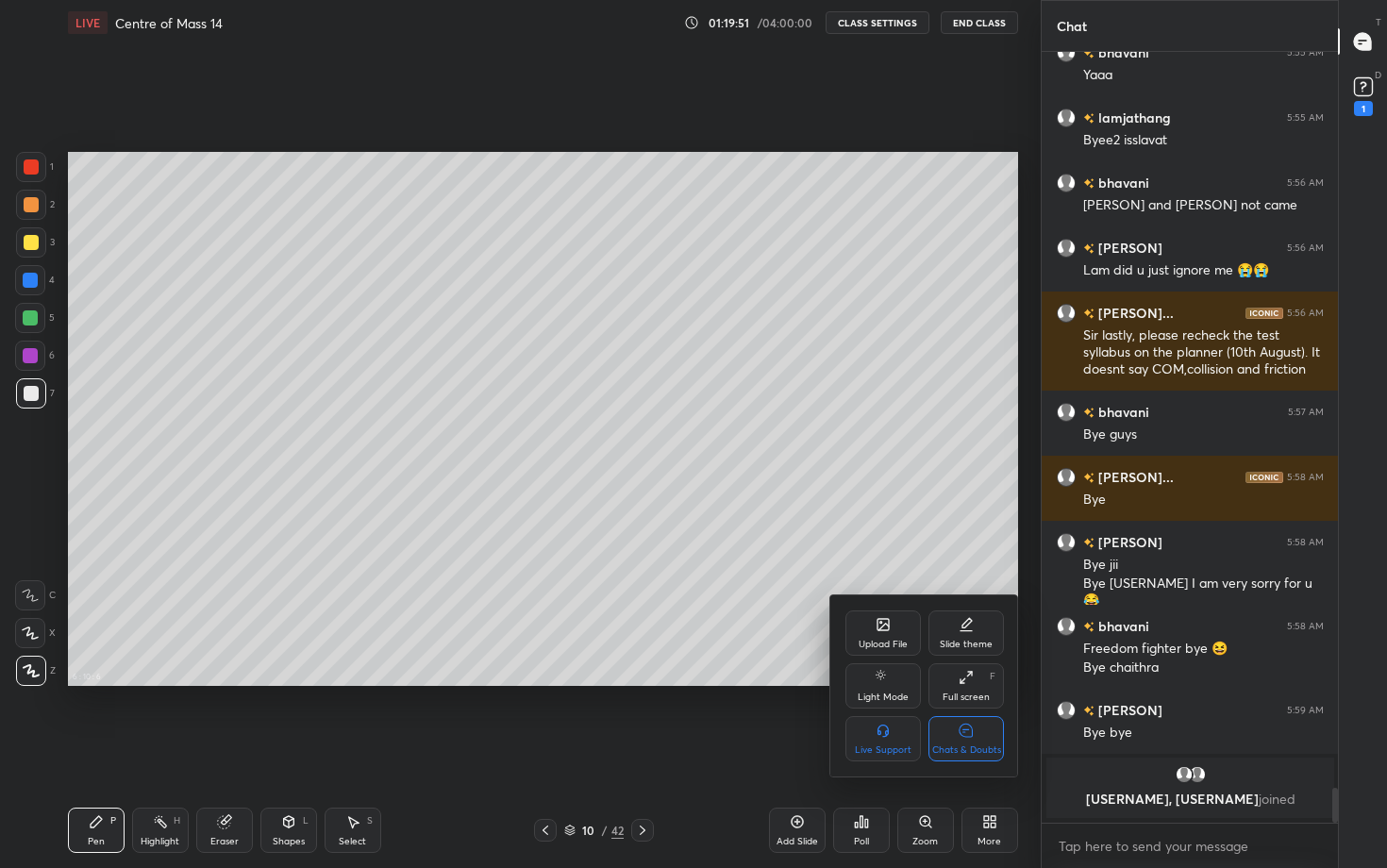 click at bounding box center [694, 434] 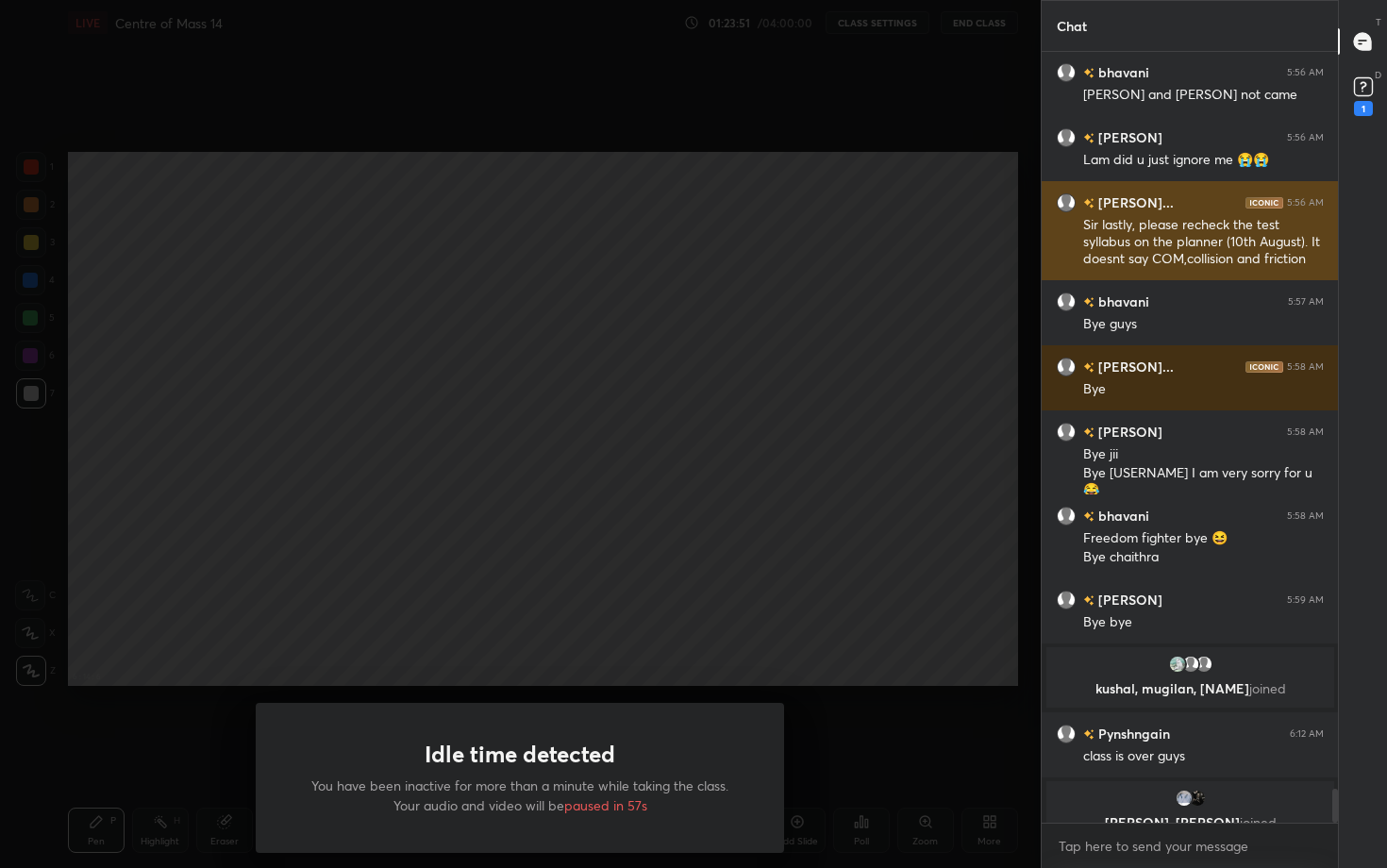 scroll, scrollTop: 16518, scrollLeft: 0, axis: vertical 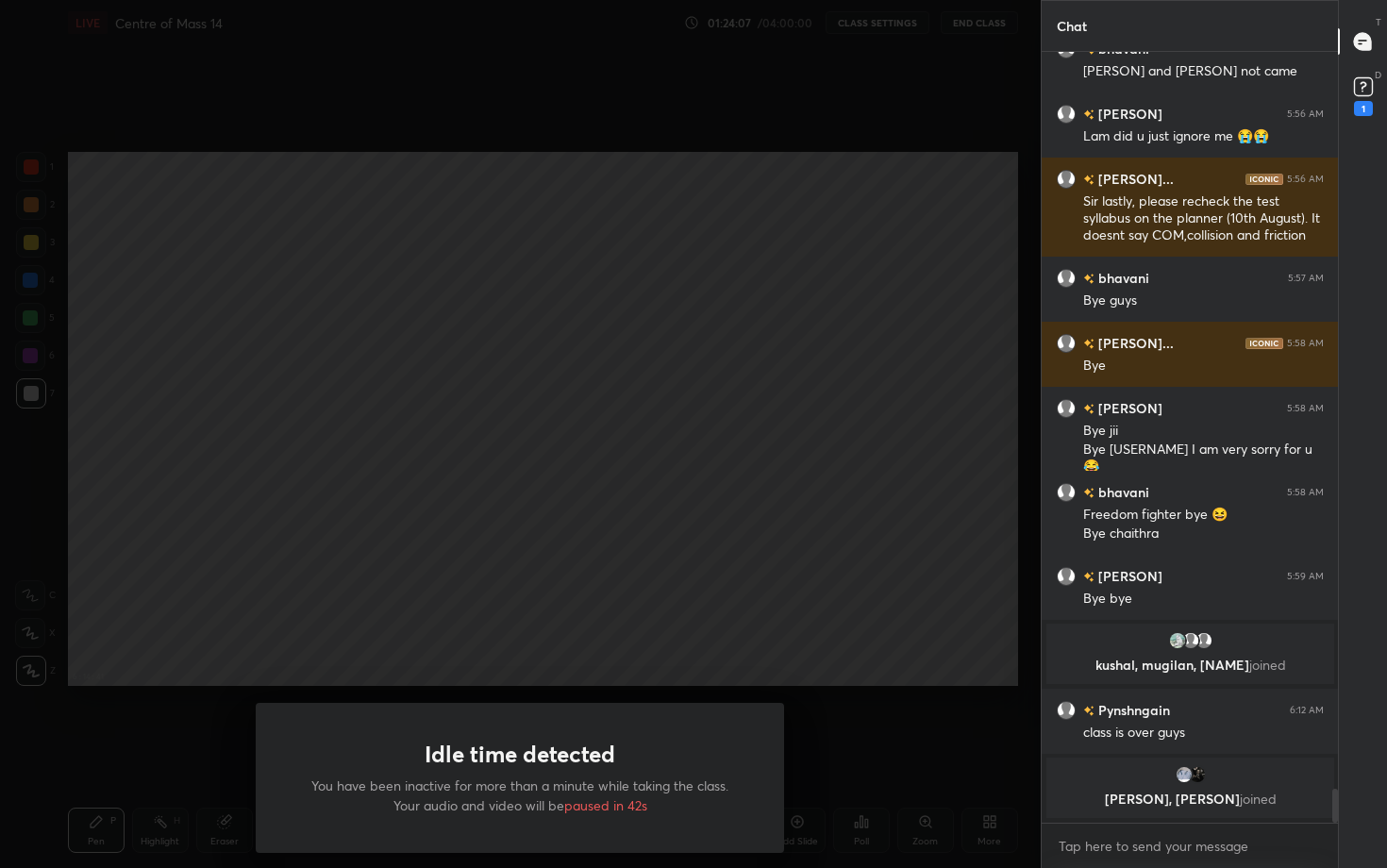 drag, startPoint x: 1272, startPoint y: 340, endPoint x: 872, endPoint y: 49, distance: 494.6524 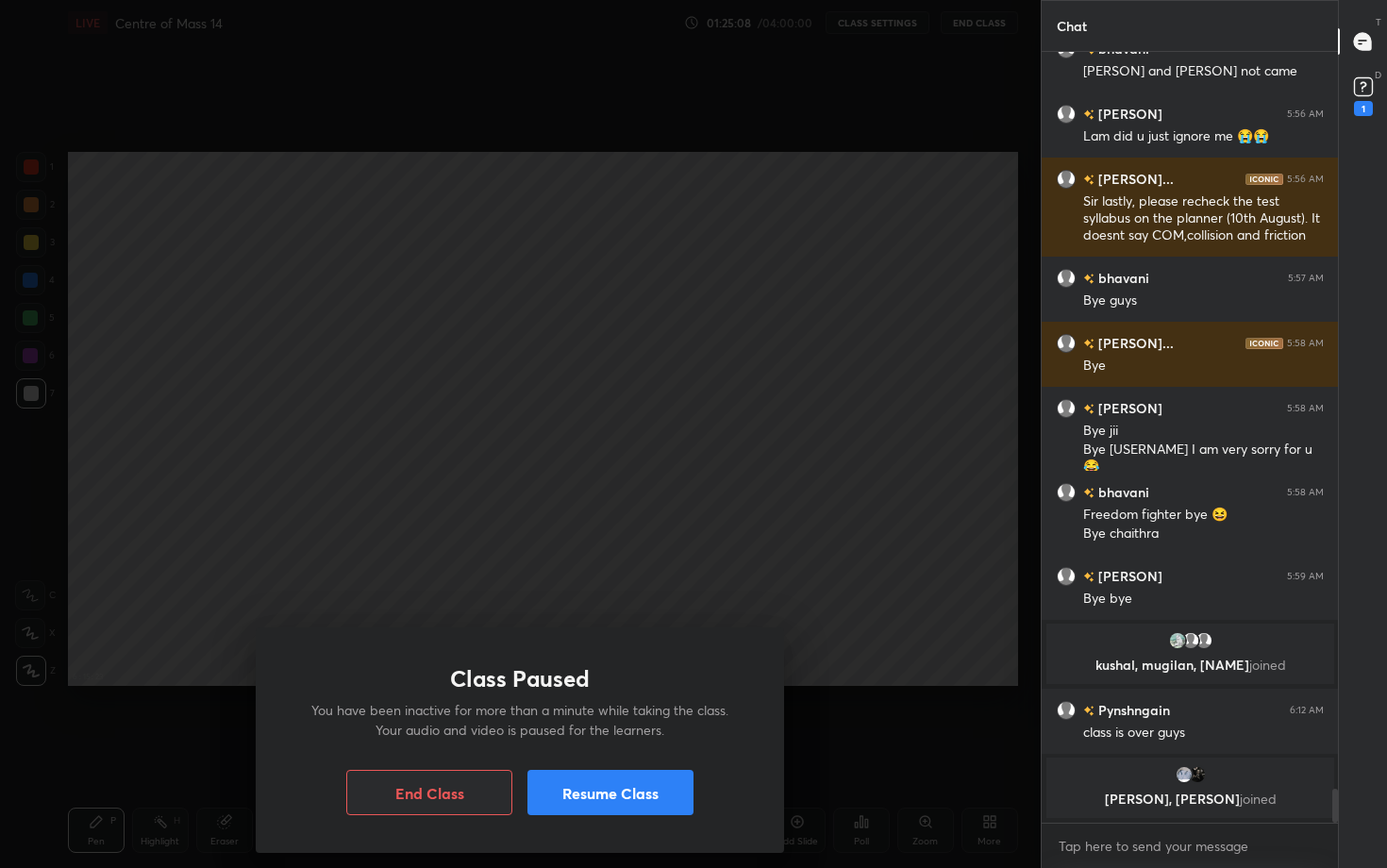 click on "Resume Class" at bounding box center (610, 793) 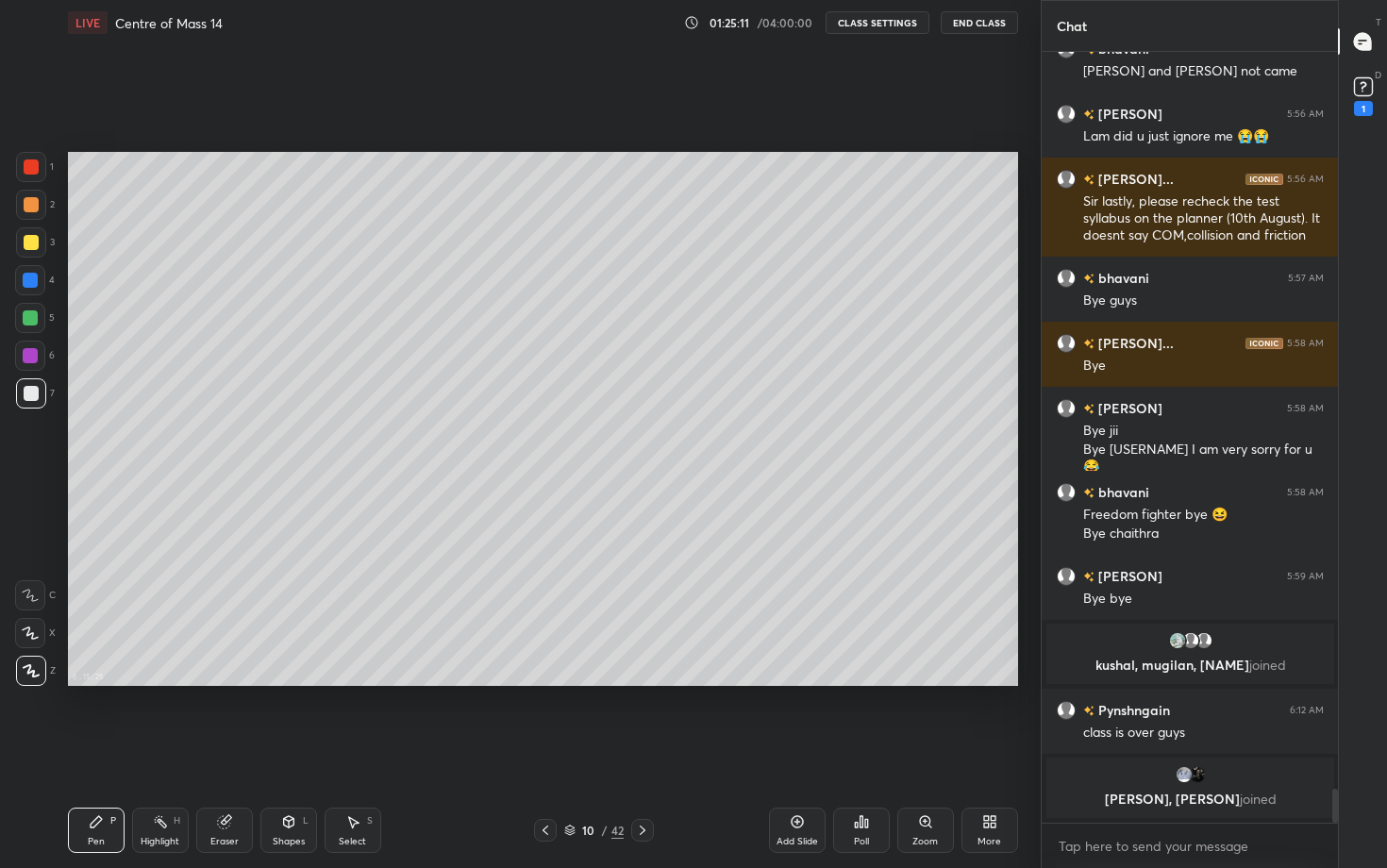 click on "End Class" at bounding box center (979, 23) 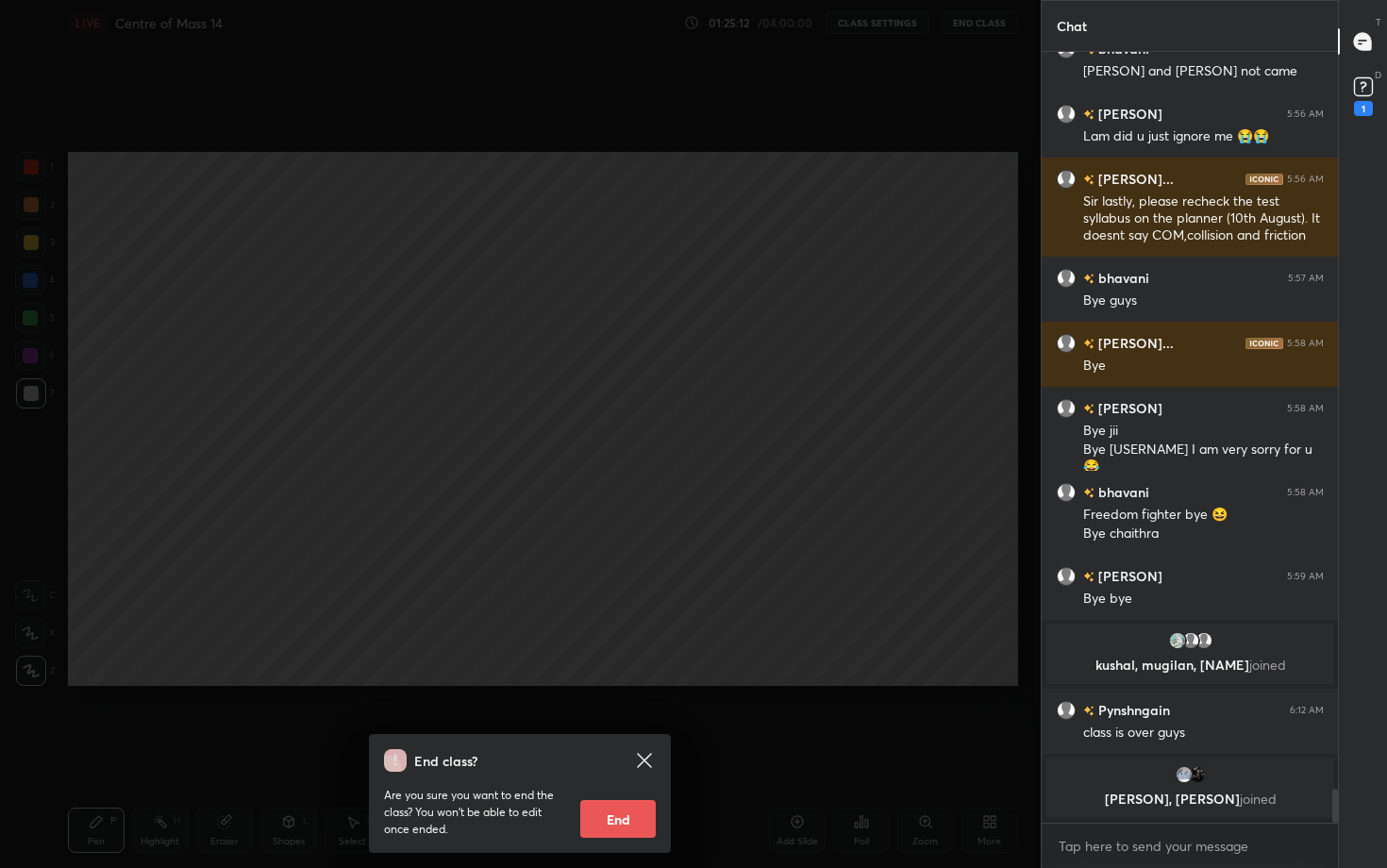 click on "End" at bounding box center [618, 819] 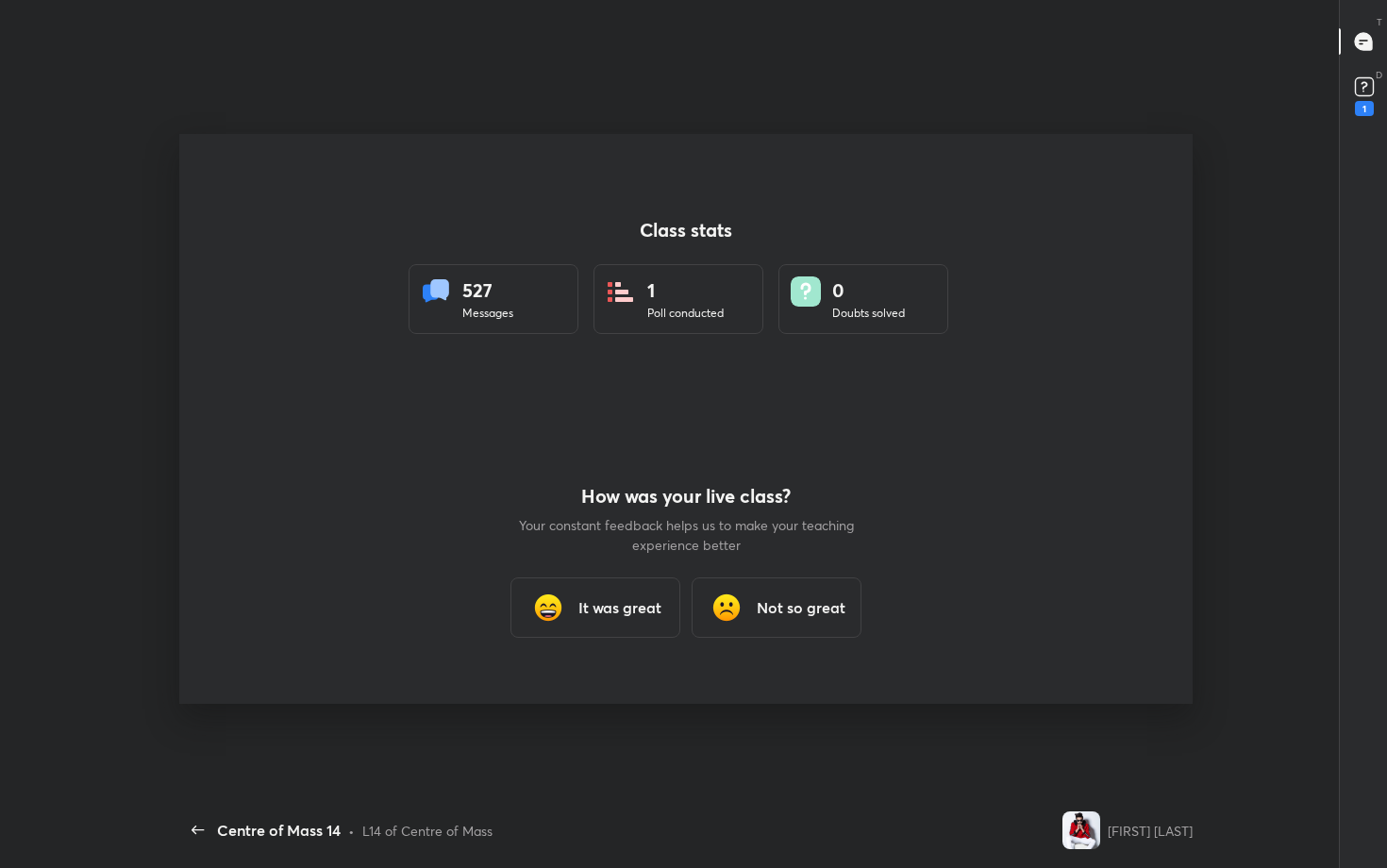 scroll, scrollTop: 93601, scrollLeft: 93079, axis: both 